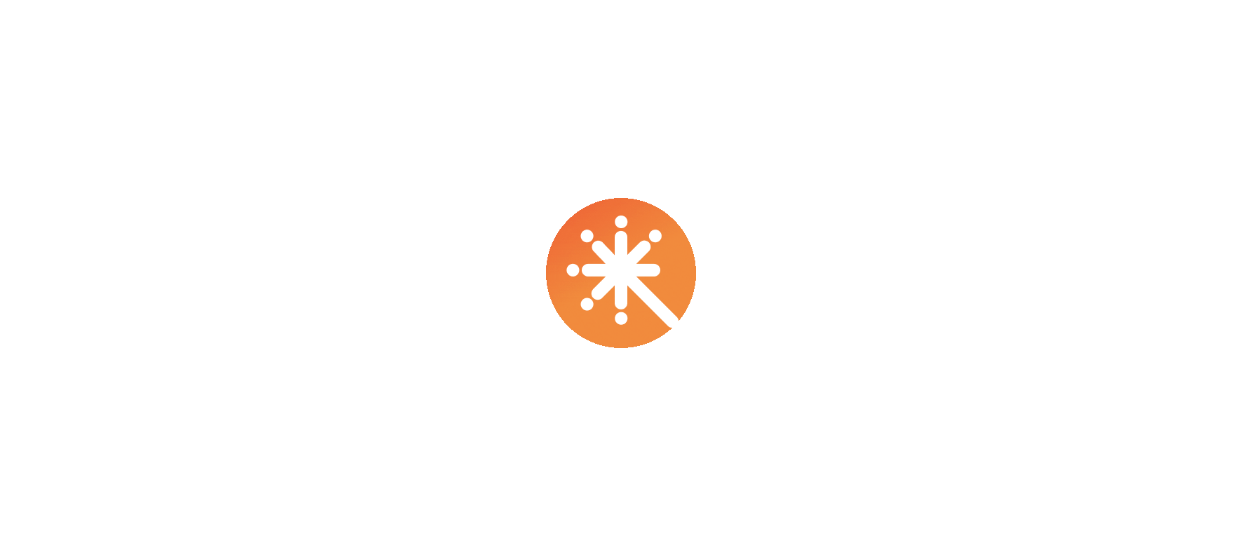 scroll, scrollTop: 0, scrollLeft: 0, axis: both 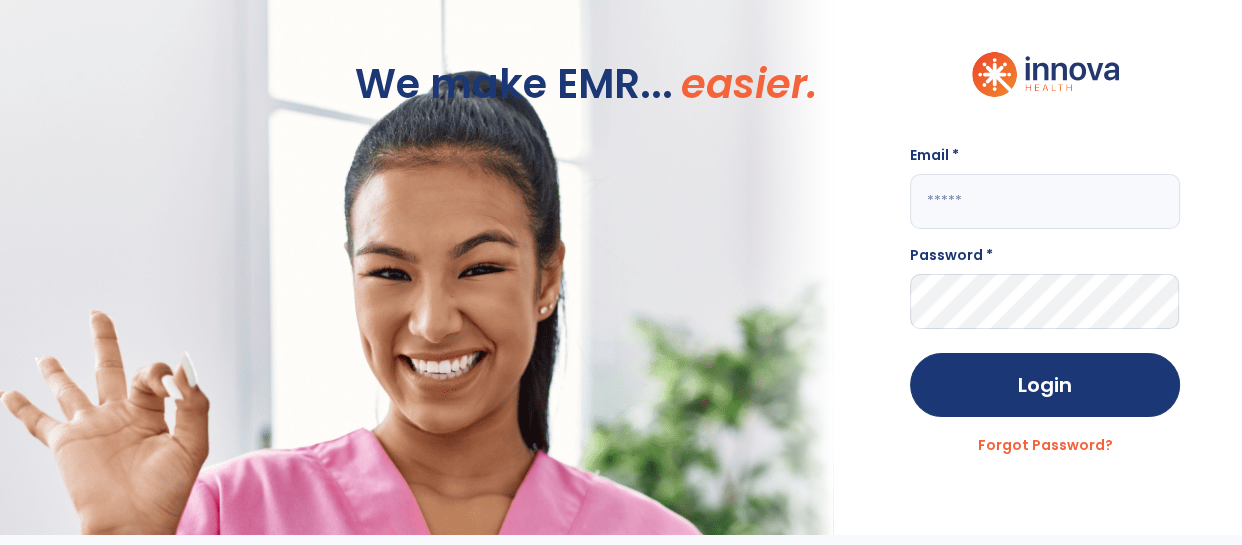 click 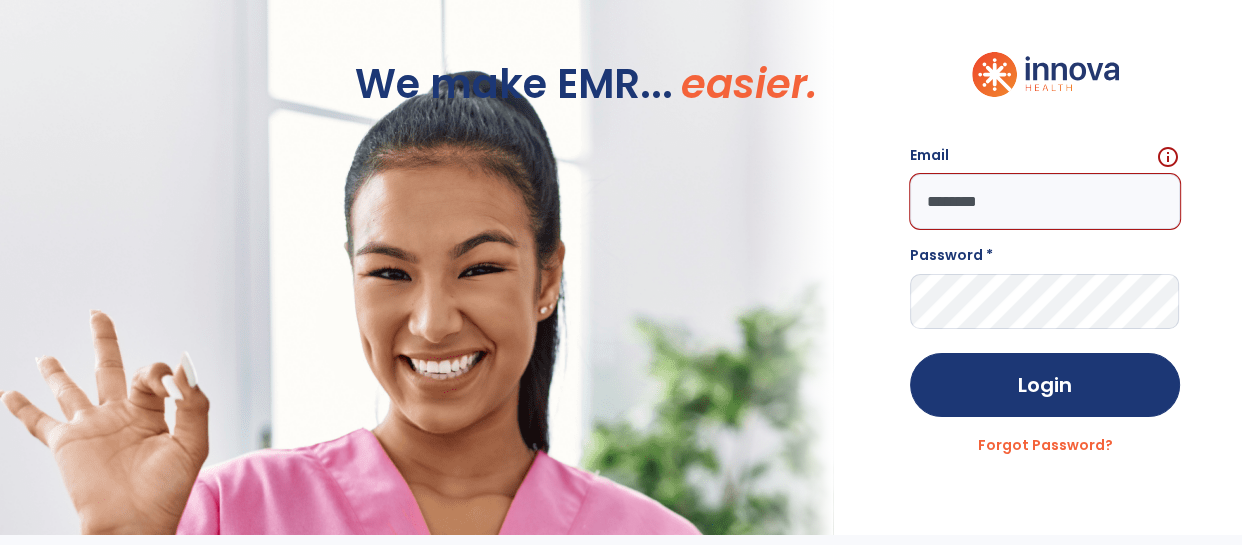 click on "********" 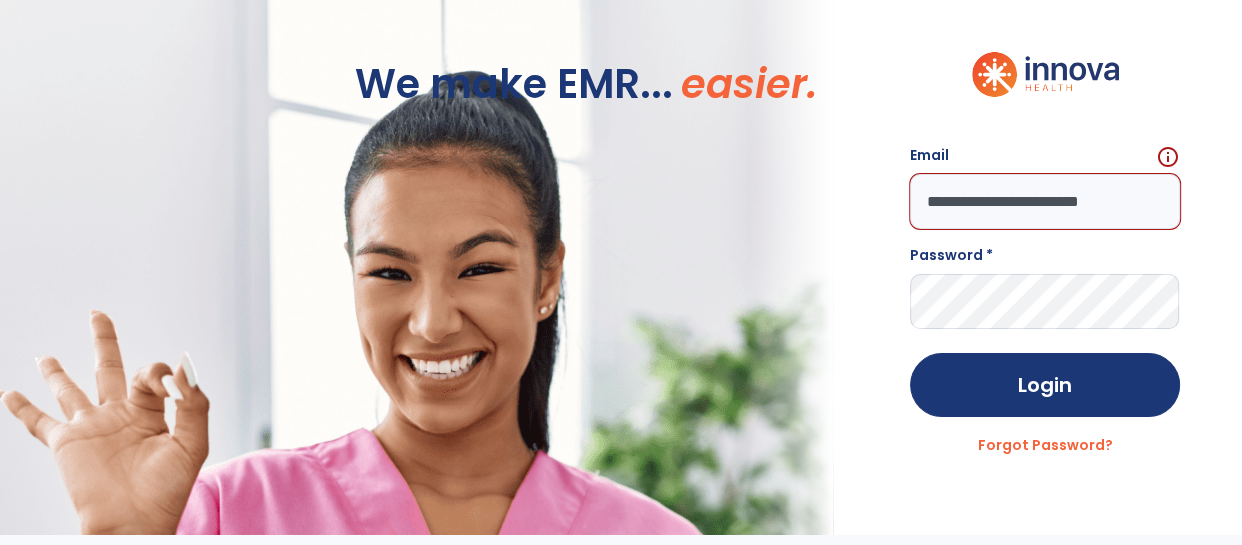 scroll, scrollTop: 0, scrollLeft: 27, axis: horizontal 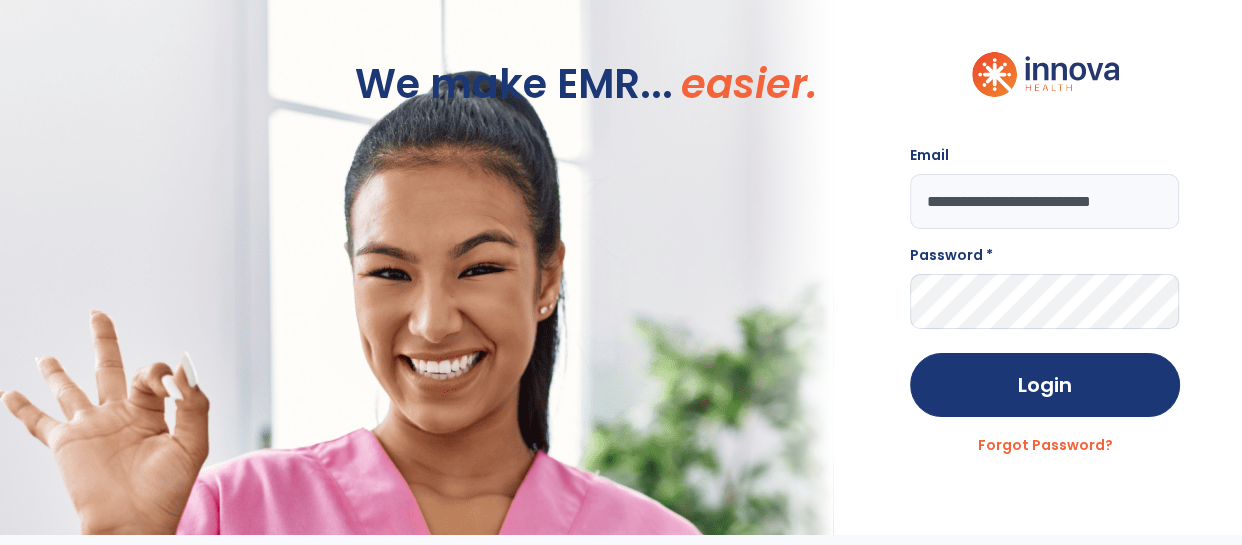 type on "**********" 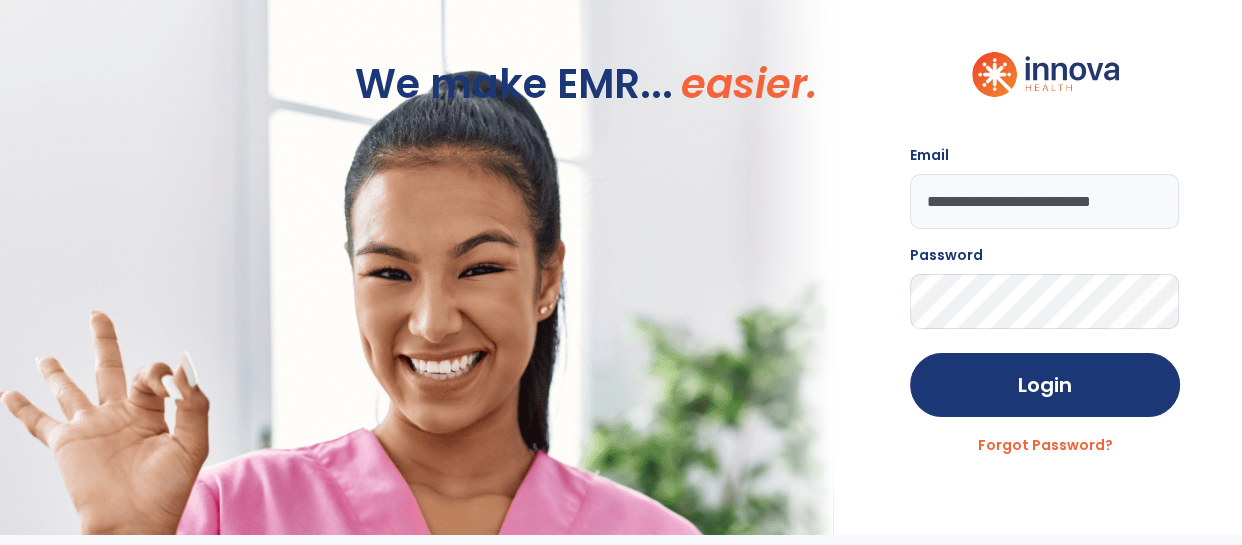 click on "Login" 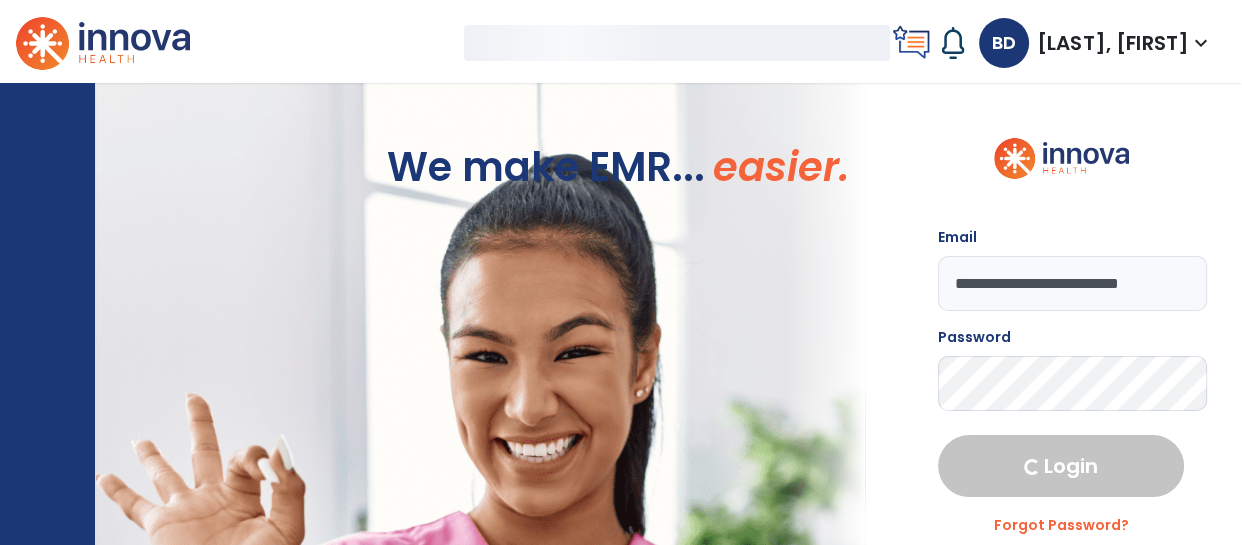 select on "****" 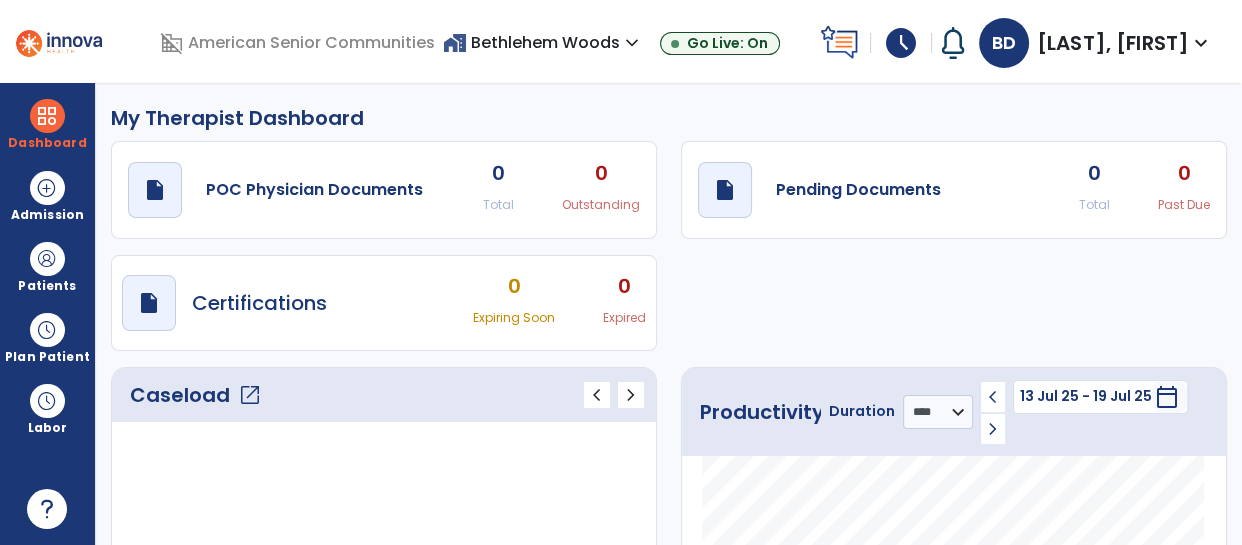 click on "expand_more" at bounding box center [632, 43] 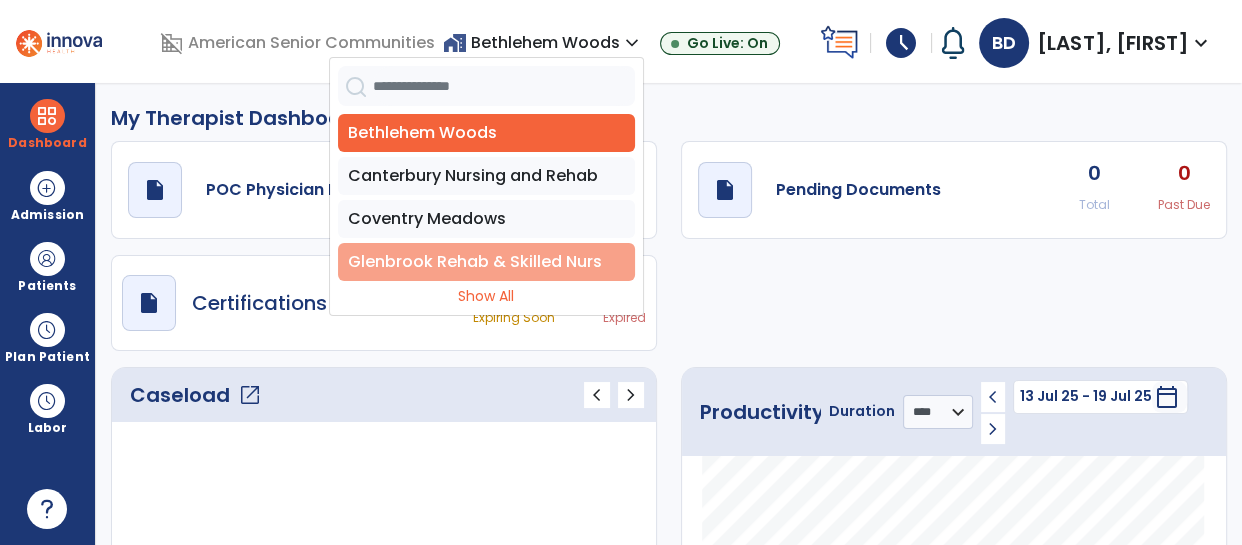 click on "Glenbrook Rehab & Skilled Nurs" at bounding box center [486, 262] 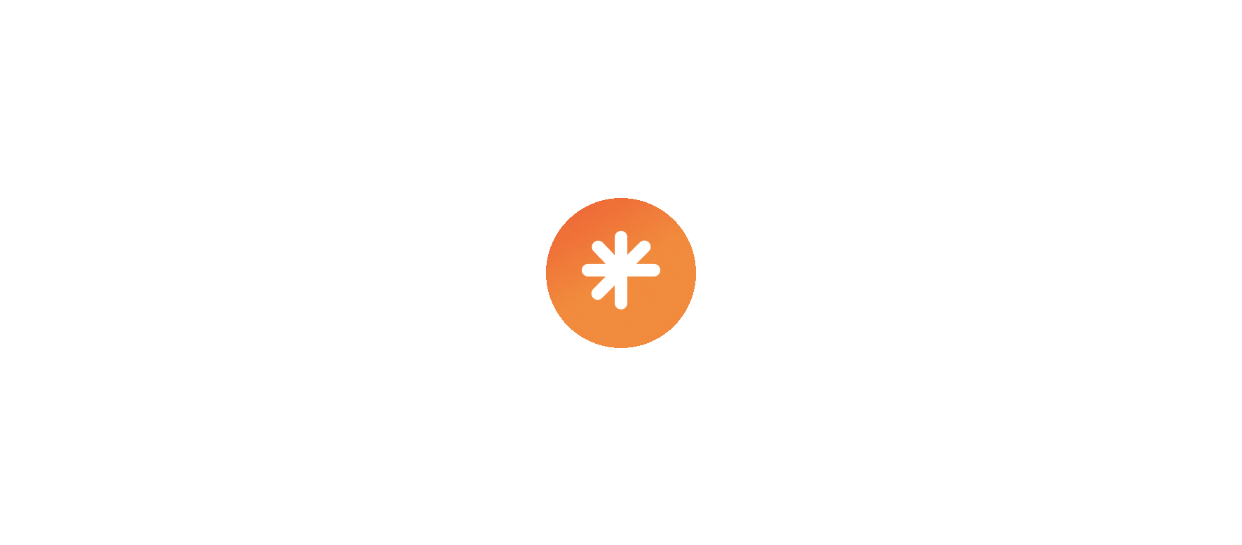 scroll, scrollTop: 0, scrollLeft: 0, axis: both 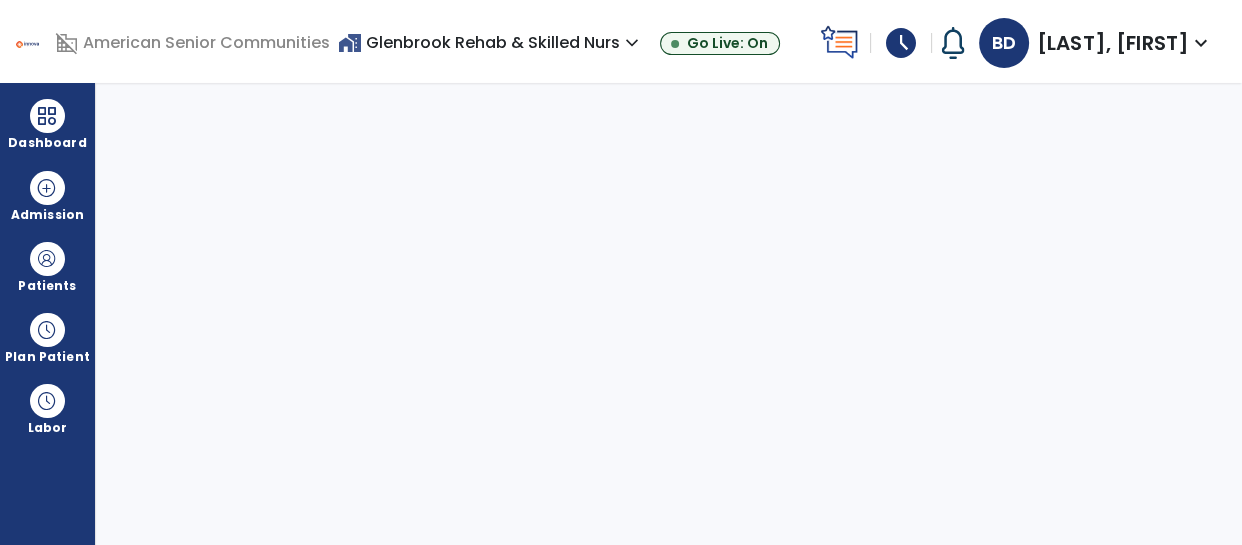 select on "****" 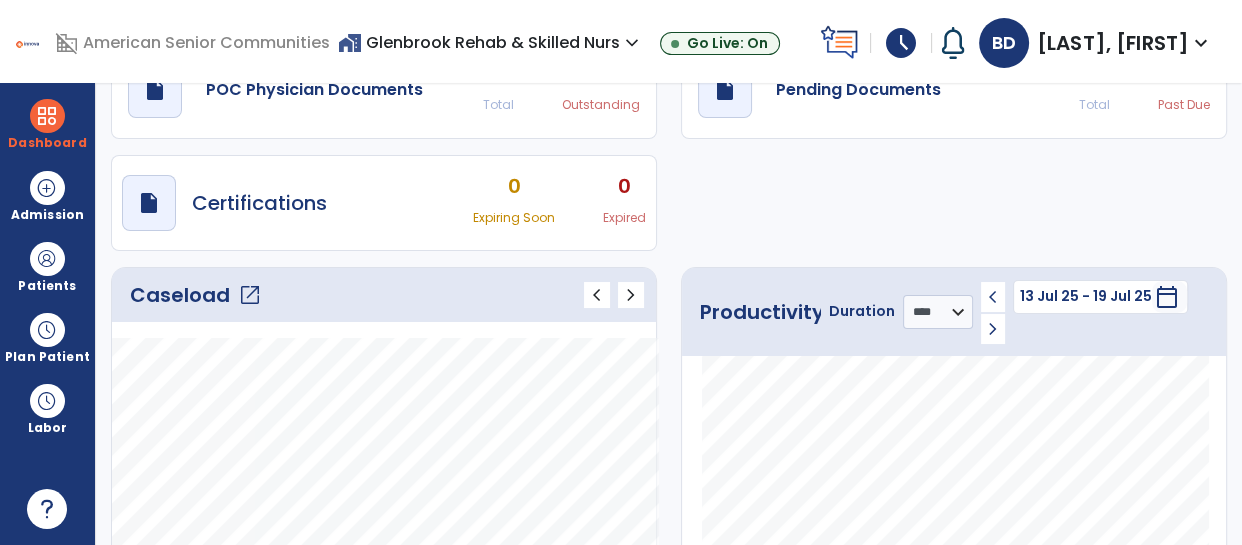 scroll, scrollTop: 77, scrollLeft: 0, axis: vertical 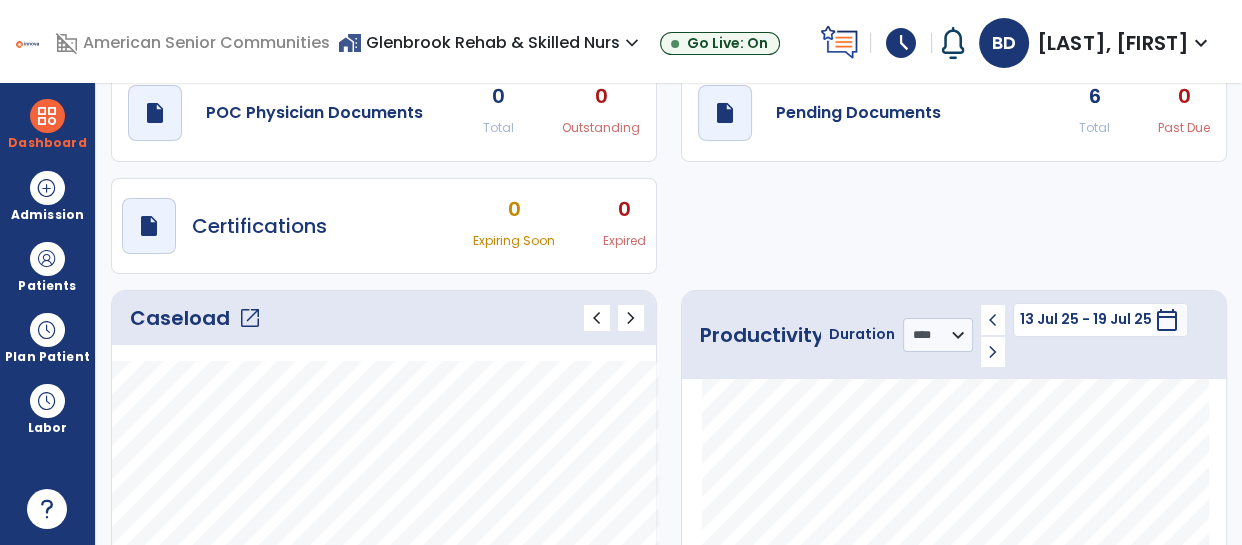 click on "Caseload   open_in_new" 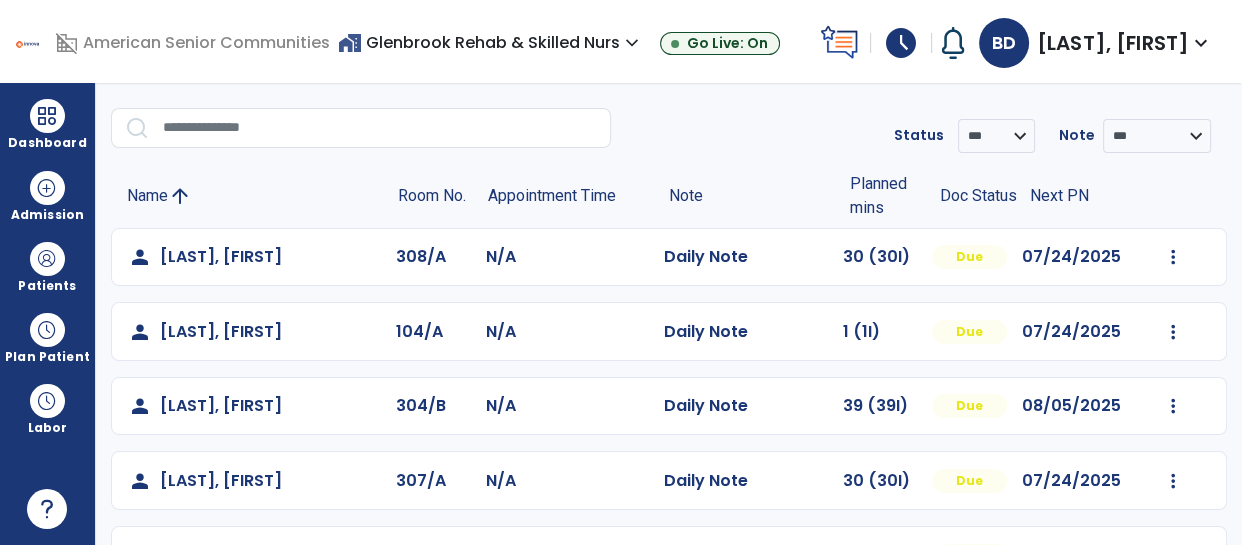 scroll, scrollTop: 0, scrollLeft: 0, axis: both 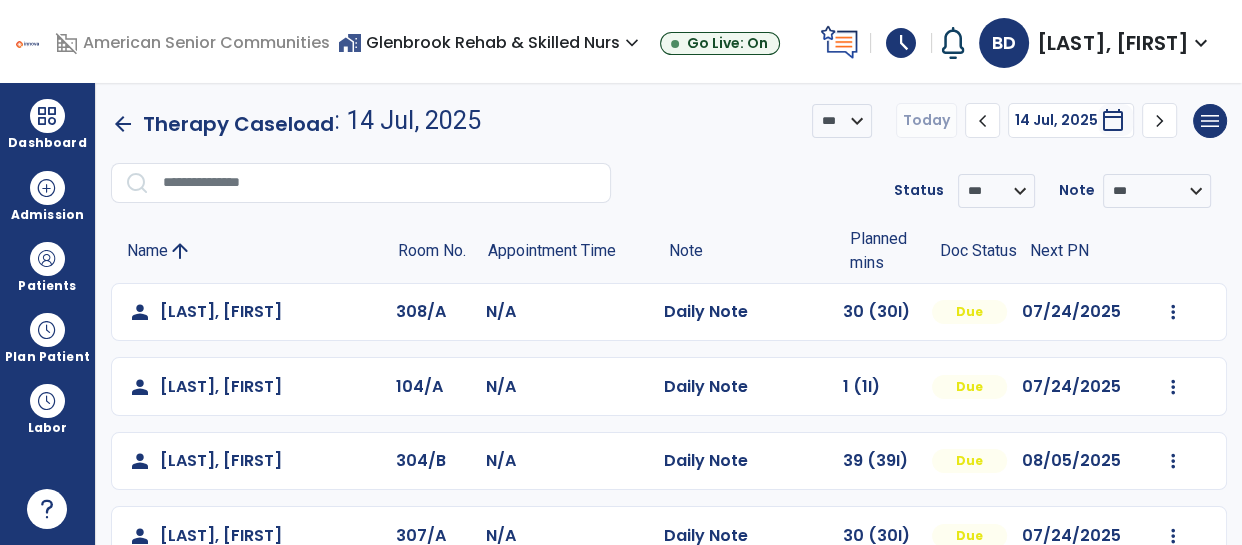 click on "expand_more" at bounding box center [632, 43] 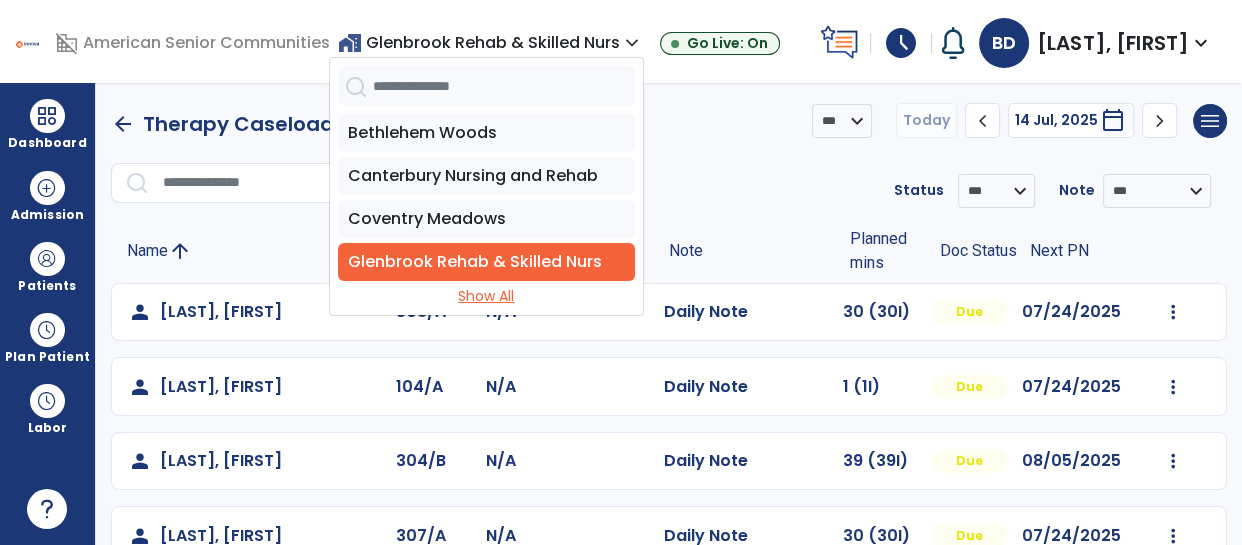 click on "Show All" at bounding box center [486, 296] 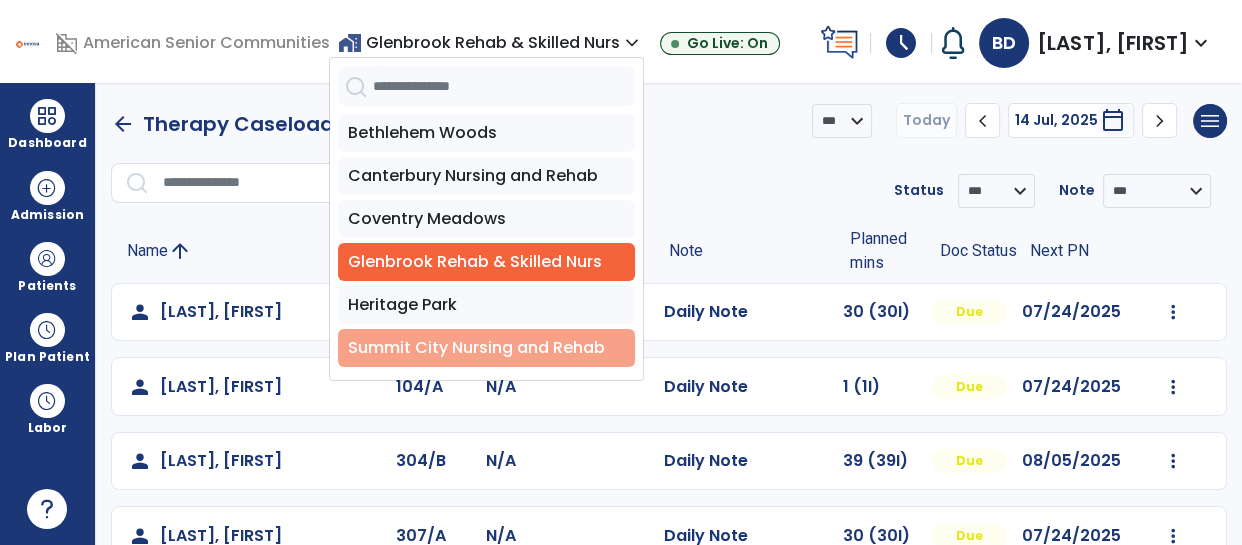 click on "Summit City Nursing and Rehab" at bounding box center (486, 348) 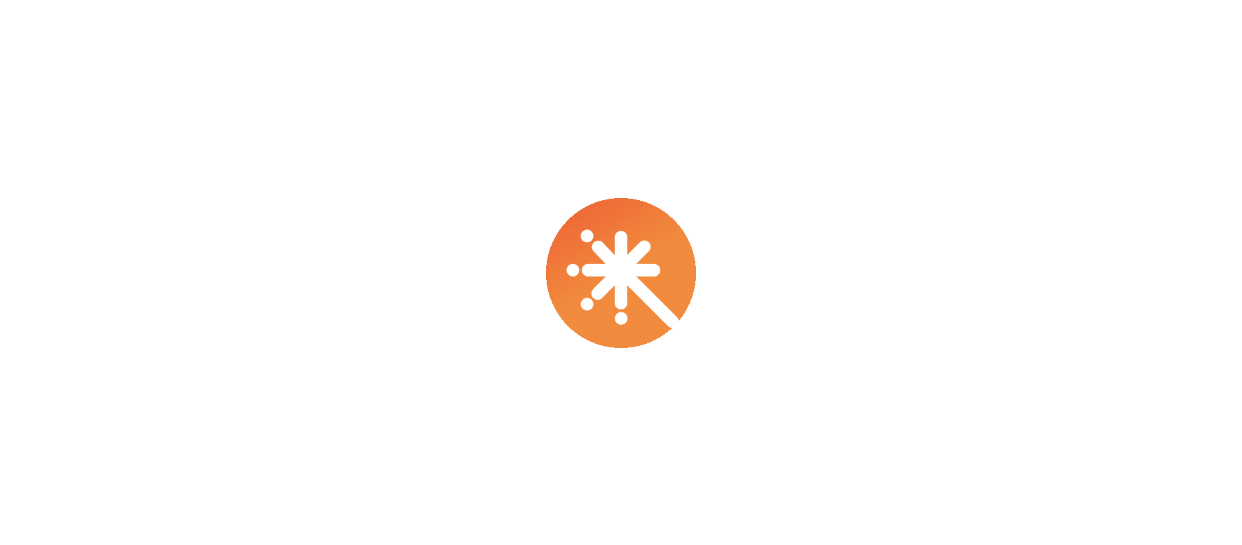 scroll, scrollTop: 0, scrollLeft: 0, axis: both 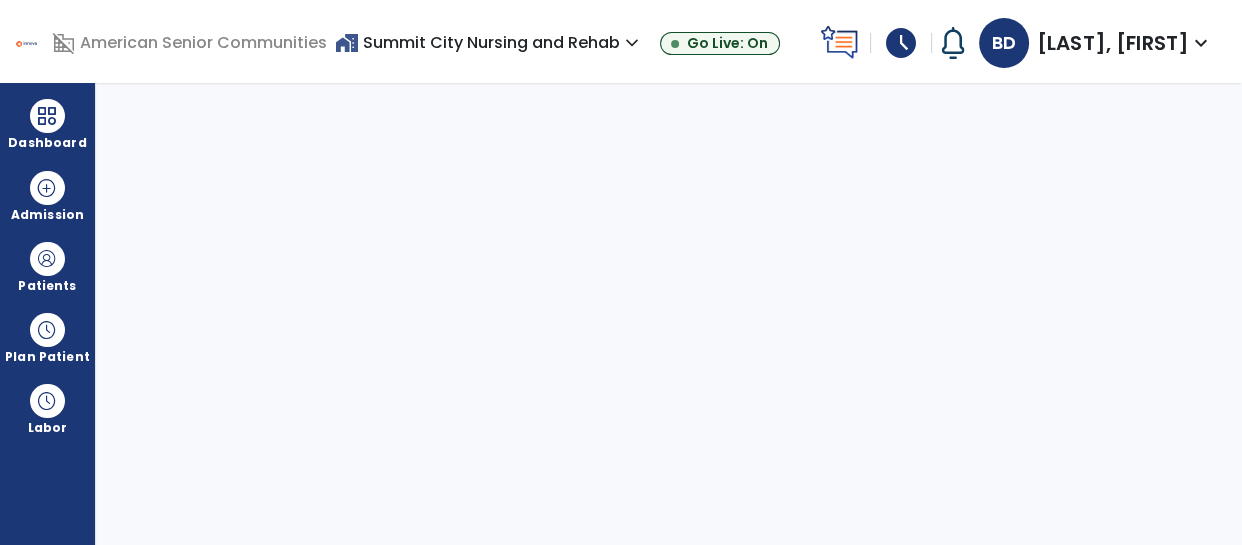 select on "****" 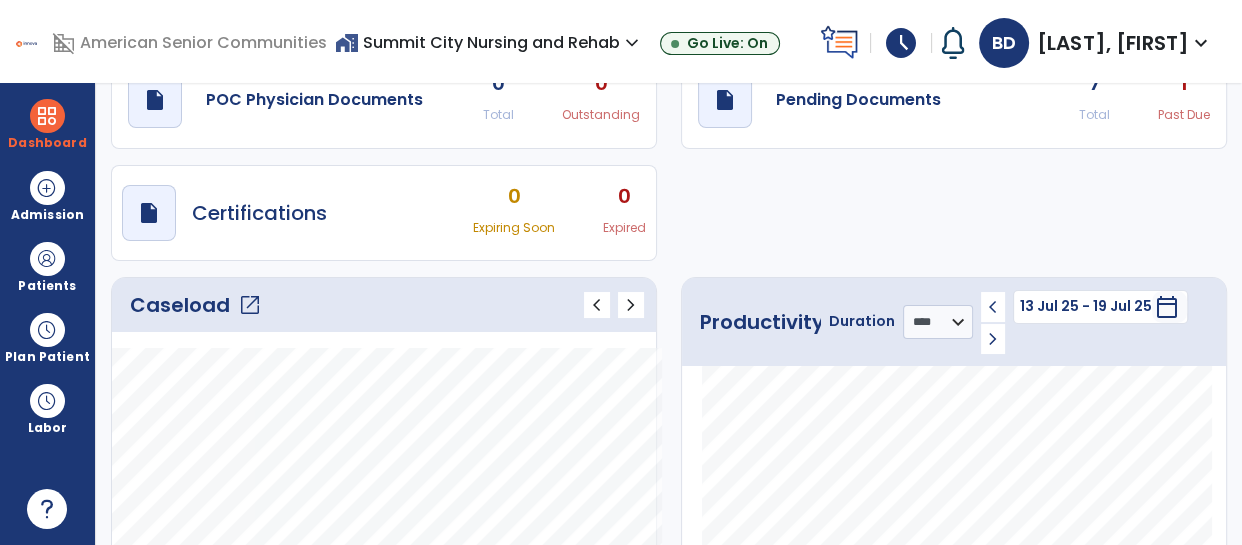 scroll, scrollTop: 66, scrollLeft: 0, axis: vertical 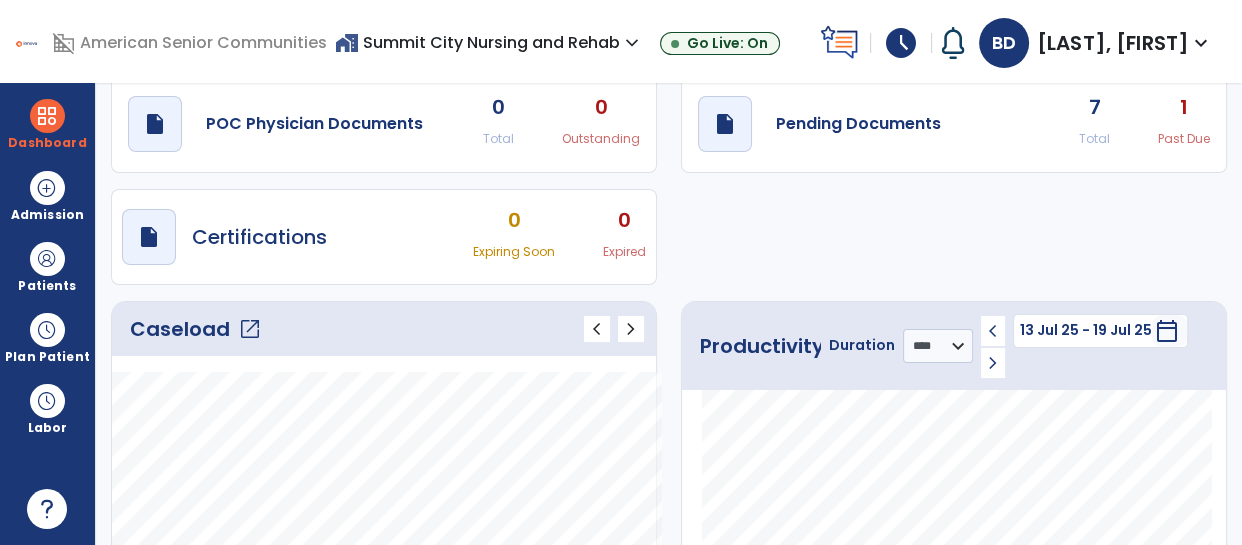 click on "Caseload   open_in_new" 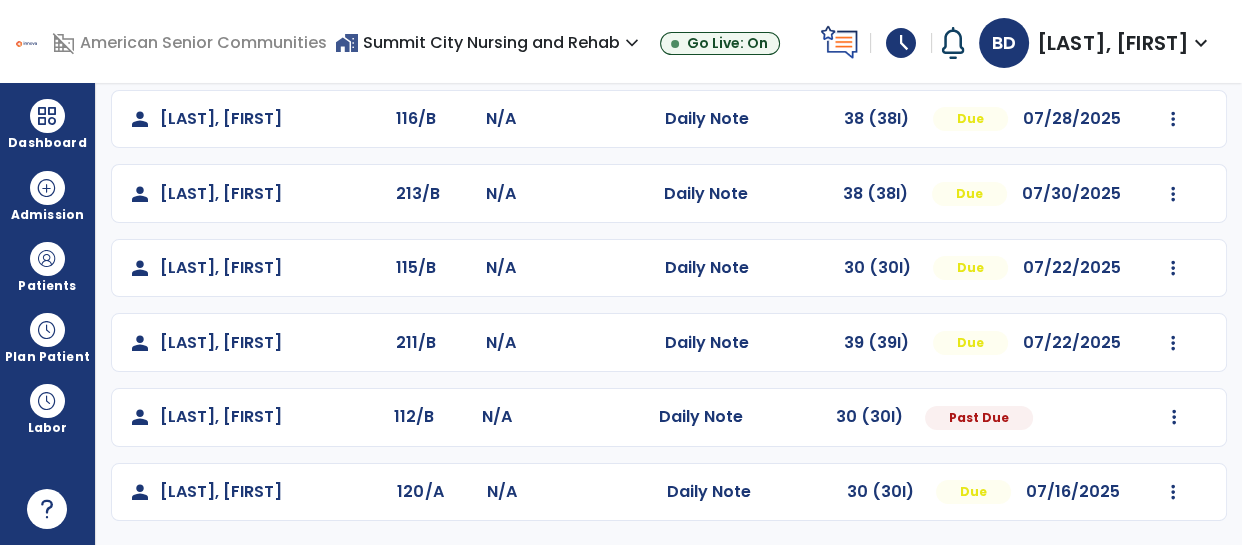 scroll, scrollTop: 0, scrollLeft: 0, axis: both 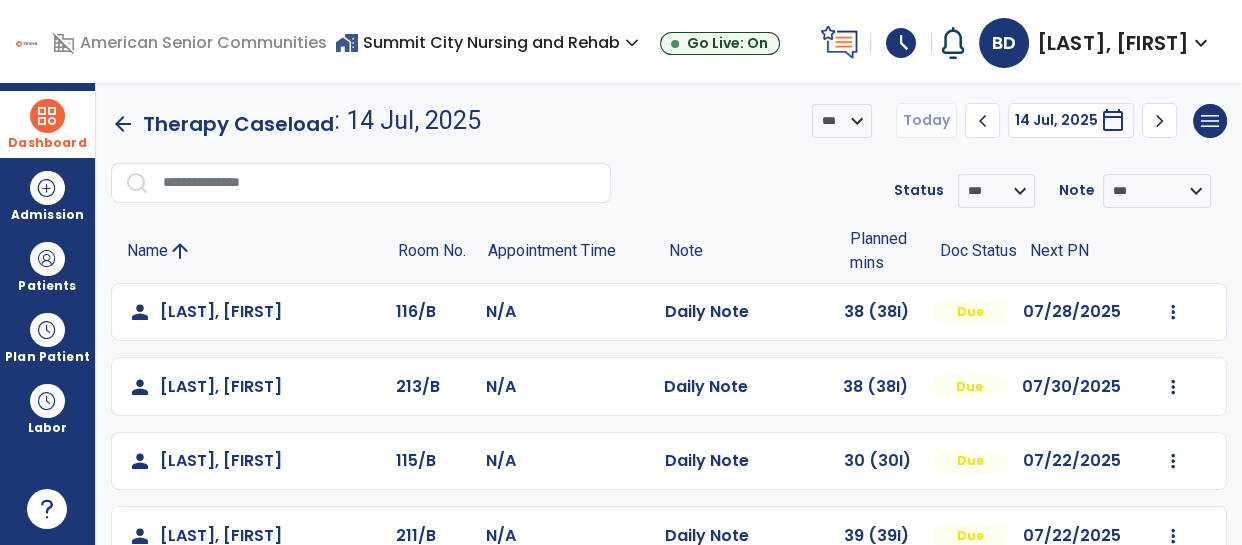 click at bounding box center (47, 116) 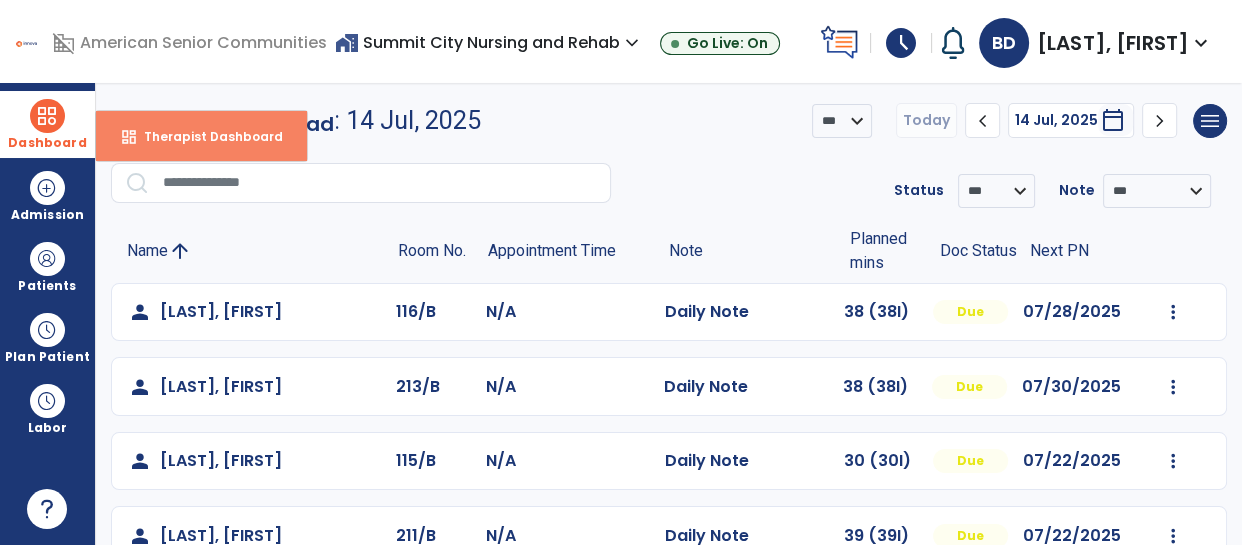 click on "Therapist Dashboard" at bounding box center (205, 136) 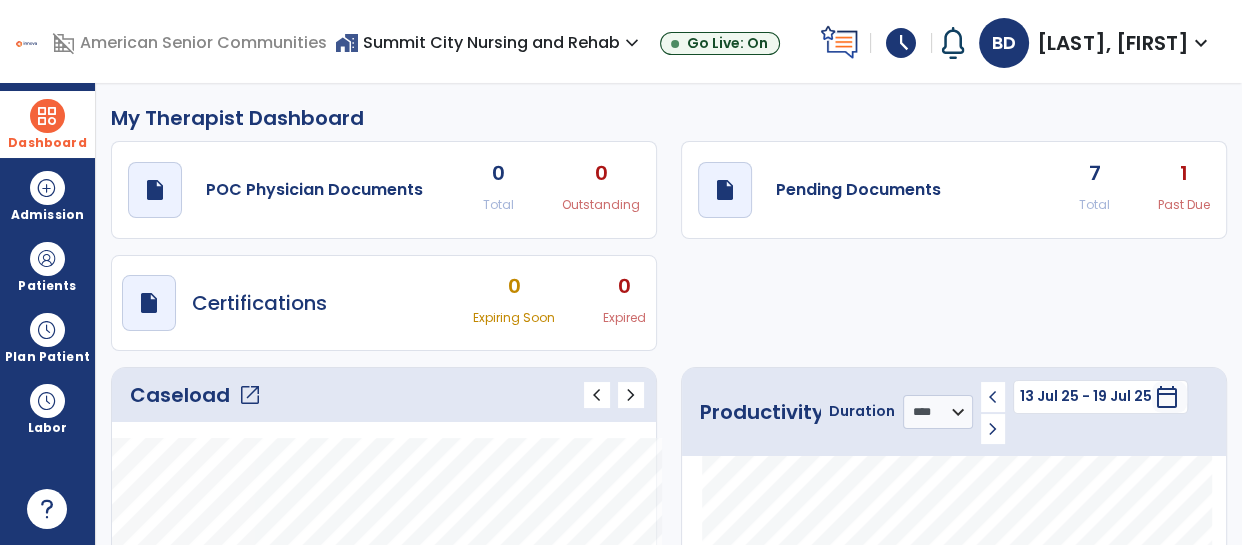 click on "1" 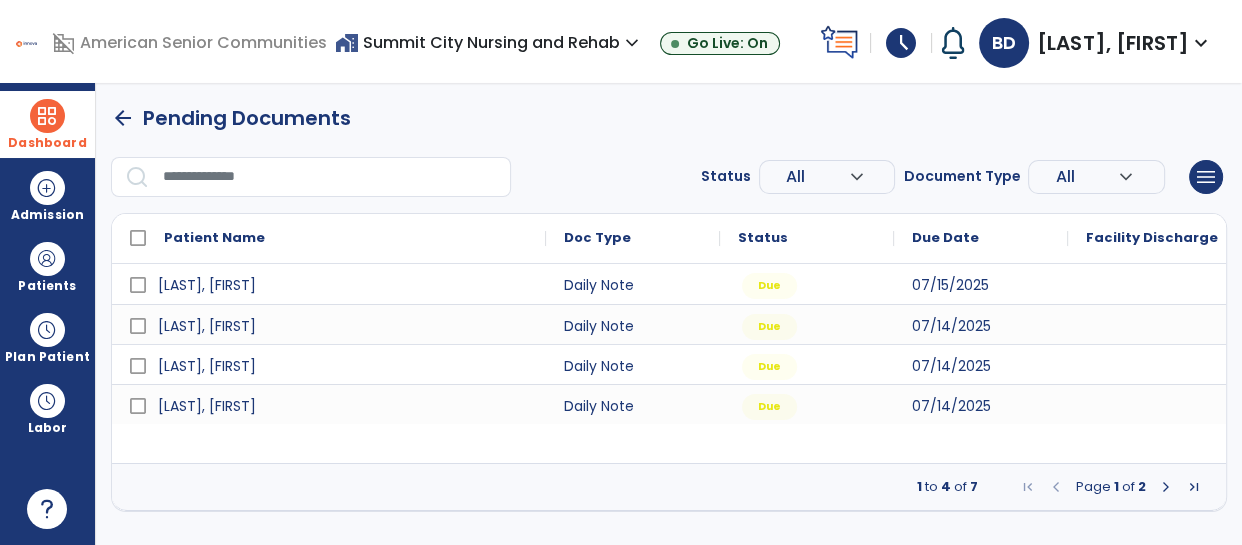 click at bounding box center [1166, 487] 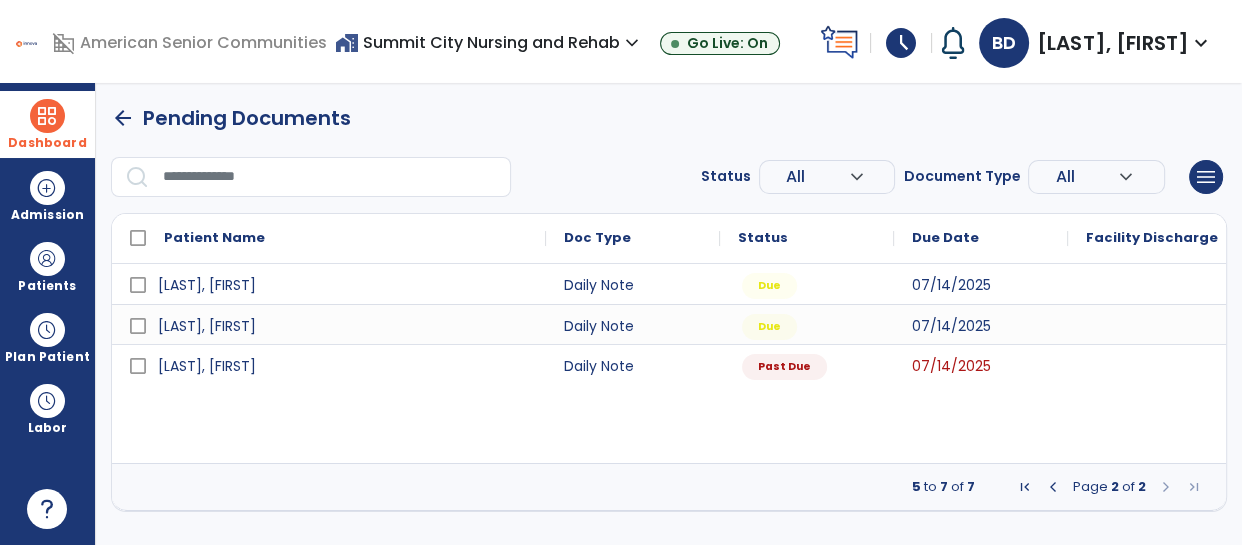 click at bounding box center (47, 116) 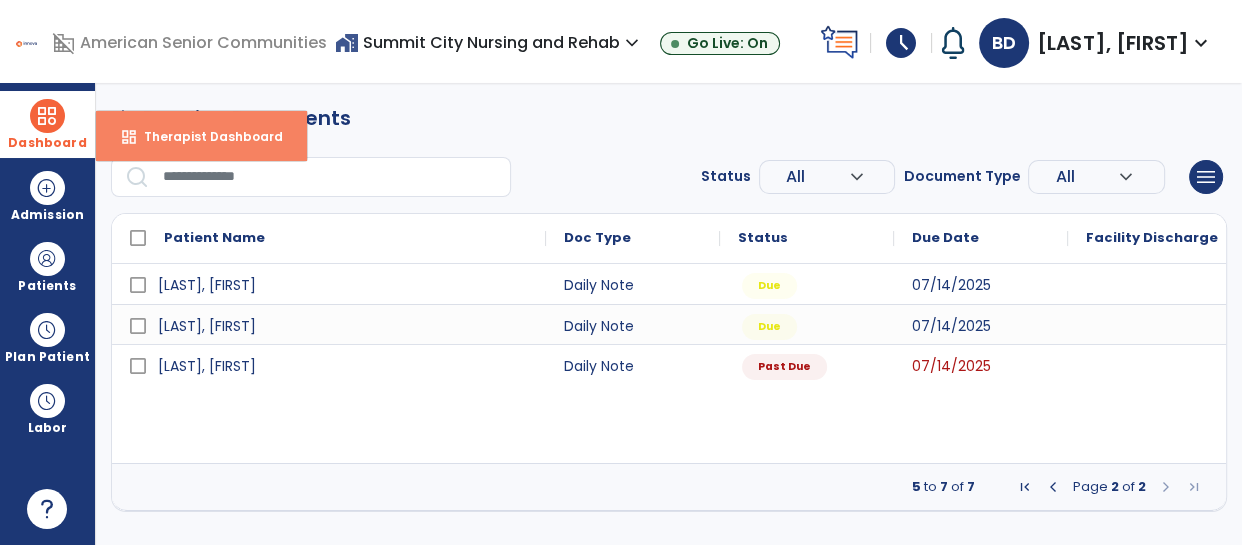 click on "Therapist Dashboard" at bounding box center (205, 136) 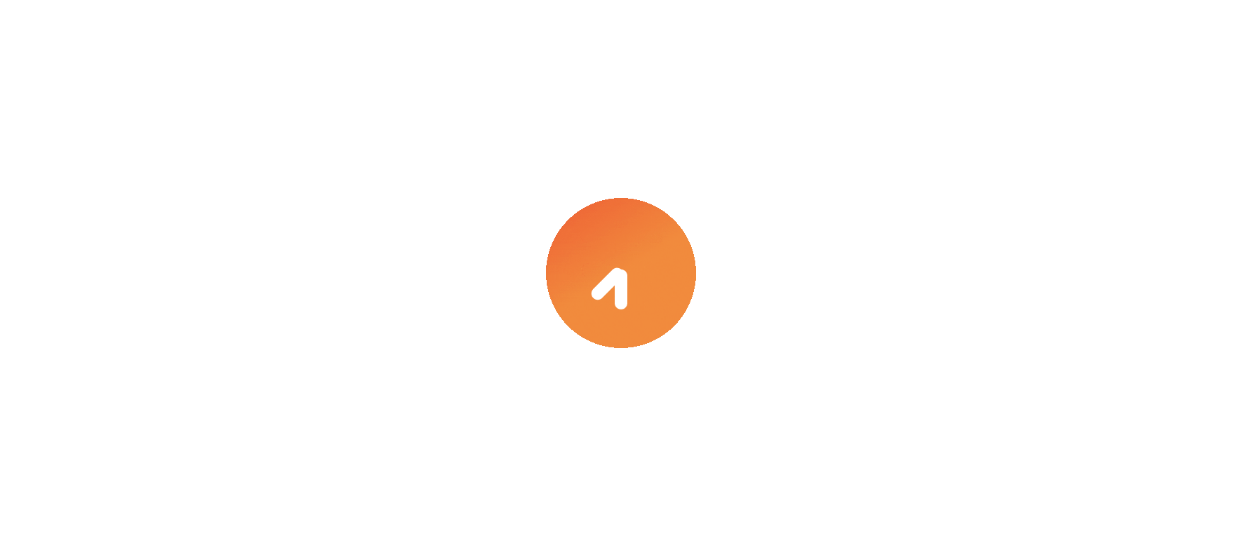 scroll, scrollTop: 0, scrollLeft: 0, axis: both 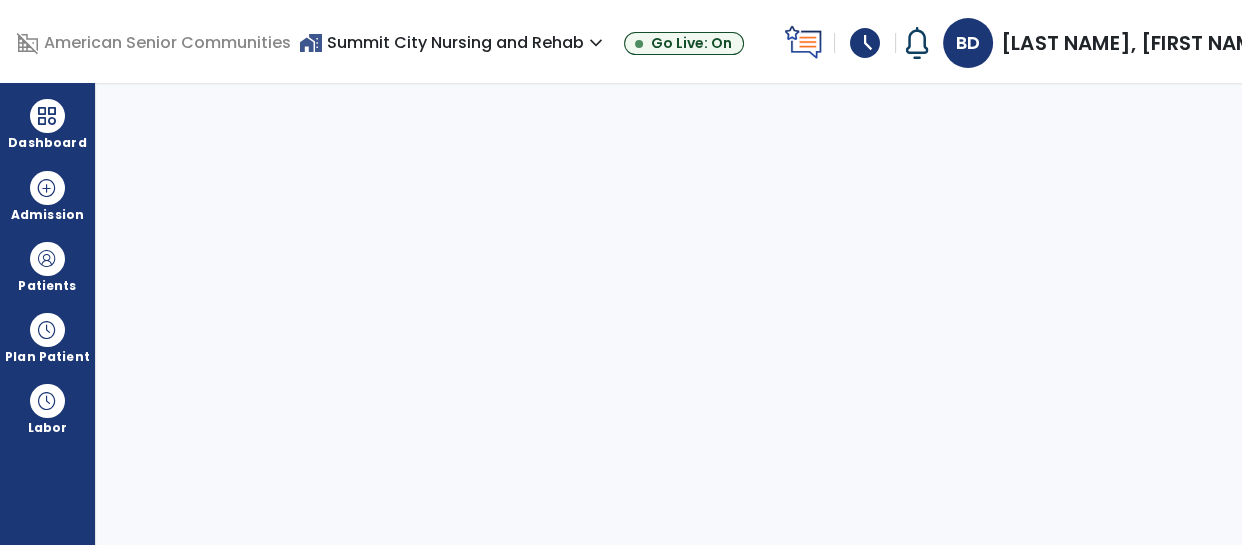 select on "****" 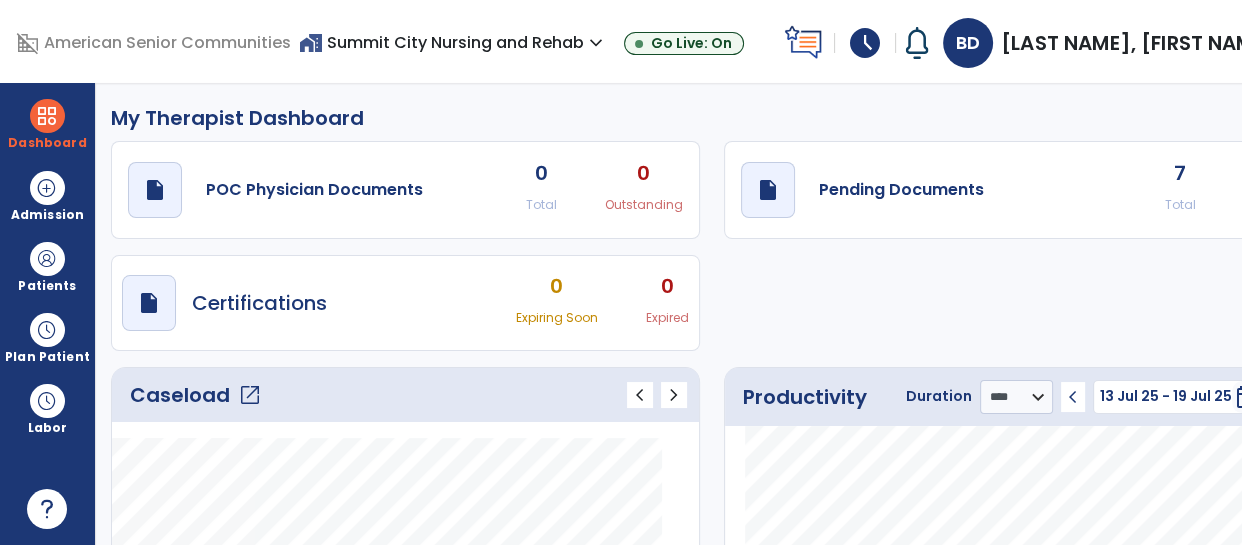 click on "Caseload   open_in_new" 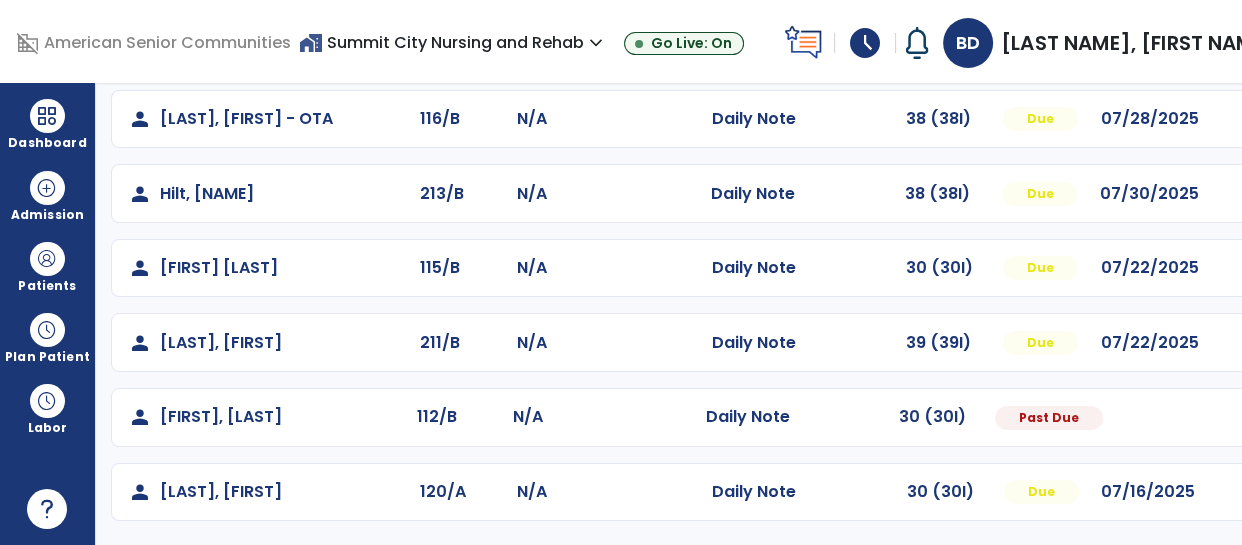 scroll, scrollTop: 193, scrollLeft: 0, axis: vertical 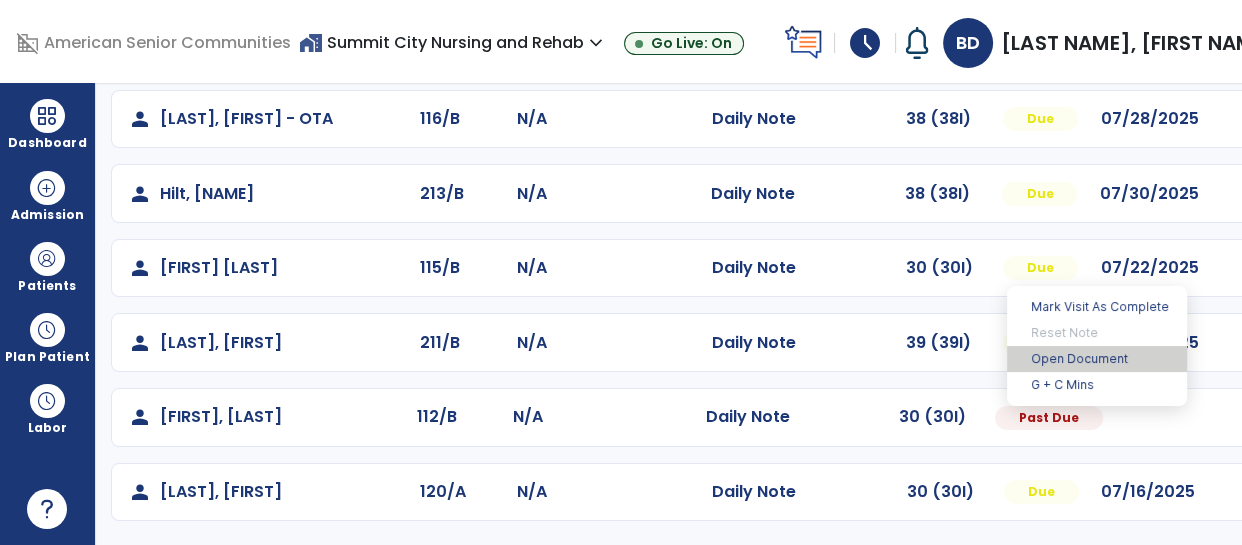 click on "Open Document" at bounding box center (1097, 359) 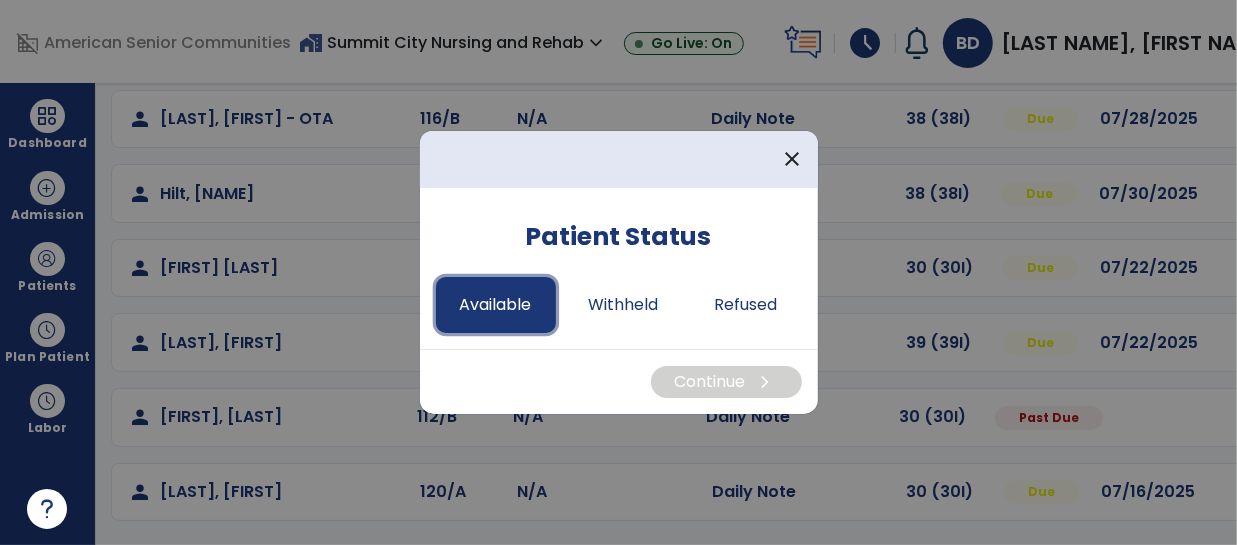 click on "Available" at bounding box center (496, 305) 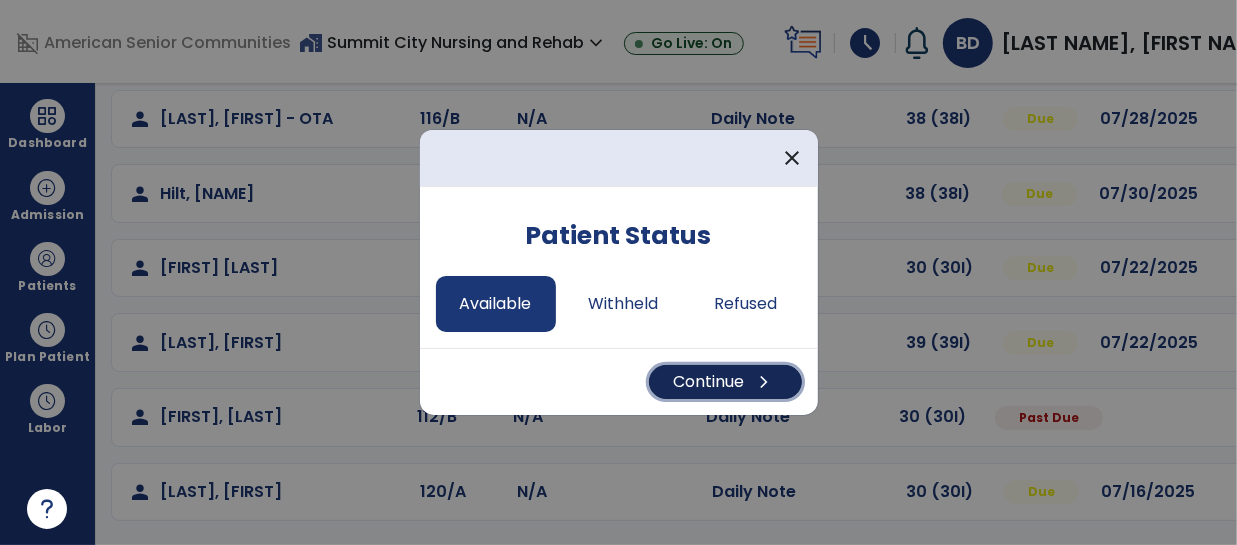 click on "Continue   chevron_right" at bounding box center [725, 382] 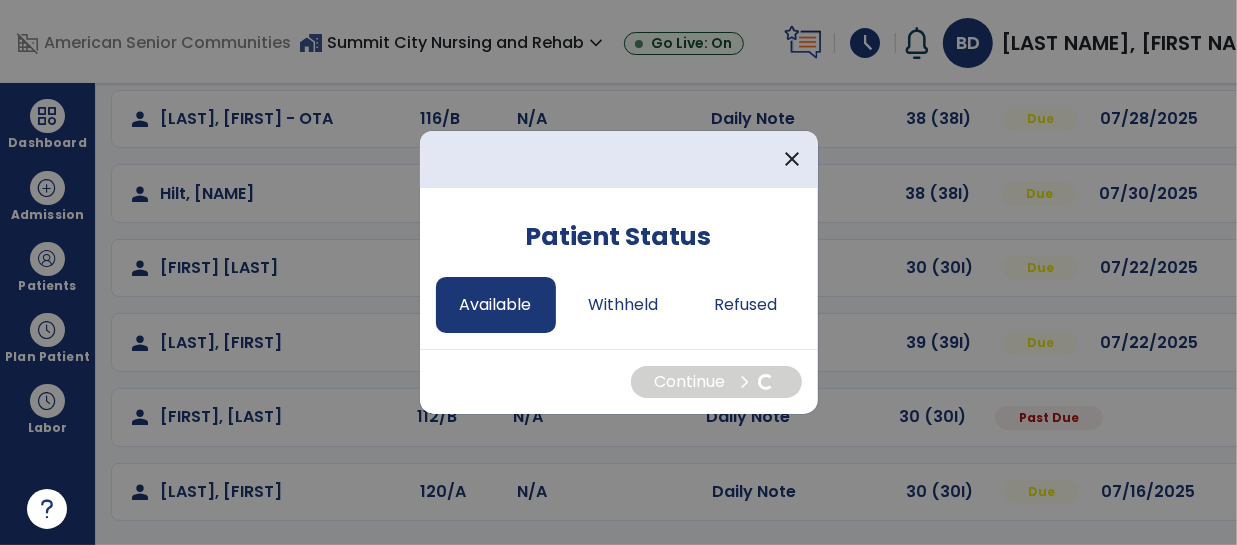 select on "*" 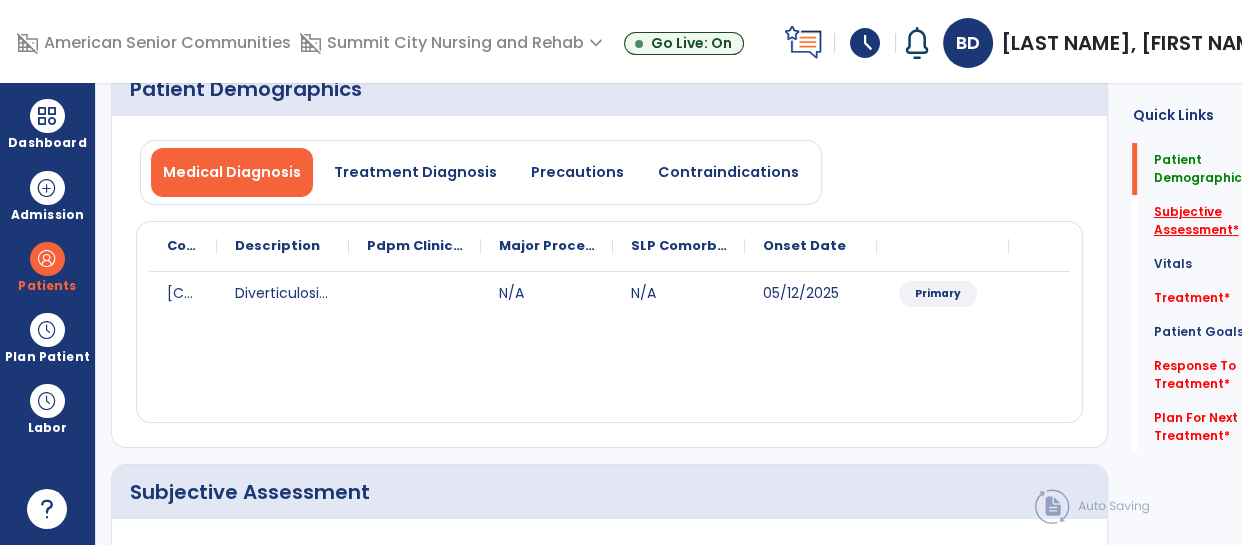 click on "Subjective Assessment   *" 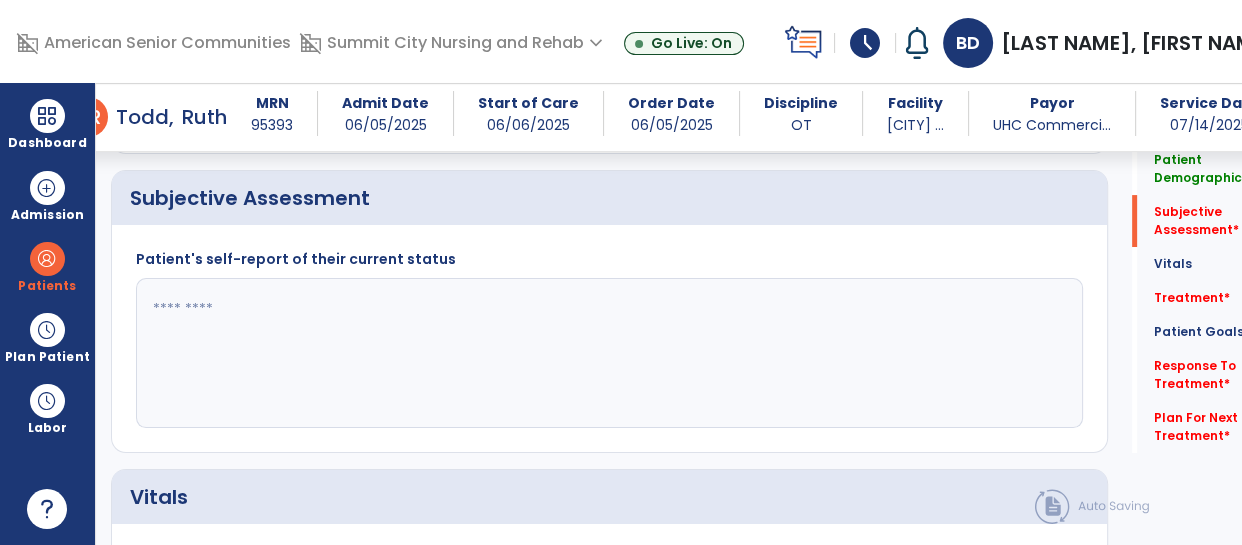 scroll, scrollTop: 483, scrollLeft: 0, axis: vertical 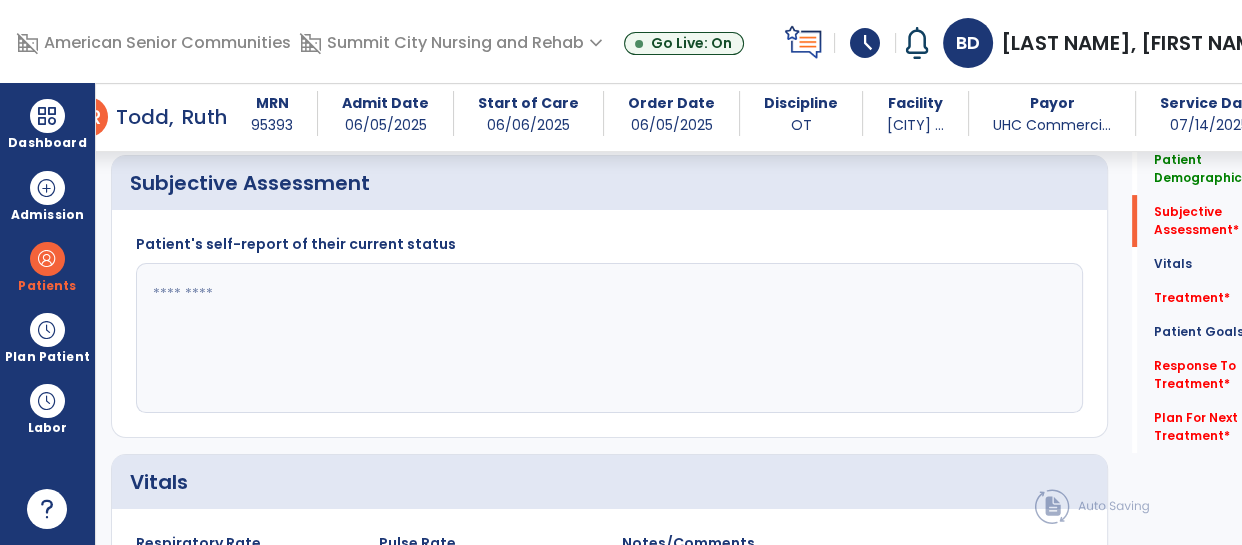 click 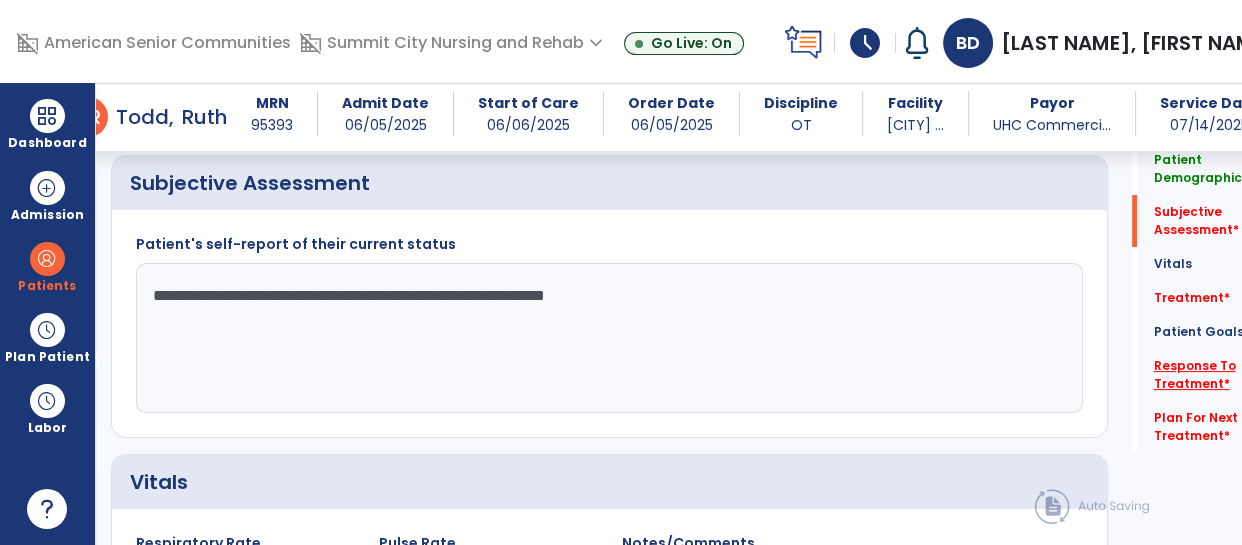 type on "**********" 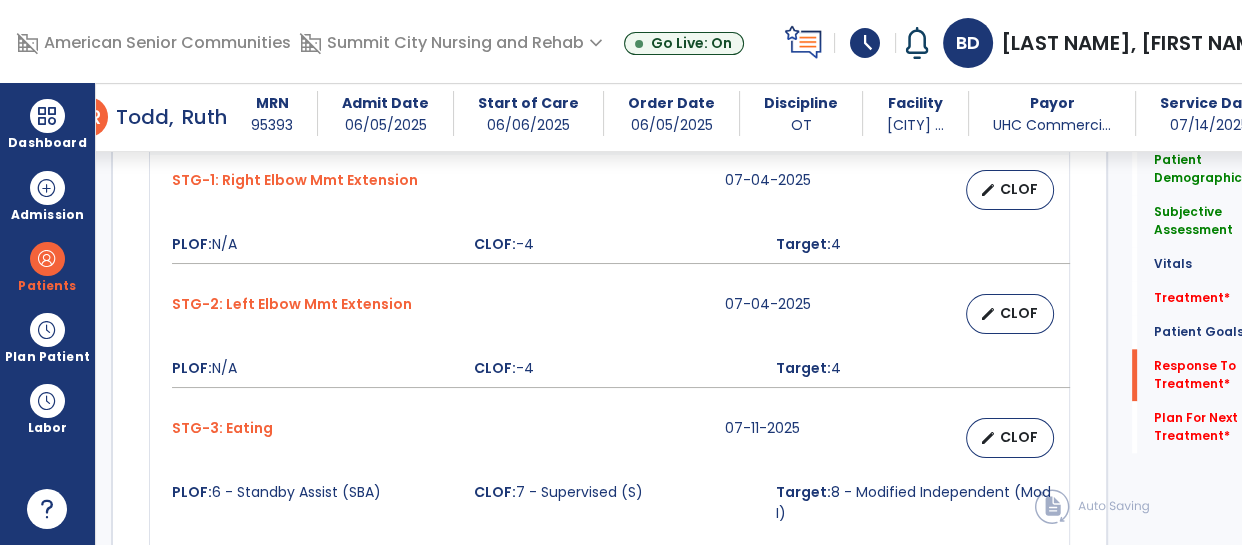 scroll, scrollTop: 2445, scrollLeft: 0, axis: vertical 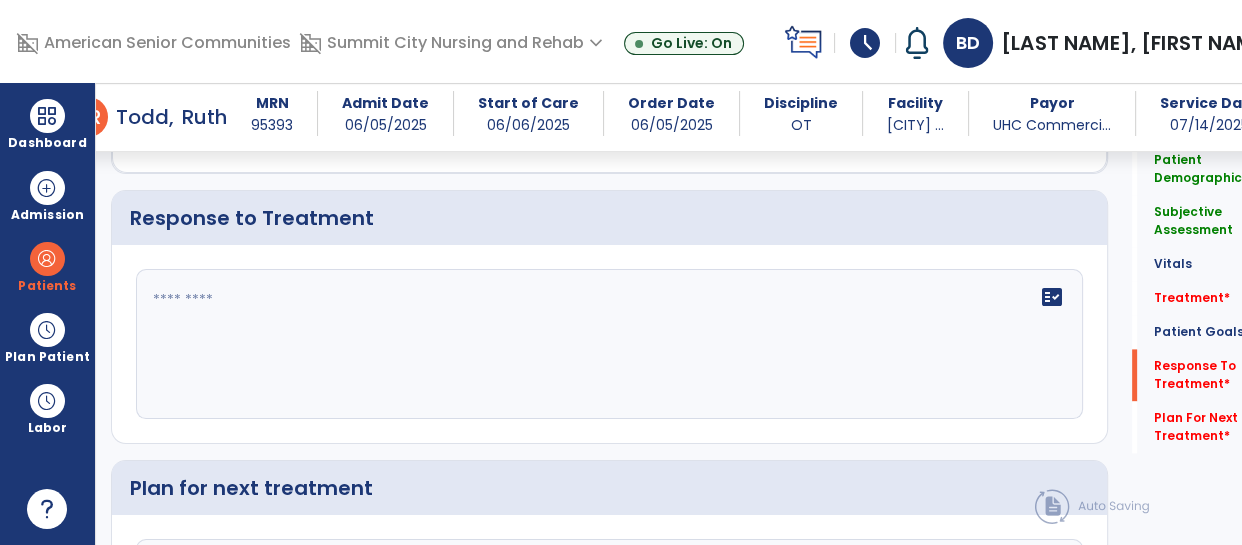 click on "fact_check" 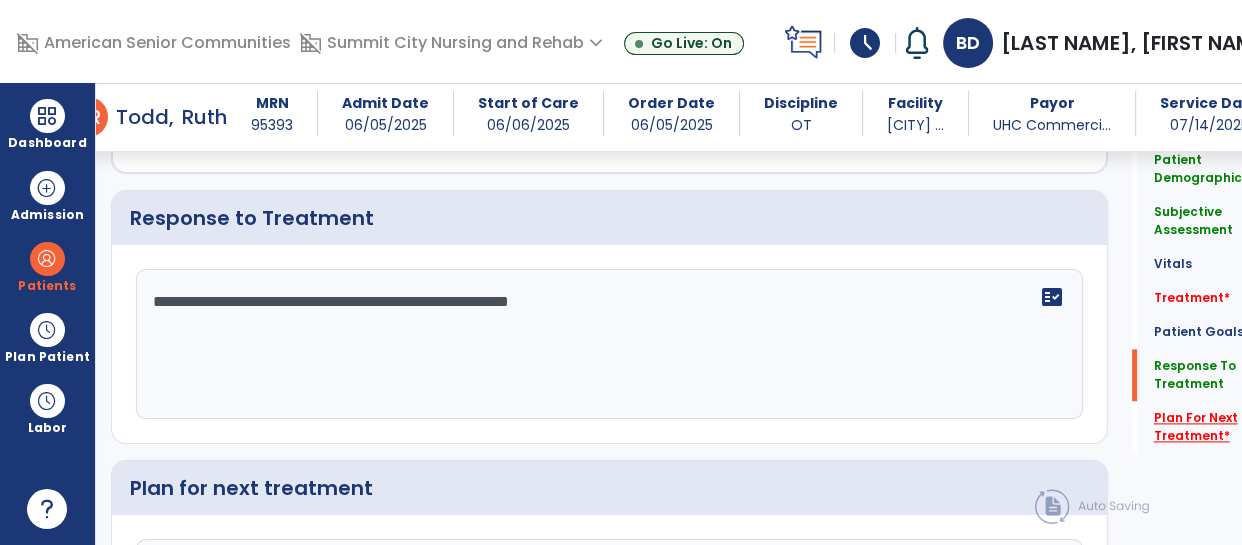 type on "**********" 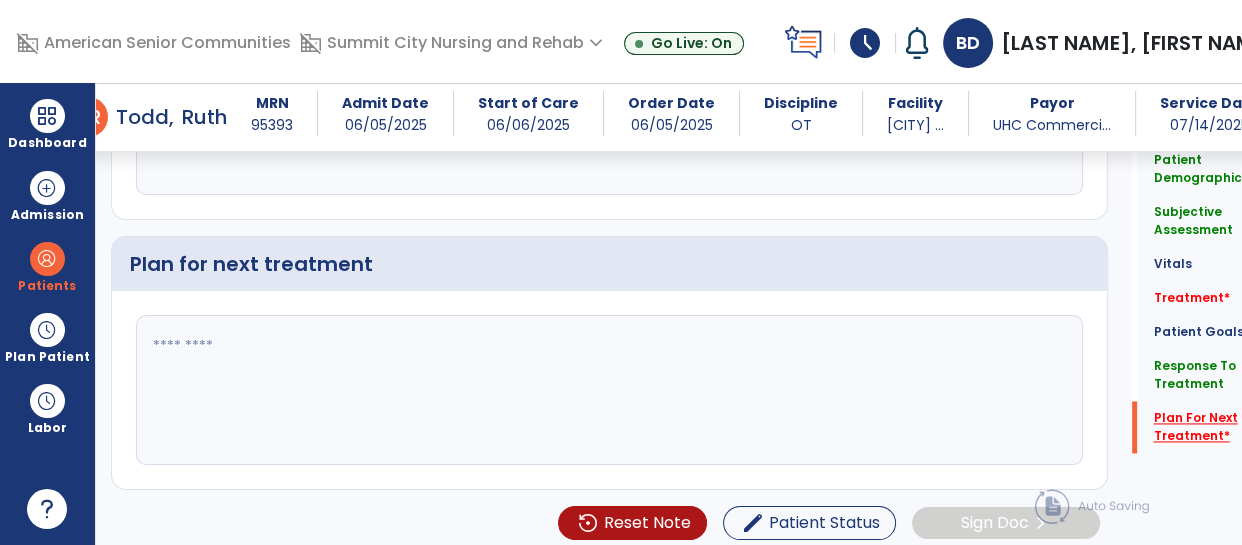 scroll, scrollTop: 2676, scrollLeft: 0, axis: vertical 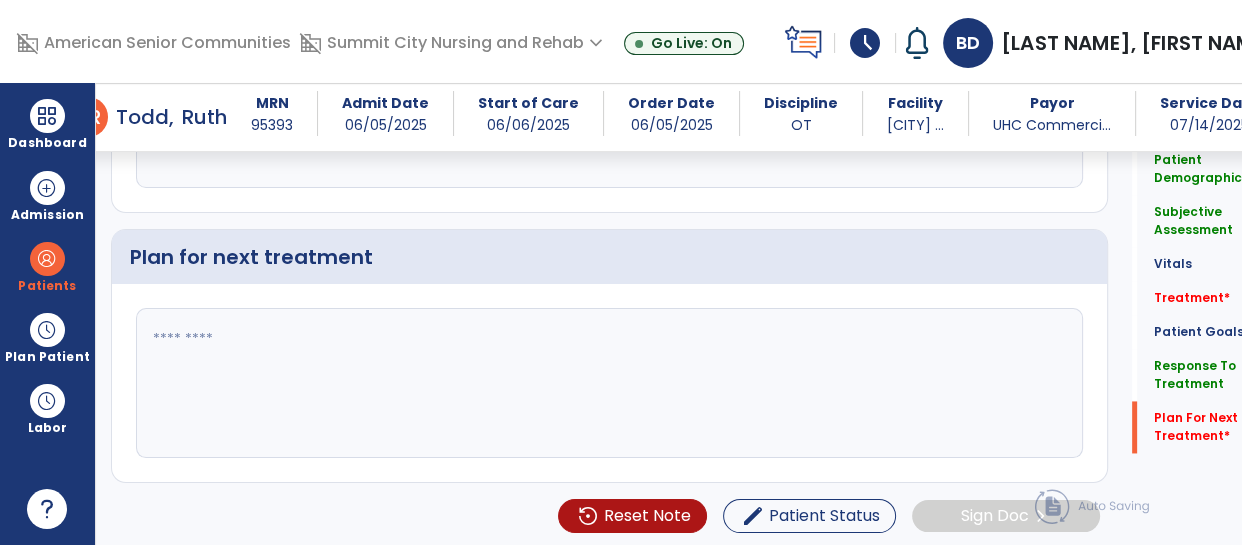 click 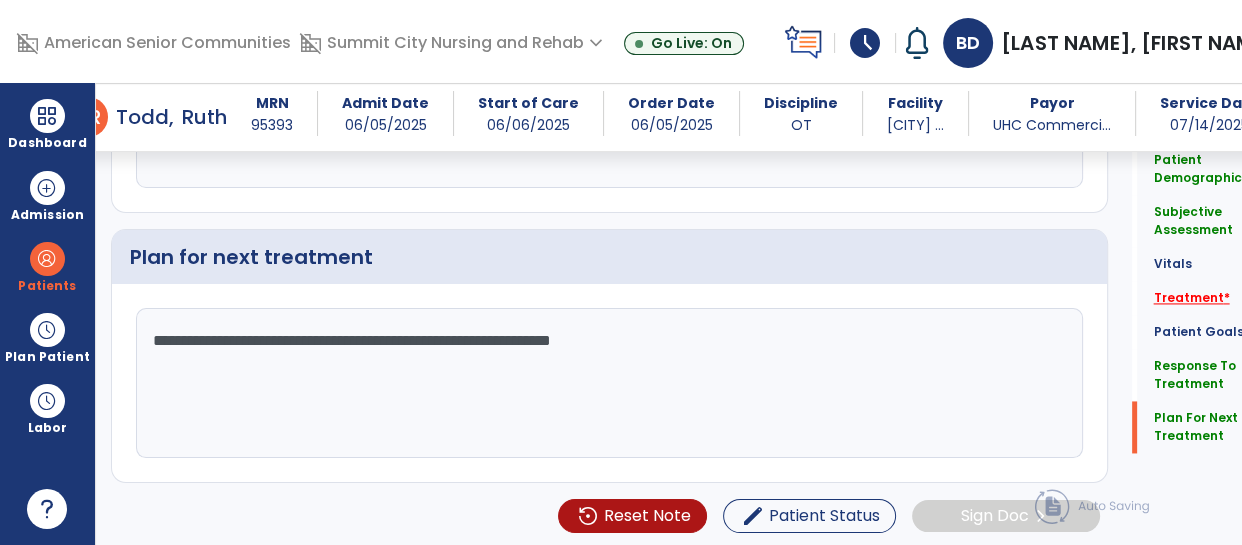 type on "**********" 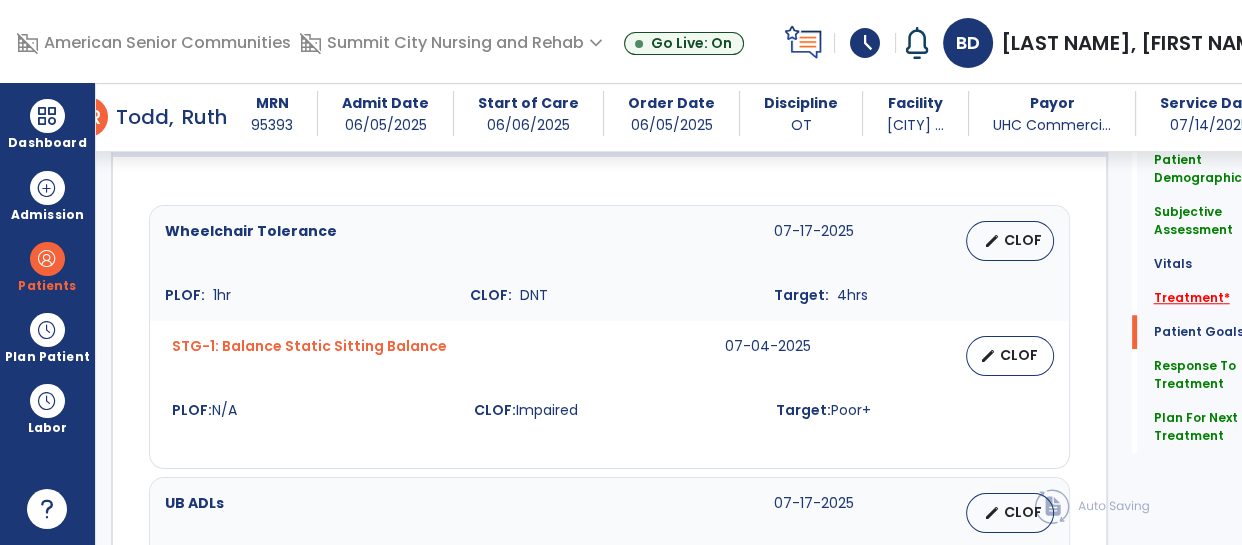 scroll, scrollTop: 1171, scrollLeft: 0, axis: vertical 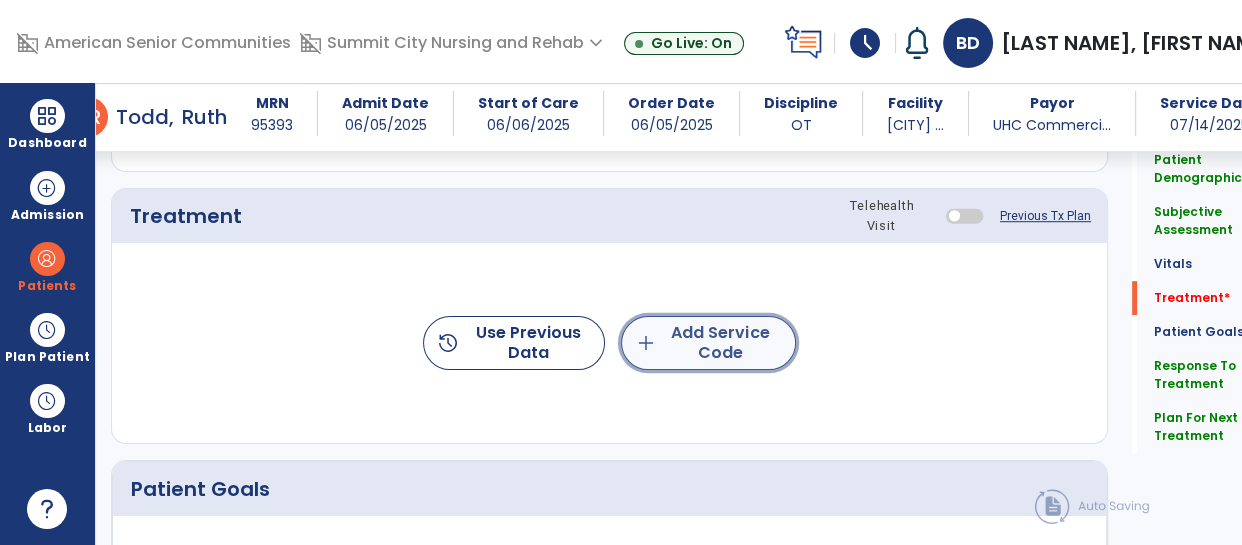 click on "add  Add Service Code" 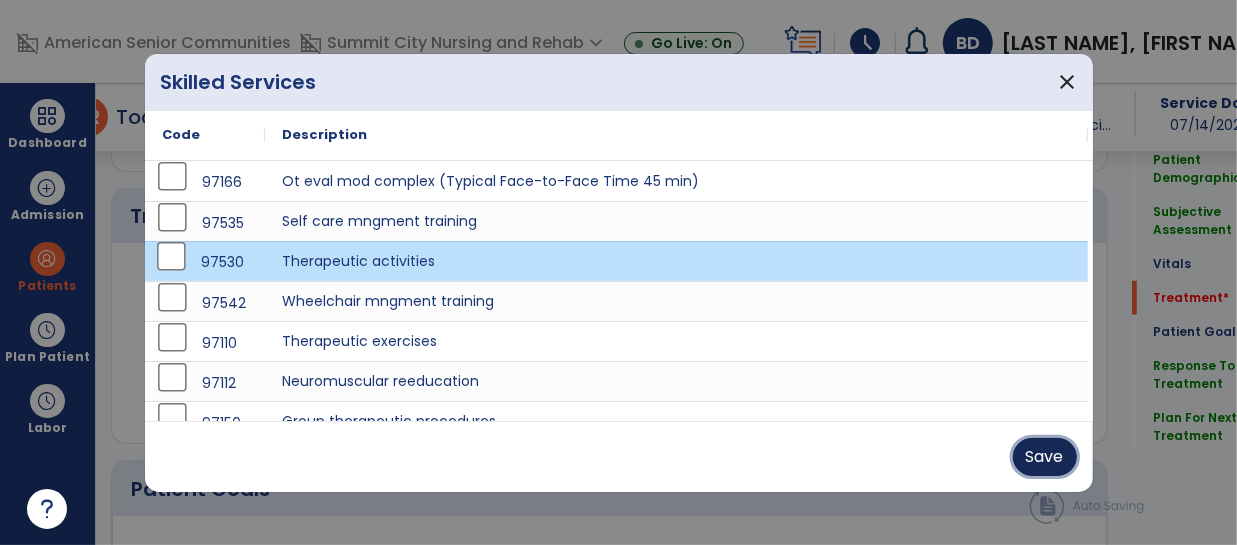 click on "Save" at bounding box center (1045, 457) 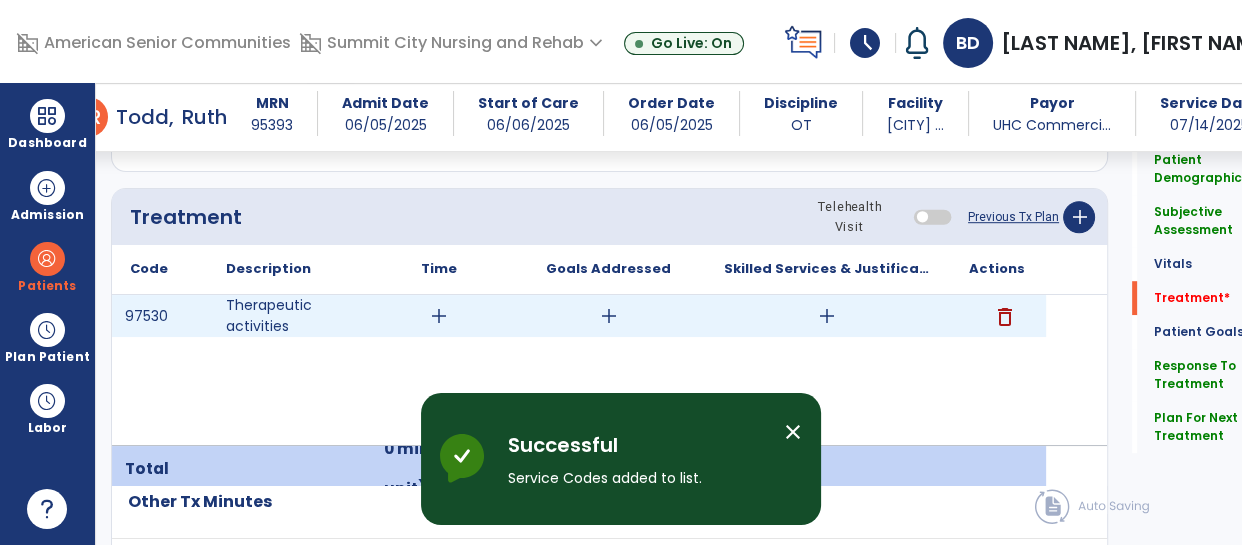 click on "add" at bounding box center [439, 316] 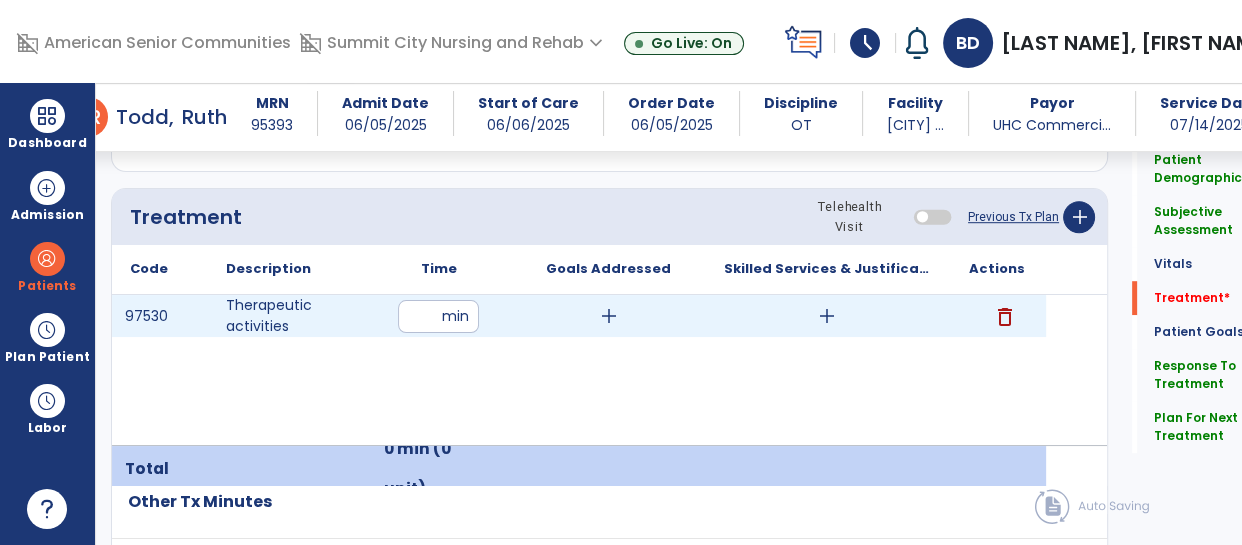 type on "**" 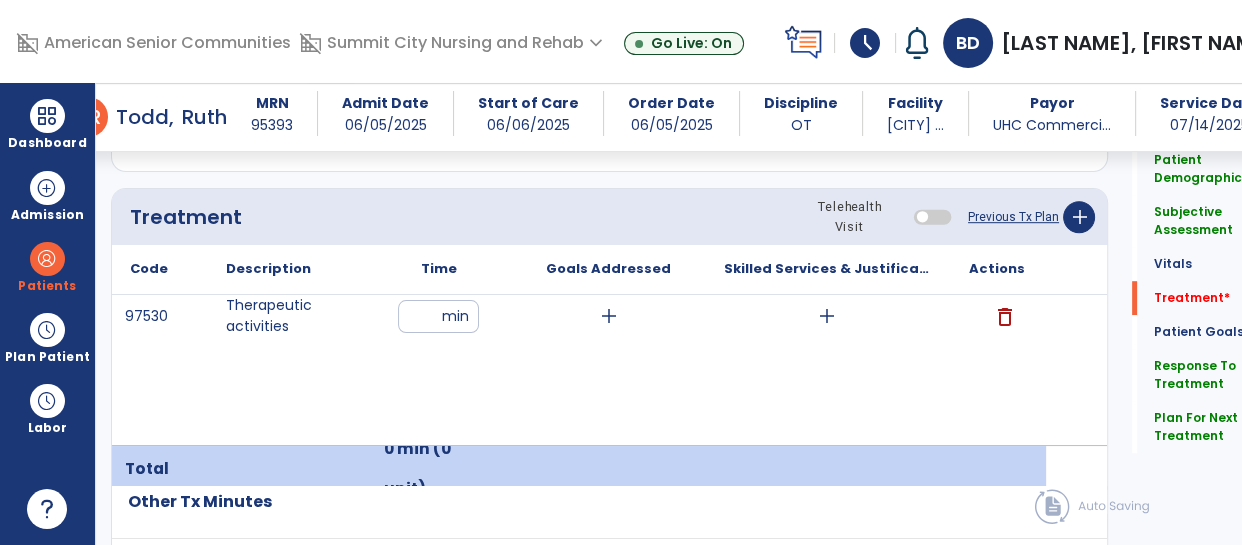 click on "97530  Therapeutic activities  ** min add add delete" at bounding box center (579, 370) 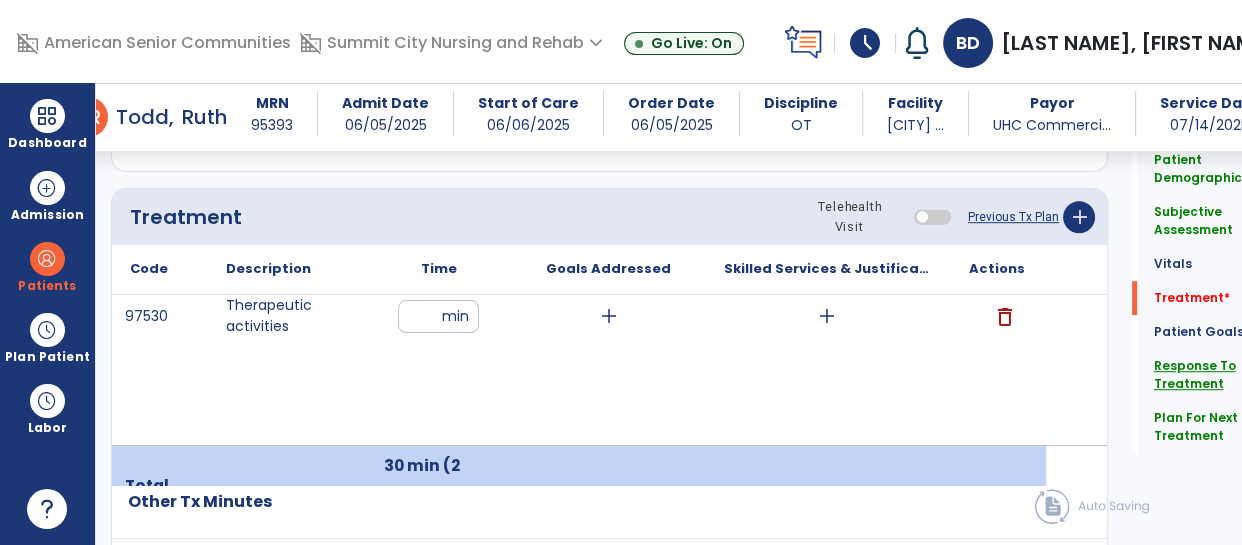click on "Response To Treatment" 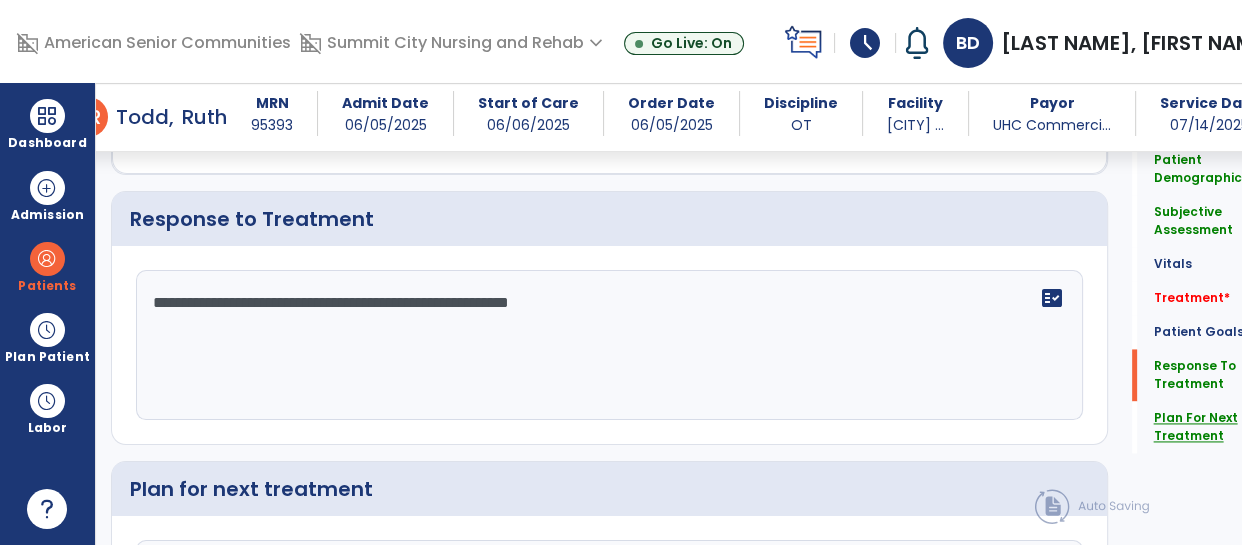 click on "Plan For Next Treatment" 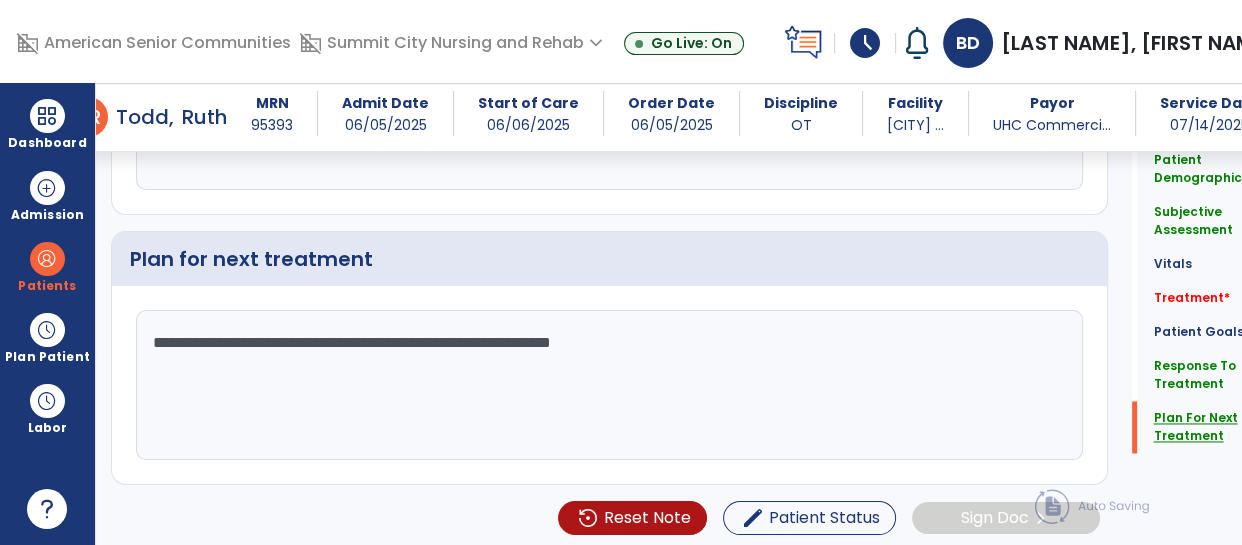 scroll, scrollTop: 2841, scrollLeft: 0, axis: vertical 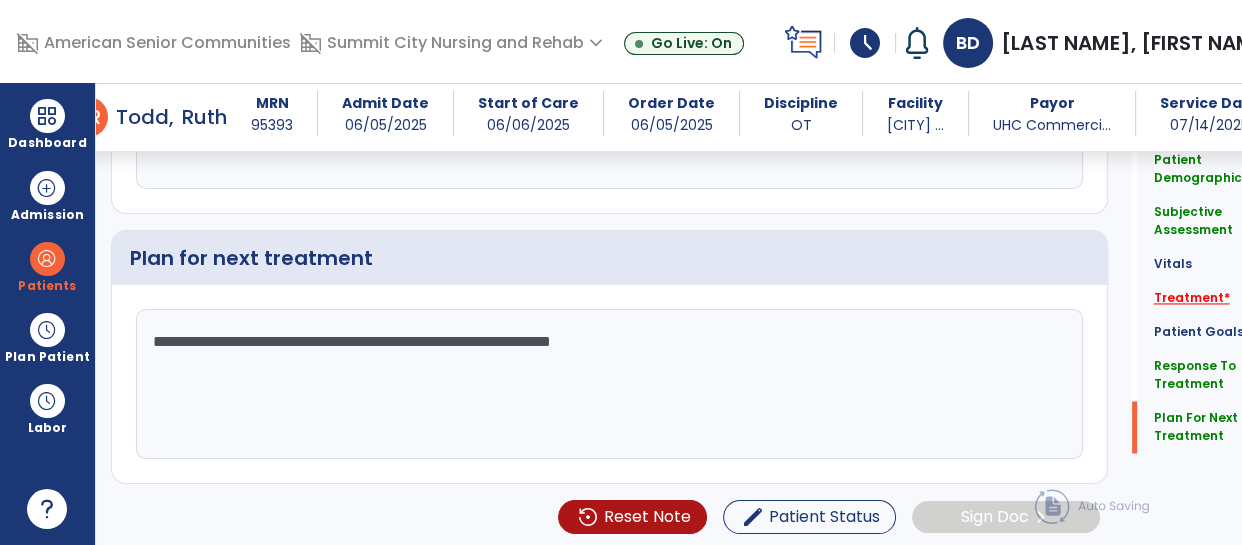 click on "Treatment   *" 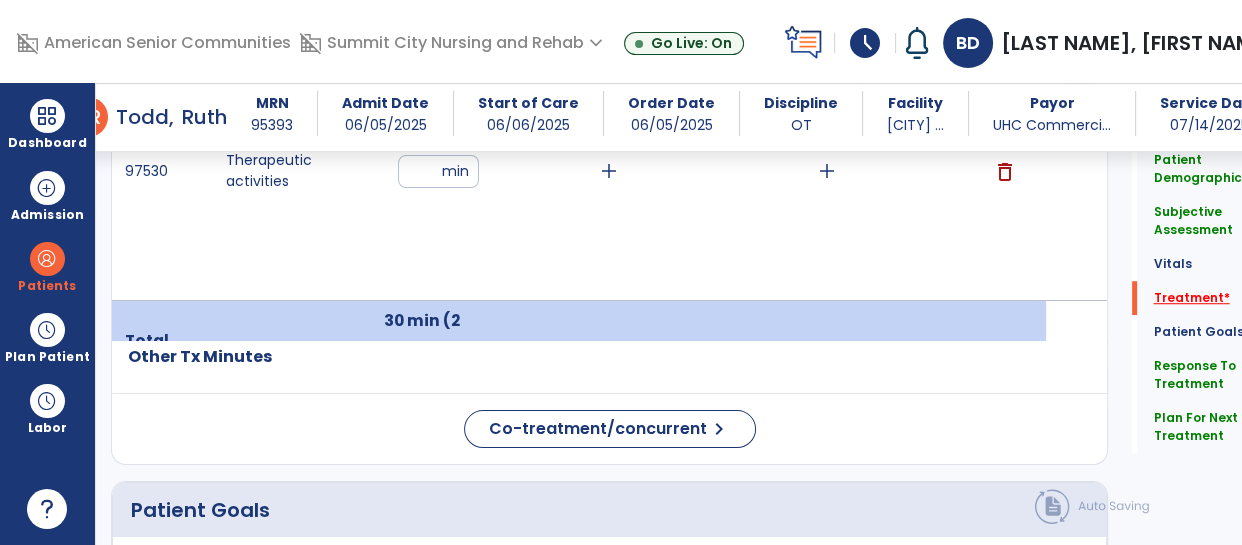 scroll, scrollTop: 1254, scrollLeft: 0, axis: vertical 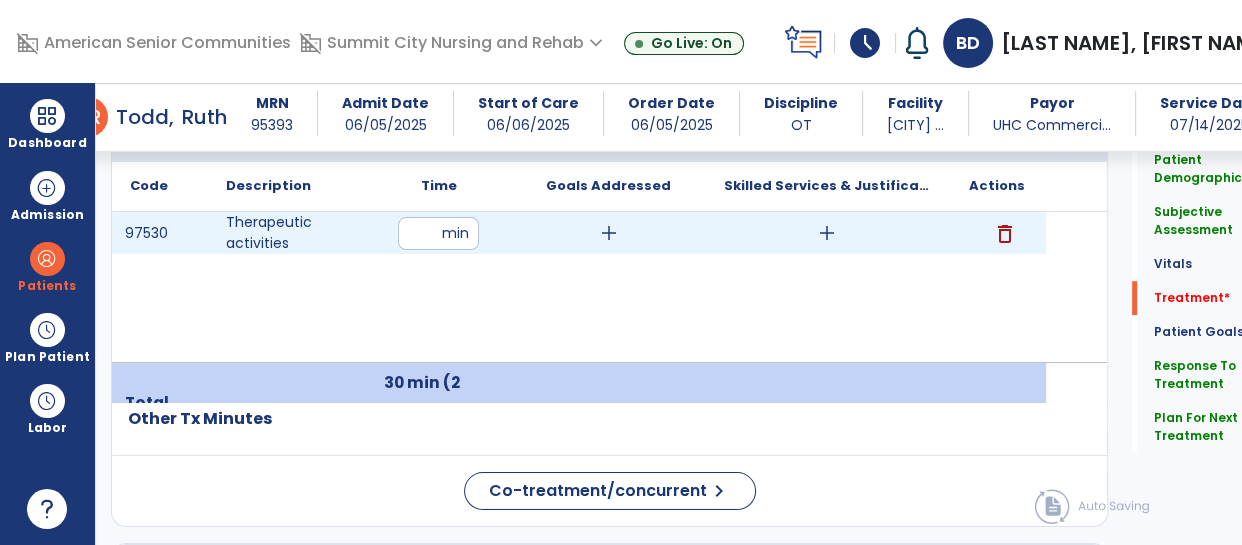 click on "add" at bounding box center (827, 233) 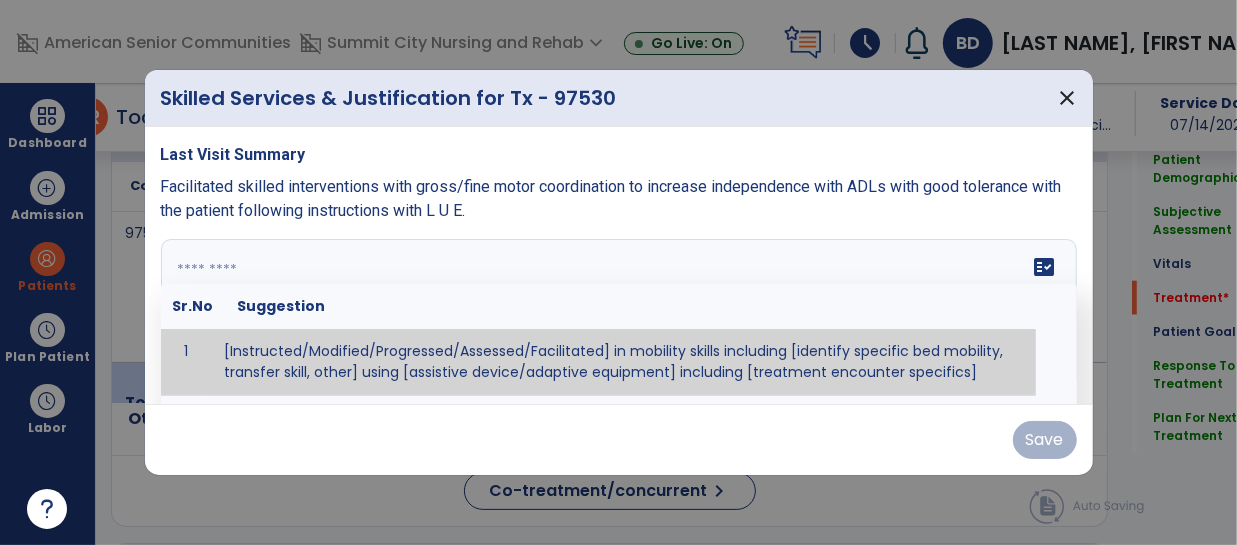 click on "fact_check  Sr.No Suggestion 1 [Instructed/Modified/Progressed/Assessed/Facilitated] in mobility skills including [identify specific bed mobility, transfer skill, other] using [assistive device/adaptive equipment] including [treatment encounter specifics]" at bounding box center (619, 314) 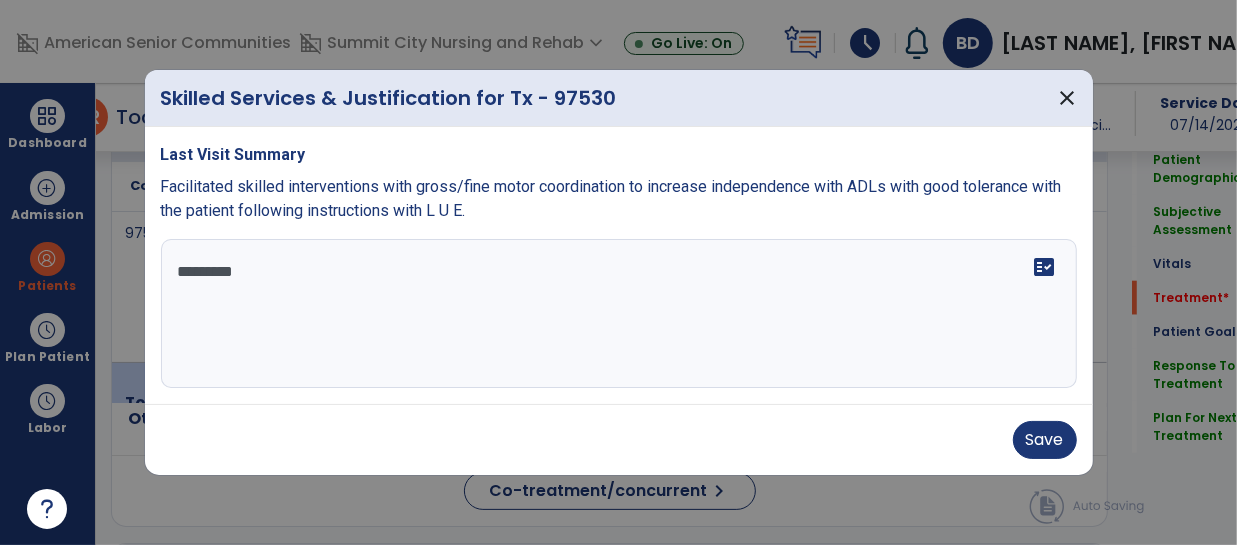 type on "**********" 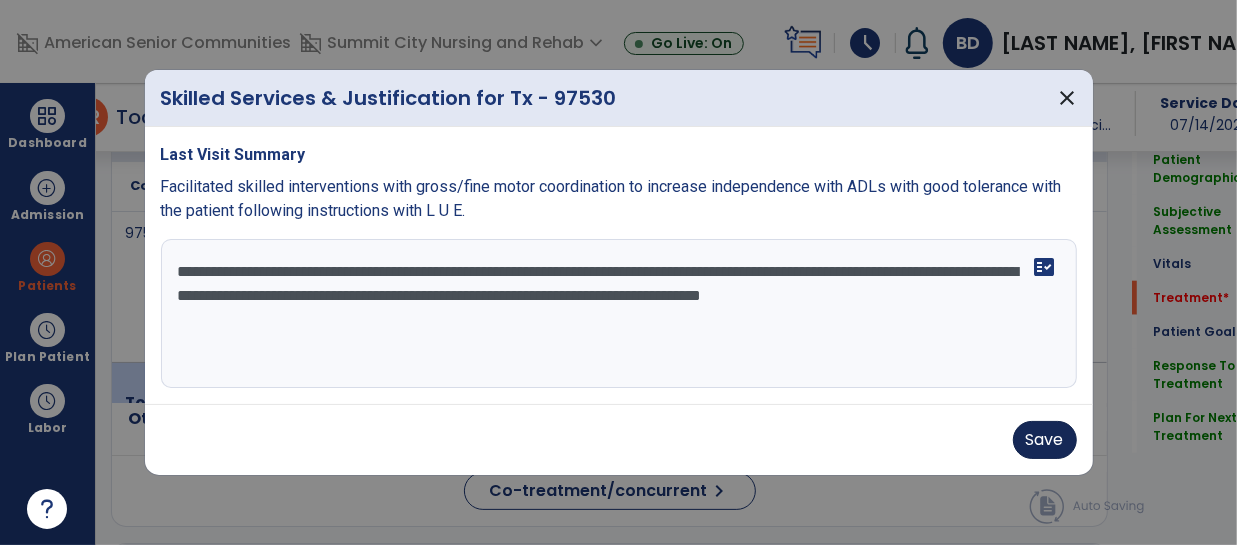 type on "**********" 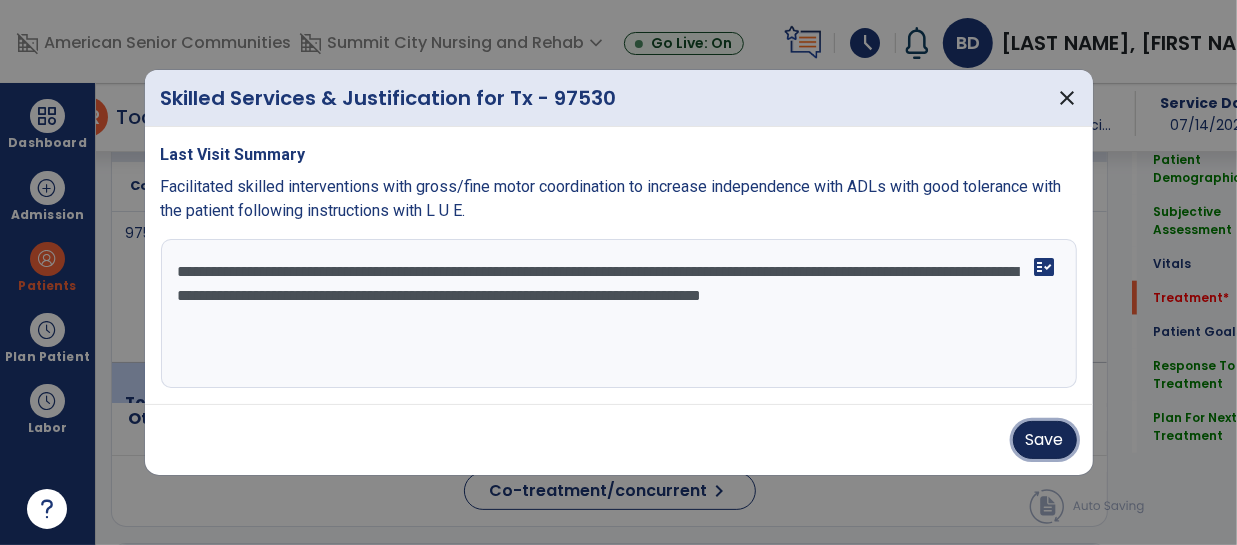 click on "Save" at bounding box center [1045, 440] 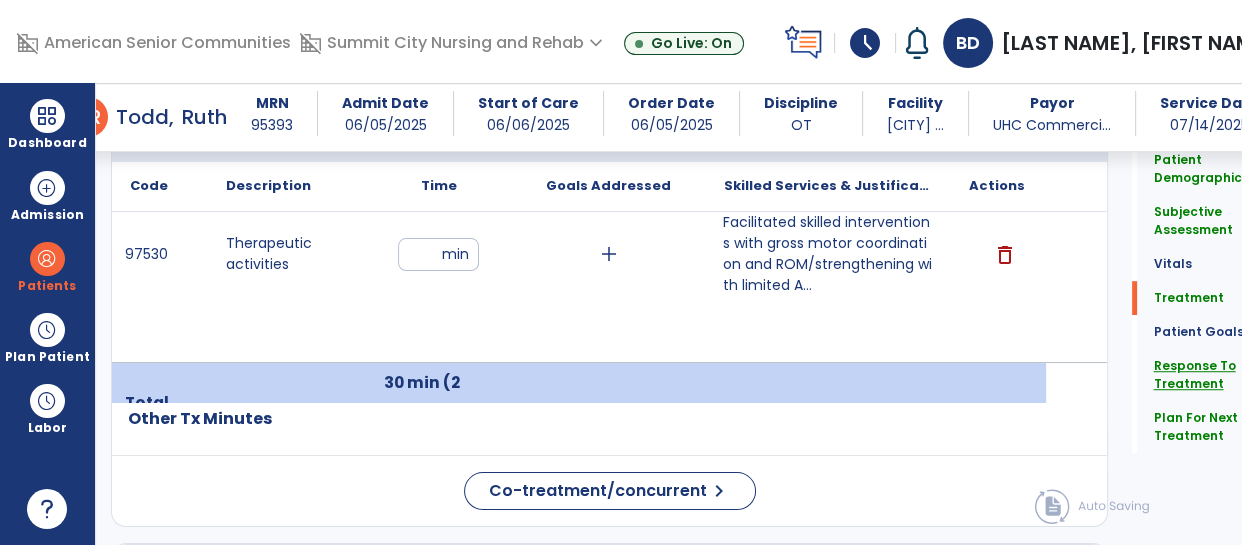 click on "Response To Treatment" 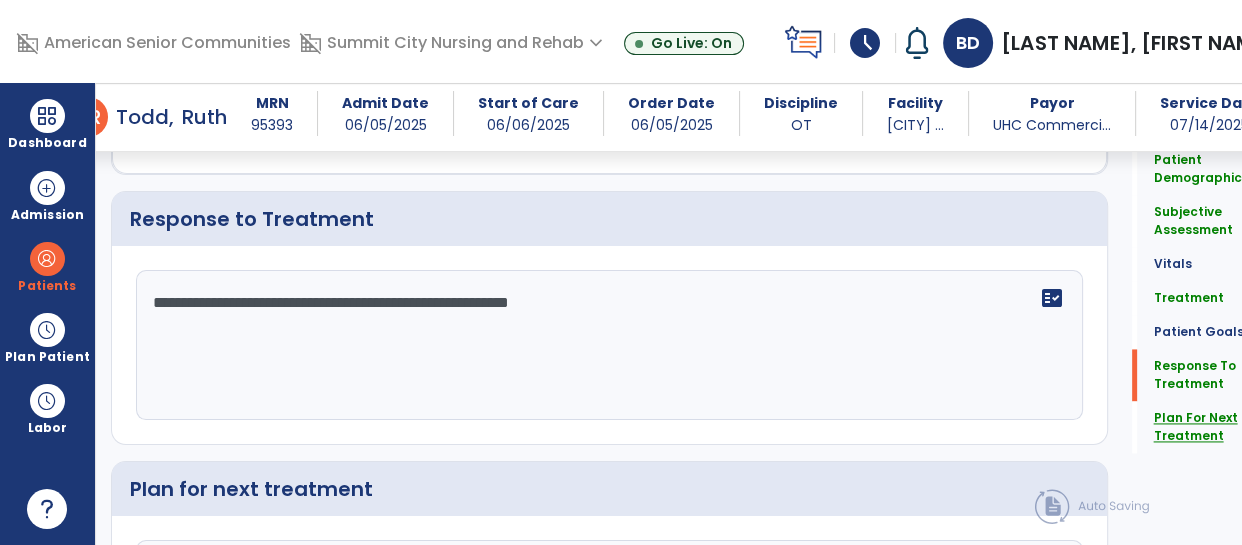 click on "Plan For Next Treatment" 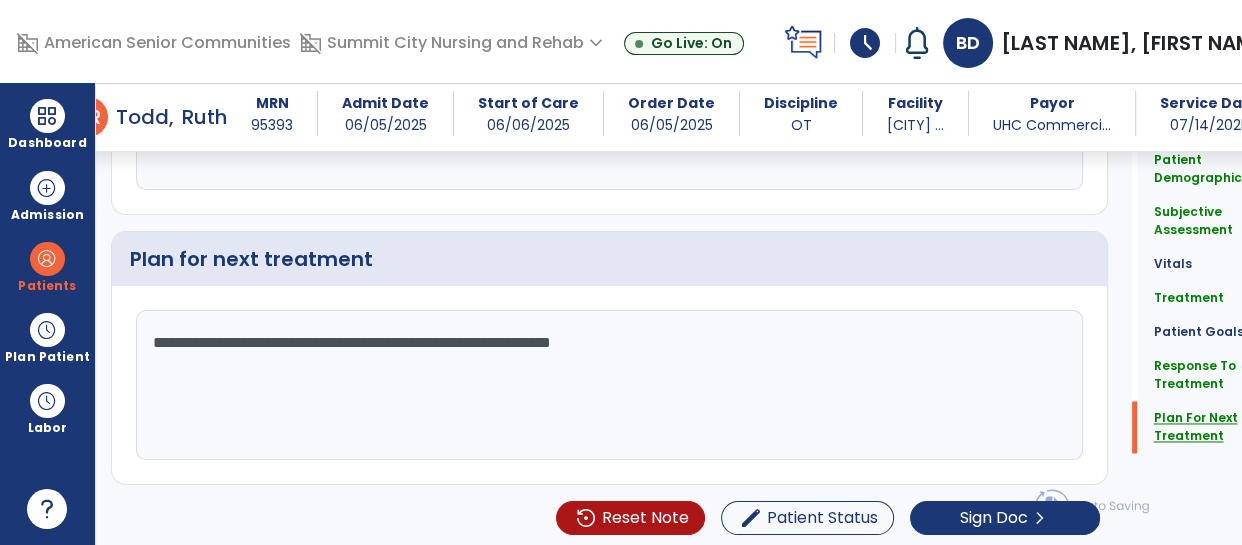 scroll, scrollTop: 2841, scrollLeft: 0, axis: vertical 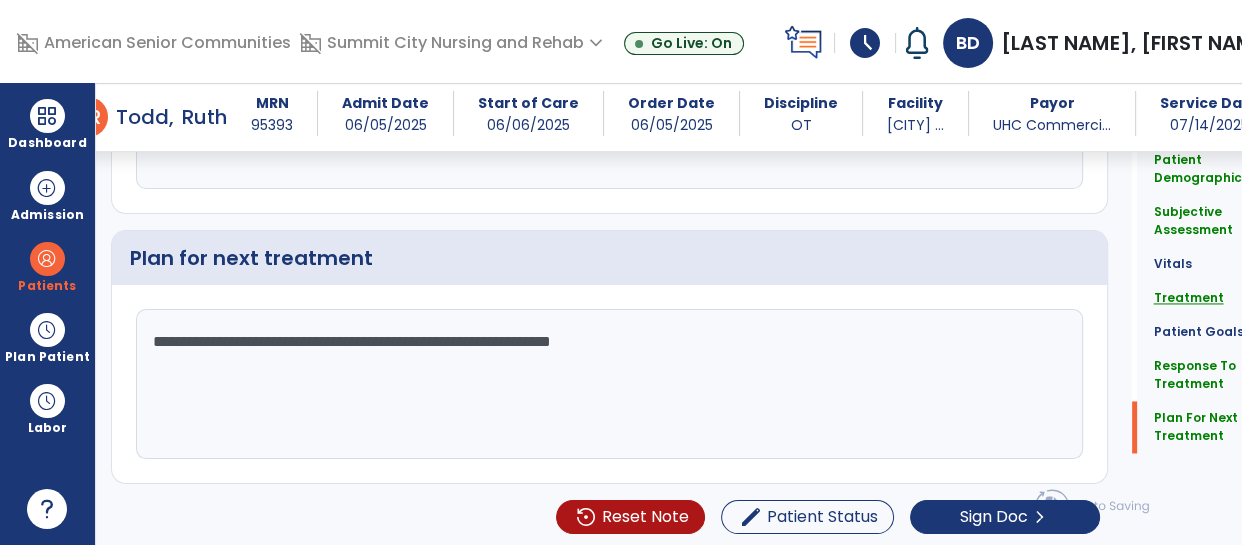 click on "Treatment" 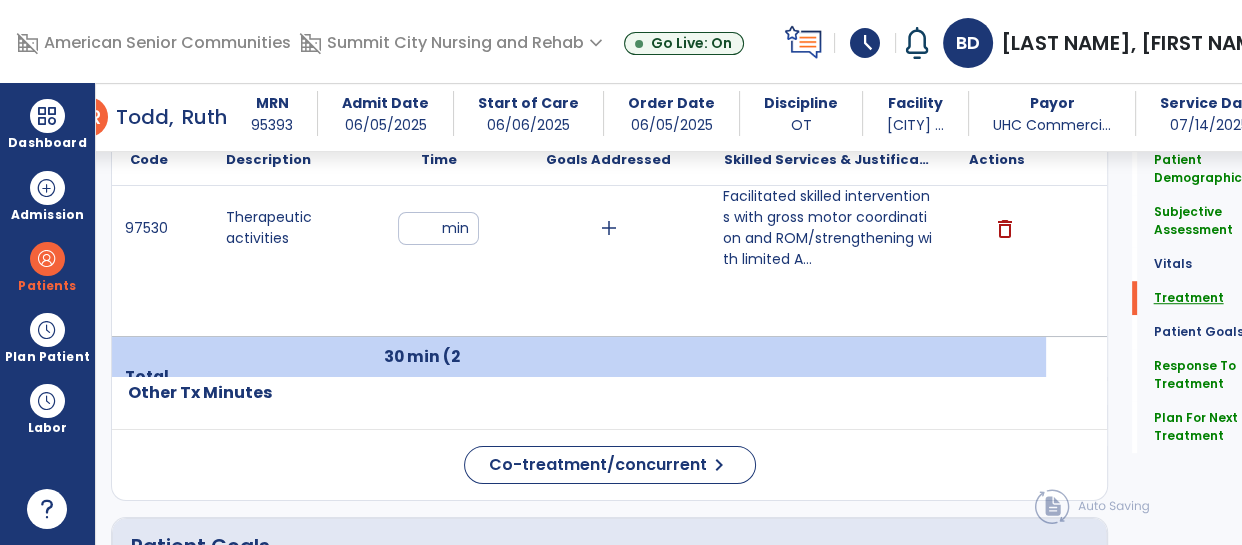 scroll, scrollTop: 1254, scrollLeft: 0, axis: vertical 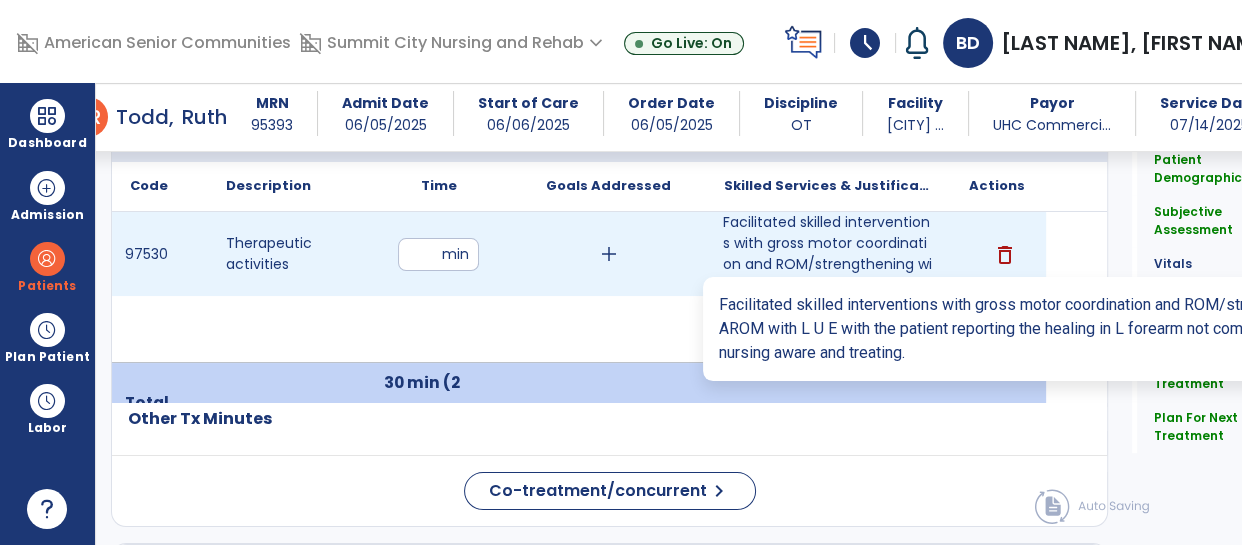 click on "Facilitated skilled interventions with gross motor coordination and ROM/strengthening with limited A..." at bounding box center [827, 254] 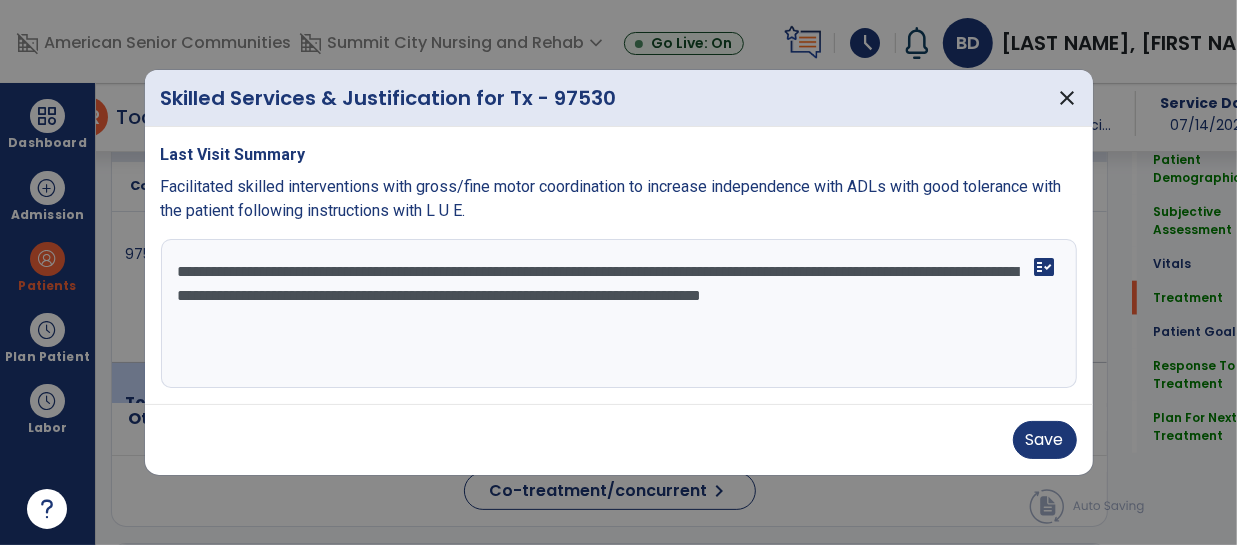 click on "**********" at bounding box center [619, 314] 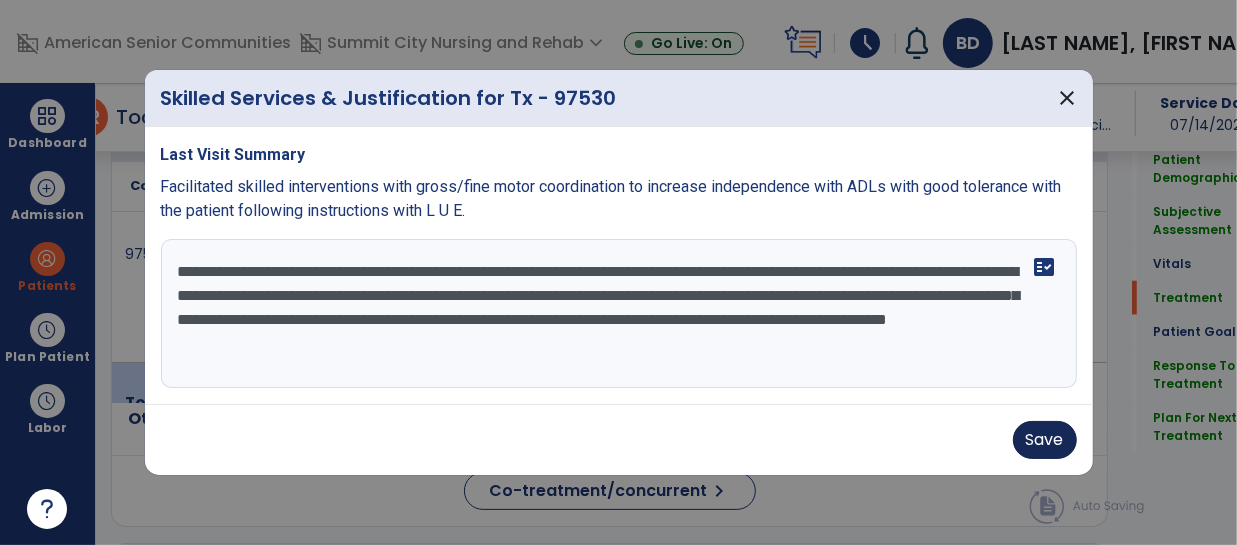 type on "**********" 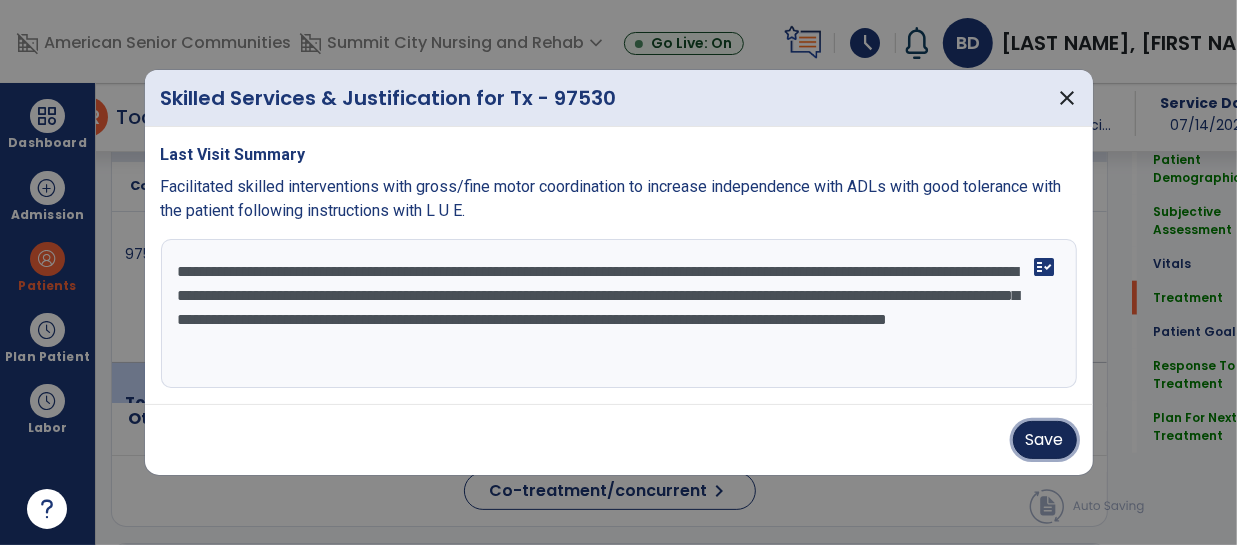 click on "Save" at bounding box center [1045, 440] 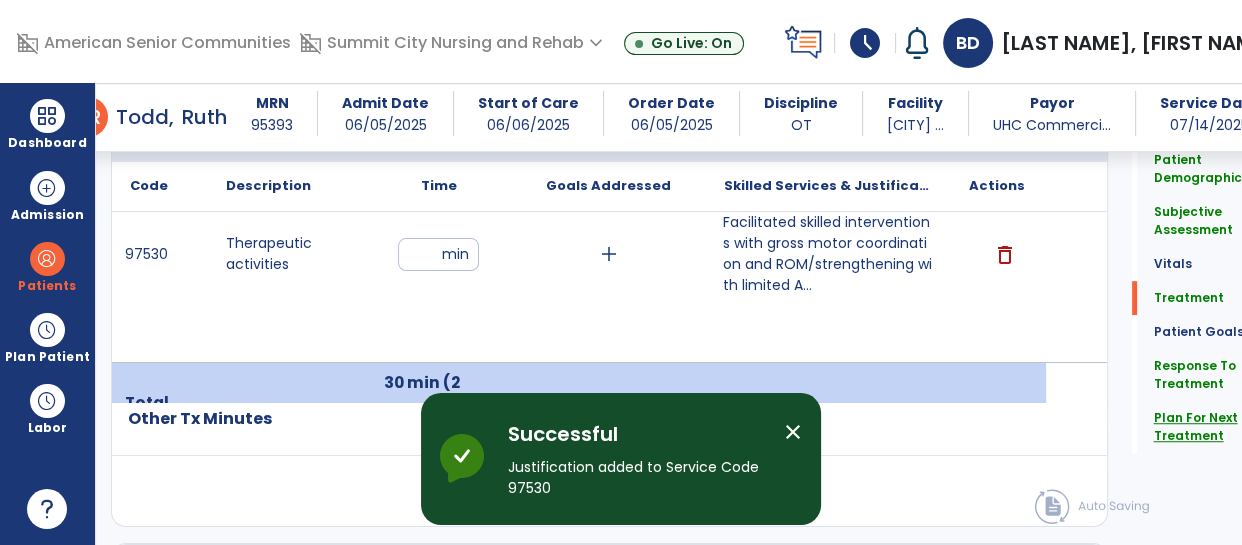 click on "Plan For Next Treatment" 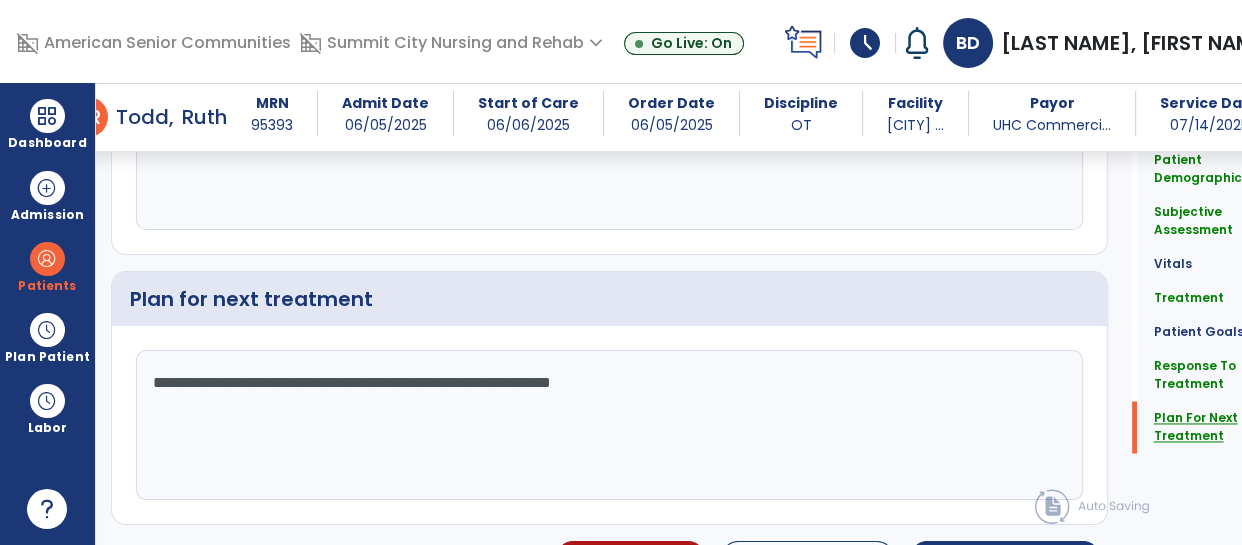 scroll, scrollTop: 2841, scrollLeft: 0, axis: vertical 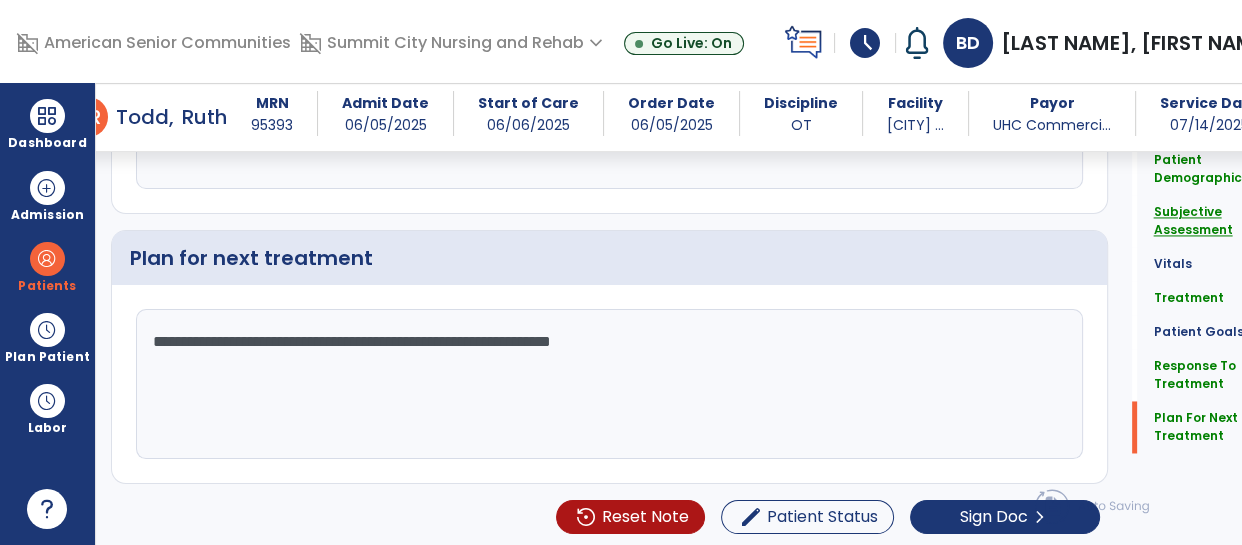 click on "Subjective Assessment" 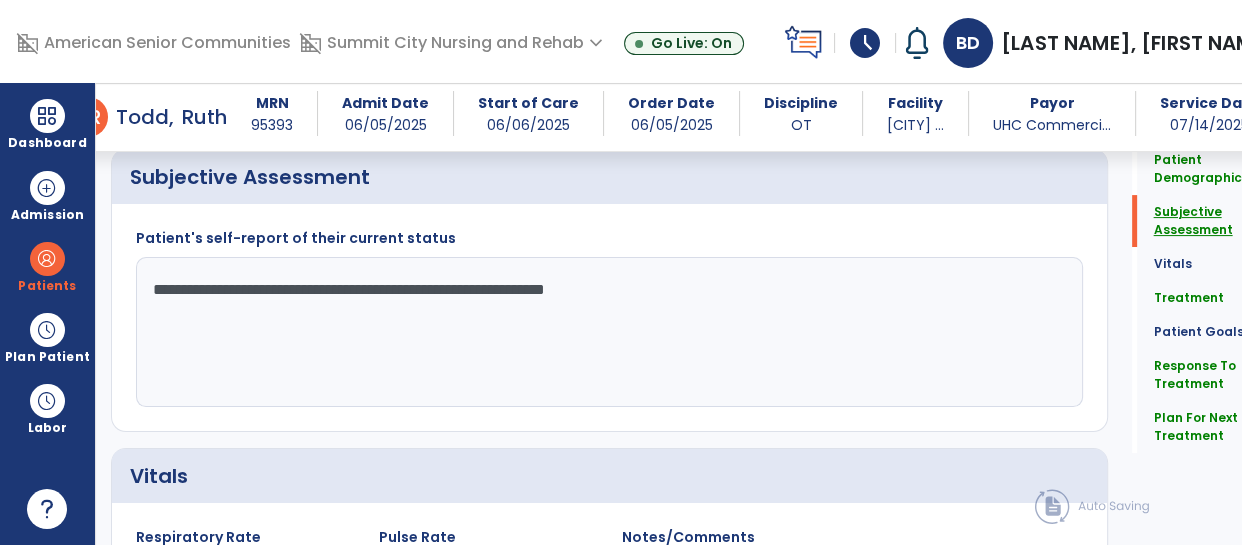 scroll, scrollTop: 464, scrollLeft: 0, axis: vertical 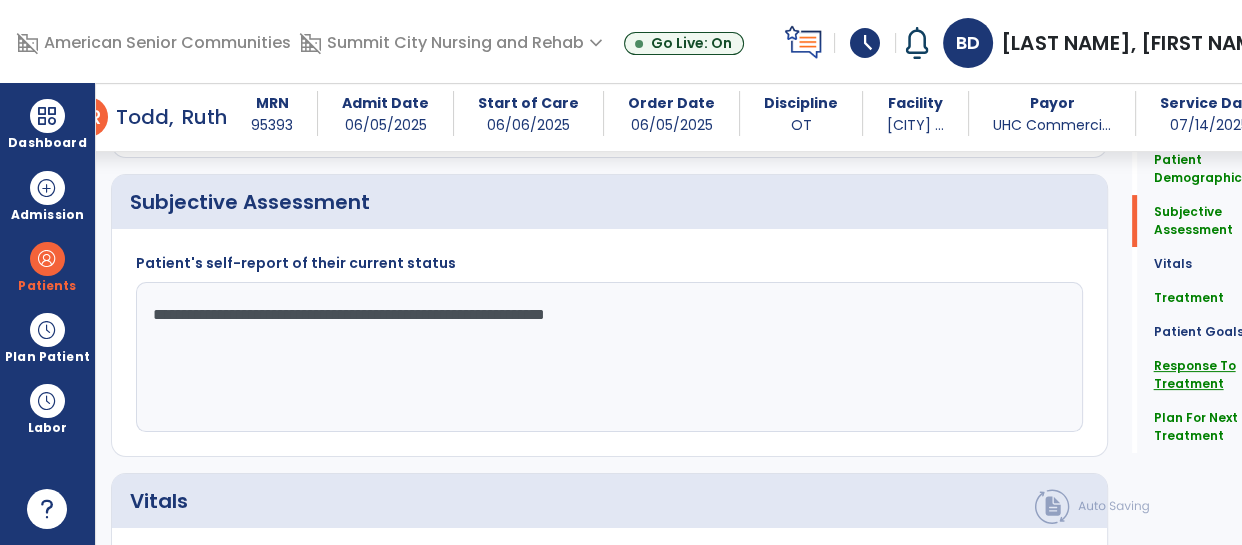 click on "Response To Treatment" 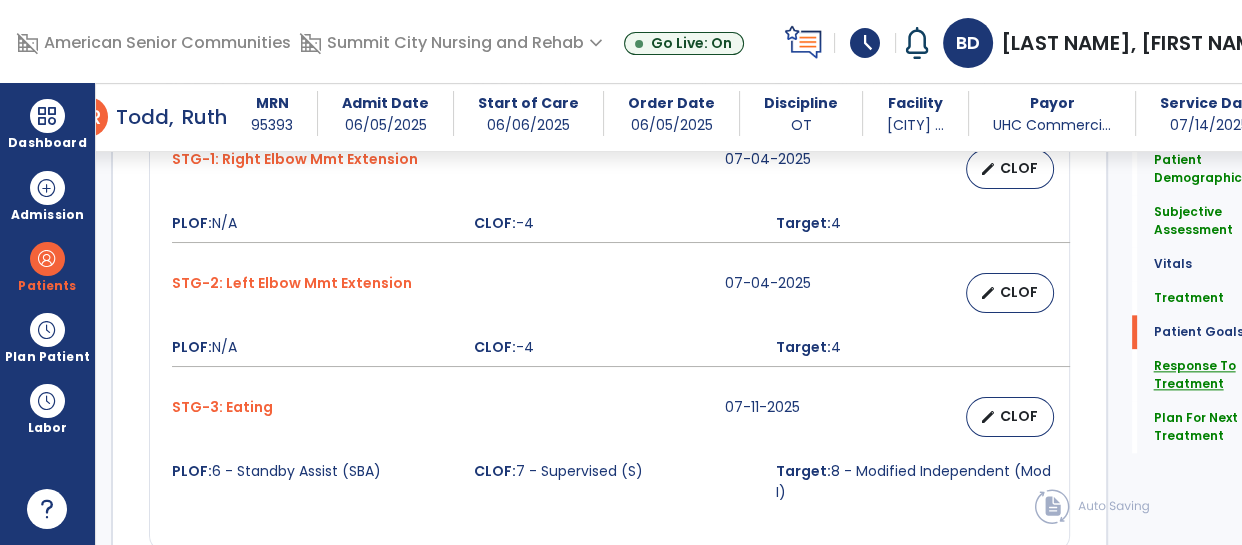 scroll, scrollTop: 2610, scrollLeft: 0, axis: vertical 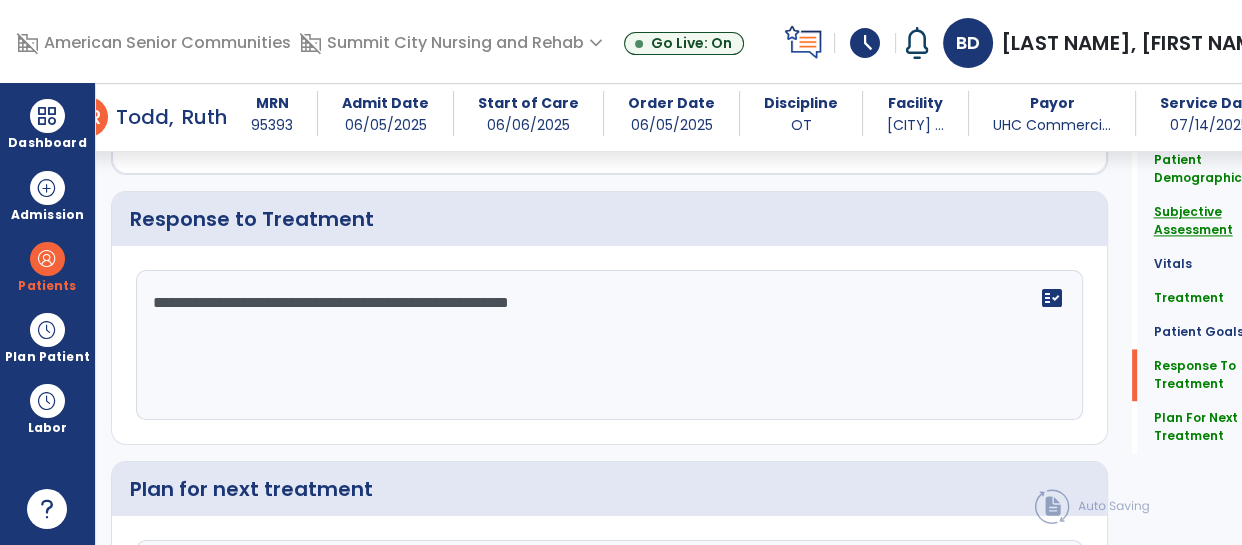 click on "Subjective Assessment" 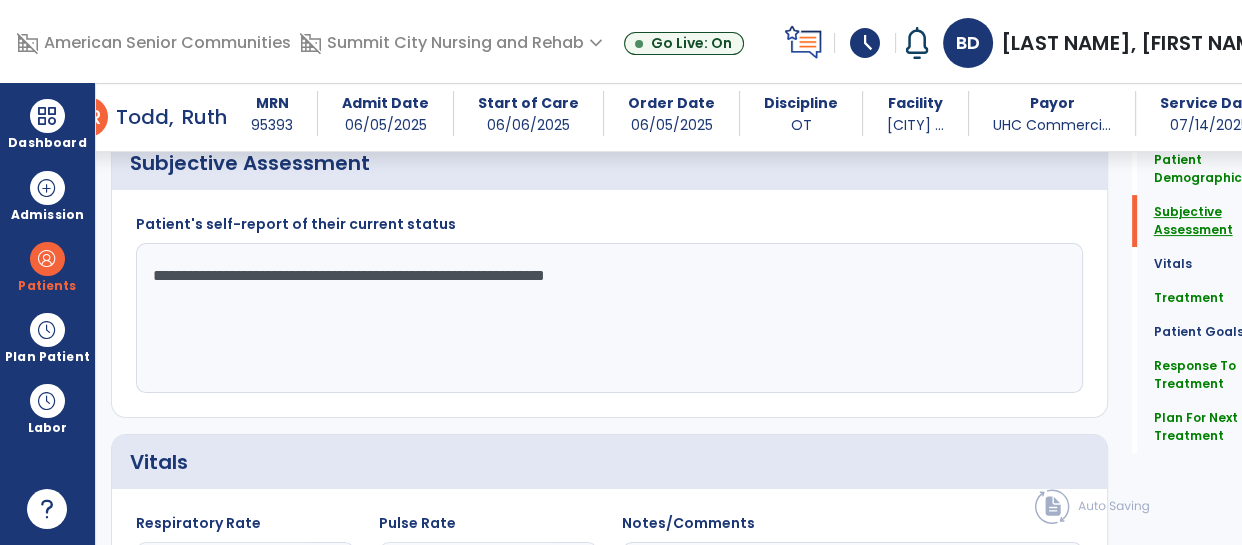 scroll, scrollTop: 464, scrollLeft: 0, axis: vertical 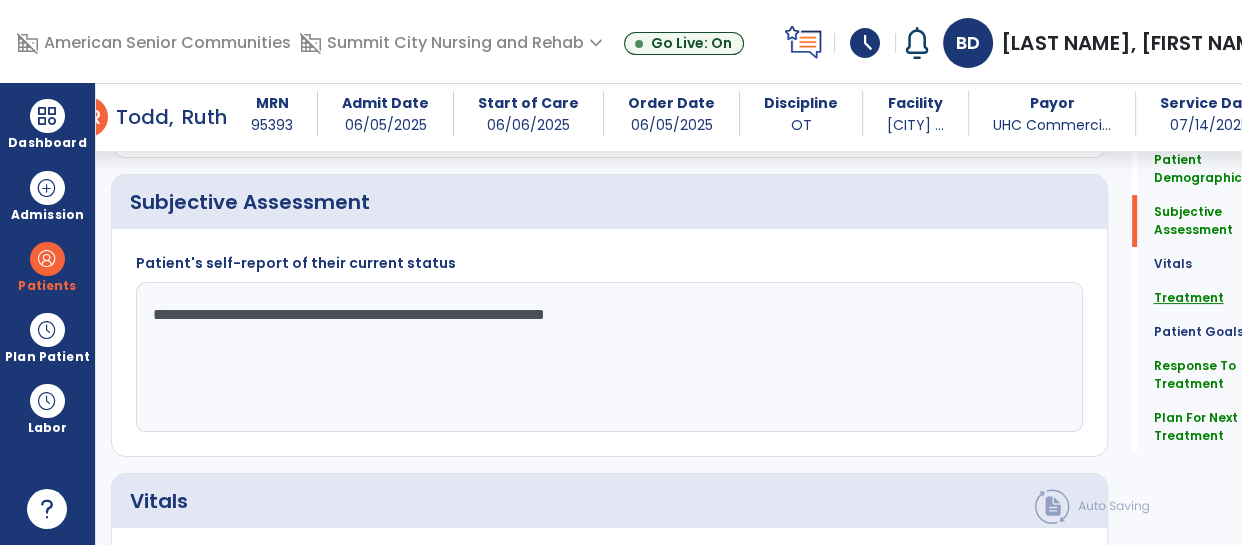 click on "Treatment" 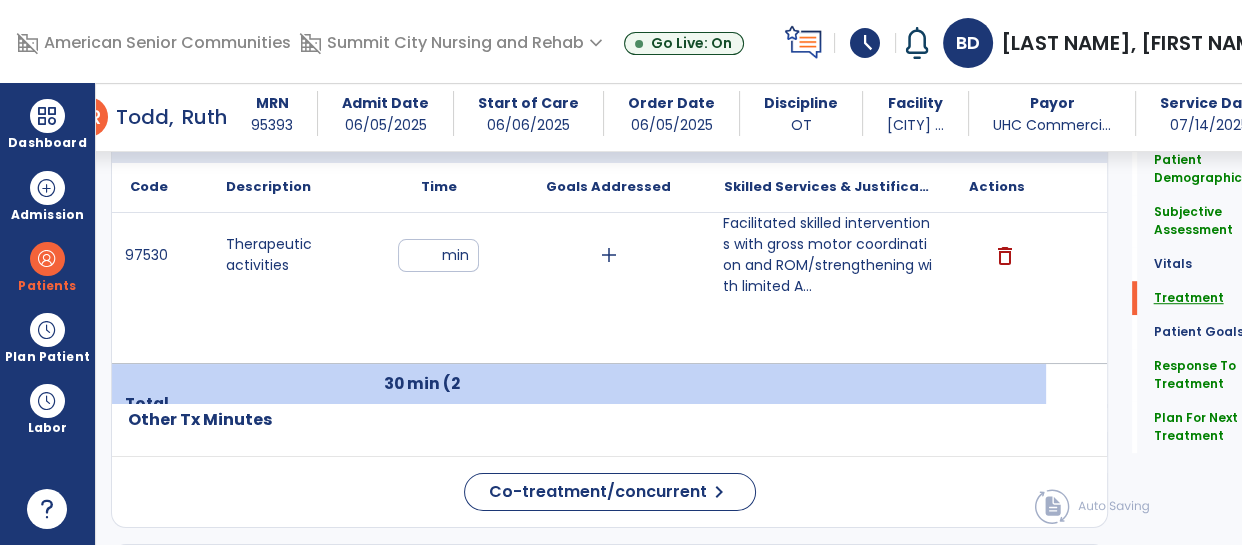 scroll, scrollTop: 1254, scrollLeft: 0, axis: vertical 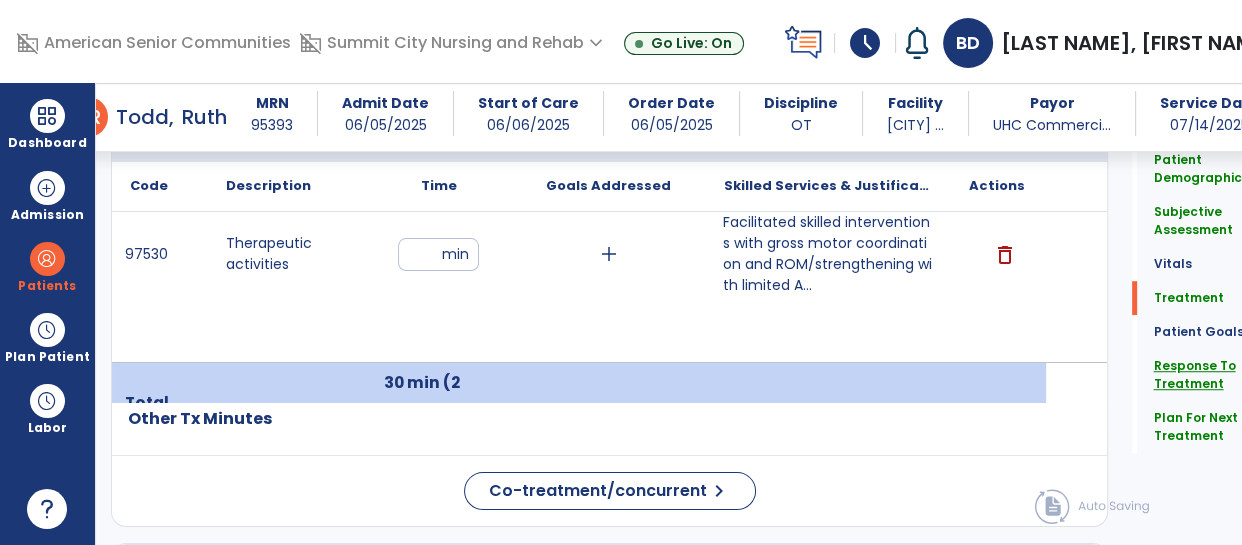 click on "Response To Treatment" 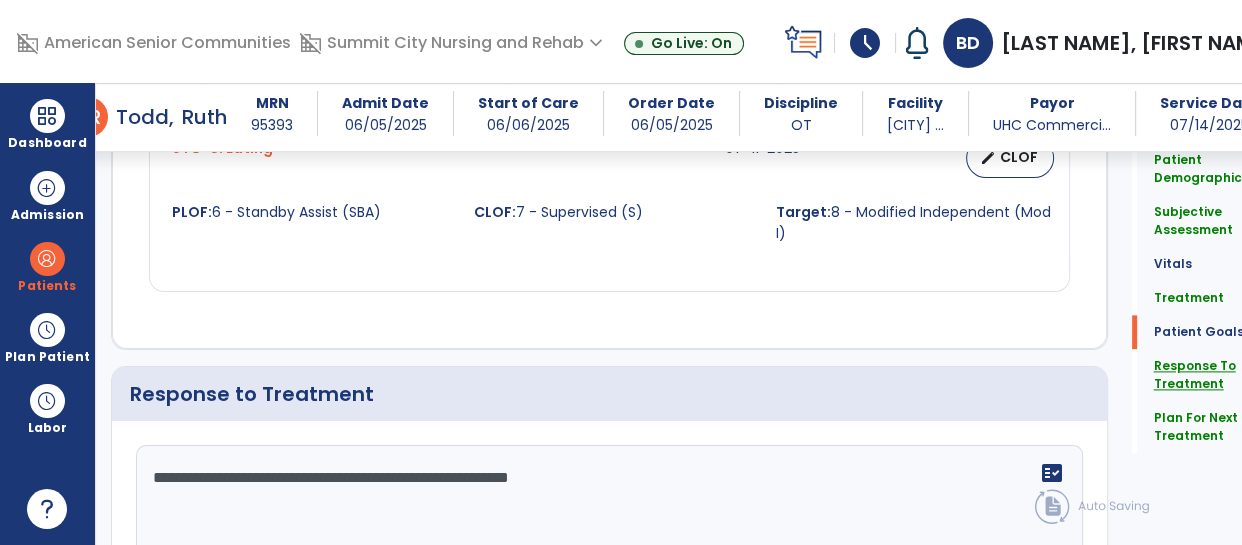 scroll, scrollTop: 2610, scrollLeft: 0, axis: vertical 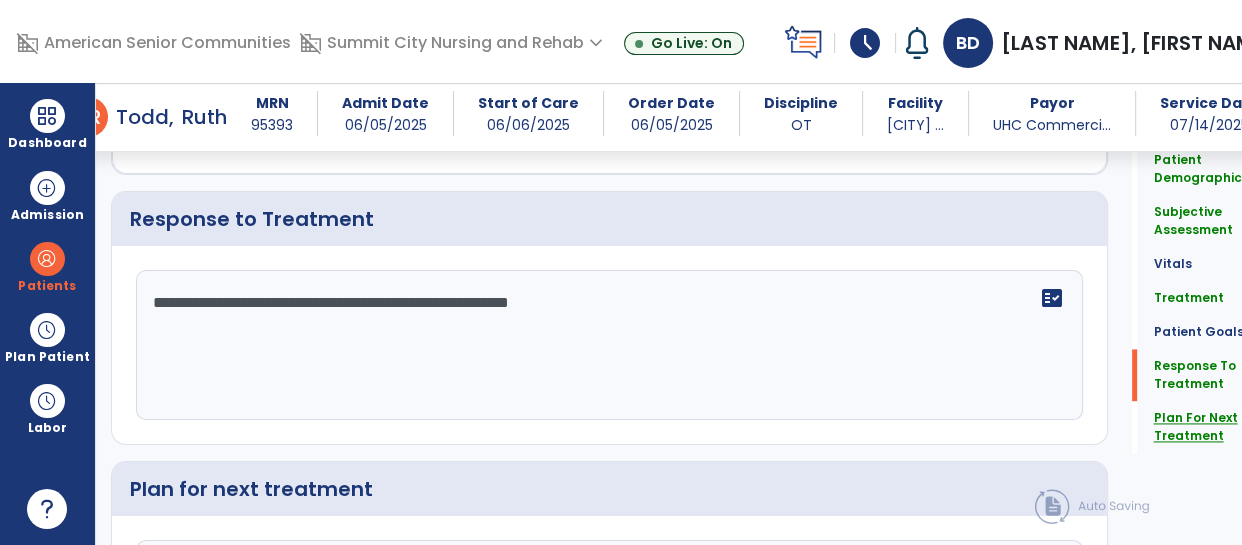 click on "Plan For Next Treatment" 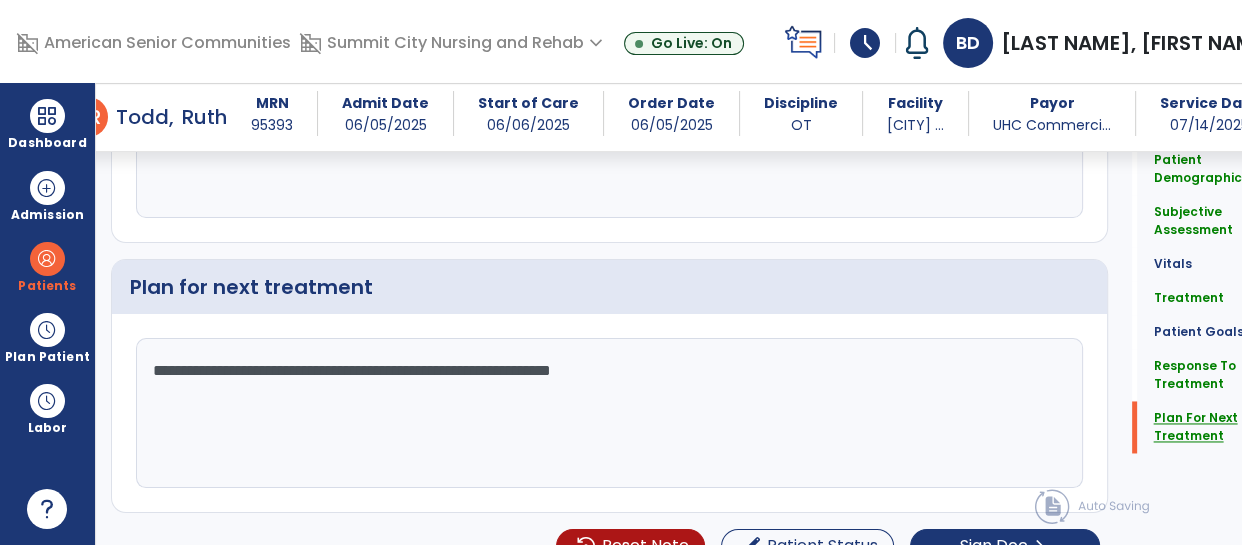 scroll, scrollTop: 2841, scrollLeft: 0, axis: vertical 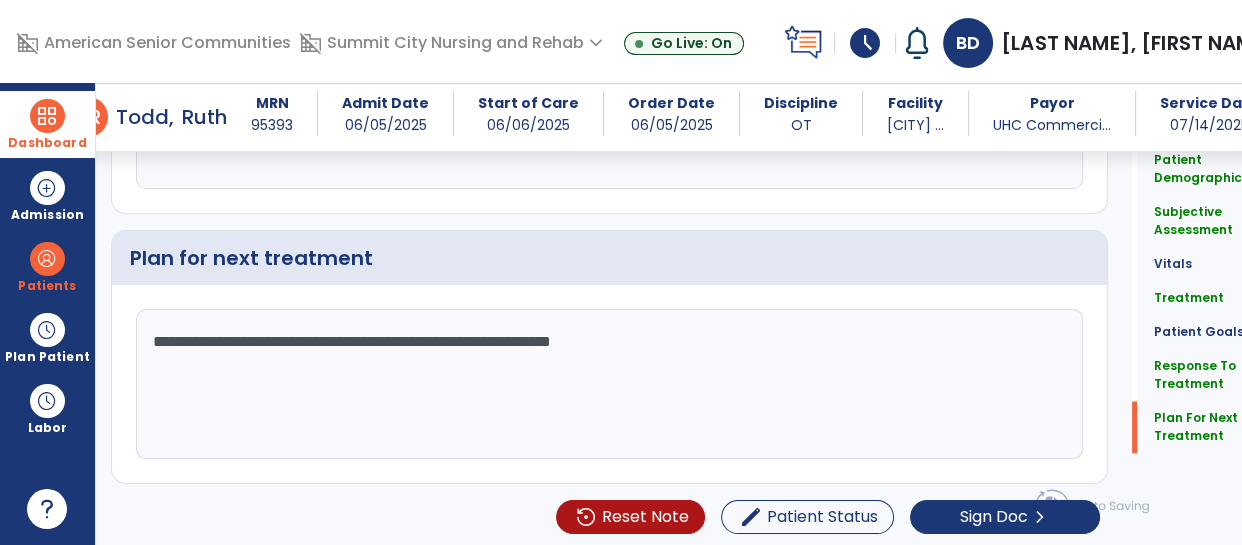 click at bounding box center (47, 116) 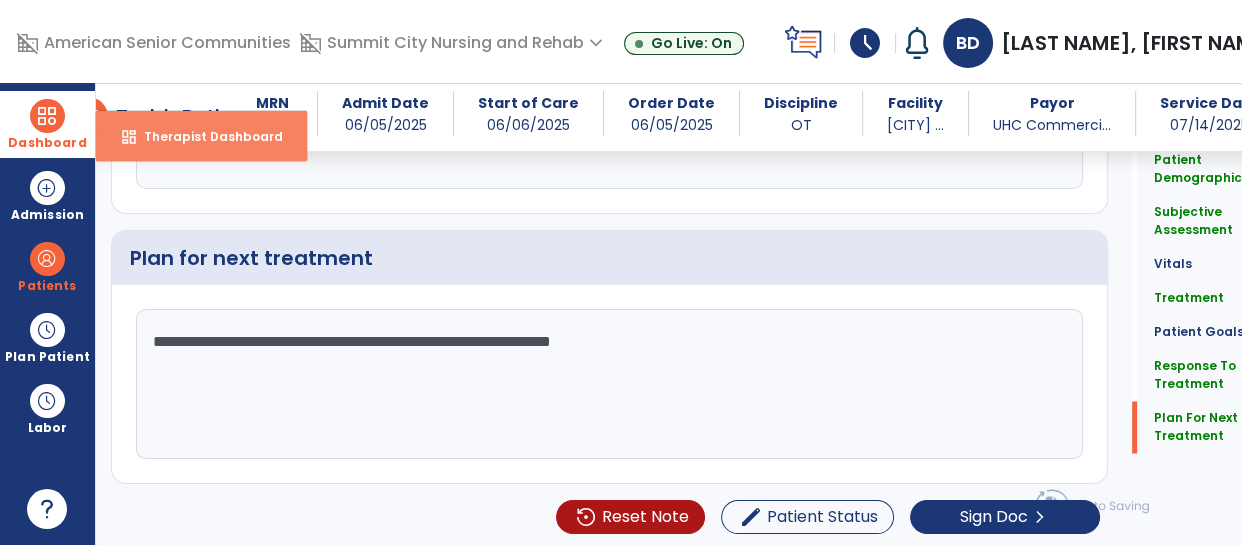 click on "Therapist Dashboard" at bounding box center (205, 136) 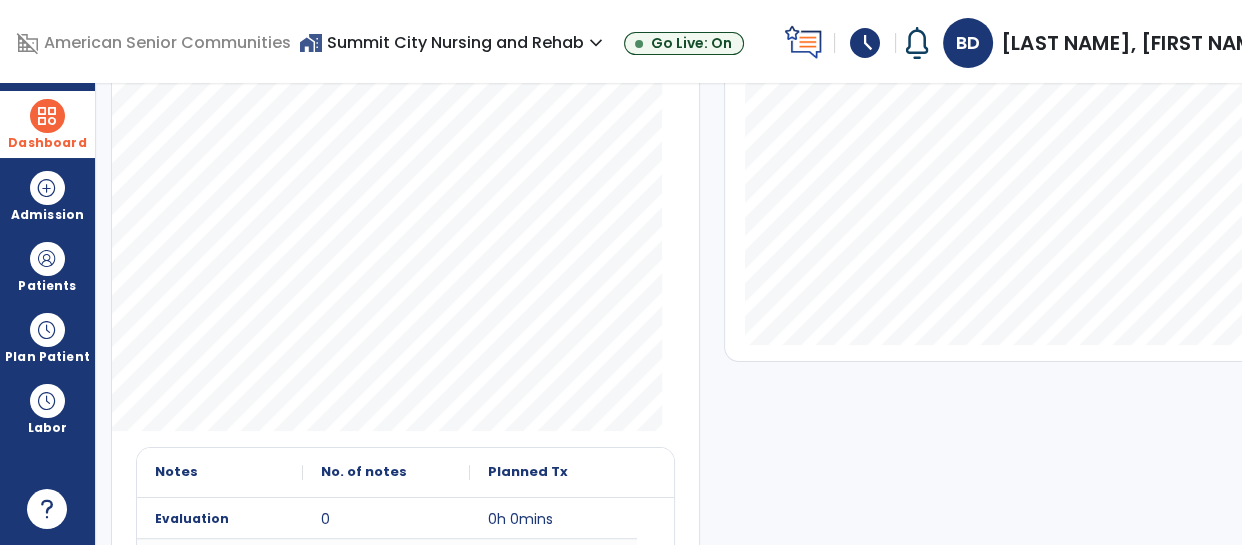 scroll, scrollTop: 0, scrollLeft: 0, axis: both 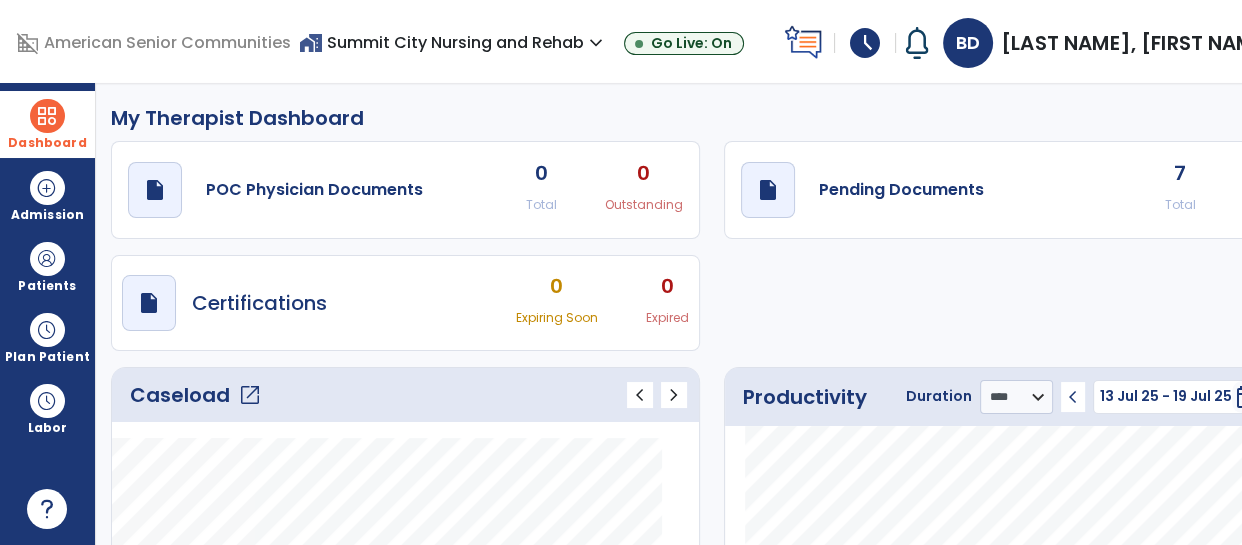 click on "Caseload   open_in_new" 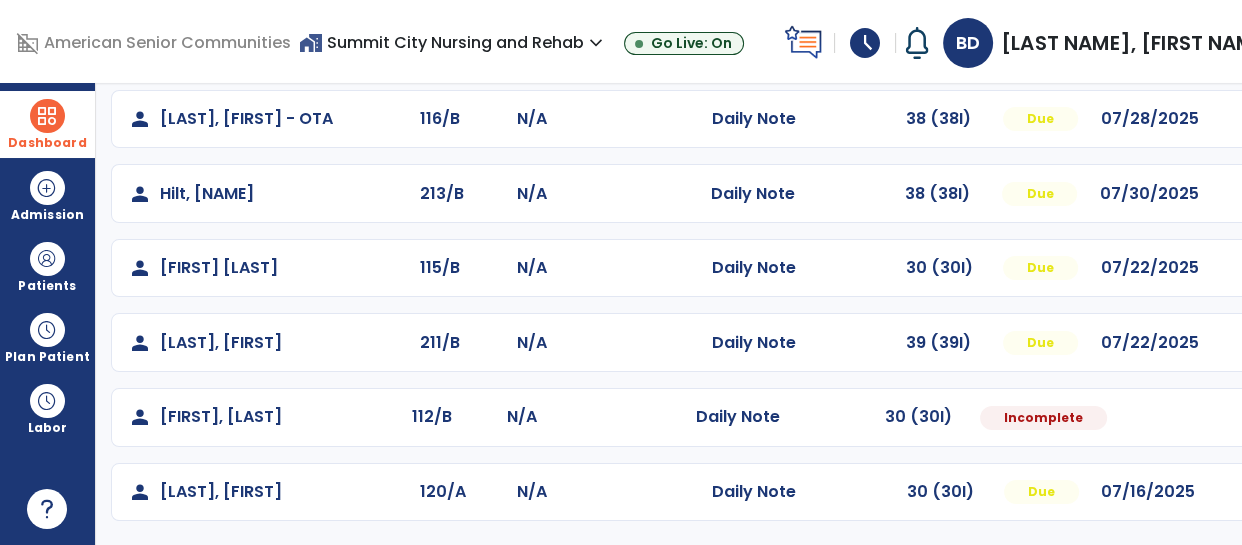 scroll, scrollTop: 185, scrollLeft: 0, axis: vertical 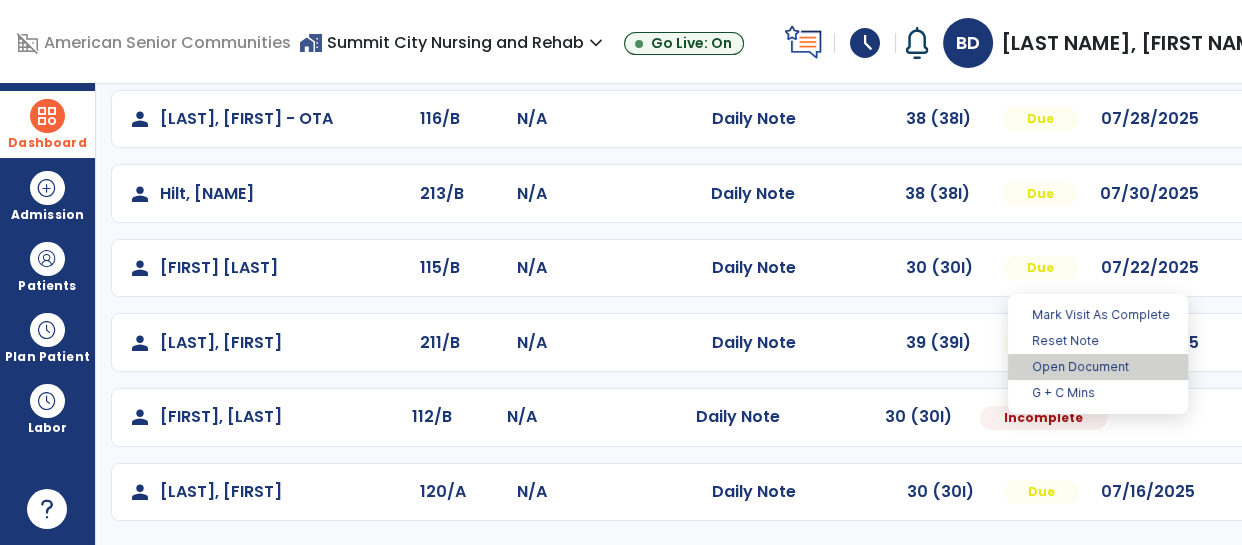 click on "Open Document" at bounding box center (1098, 367) 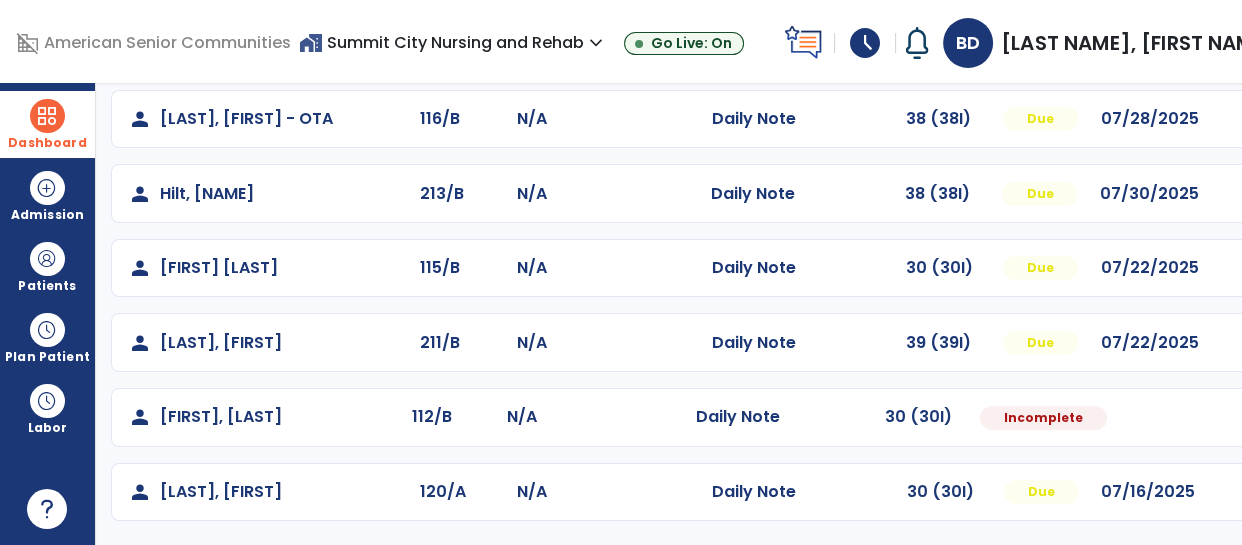 select on "*" 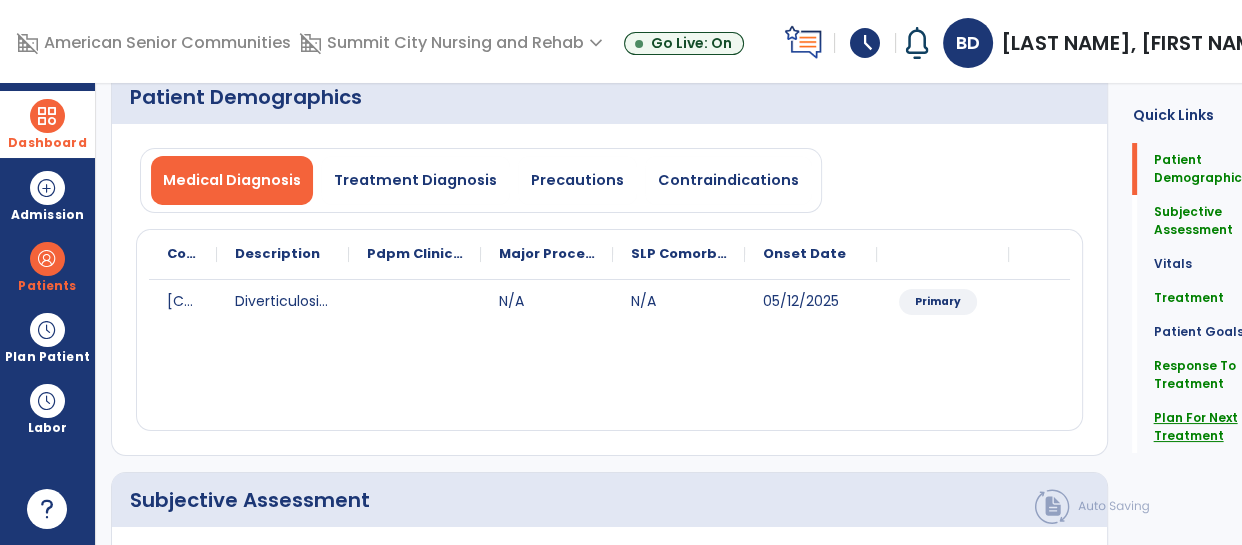 click on "Plan For Next Treatment" 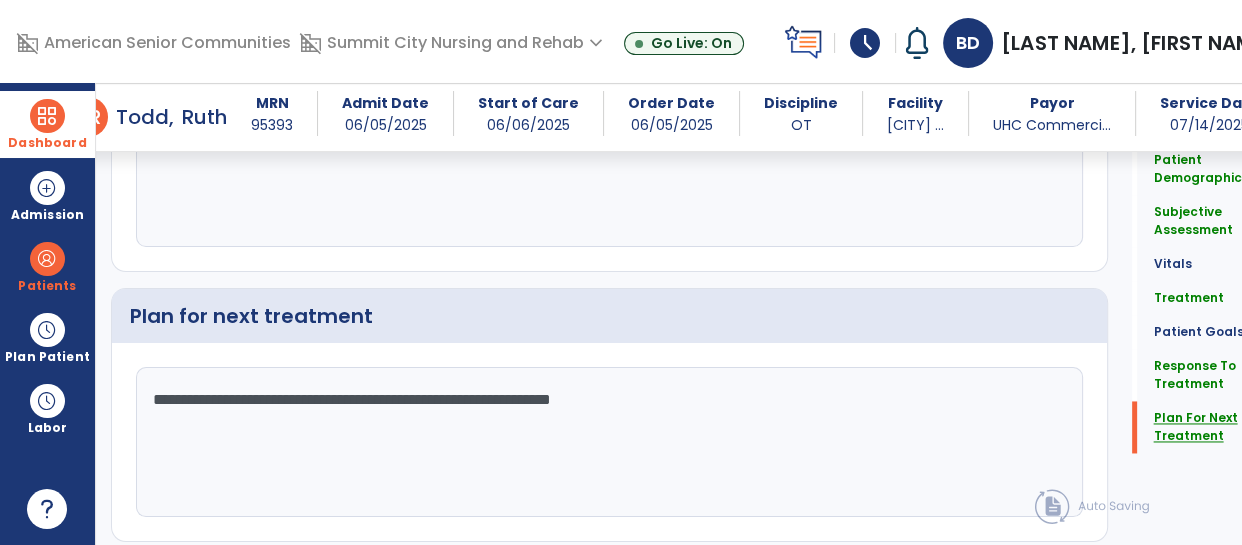 scroll, scrollTop: 2841, scrollLeft: 0, axis: vertical 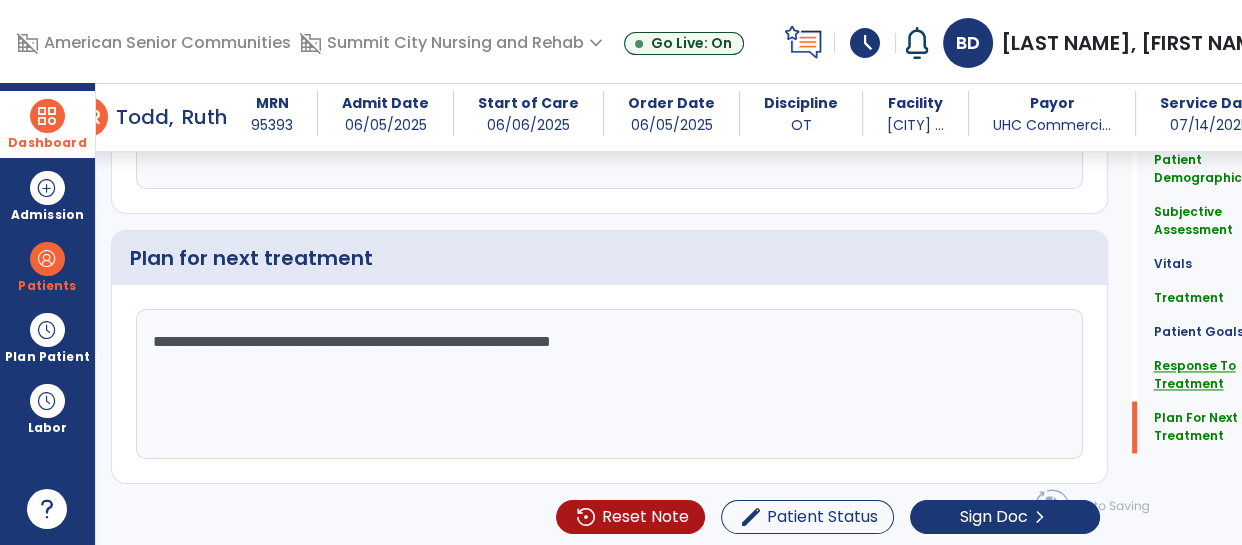click on "Response To Treatment" 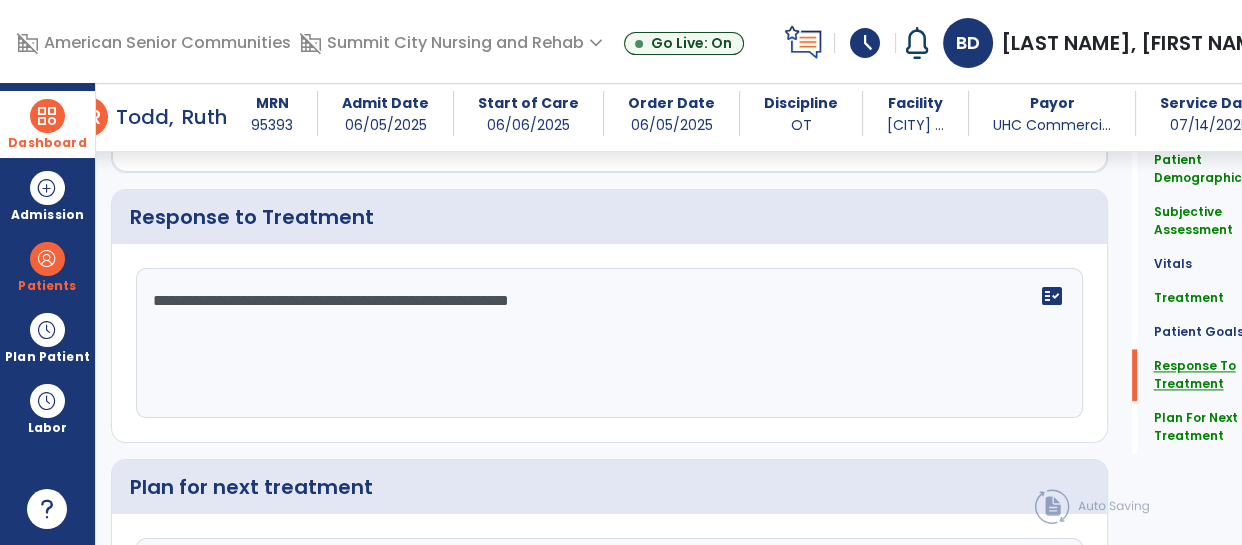 scroll, scrollTop: 2610, scrollLeft: 0, axis: vertical 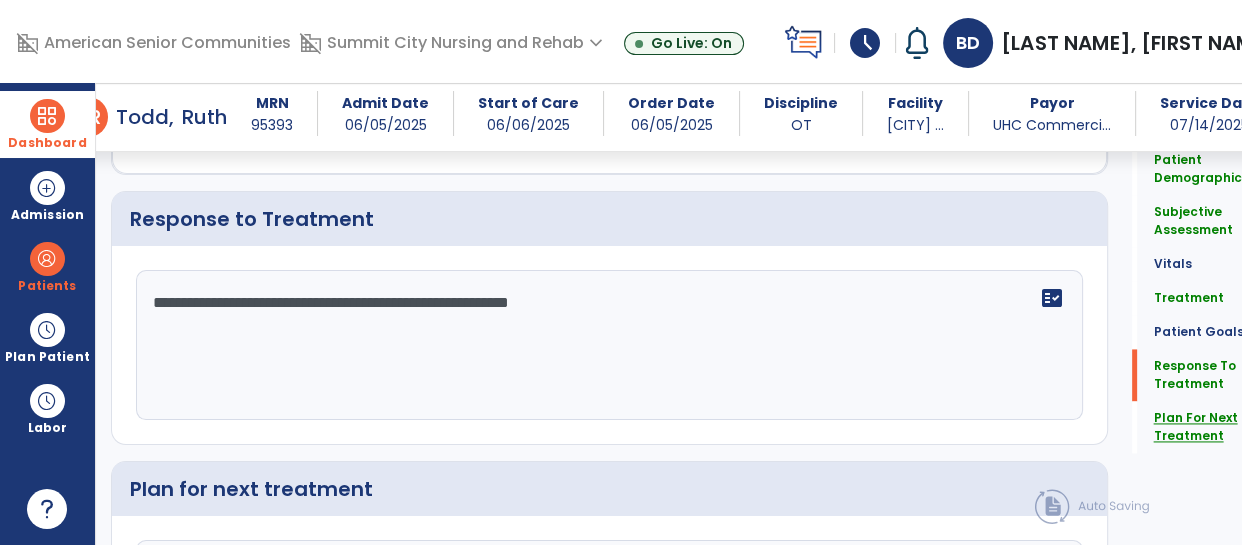 click on "Plan For Next Treatment" 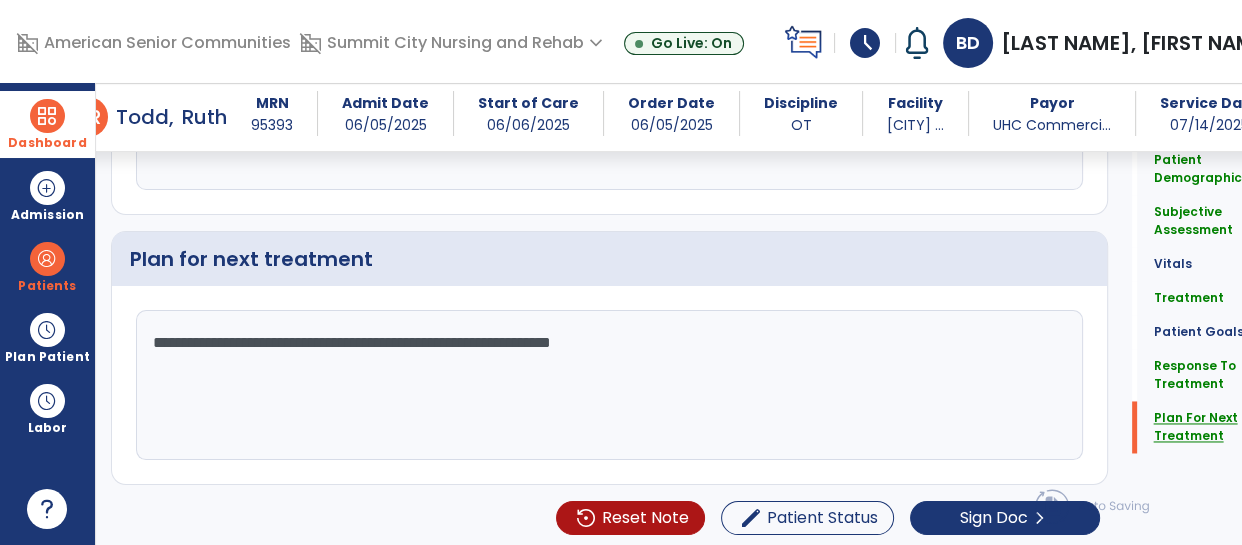 scroll, scrollTop: 2841, scrollLeft: 0, axis: vertical 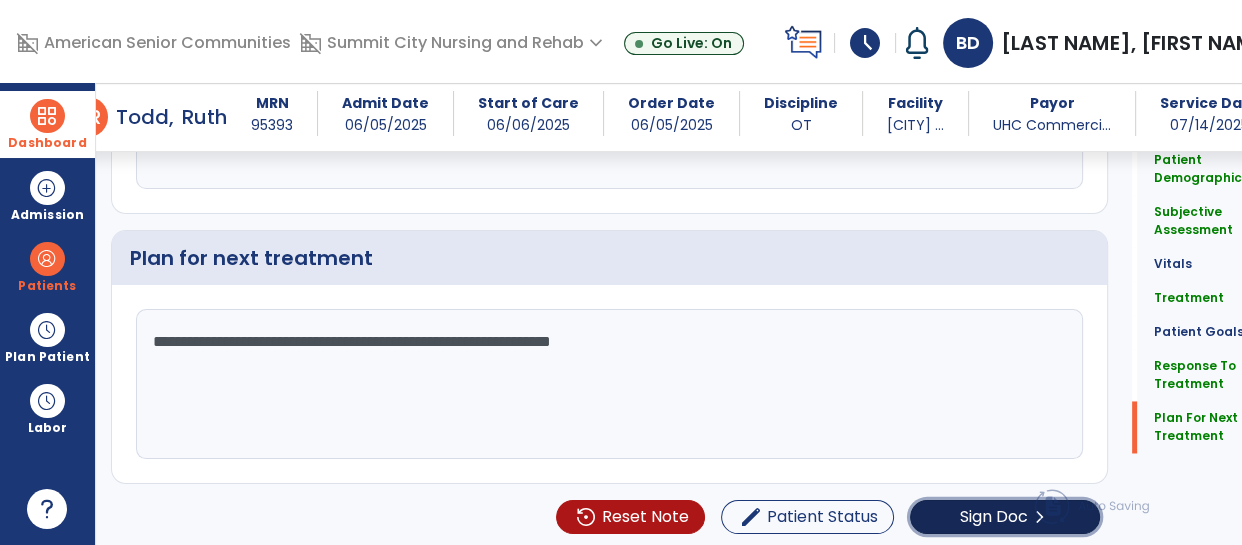 click on "Sign Doc" 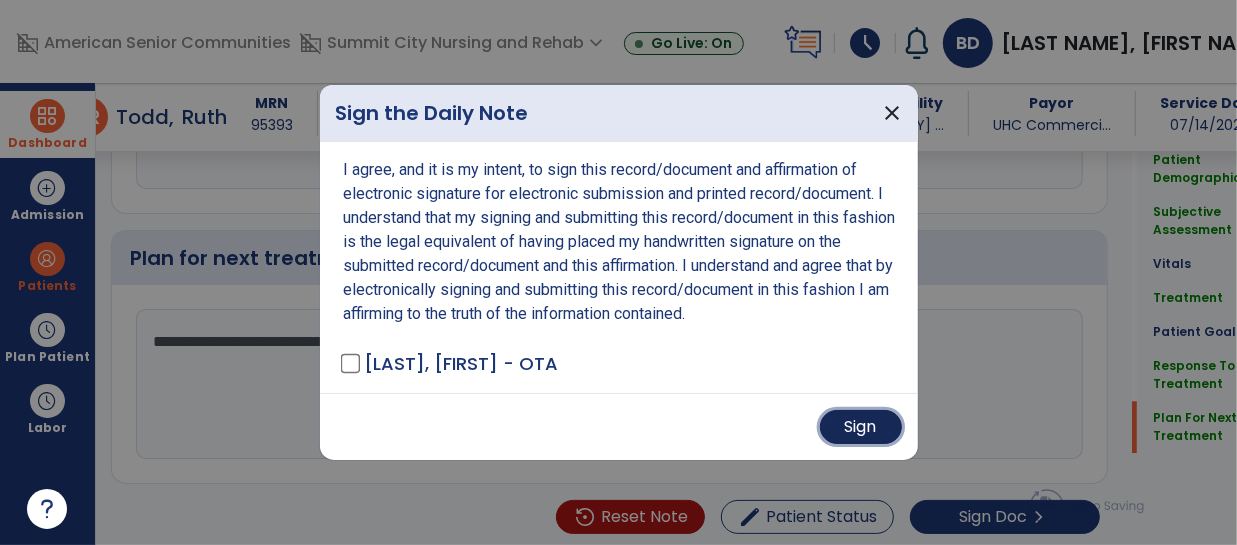 click on "Sign" at bounding box center [861, 427] 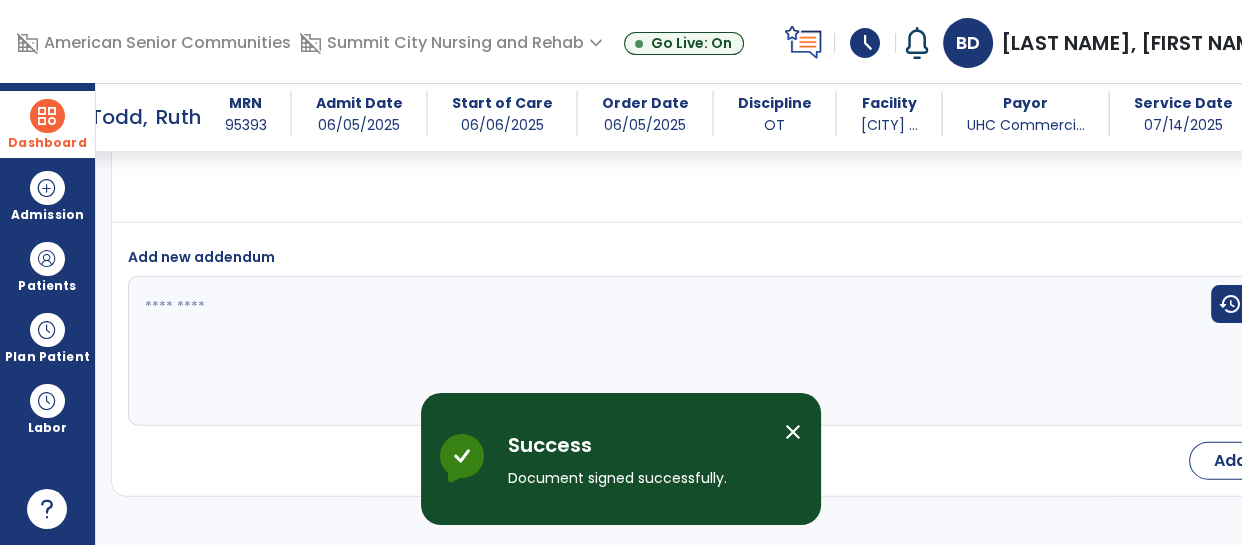 scroll, scrollTop: 4245, scrollLeft: 0, axis: vertical 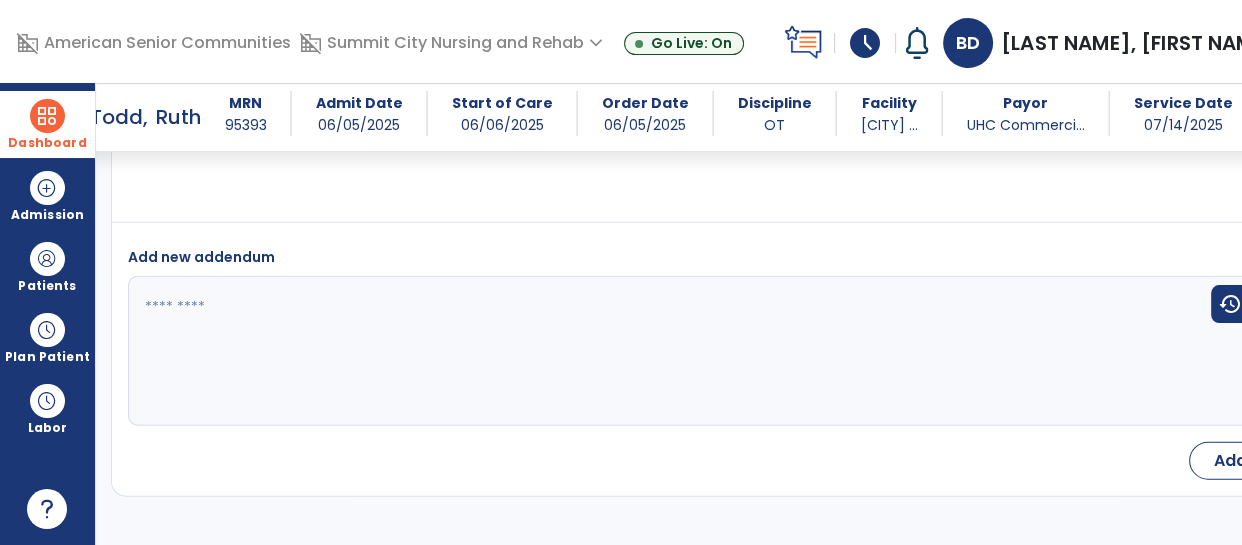 click at bounding box center (47, 116) 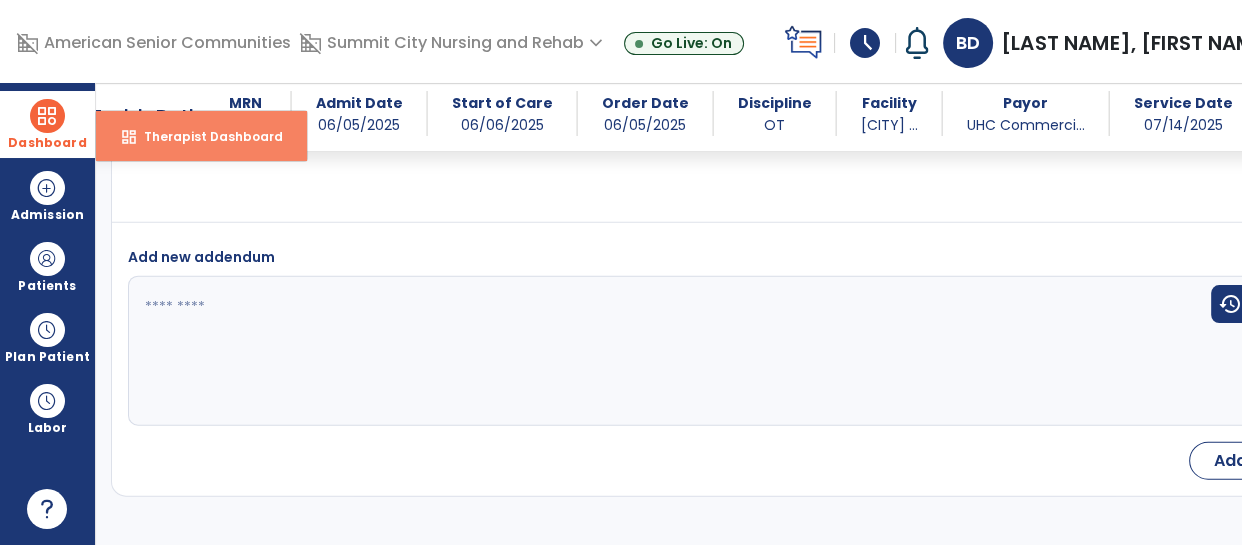 click on "dashboard  Therapist Dashboard" at bounding box center (201, 136) 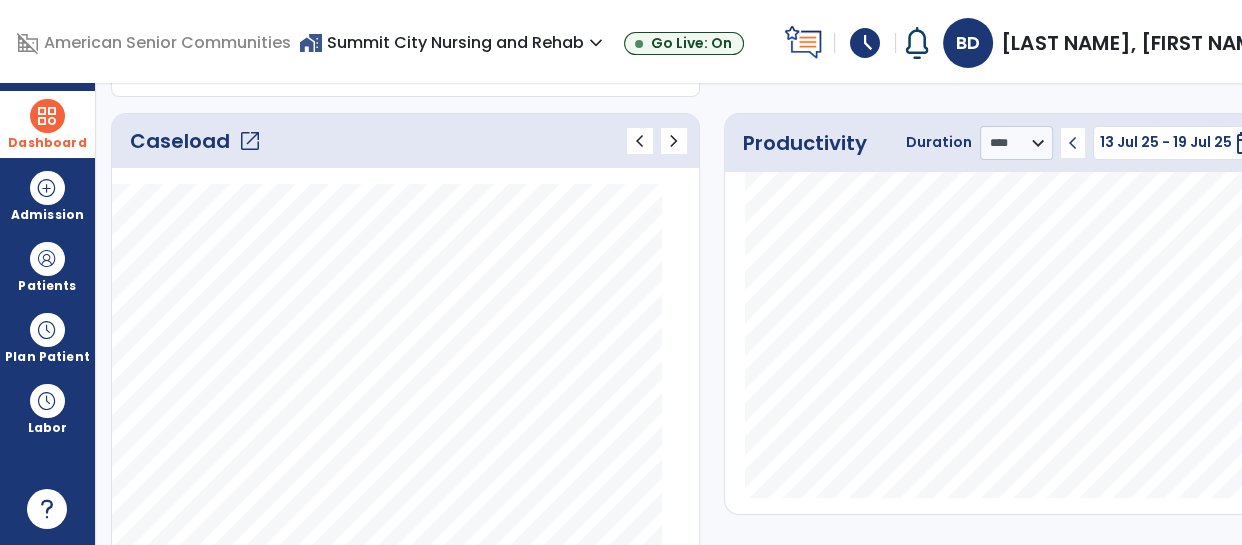scroll, scrollTop: 0, scrollLeft: 0, axis: both 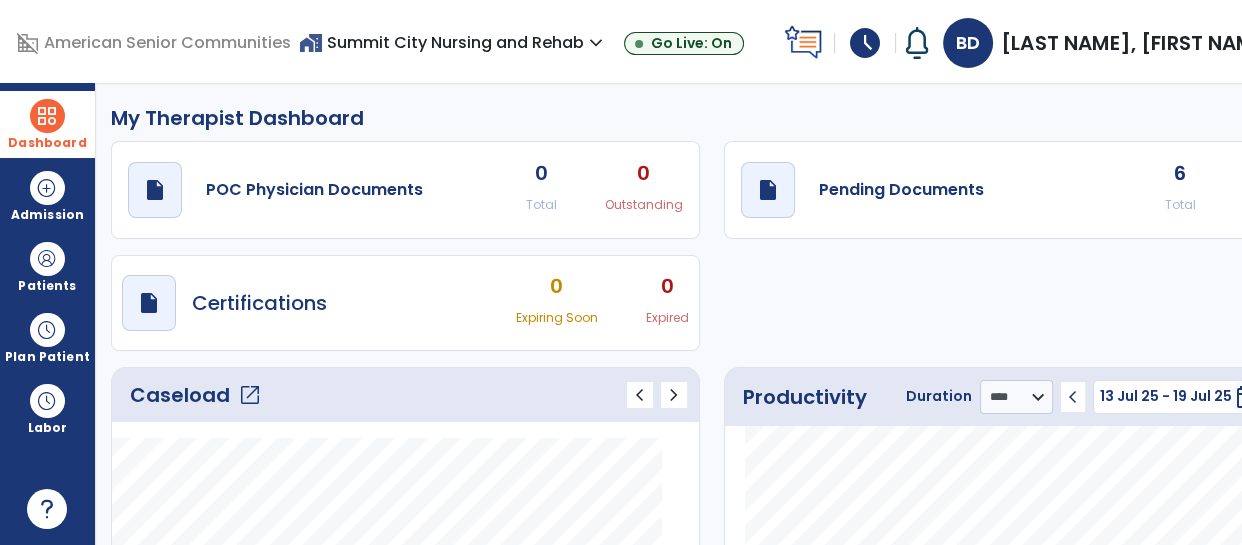 click on "Caseload   open_in_new" 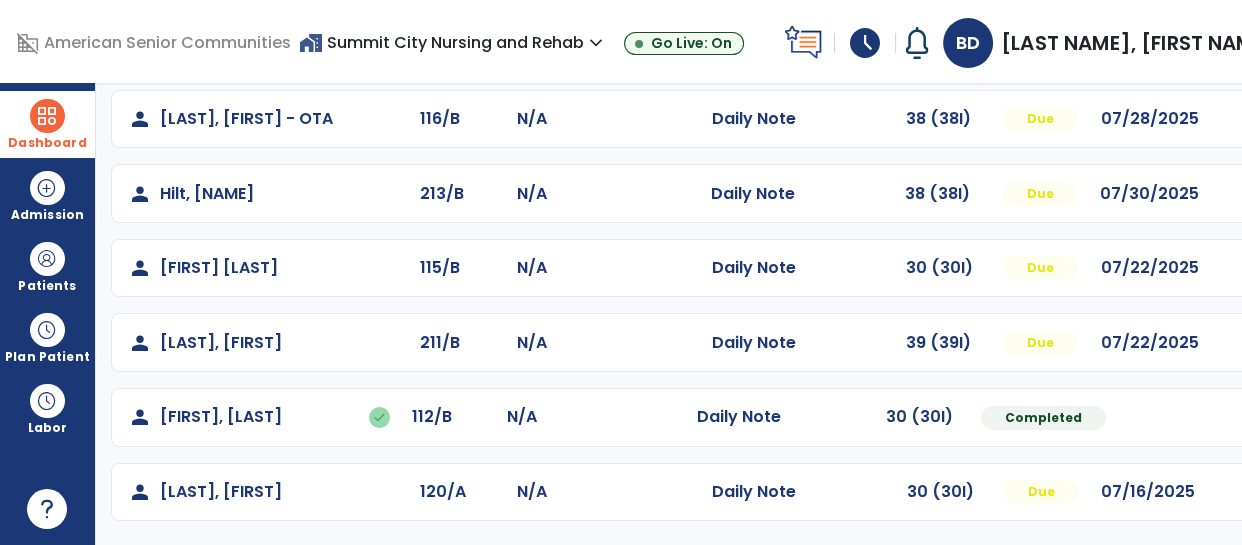 click at bounding box center (47, 116) 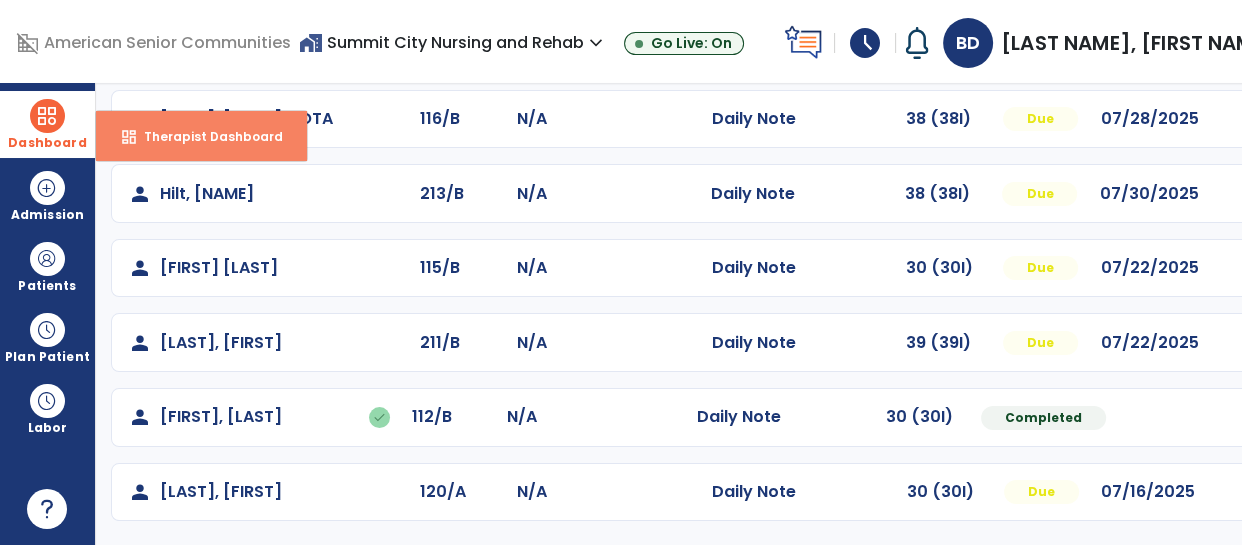 click on "Therapist Dashboard" at bounding box center (205, 136) 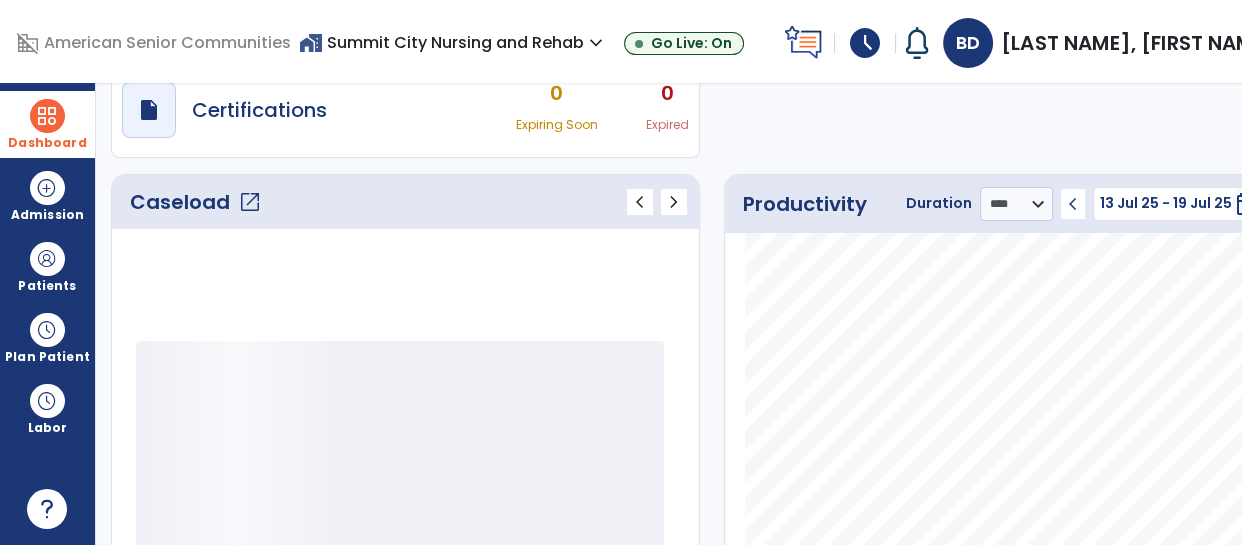 click on "Caseload   open_in_new" 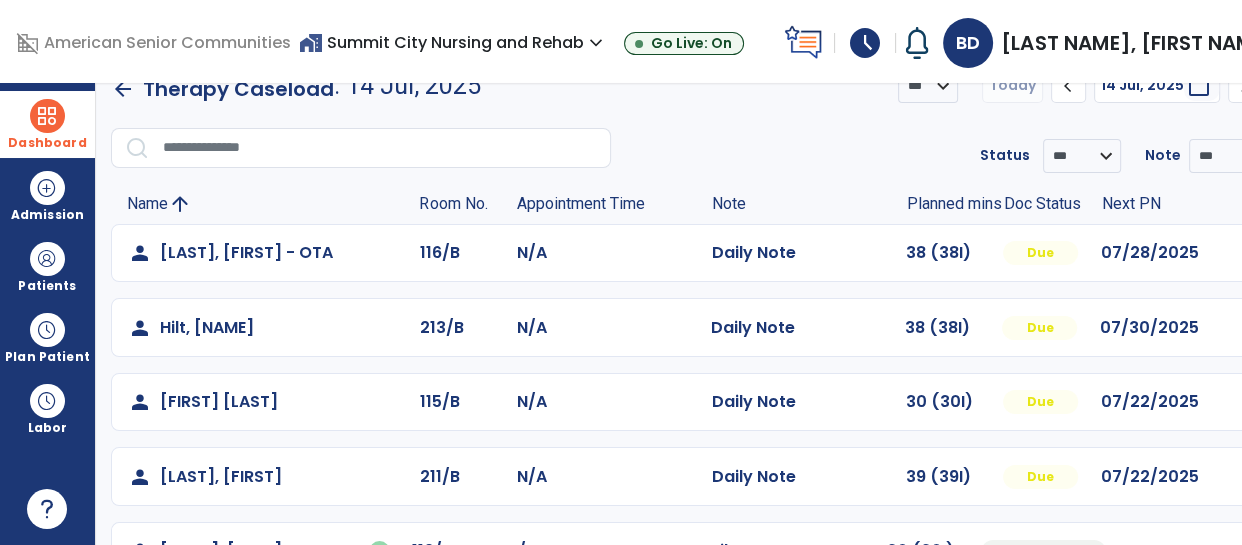 scroll, scrollTop: 0, scrollLeft: 0, axis: both 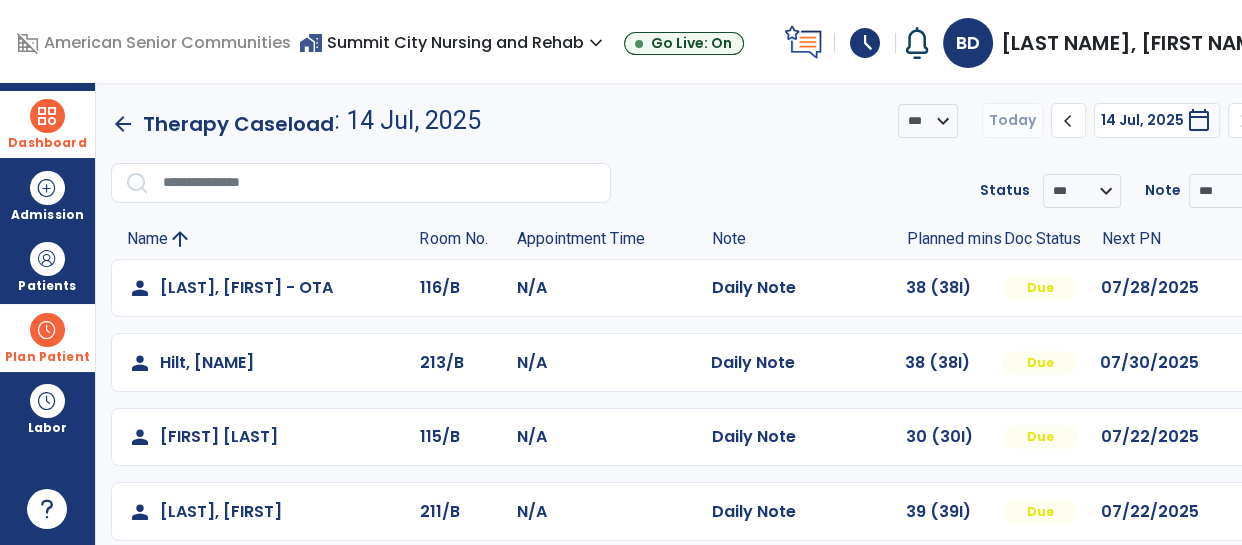 click at bounding box center (47, 330) 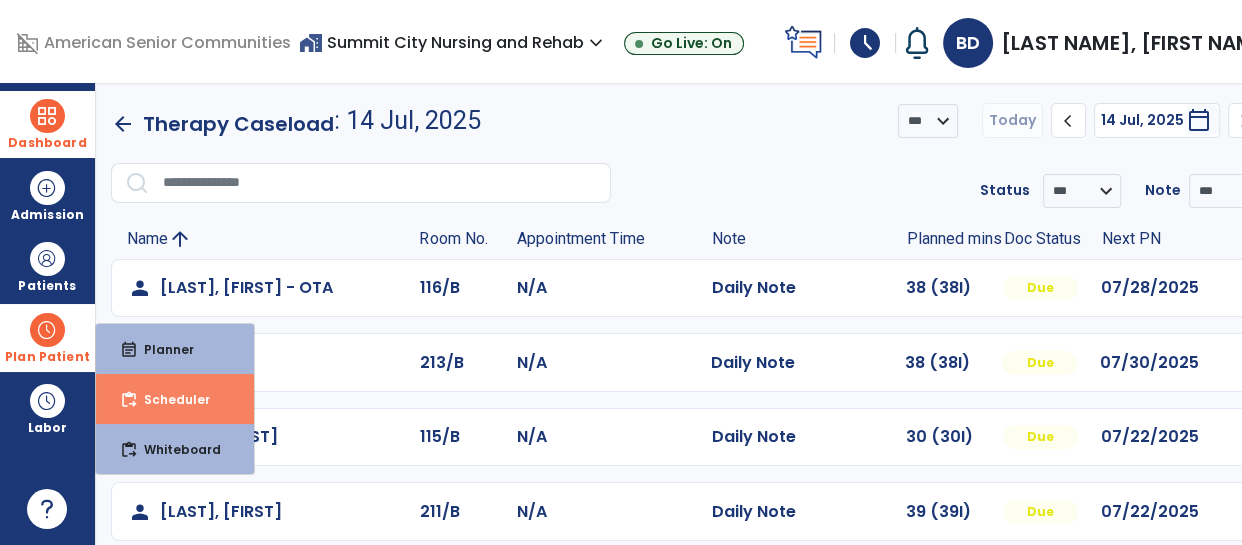 click on "content_paste_go  Scheduler" at bounding box center (175, 399) 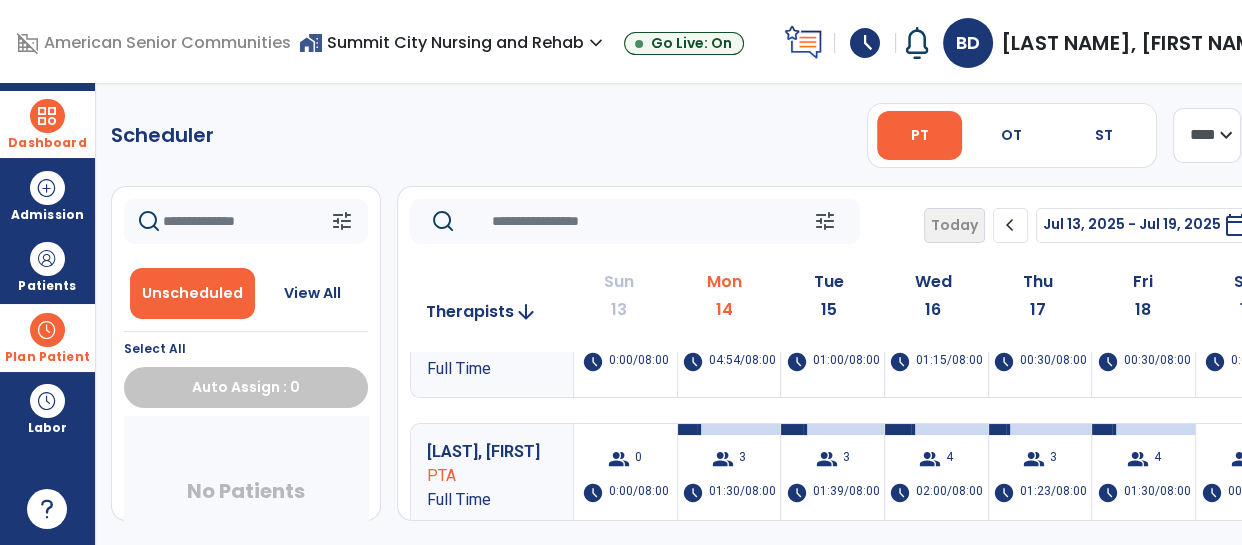 scroll, scrollTop: 85, scrollLeft: 0, axis: vertical 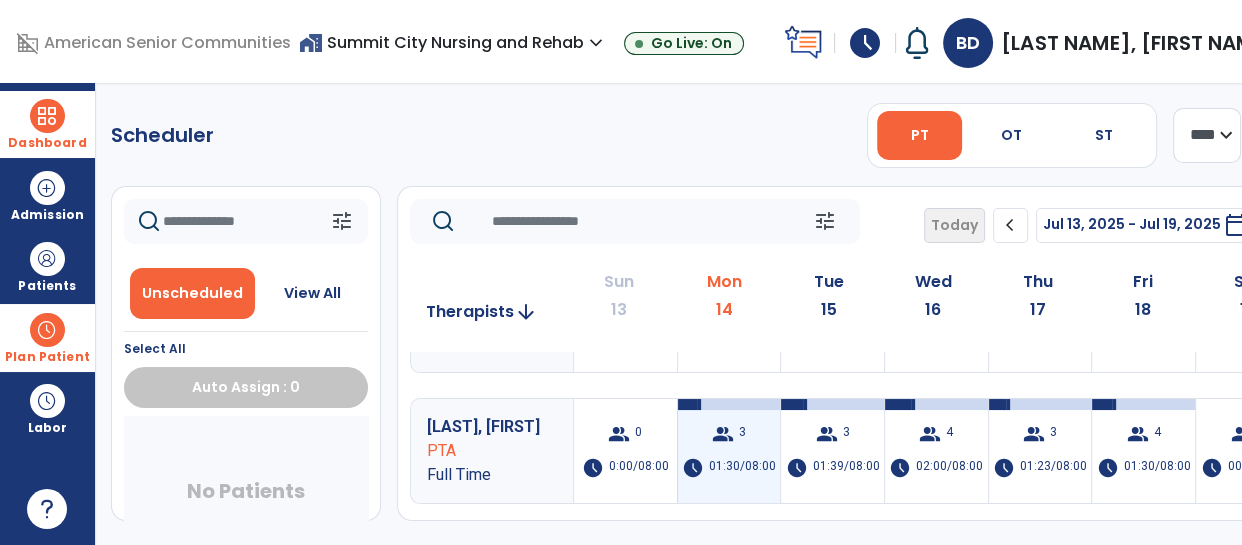 click on "group  3  schedule  01:30/08:00" at bounding box center [729, 451] 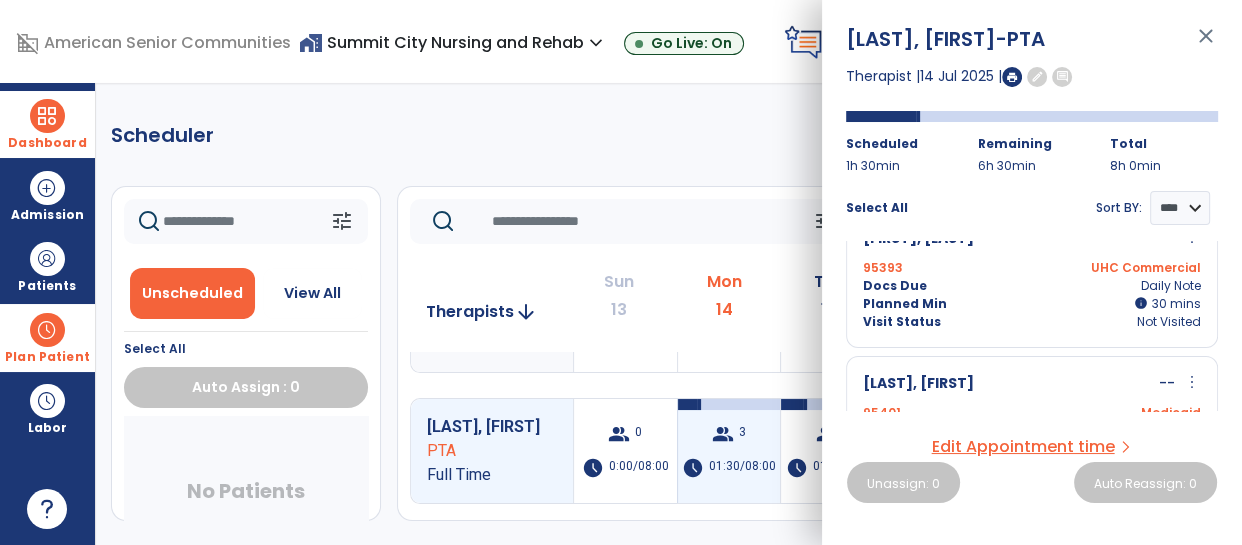 scroll, scrollTop: 0, scrollLeft: 0, axis: both 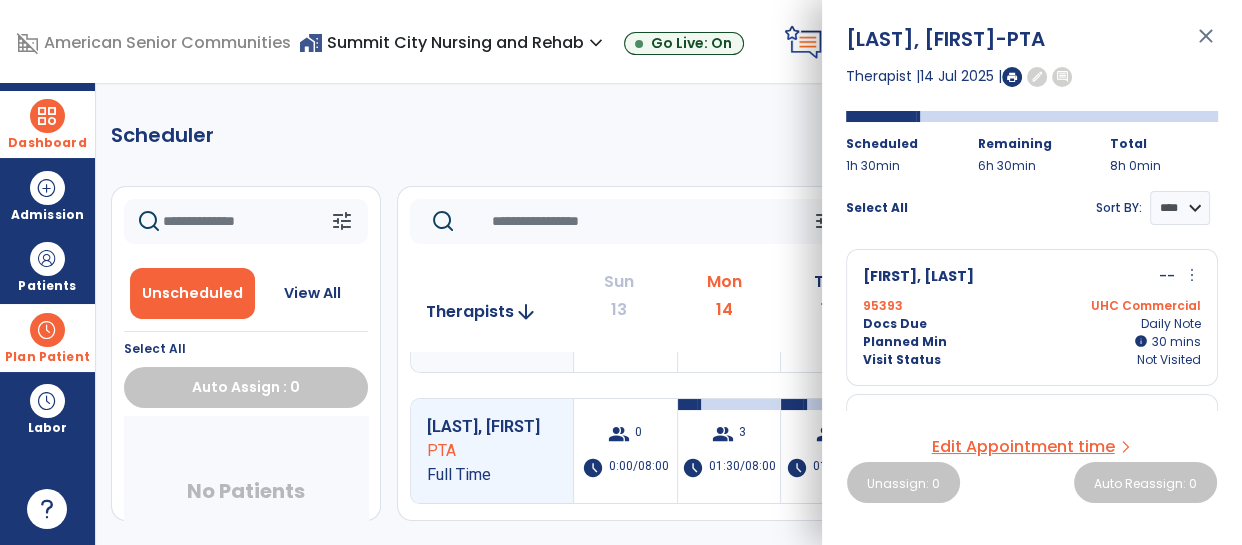 click on "close" at bounding box center (1206, 45) 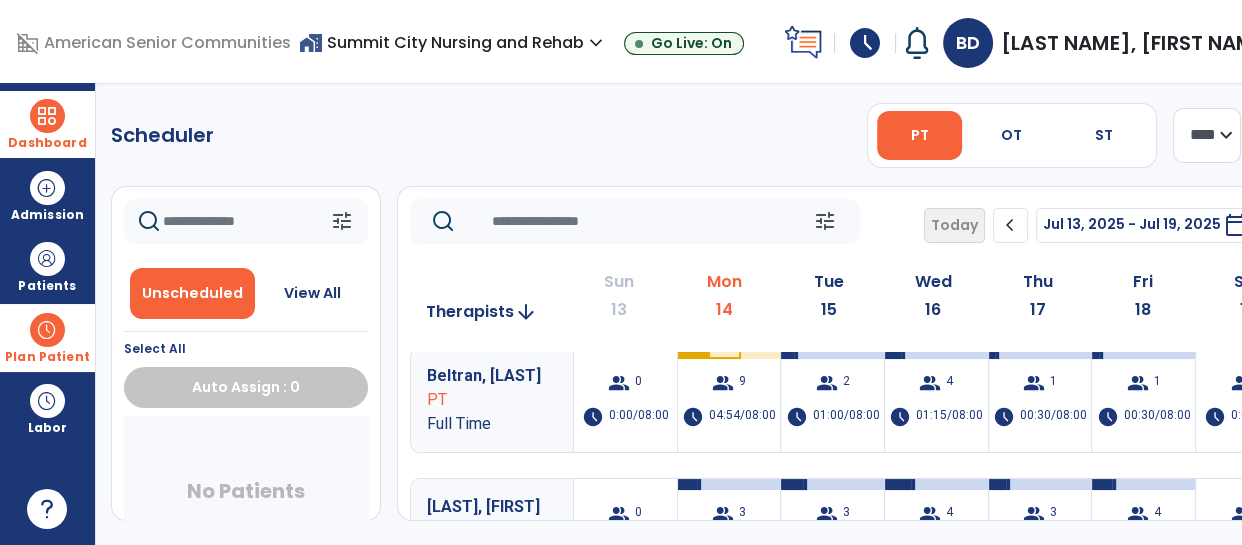 scroll, scrollTop: 0, scrollLeft: 0, axis: both 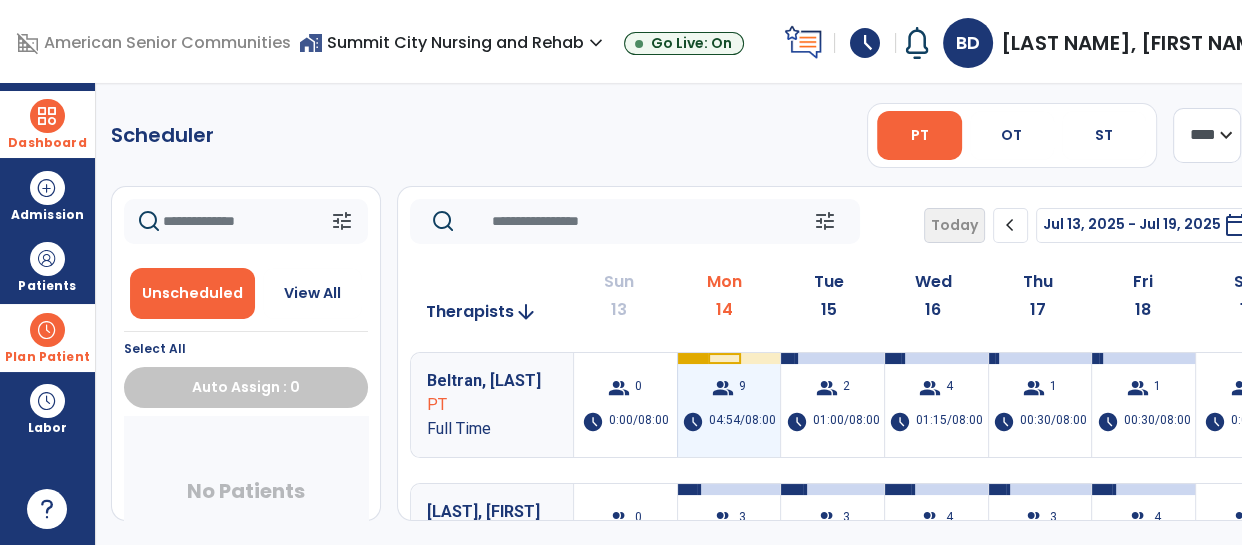 click on "04:54/08:00" at bounding box center [742, 422] 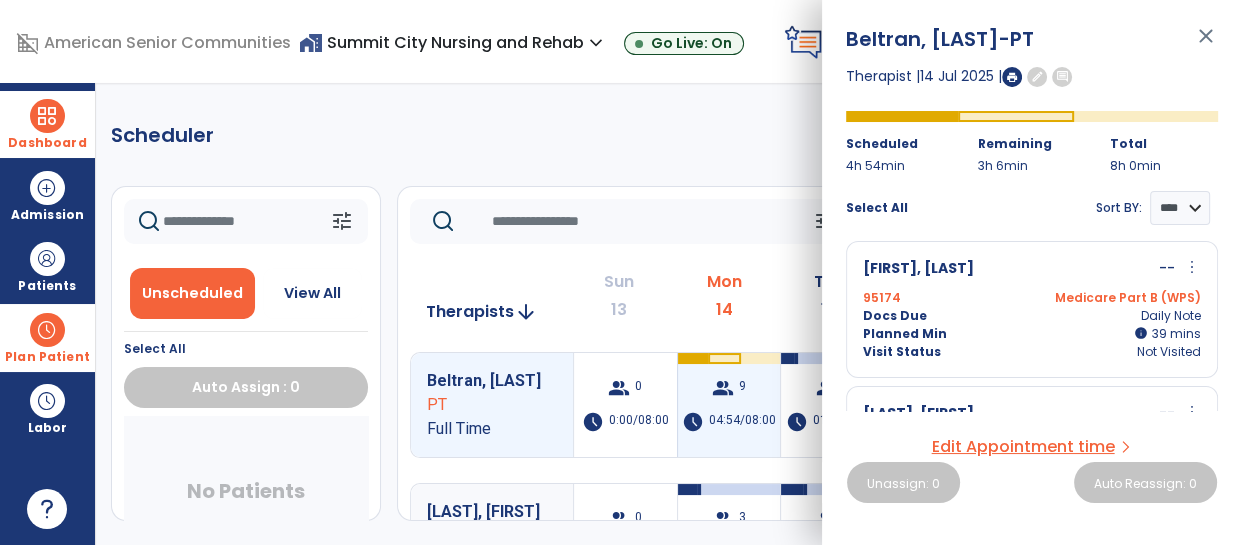 scroll, scrollTop: 0, scrollLeft: 0, axis: both 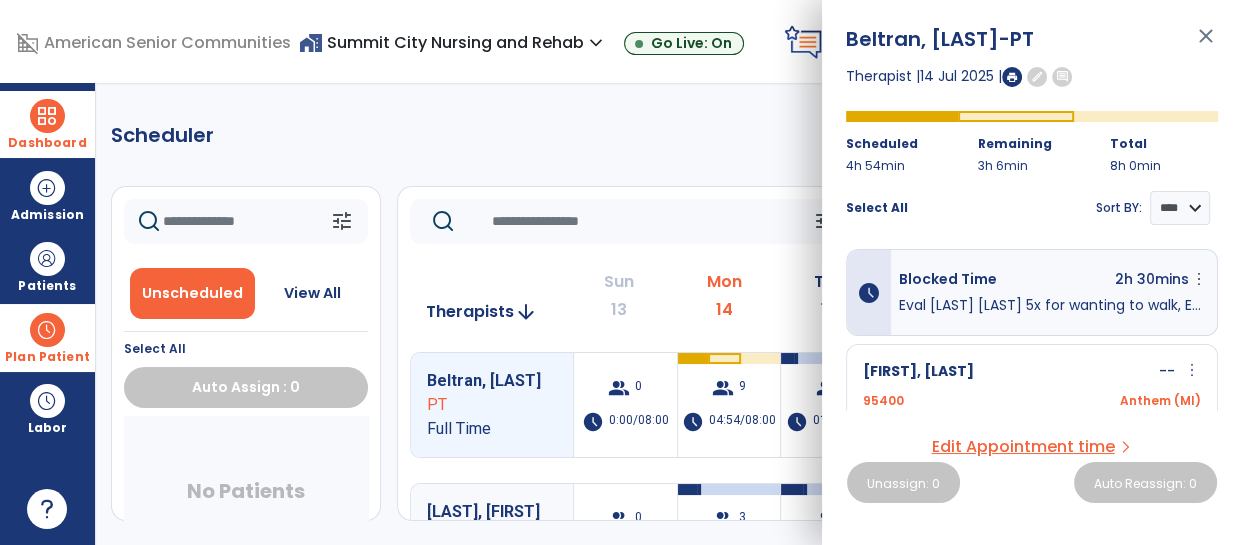 click on "close" at bounding box center [1206, 45] 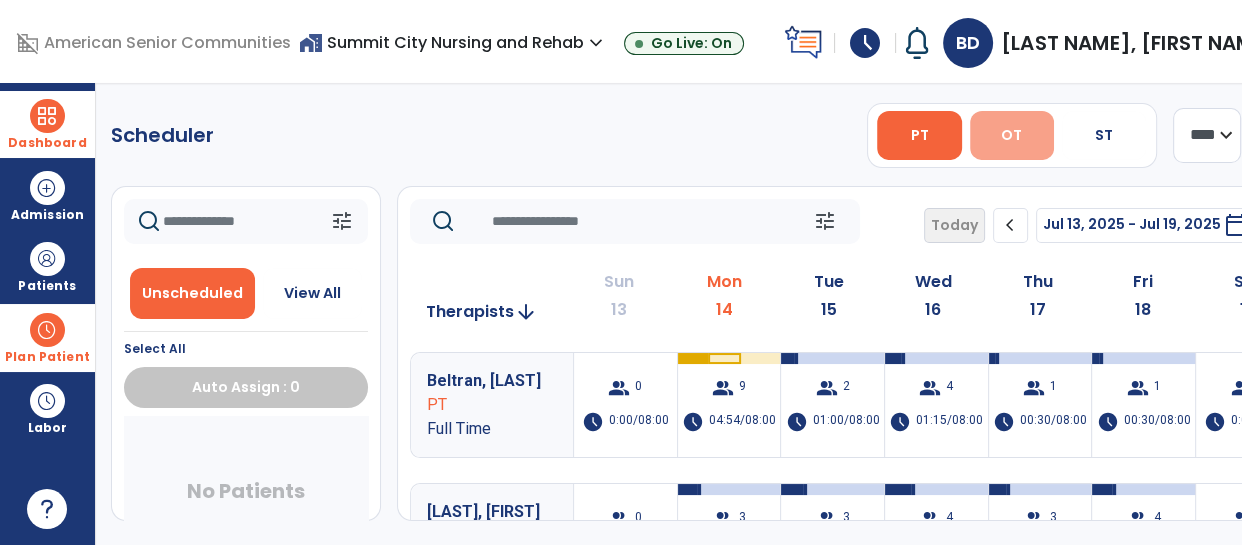 click on "OT" at bounding box center [1011, 135] 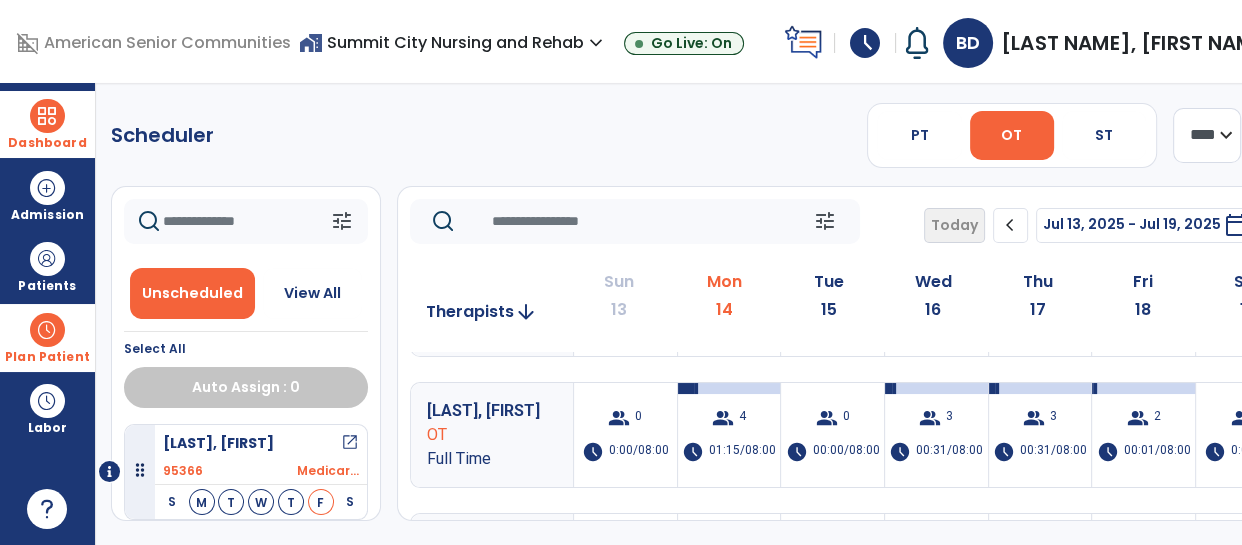 scroll, scrollTop: 104, scrollLeft: 0, axis: vertical 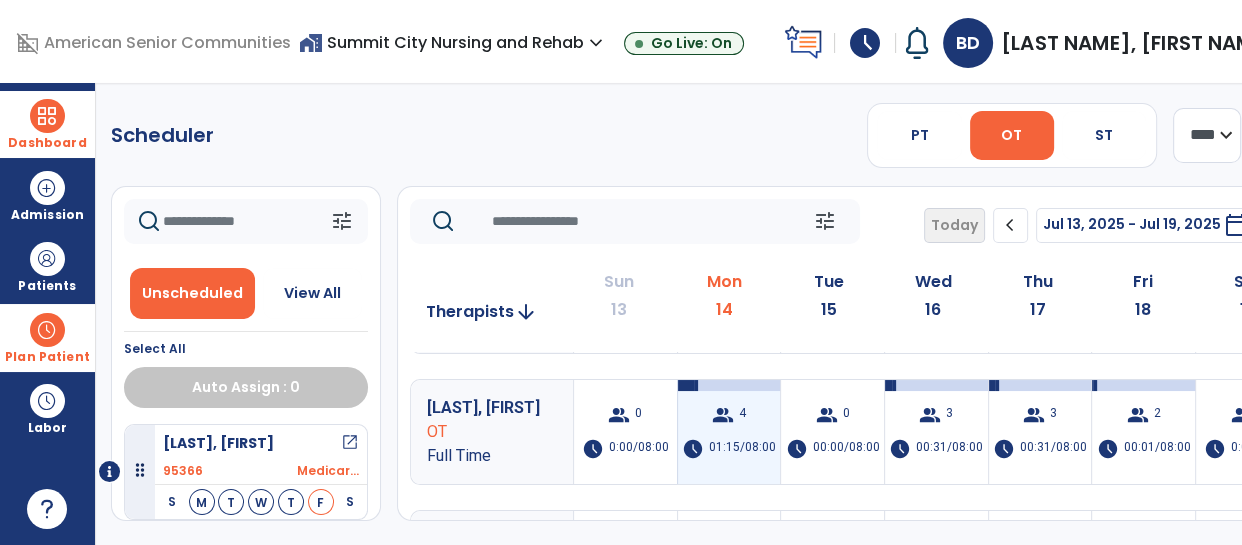 click on "group" at bounding box center [723, 415] 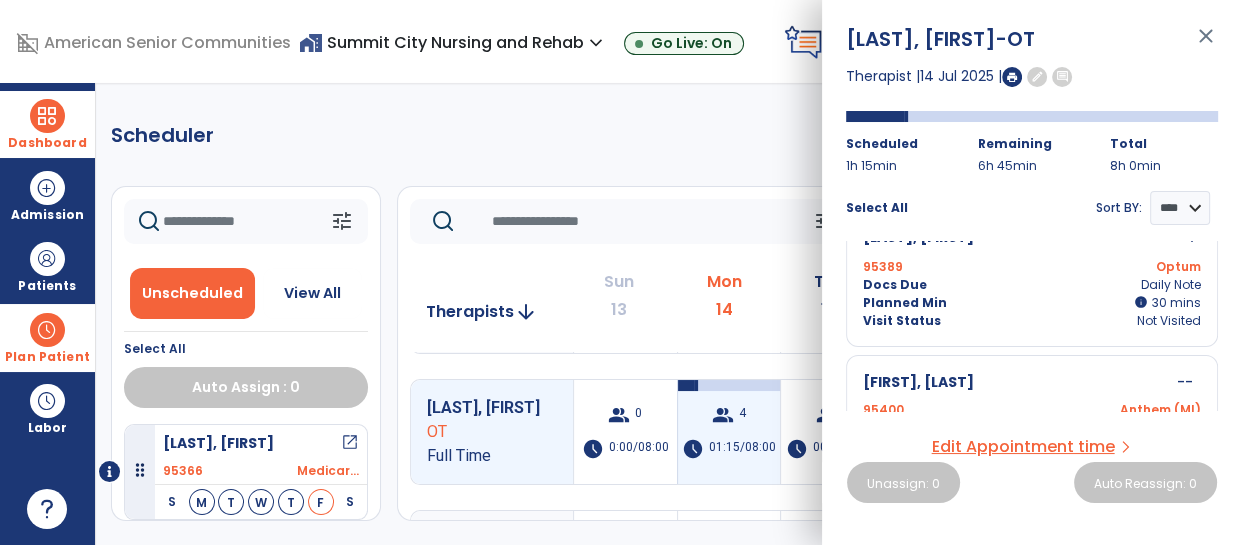 scroll, scrollTop: 0, scrollLeft: 0, axis: both 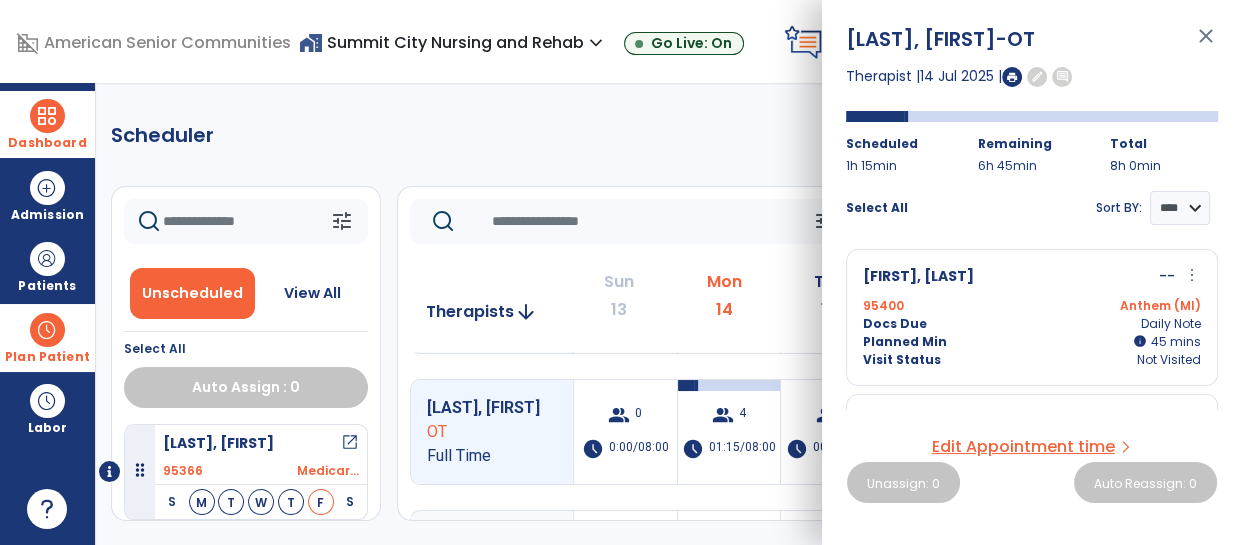 click on "close" at bounding box center [1206, 45] 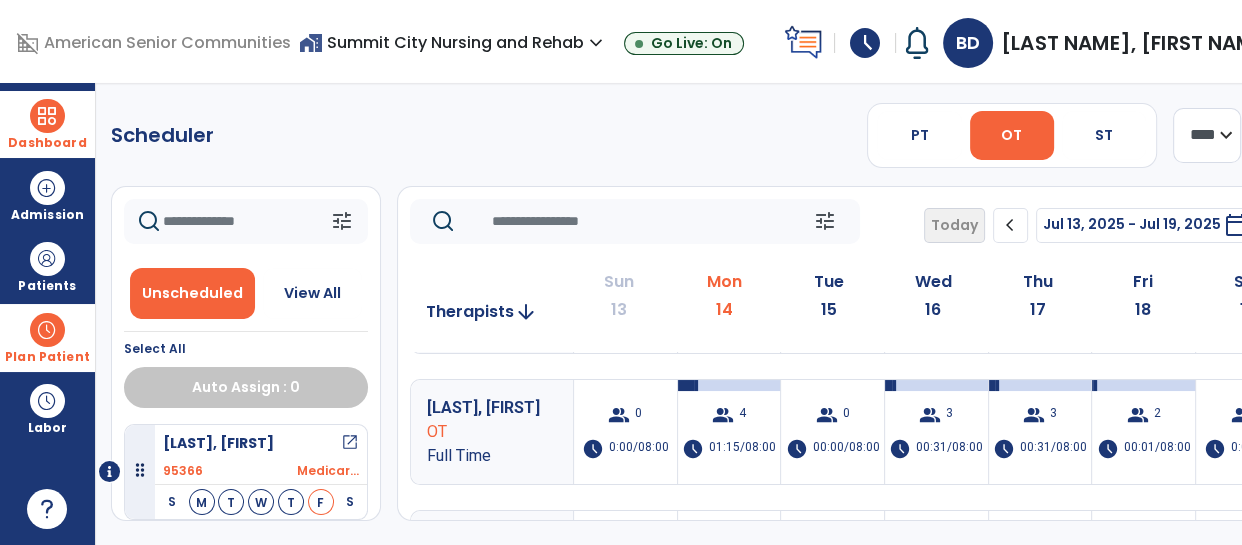 click at bounding box center [47, 116] 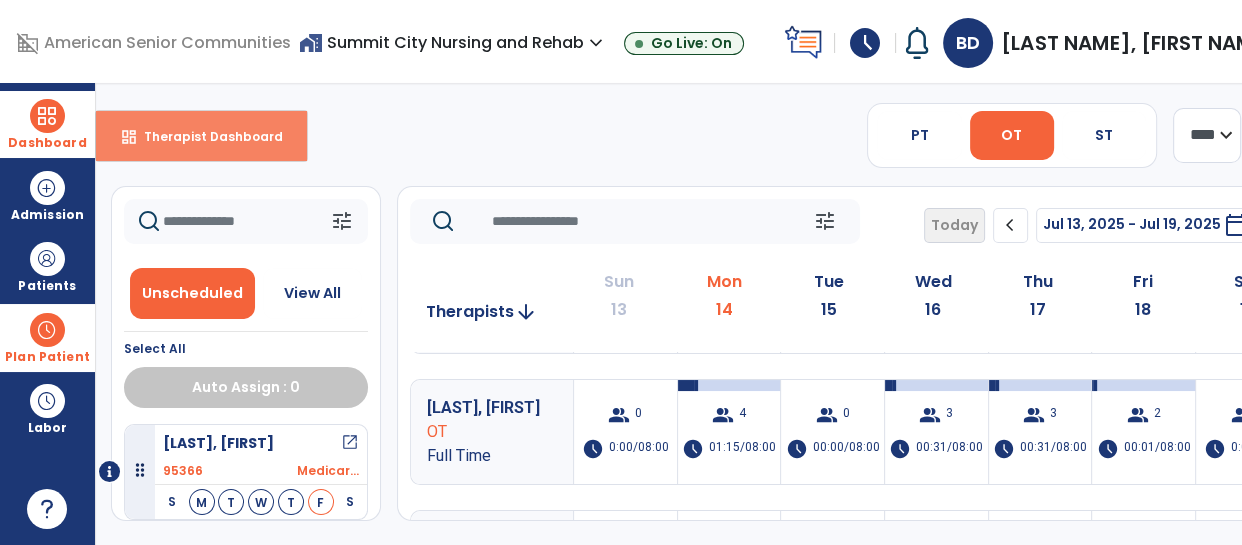 click on "Therapist Dashboard" at bounding box center (205, 136) 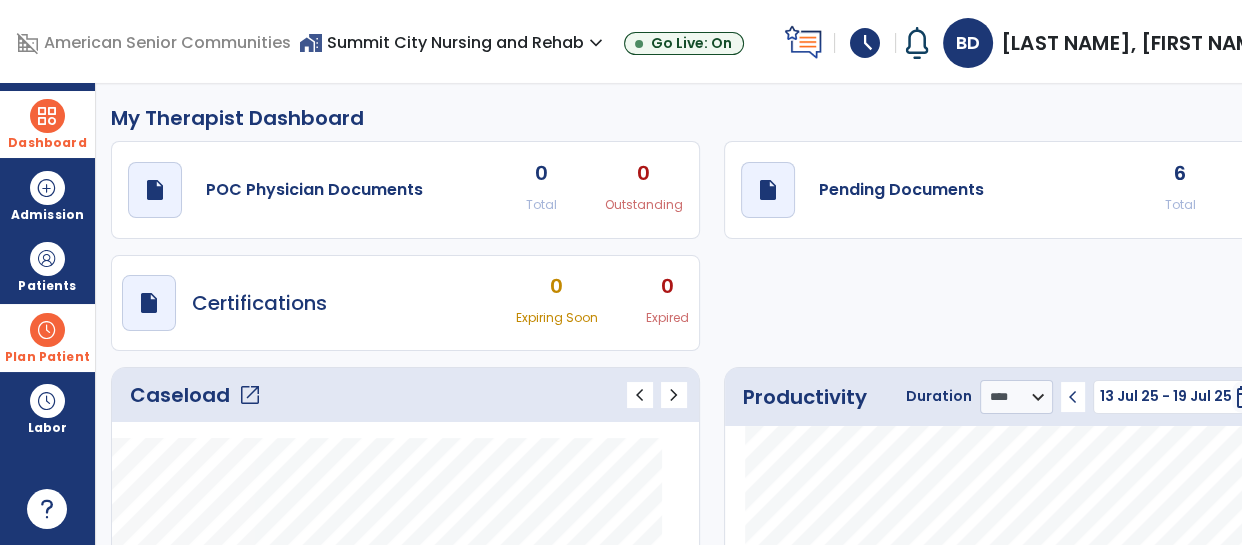 click on "Caseload   open_in_new" 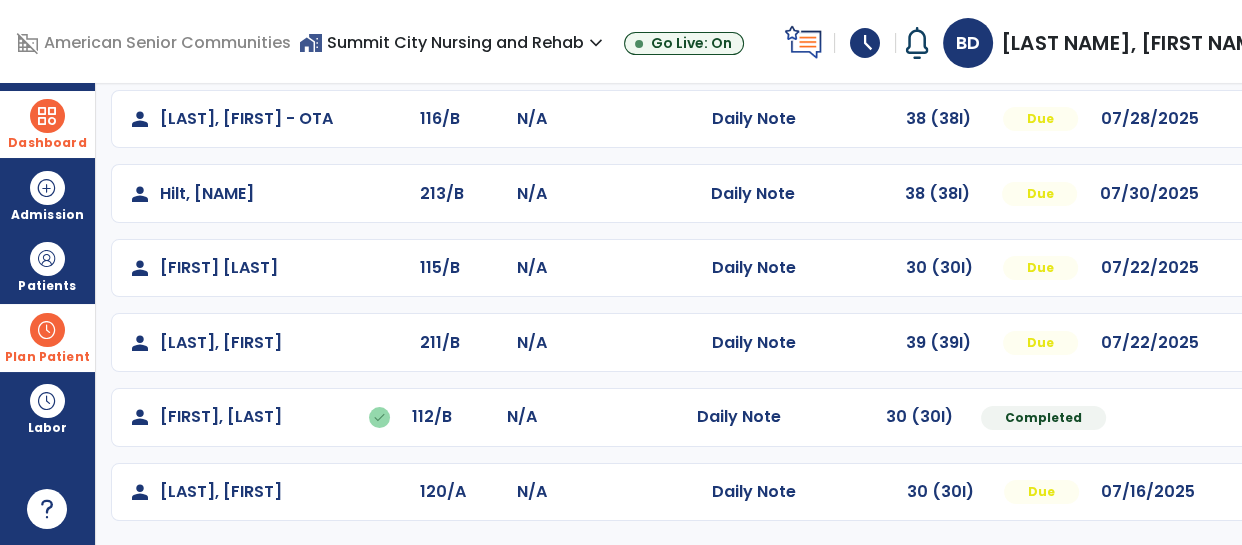 scroll, scrollTop: 193, scrollLeft: 0, axis: vertical 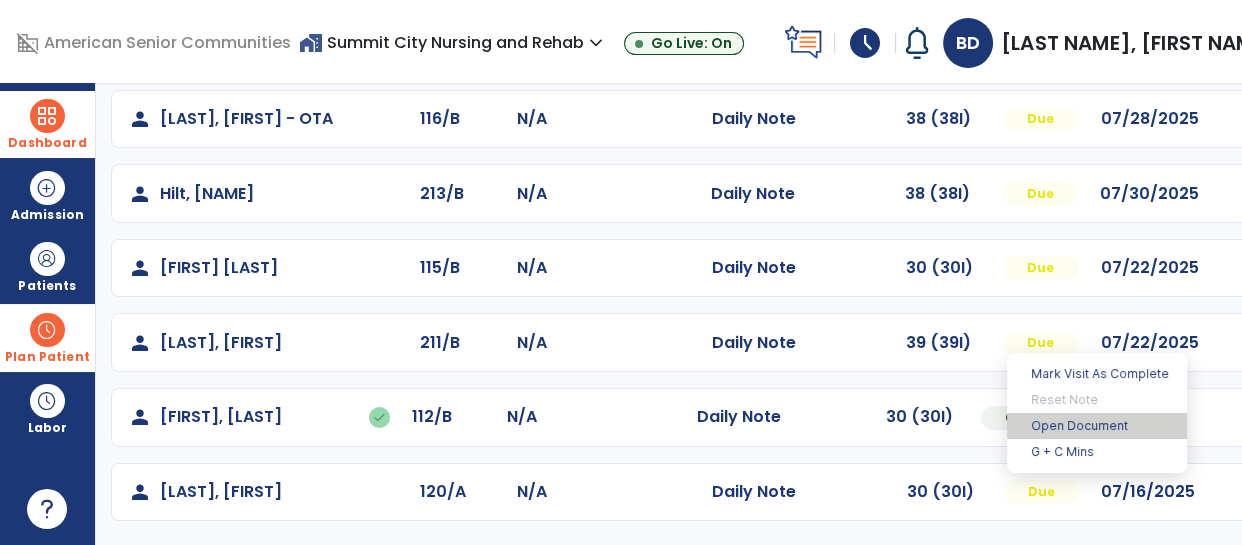 click on "Open Document" at bounding box center [1097, 426] 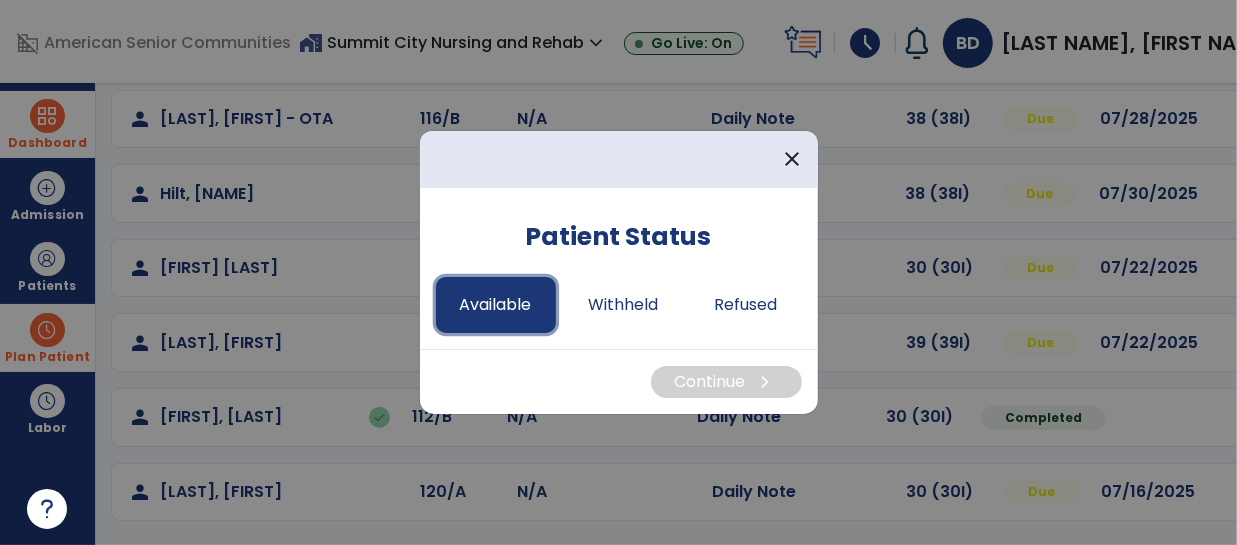 click on "Available" at bounding box center (496, 305) 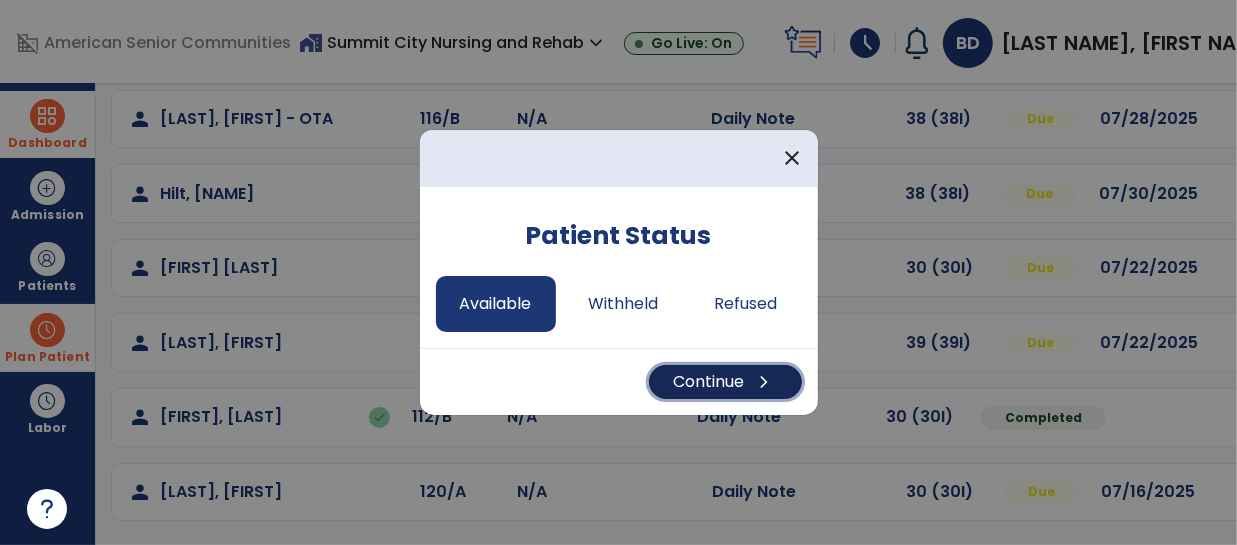 click on "Continue   chevron_right" at bounding box center (725, 382) 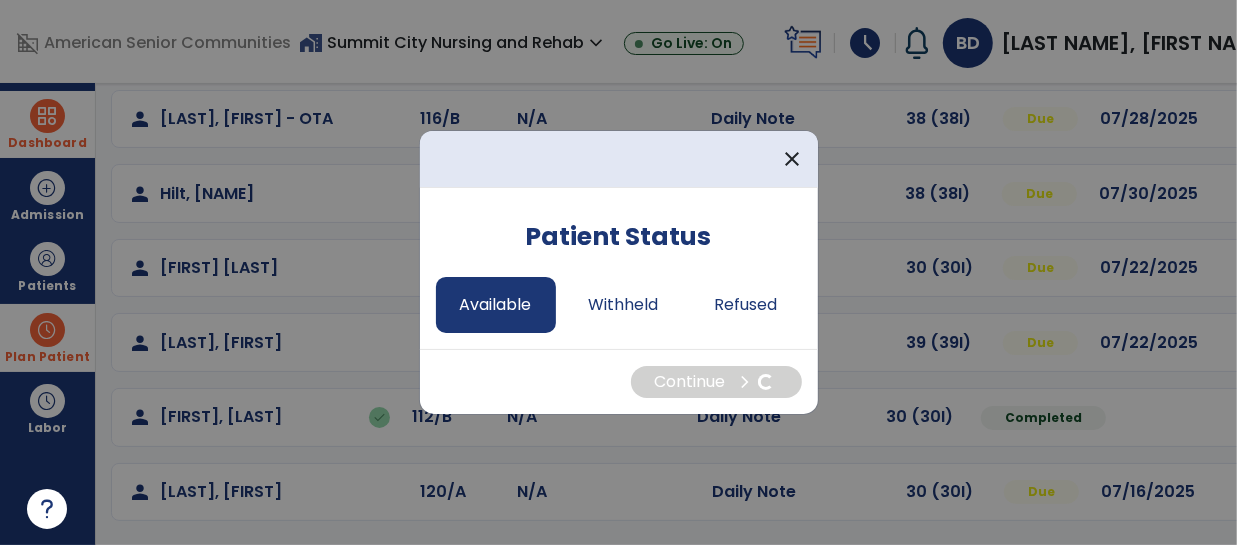 select on "*" 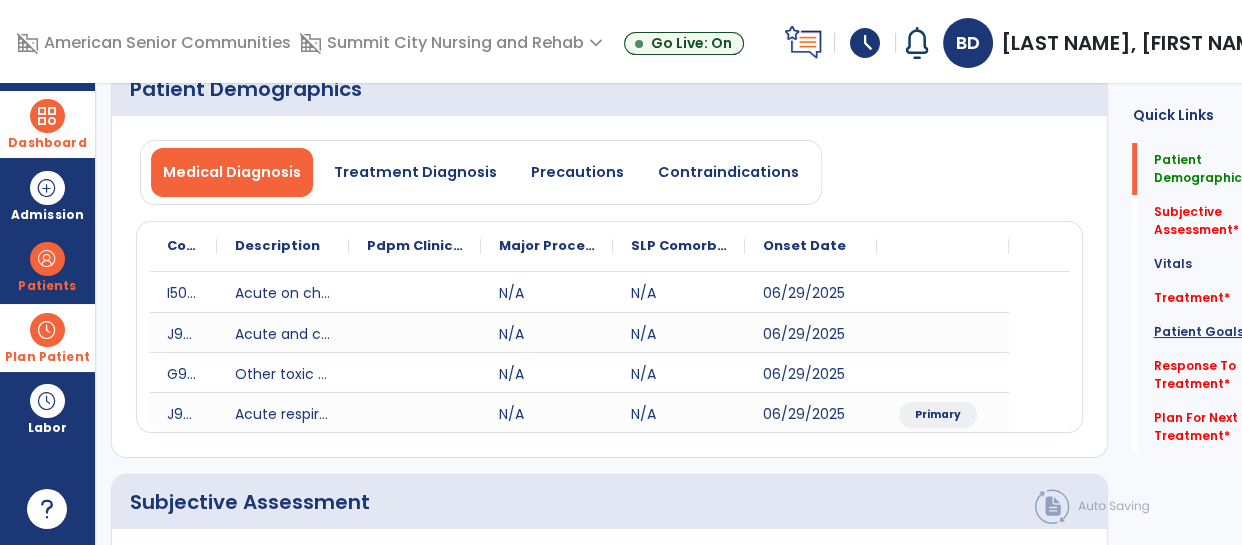 click on "Patient Goals" 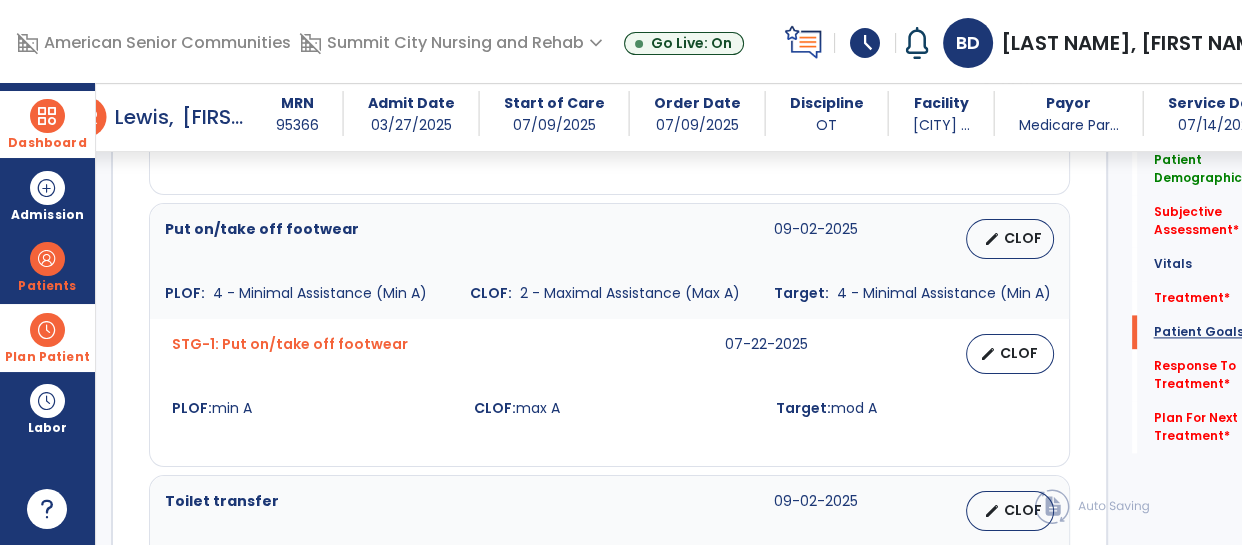 scroll, scrollTop: 2544, scrollLeft: 0, axis: vertical 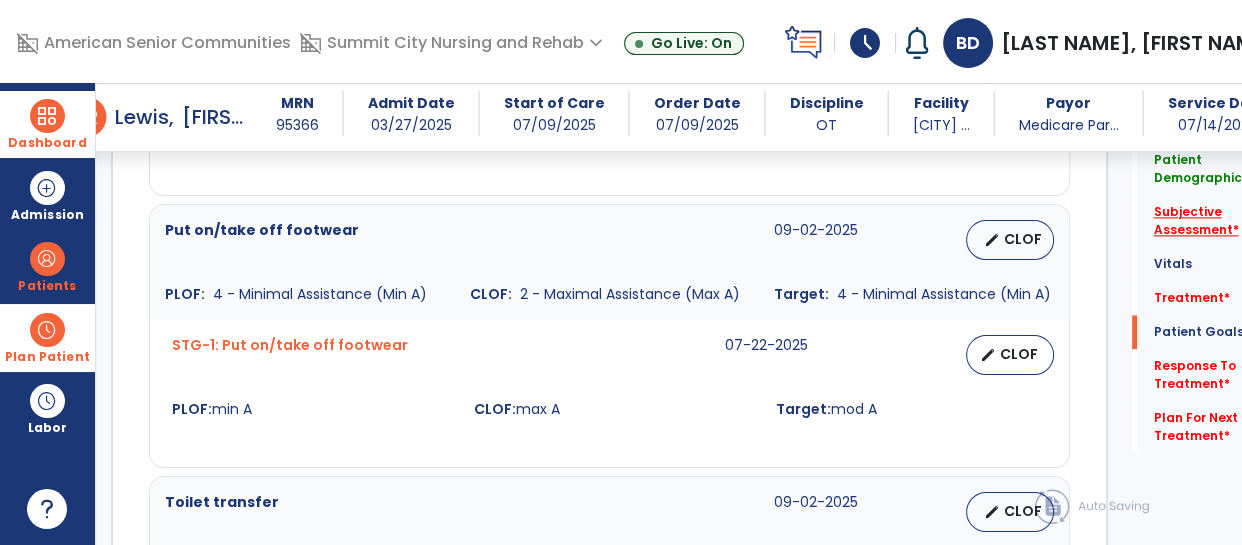 click on "Subjective Assessment   *" 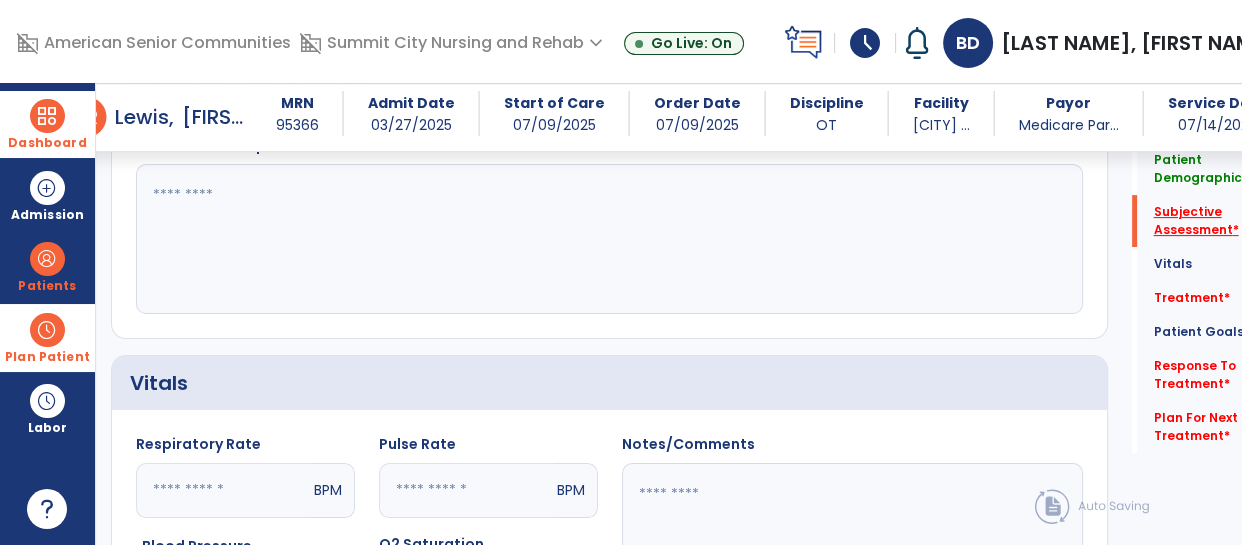 scroll, scrollTop: 474, scrollLeft: 0, axis: vertical 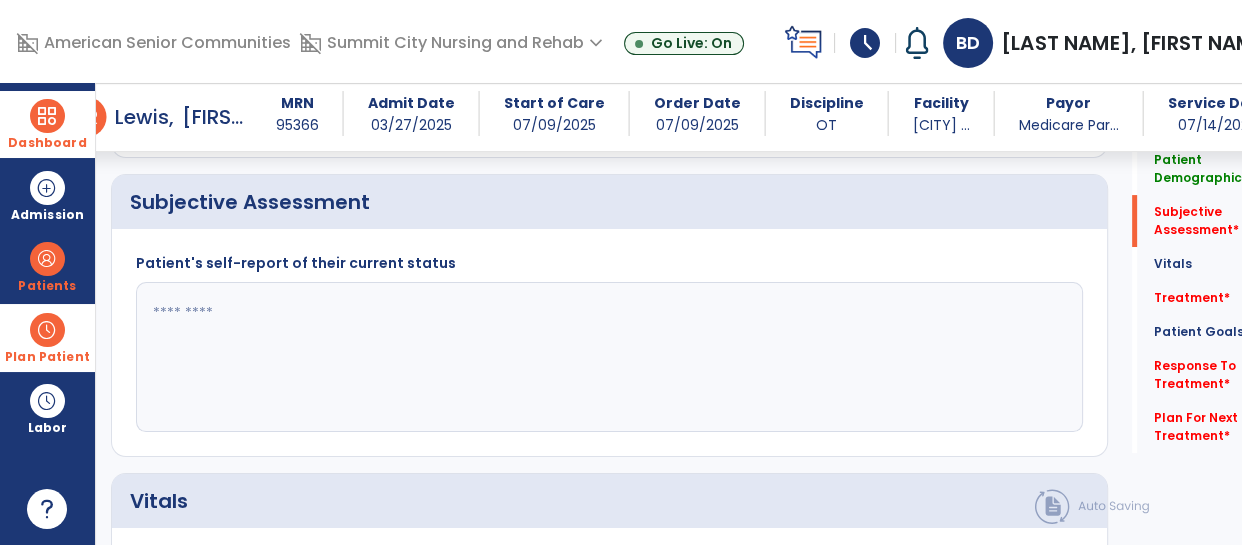 click on "Patient's self-report of their current status" 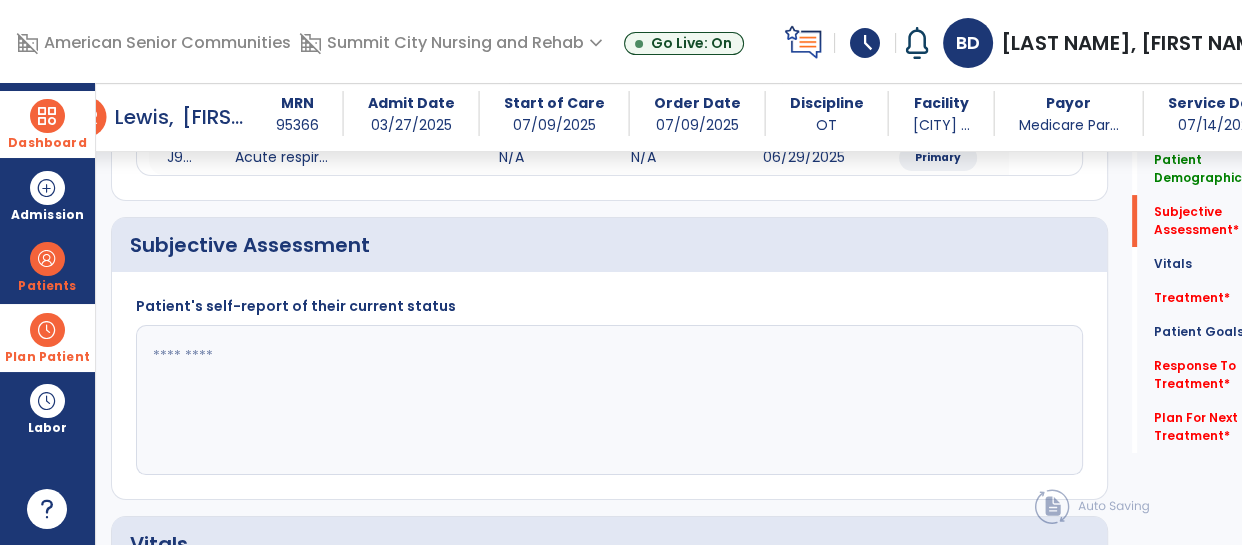 scroll, scrollTop: 420, scrollLeft: 0, axis: vertical 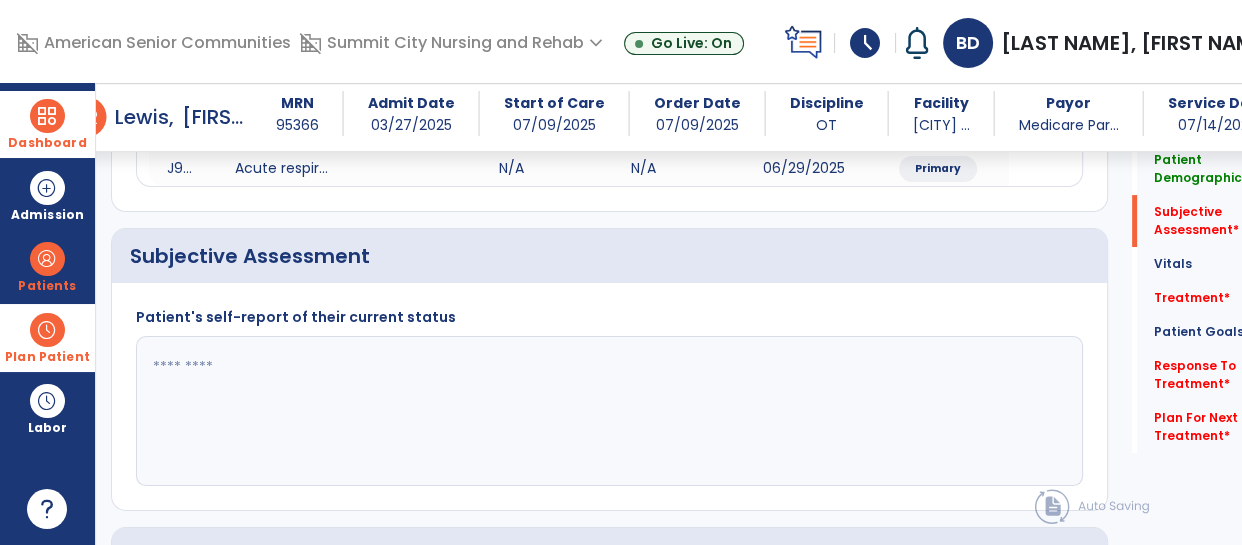 click 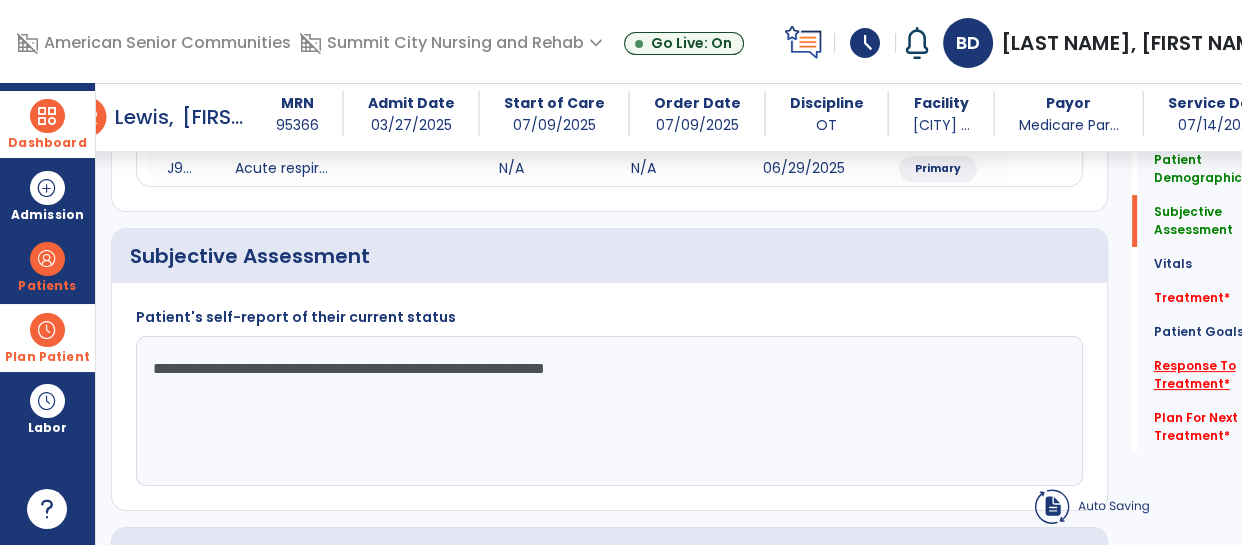 type on "**********" 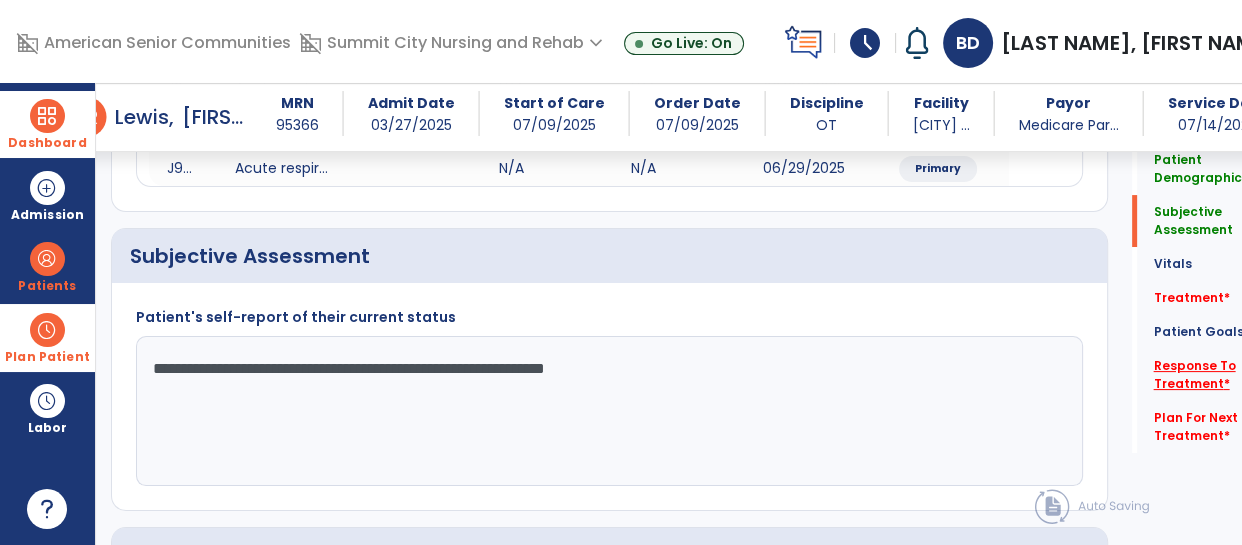 click on "Response To Treatment   *" 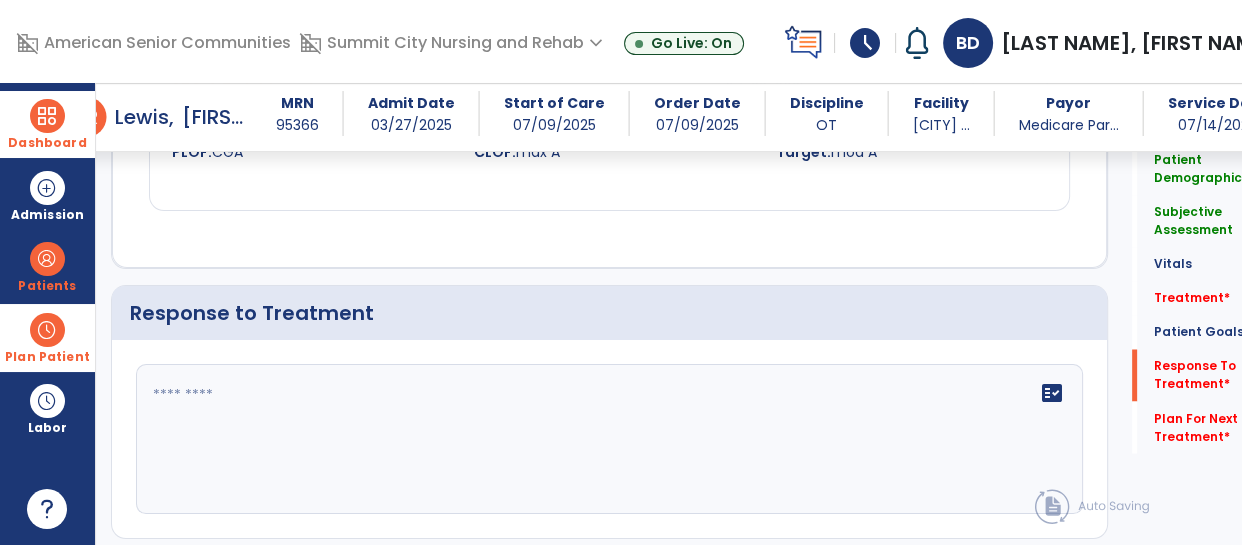scroll, scrollTop: 3210, scrollLeft: 0, axis: vertical 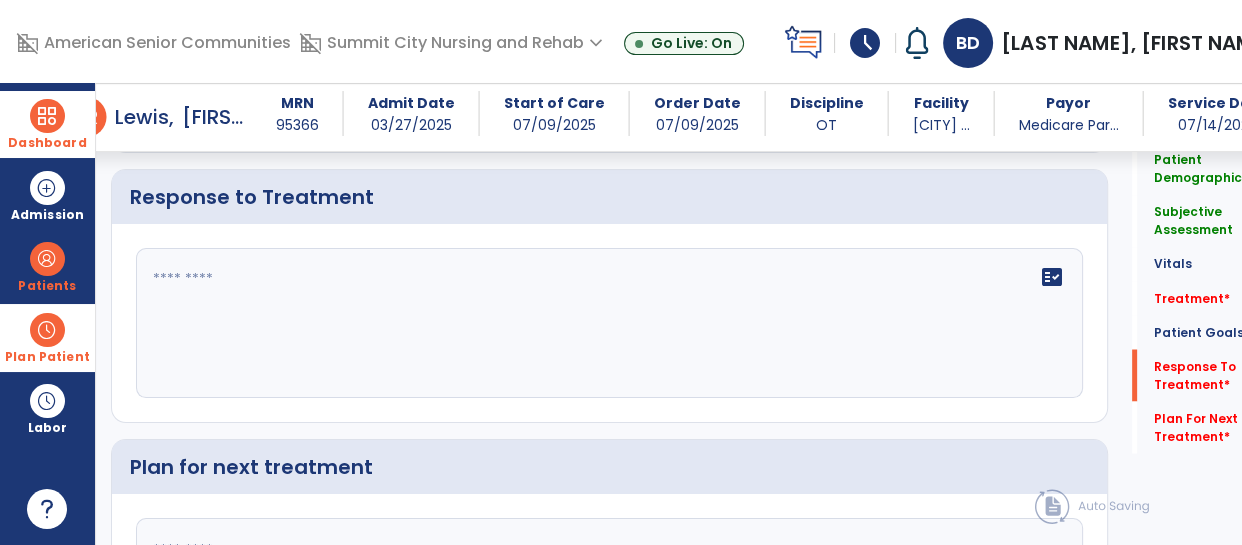 click on "fact_check" 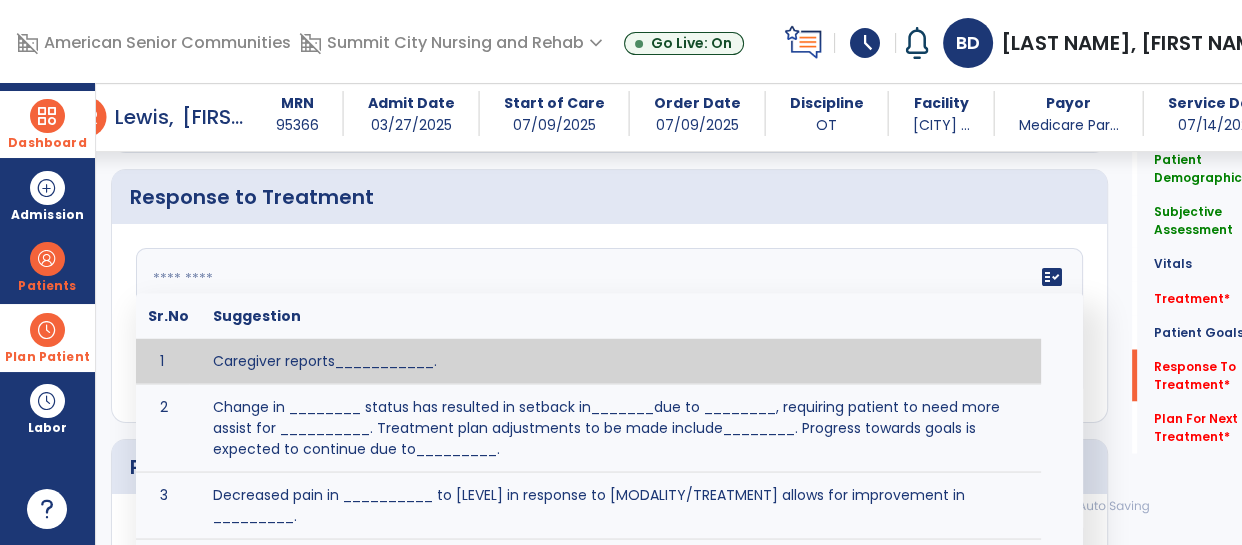 click on "fact_check  Sr.No Suggestion 1 Caregiver reports___________. 2 Change in ________ status has resulted in setback in_______due to ________, requiring patient to need more assist for __________.   Treatment plan adjustments to be made include________.  Progress towards goals is expected to continue due to_________. 3 Decreased pain in __________ to [LEVEL] in response to [MODALITY/TREATMENT] allows for improvement in _________. 4 Functional gains in _______ have impacted the patient's ability to perform_________ with a reduction in assist levels to_________. 5 Functional progress this week has been significant due to__________. 6 Gains in ________ have improved the patient's ability to perform ______with decreased levels of assist to___________. 7 Improvement in ________allows patient to tolerate higher levels of challenges in_________. 8 Pain in [AREA] has decreased to [LEVEL] in response to [TREATMENT/MODALITY], allowing fore ease in completing__________. 9 10 11 12 13 14 15 16 17 18 19 20 21" 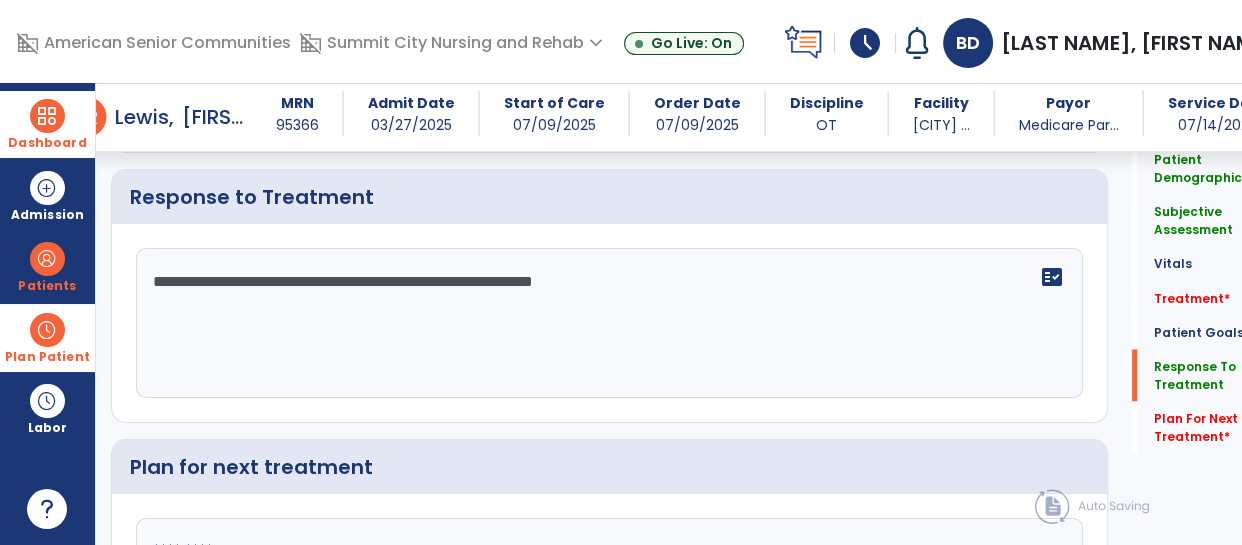 click on "**********" 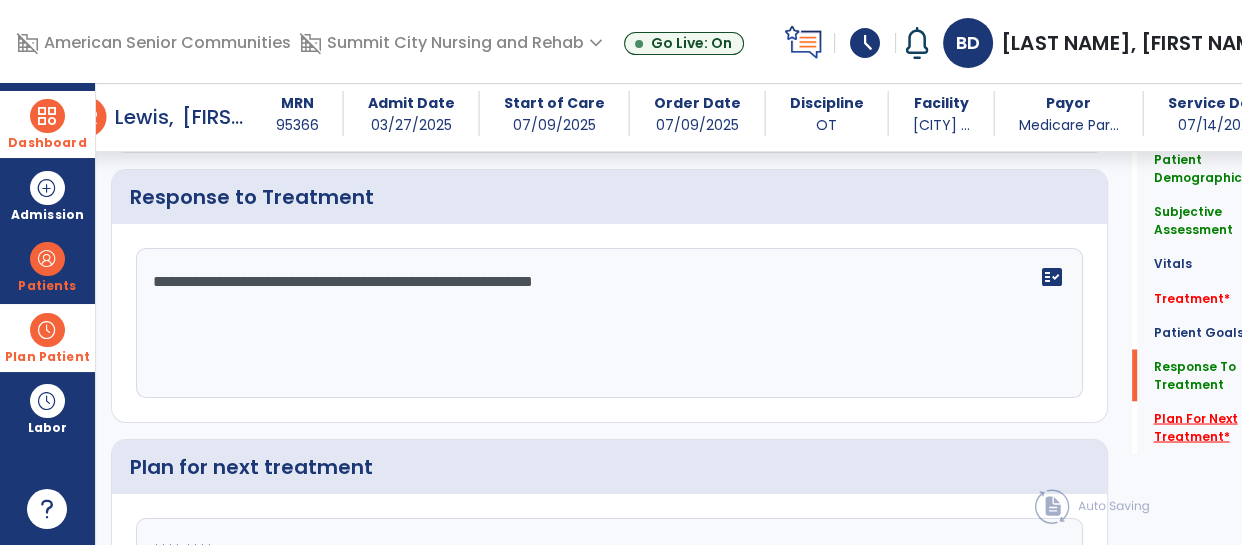 type on "**********" 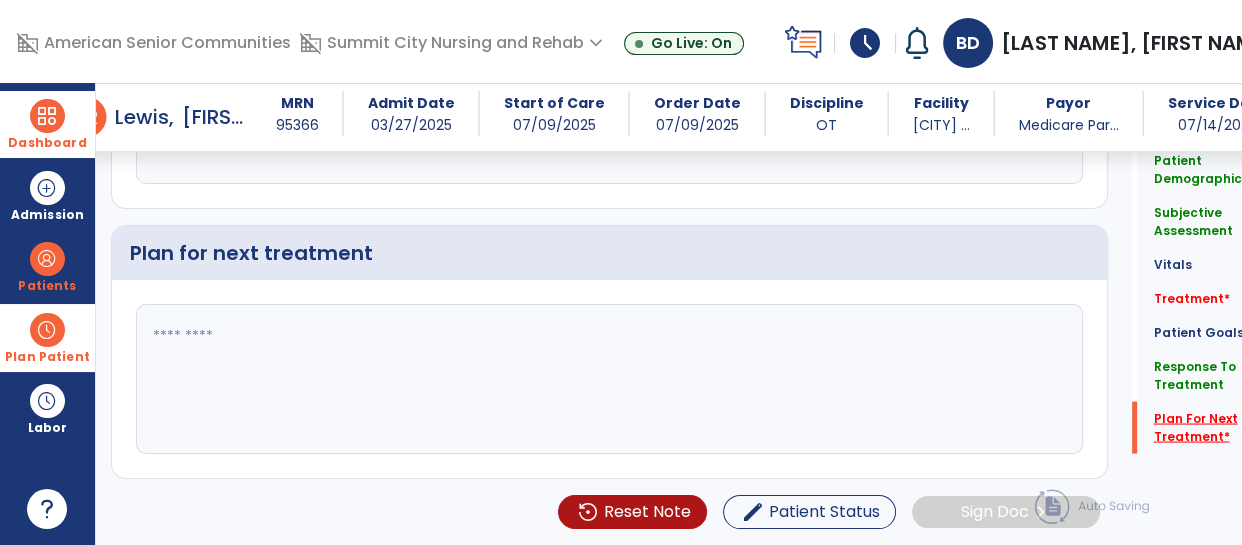 scroll, scrollTop: 3440, scrollLeft: 0, axis: vertical 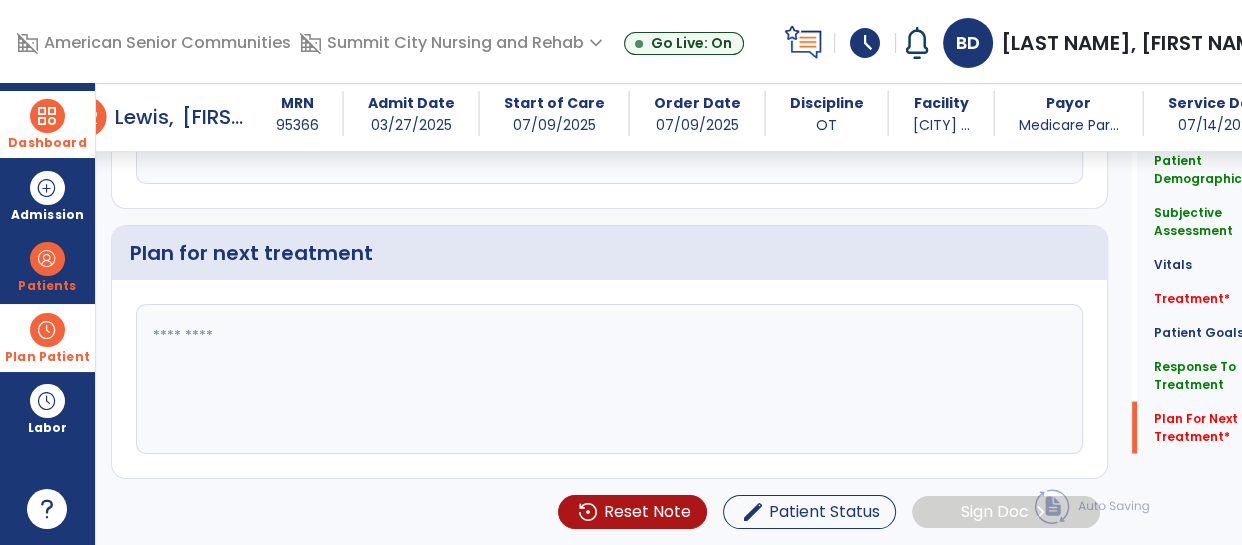 click 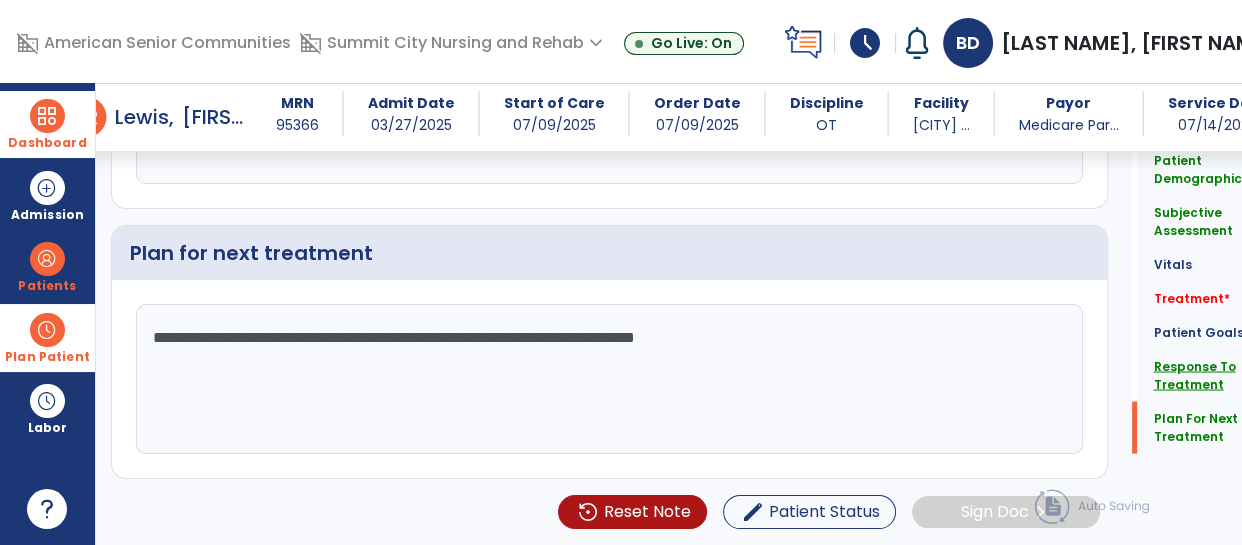 type on "**********" 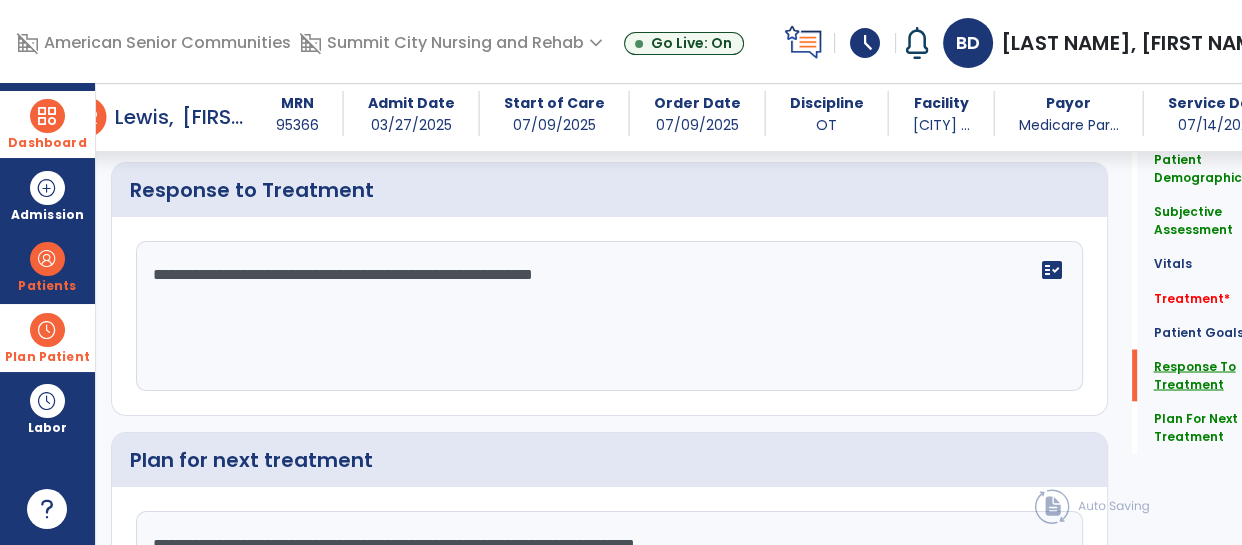 scroll, scrollTop: 3210, scrollLeft: 0, axis: vertical 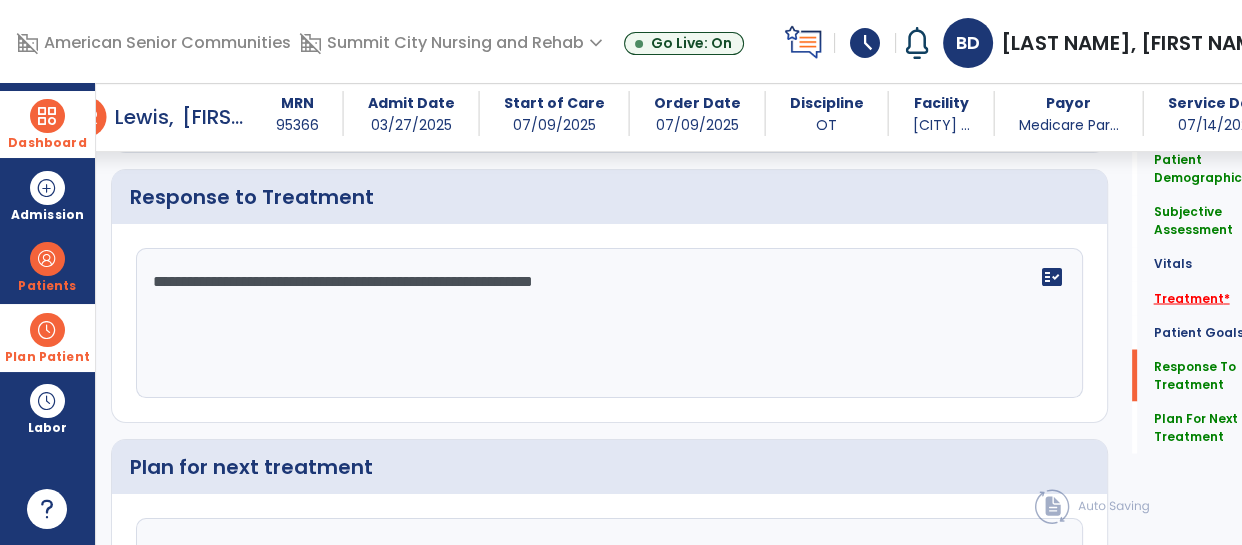 click on "Treatment   *" 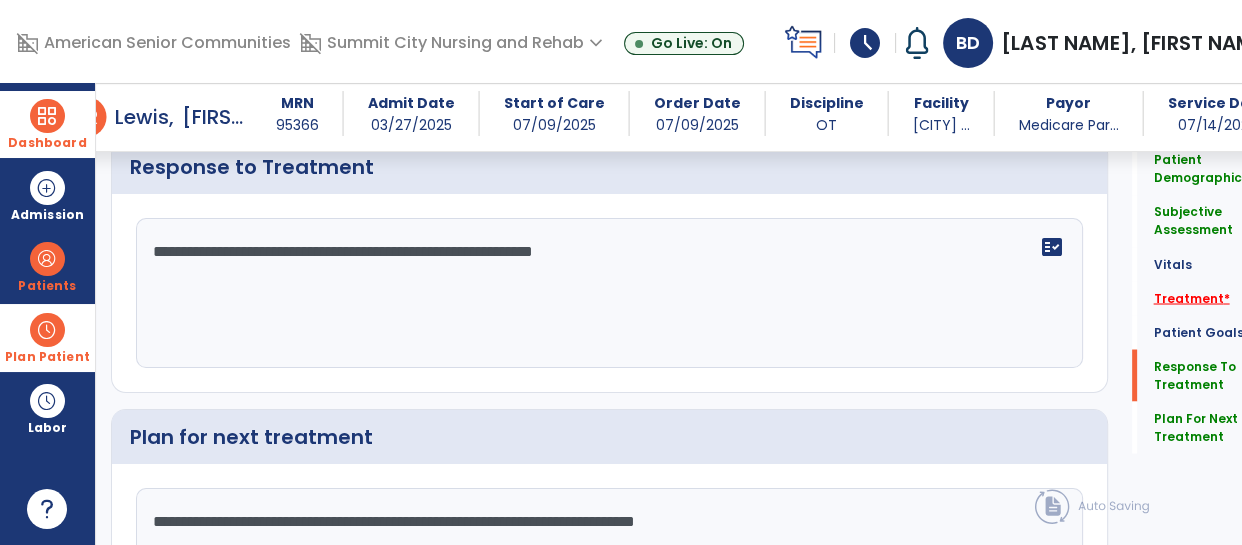 scroll, scrollTop: 3440, scrollLeft: 0, axis: vertical 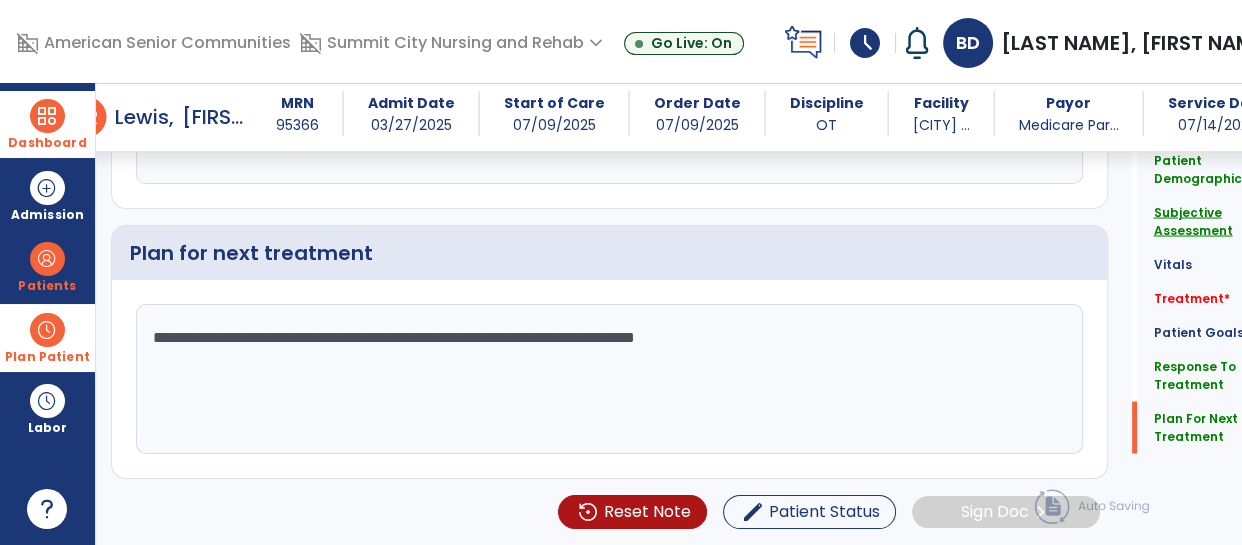 click on "Subjective Assessment" 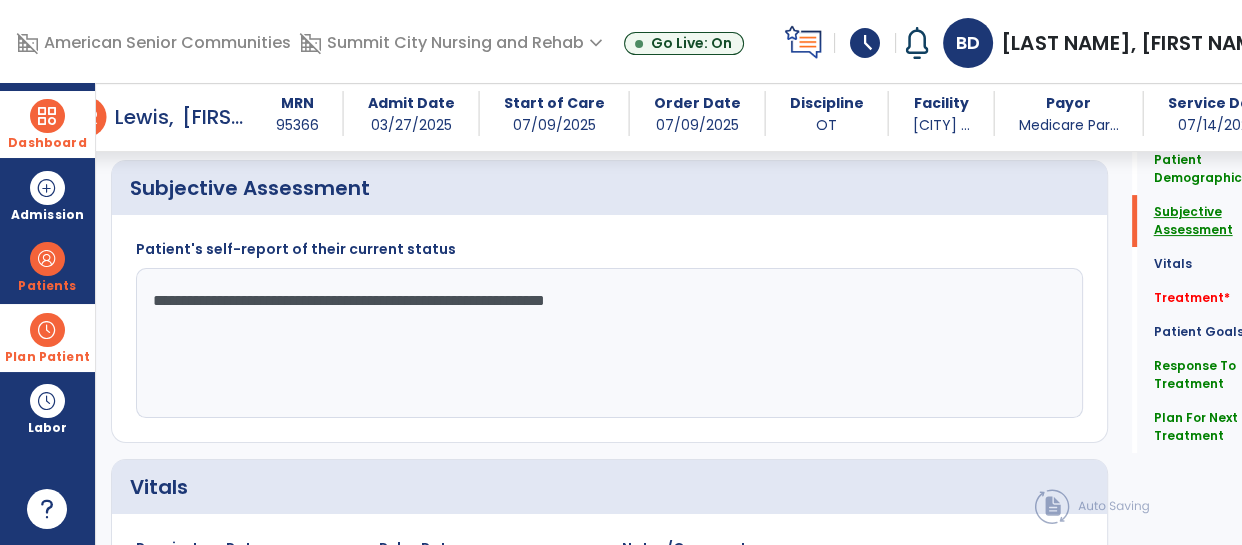 scroll, scrollTop: 474, scrollLeft: 0, axis: vertical 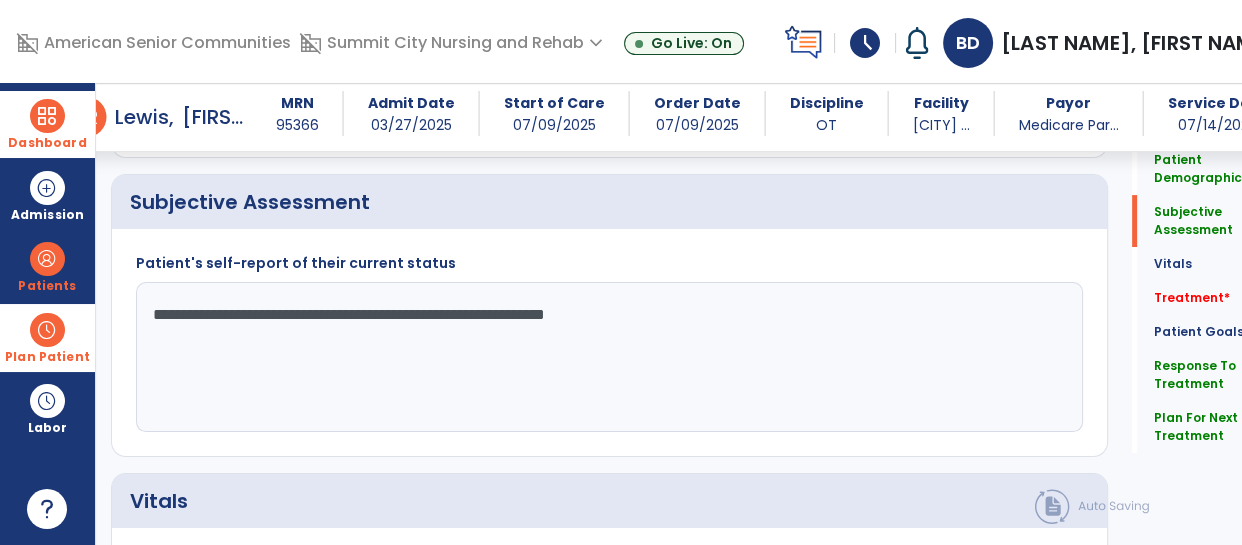 click on "**********" 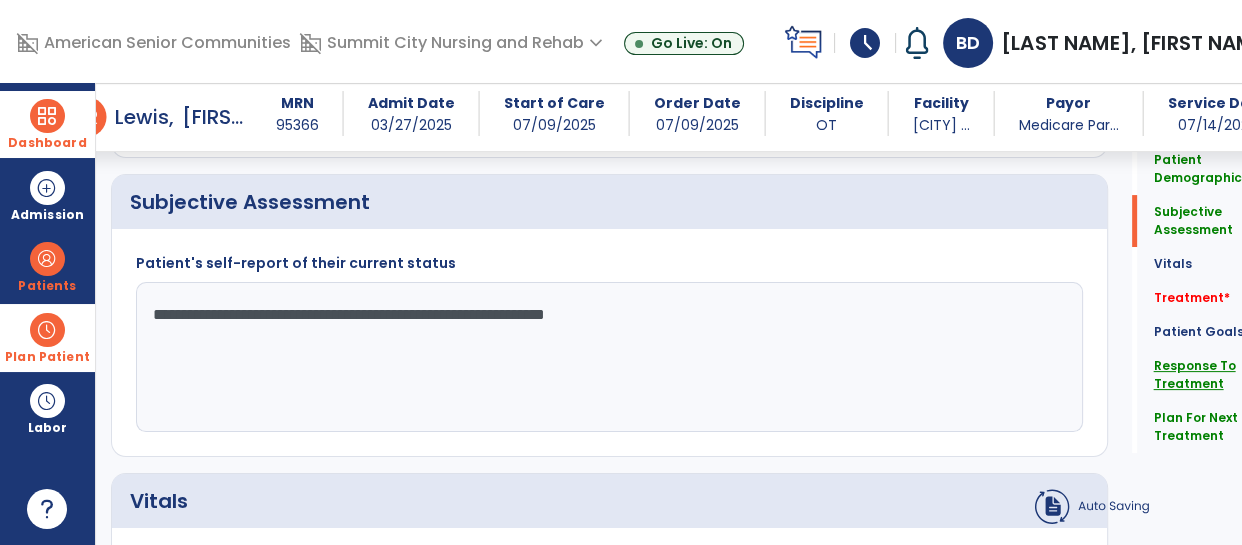 type on "**********" 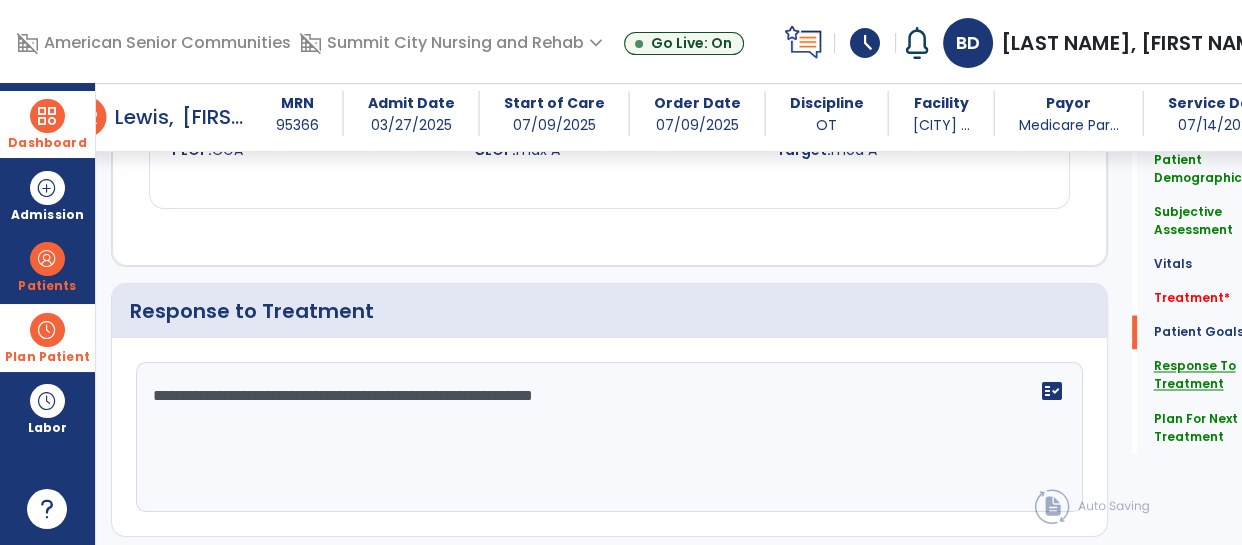 scroll, scrollTop: 3210, scrollLeft: 0, axis: vertical 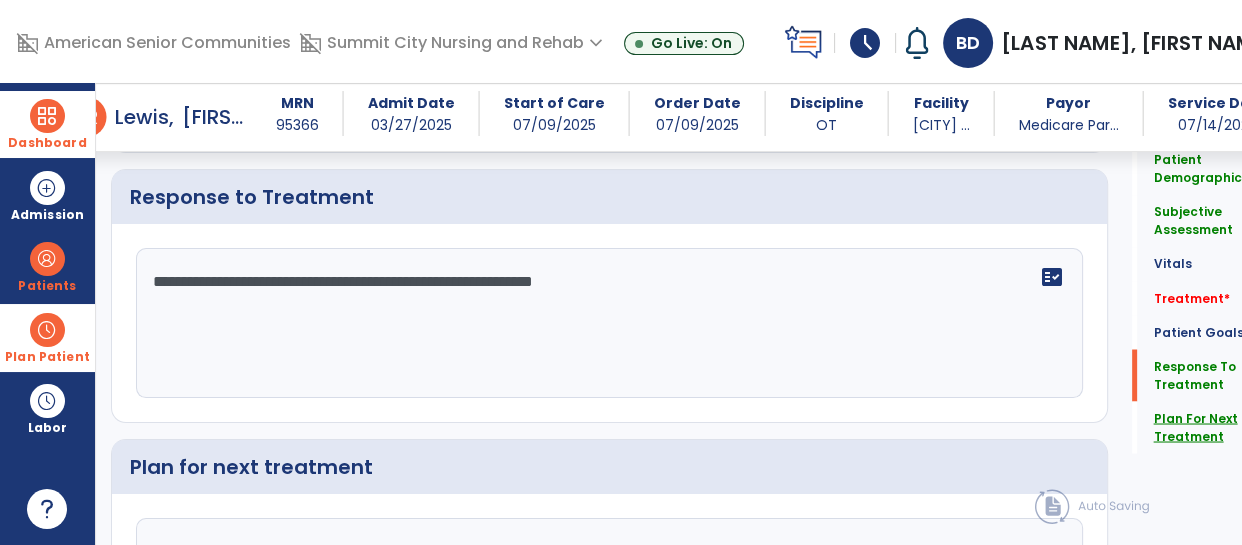 click on "Plan For Next Treatment" 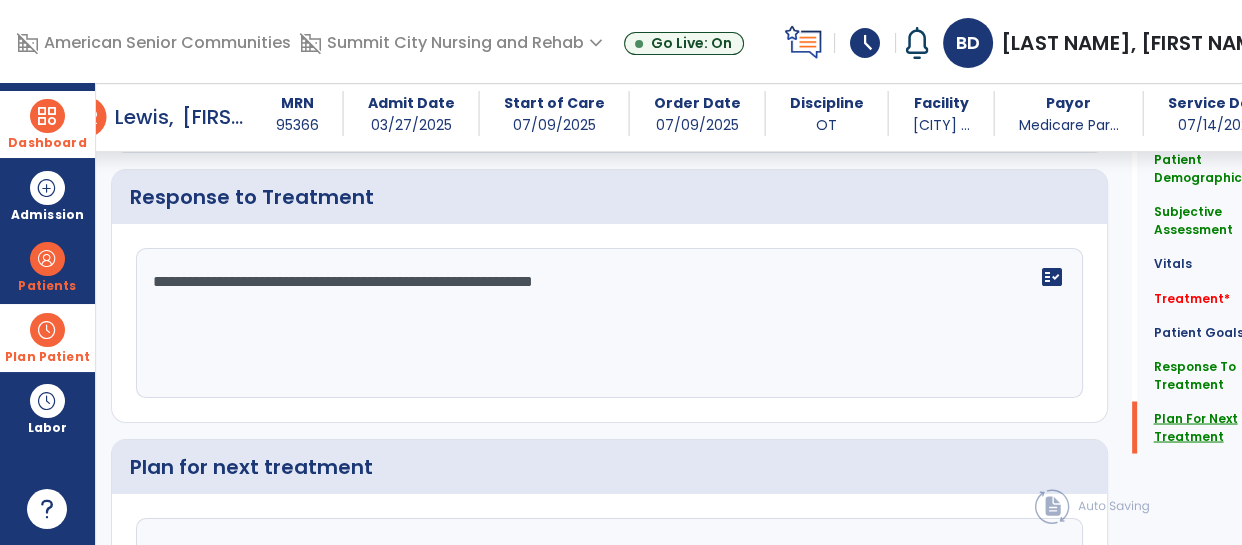 scroll, scrollTop: 3440, scrollLeft: 0, axis: vertical 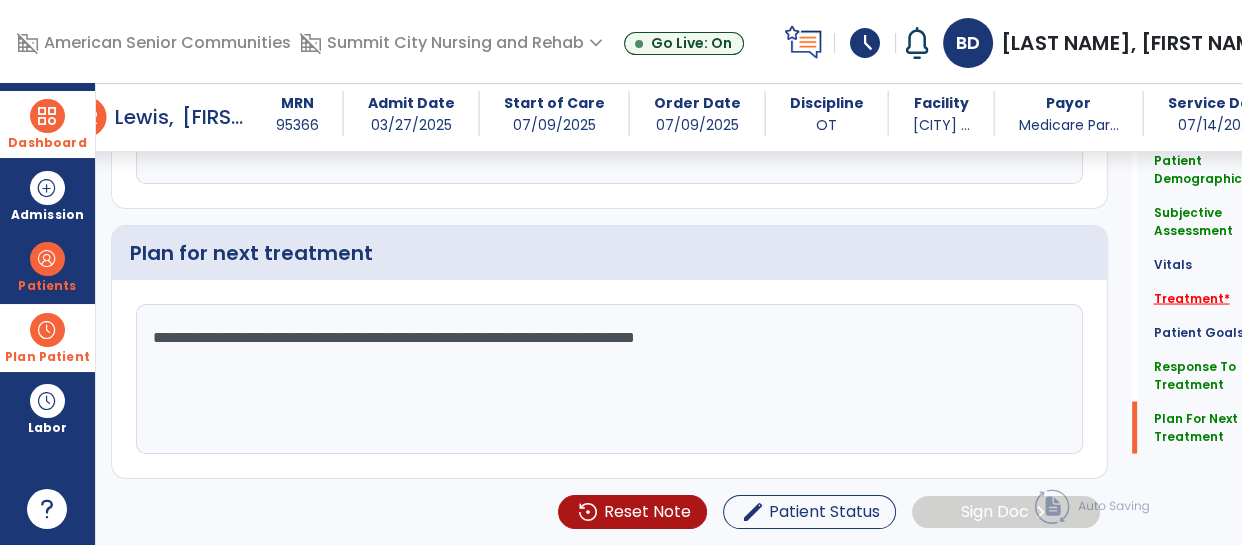 click on "Treatment   *" 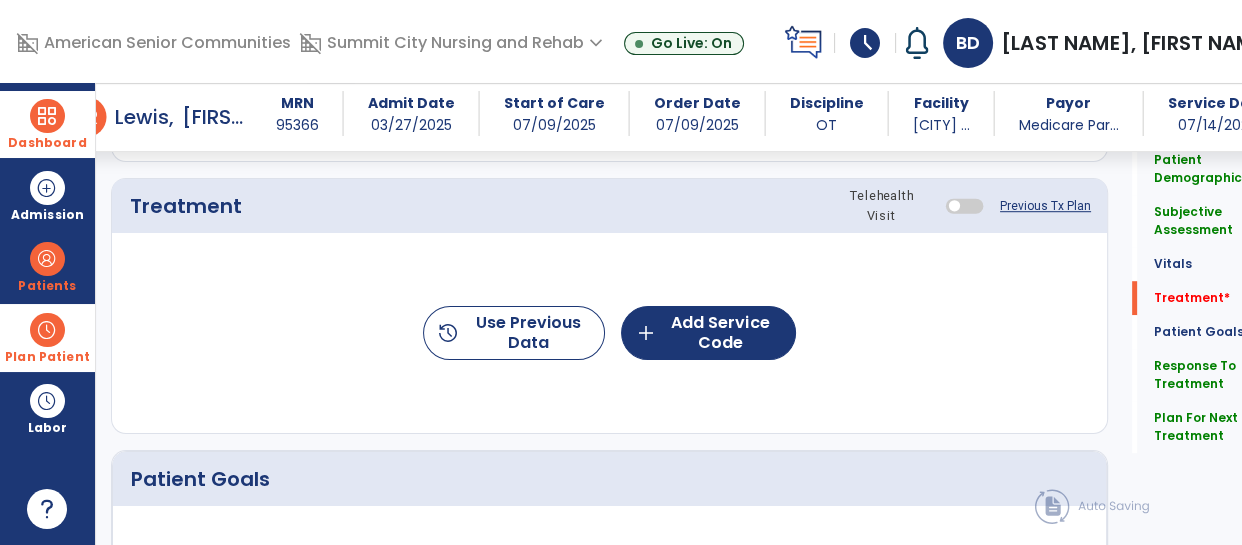 scroll, scrollTop: 1181, scrollLeft: 0, axis: vertical 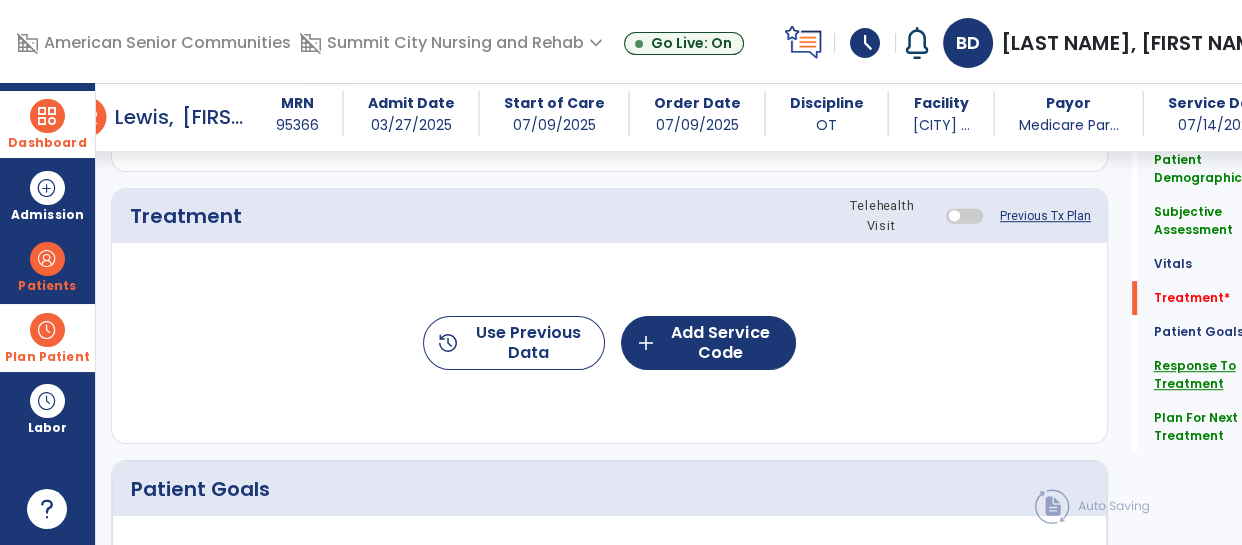 click on "Response To Treatment" 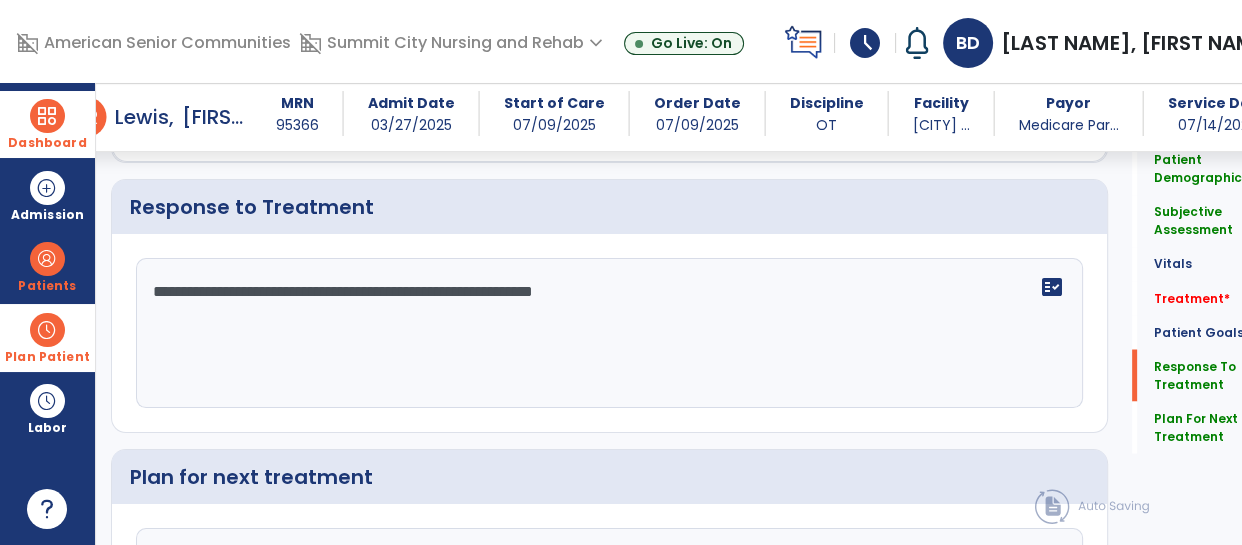 scroll, scrollTop: 3210, scrollLeft: 0, axis: vertical 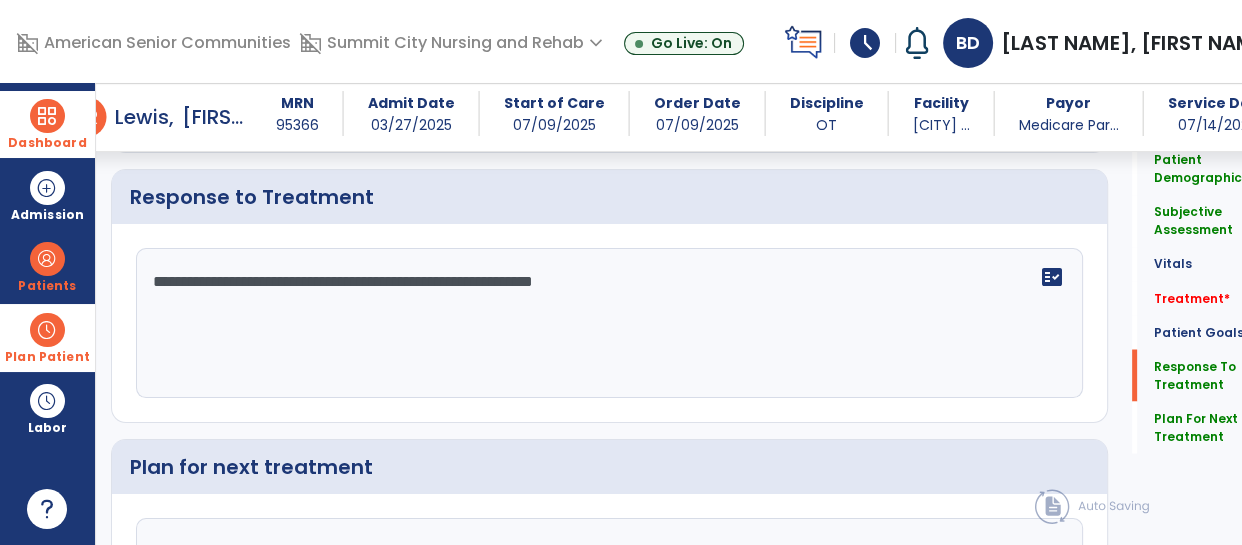 click on "**********" 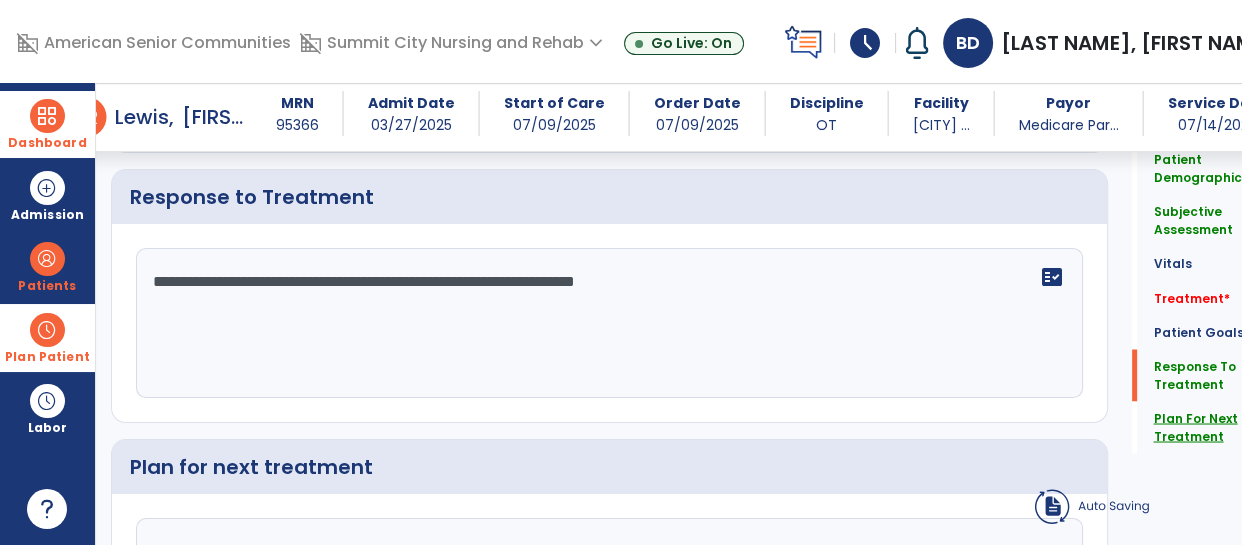 type on "**********" 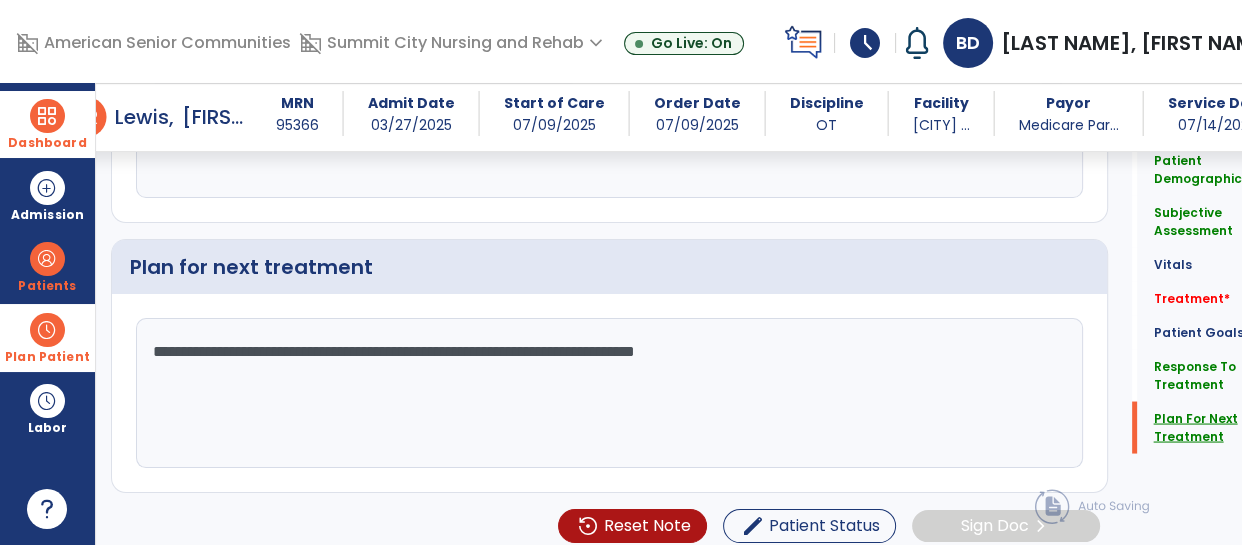 scroll, scrollTop: 3440, scrollLeft: 0, axis: vertical 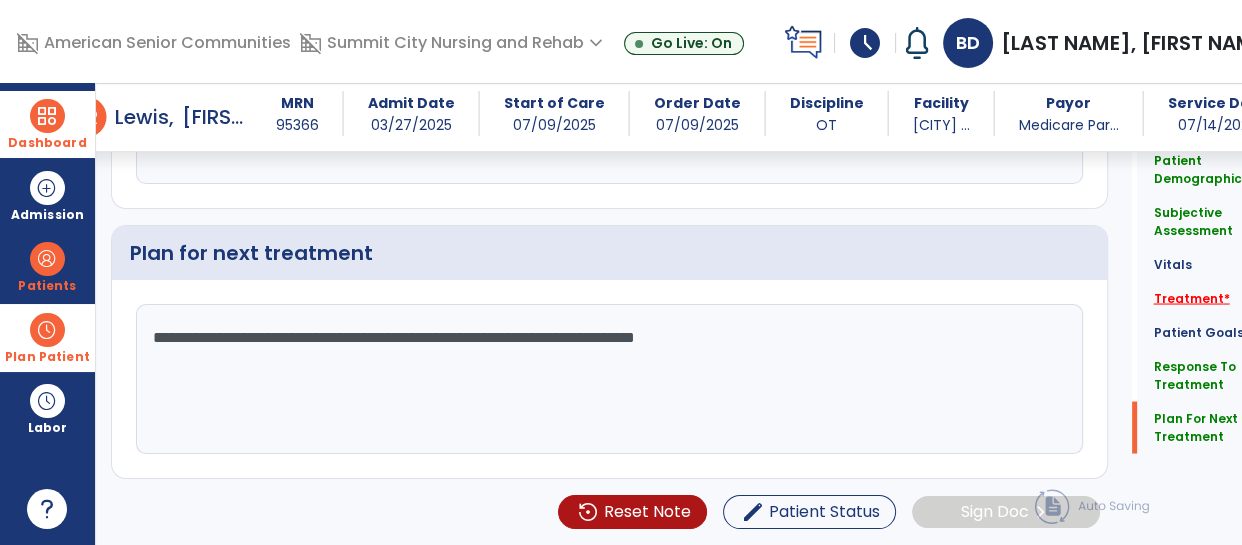 click on "Treatment   *" 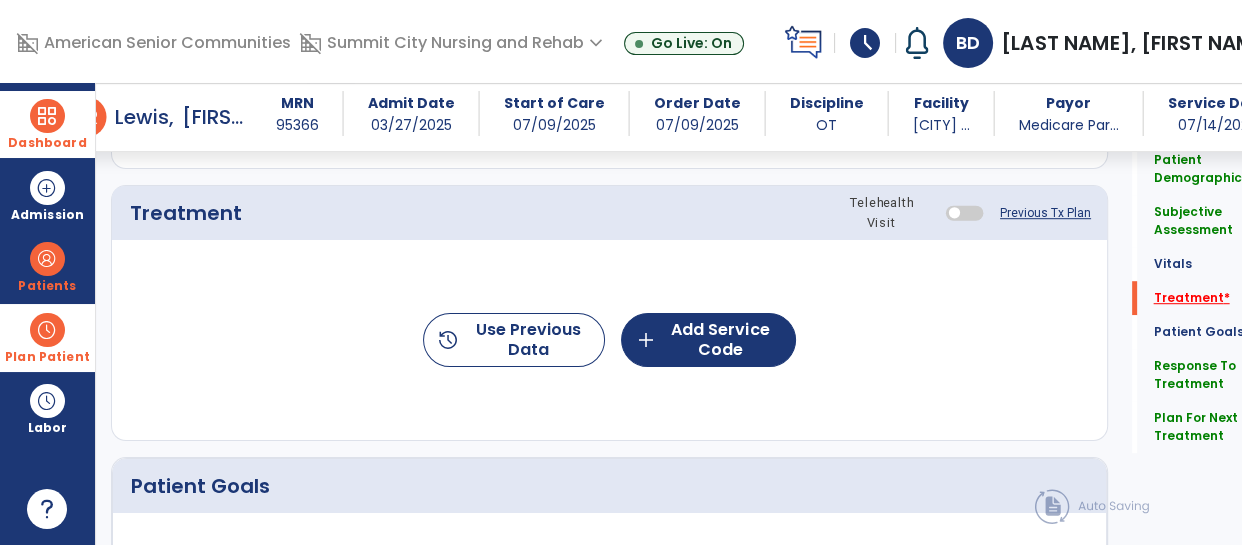 scroll, scrollTop: 1181, scrollLeft: 0, axis: vertical 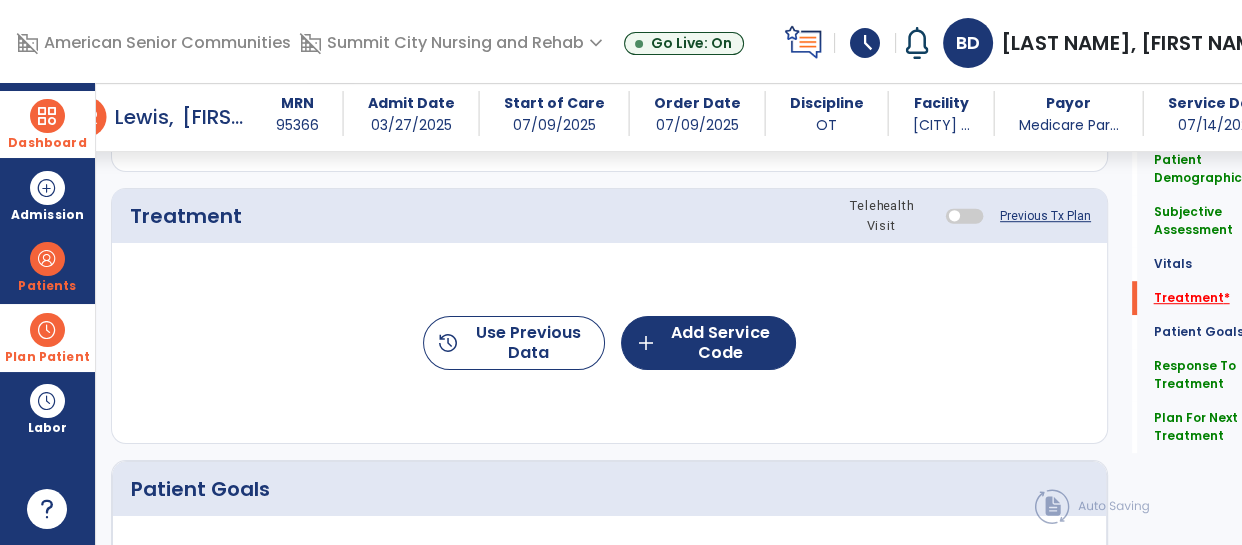 click on "Treatment   *" 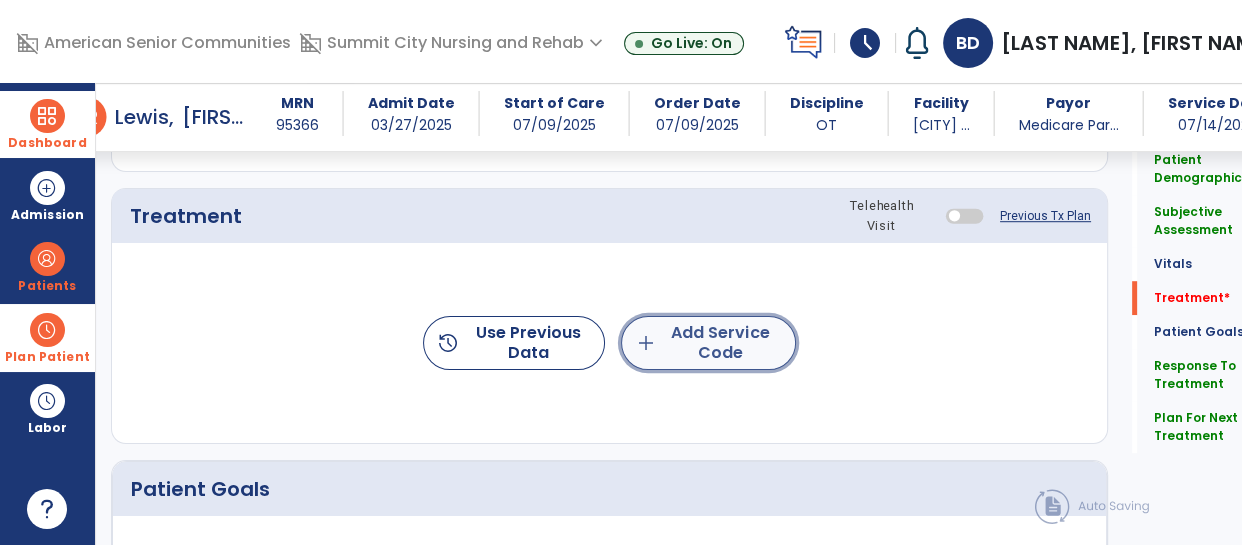 click on "add  Add Service Code" 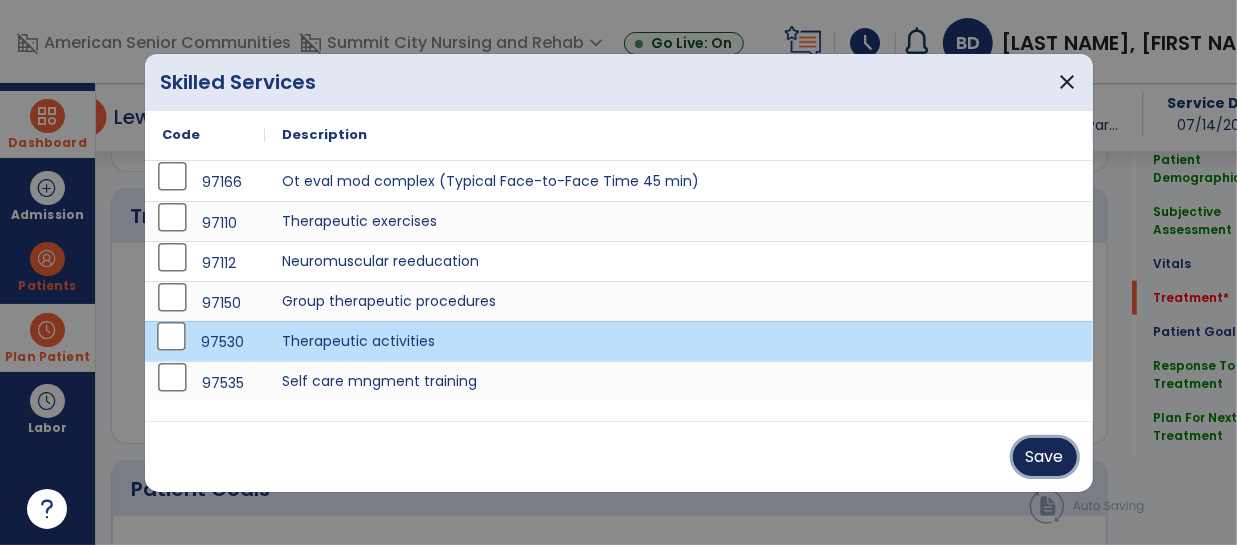 click on "Save" at bounding box center (1045, 457) 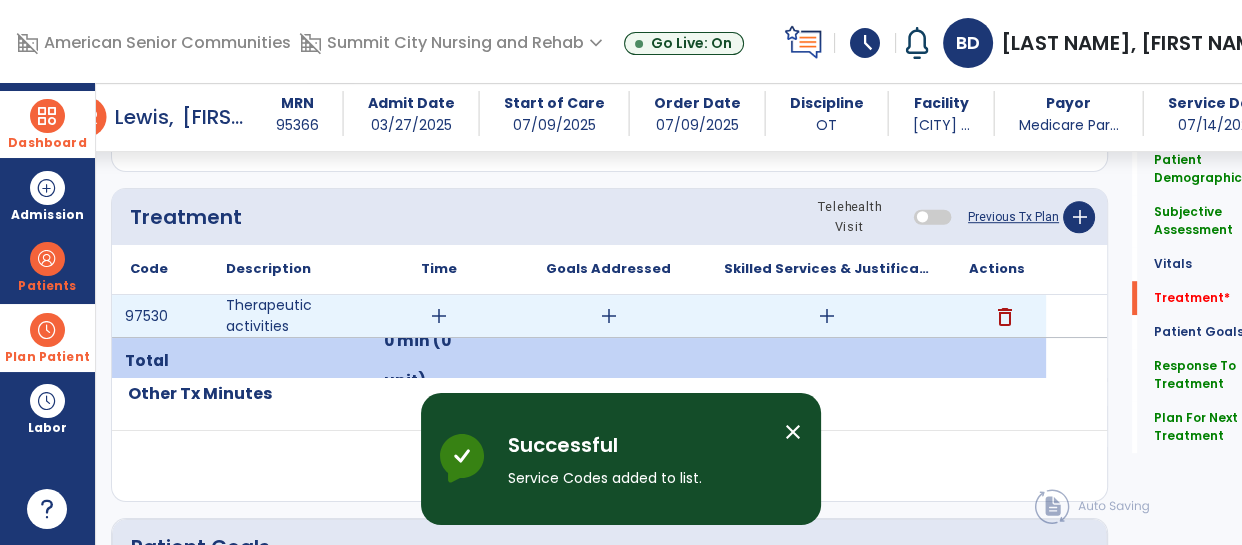 click on "add" at bounding box center [439, 316] 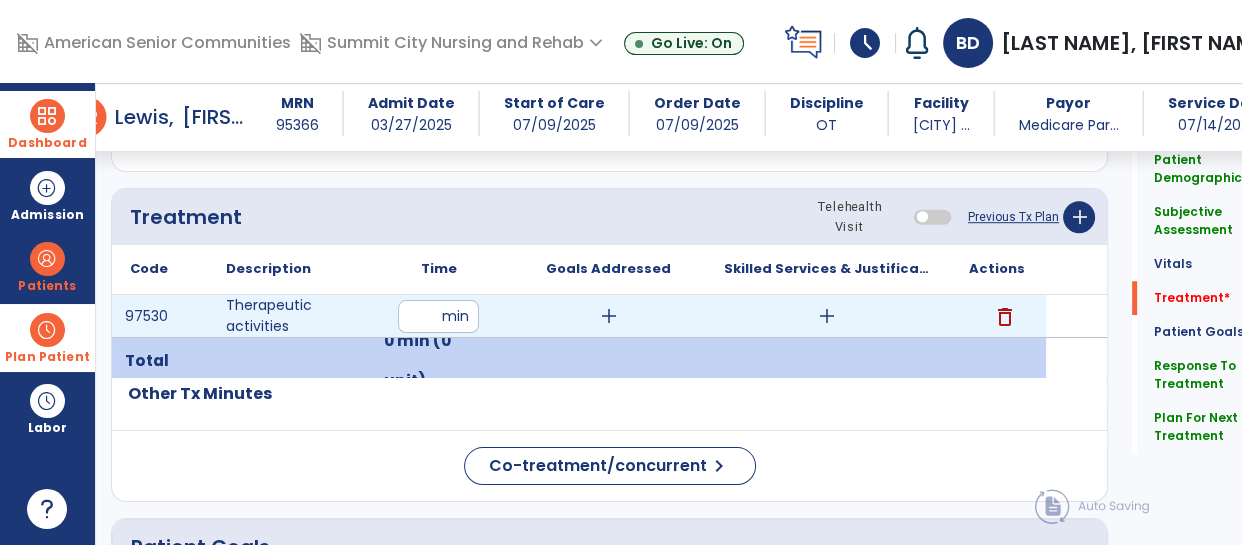 type on "**" 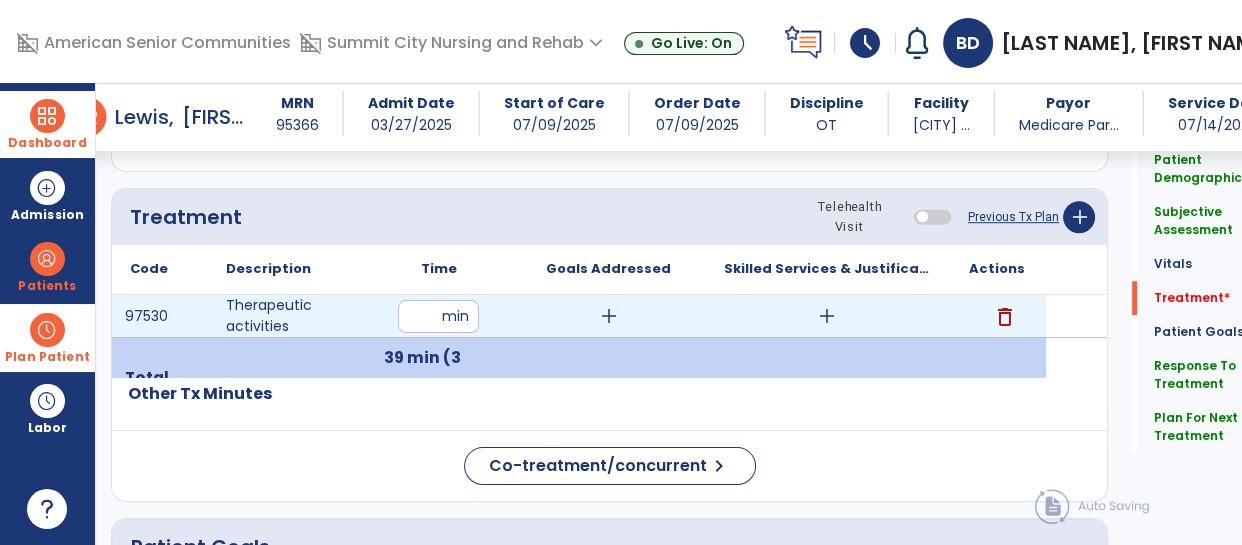 click on "add" at bounding box center (827, 316) 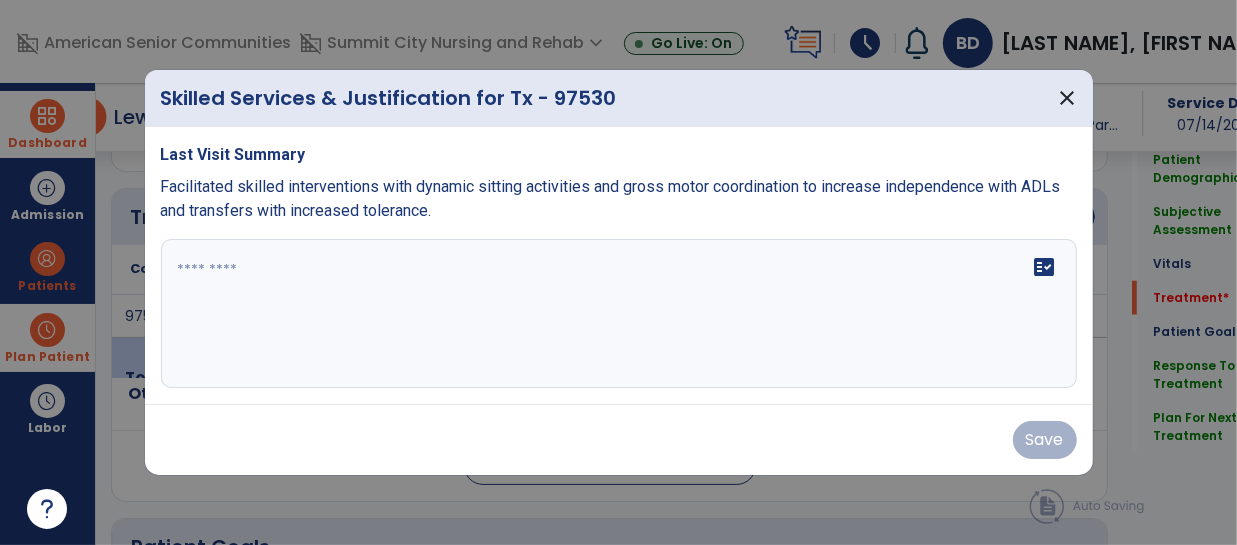 click on "fact_check" at bounding box center [619, 314] 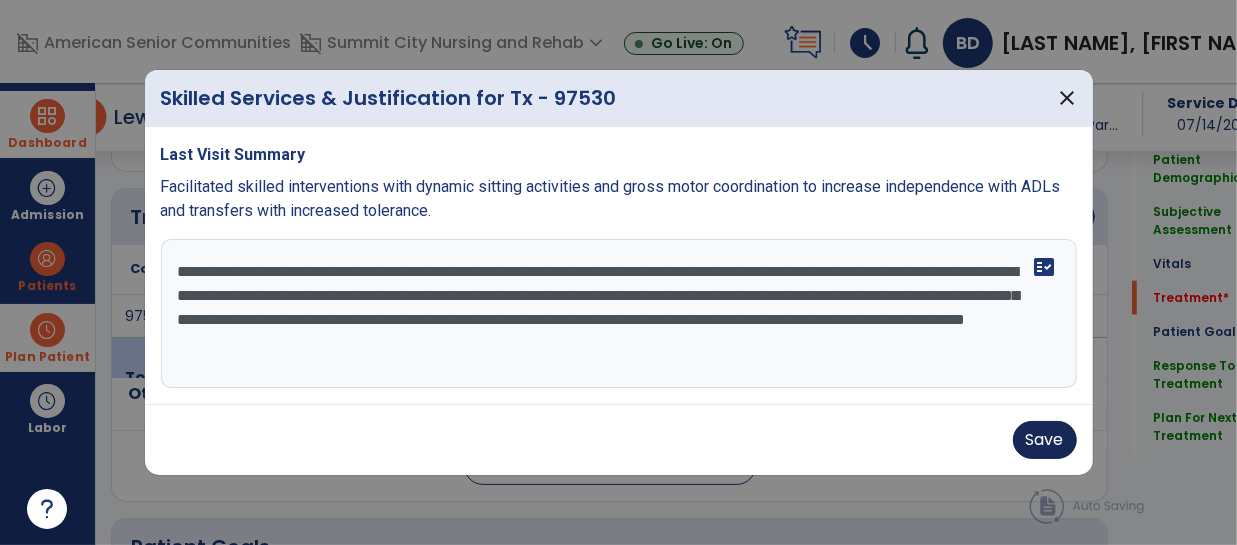 type on "**********" 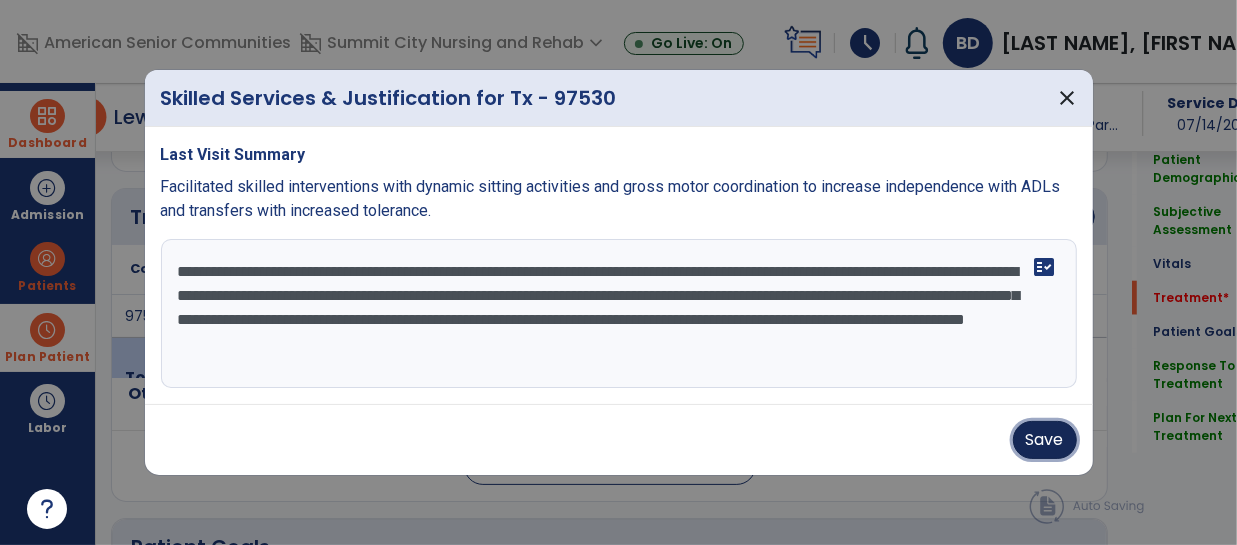 click on "Save" at bounding box center [1045, 440] 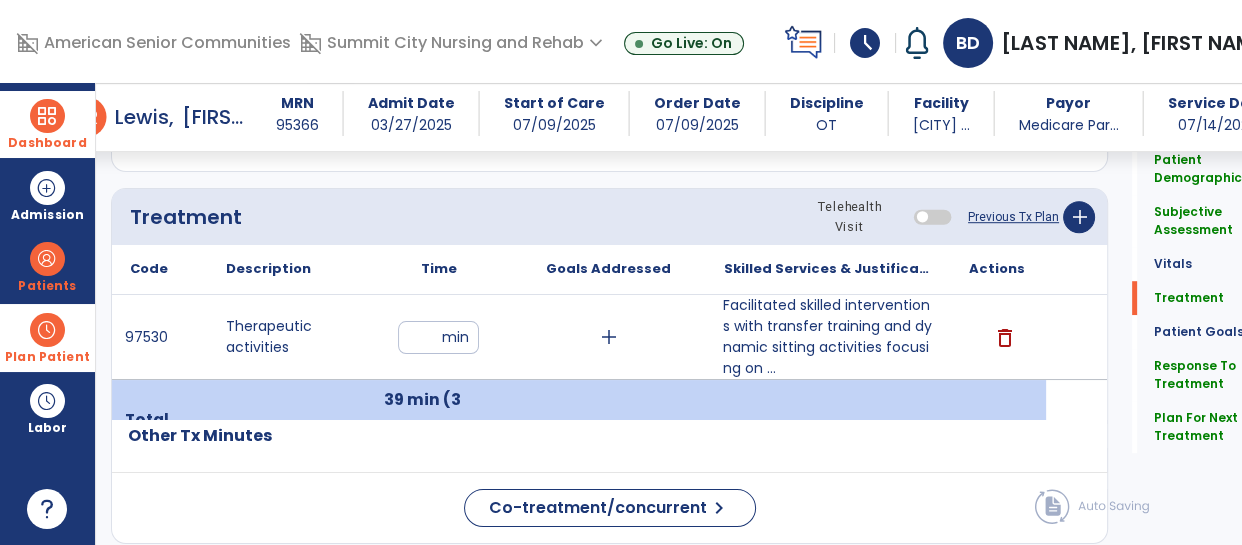 click at bounding box center [47, 116] 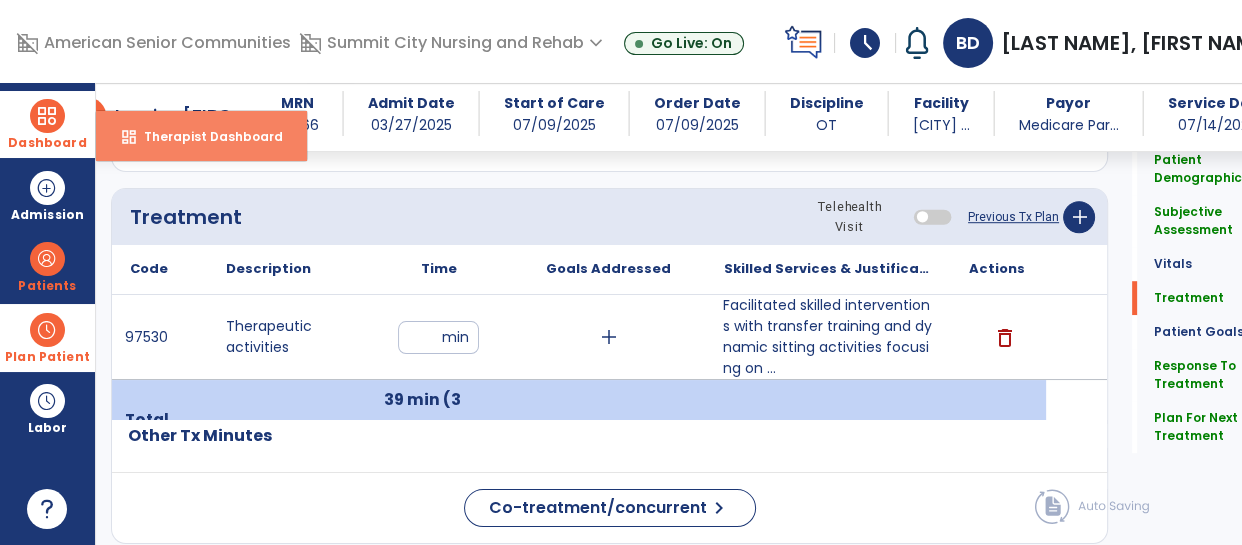 click on "Therapist Dashboard" at bounding box center [205, 136] 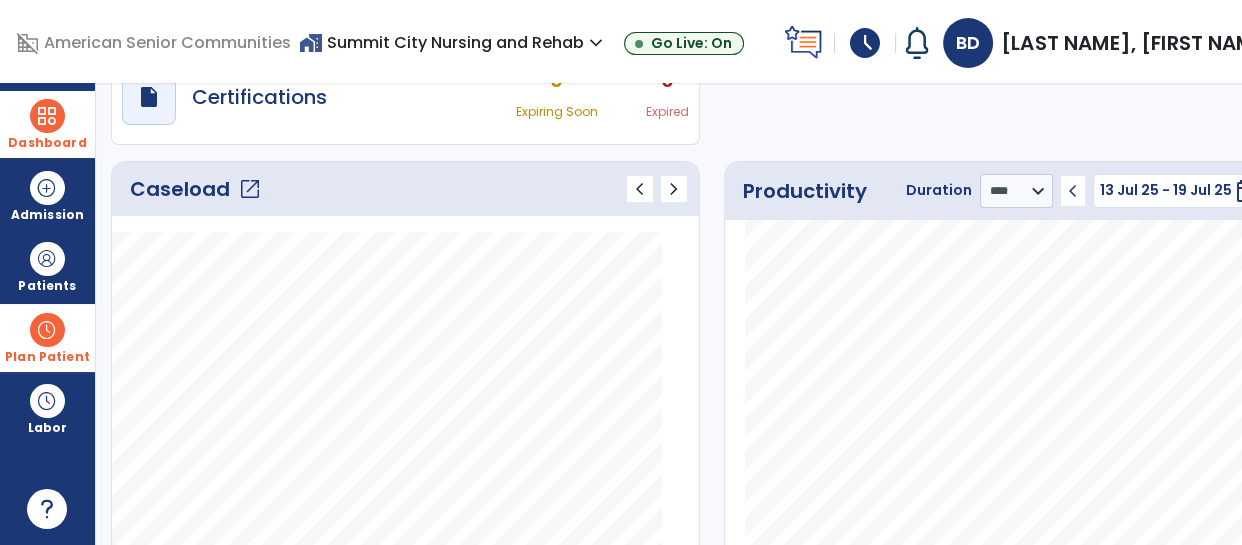scroll, scrollTop: 0, scrollLeft: 0, axis: both 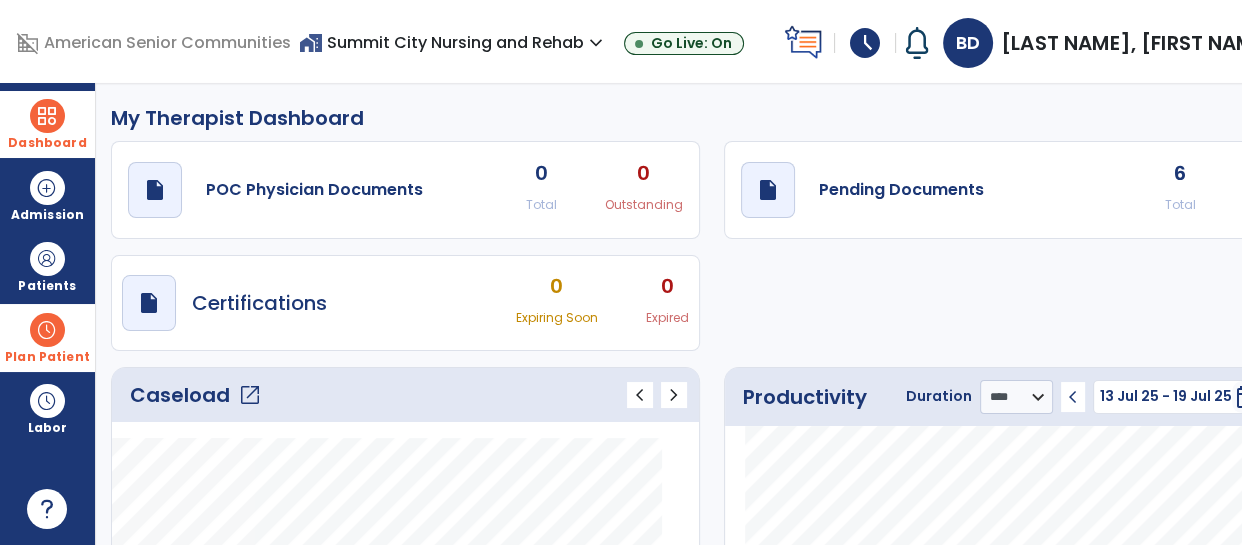 click on "Caseload   open_in_new" 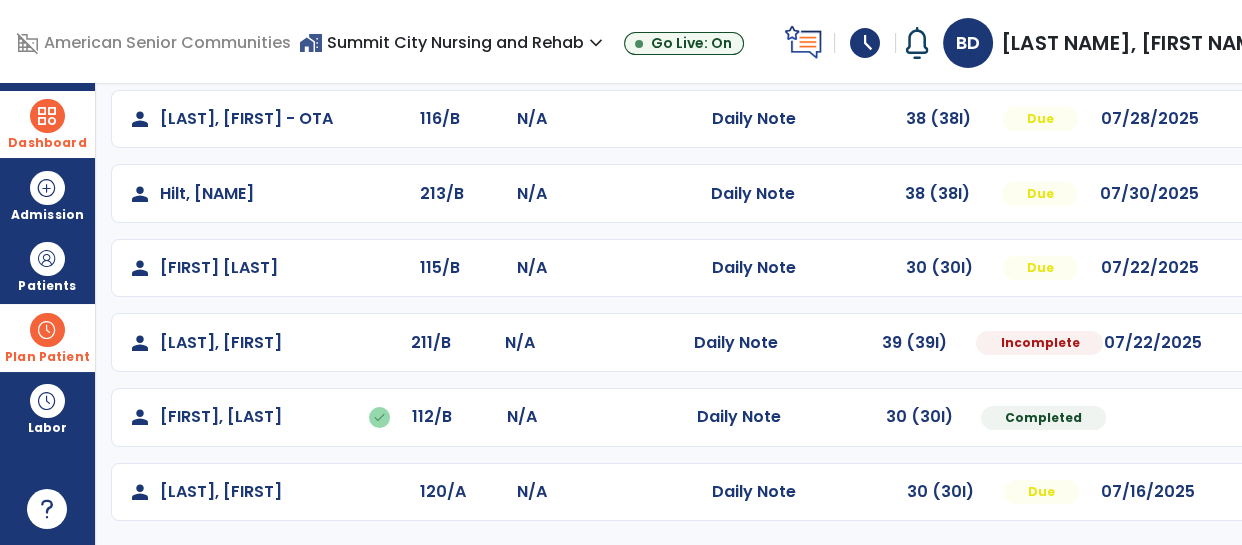 scroll, scrollTop: 192, scrollLeft: 0, axis: vertical 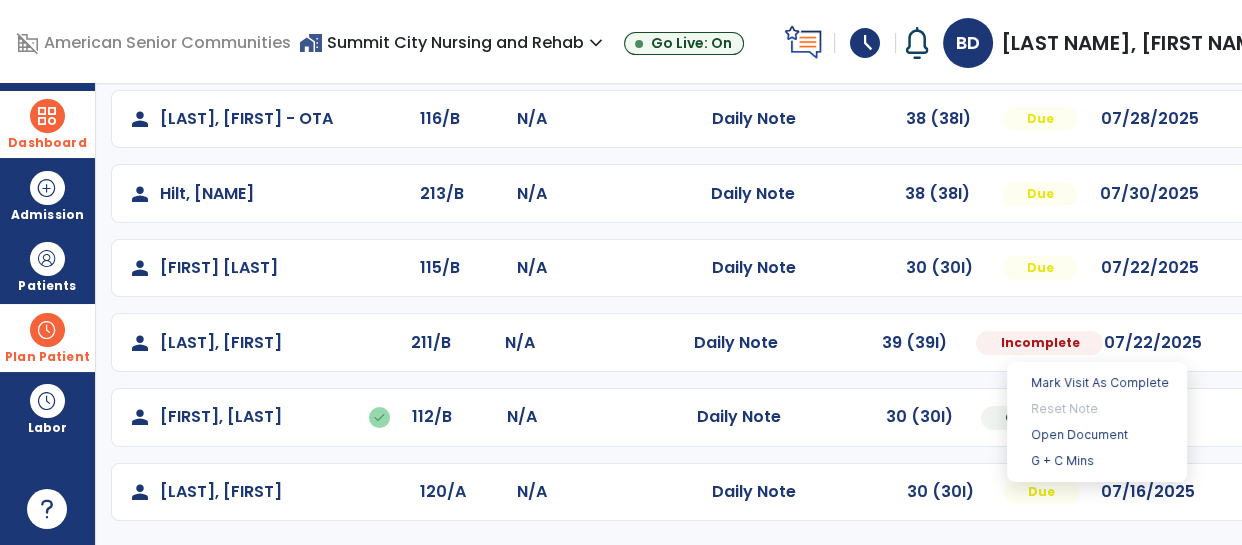click on "Daily Note" 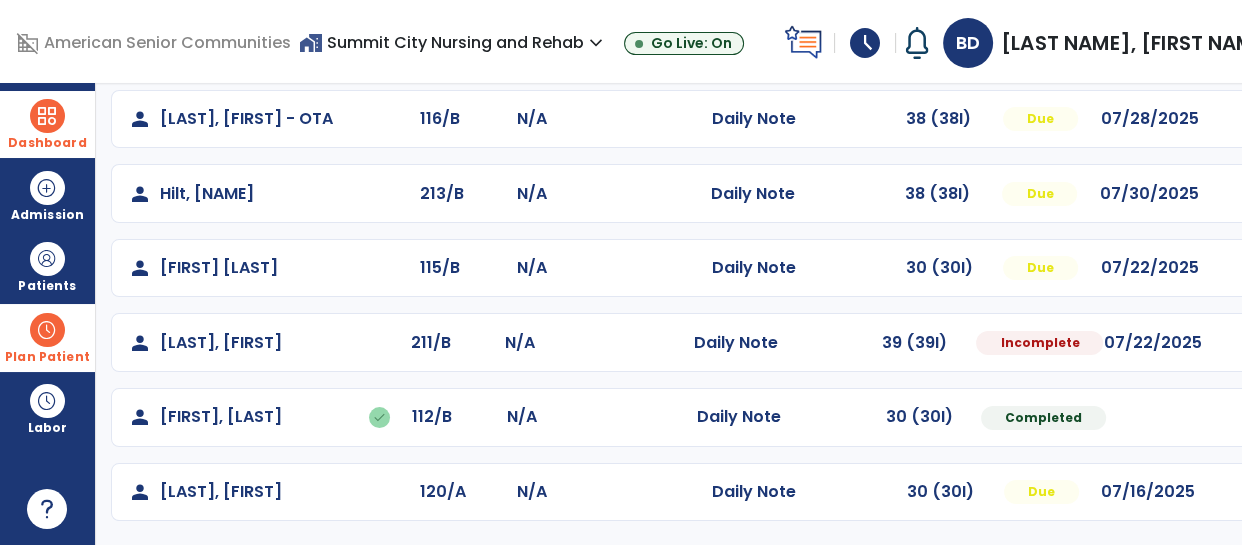 click at bounding box center [1255, 119] 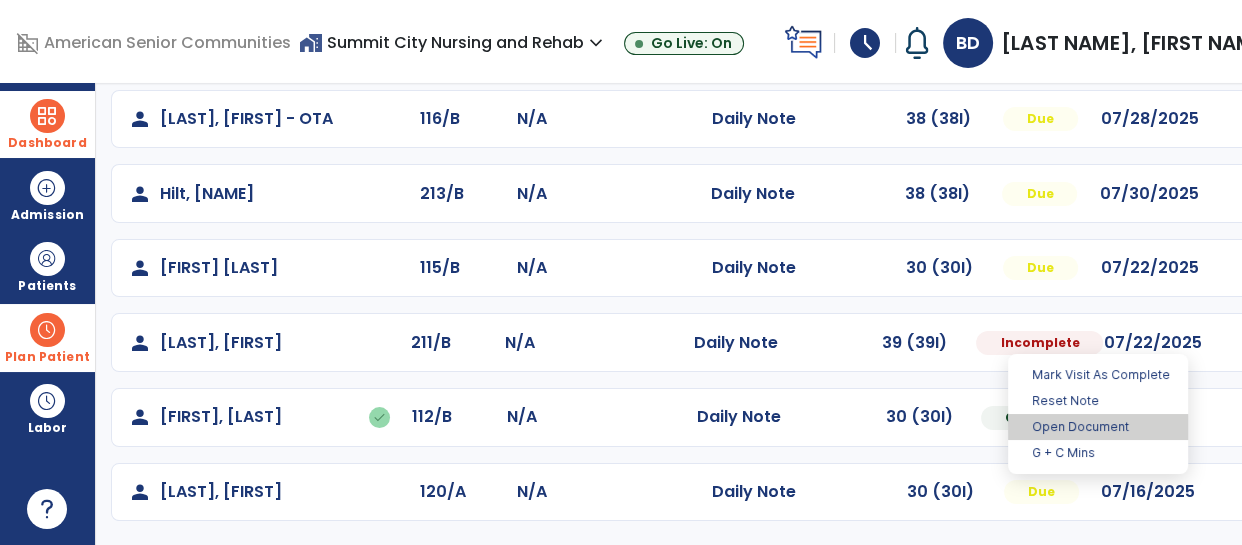 click on "Open Document" at bounding box center (1098, 427) 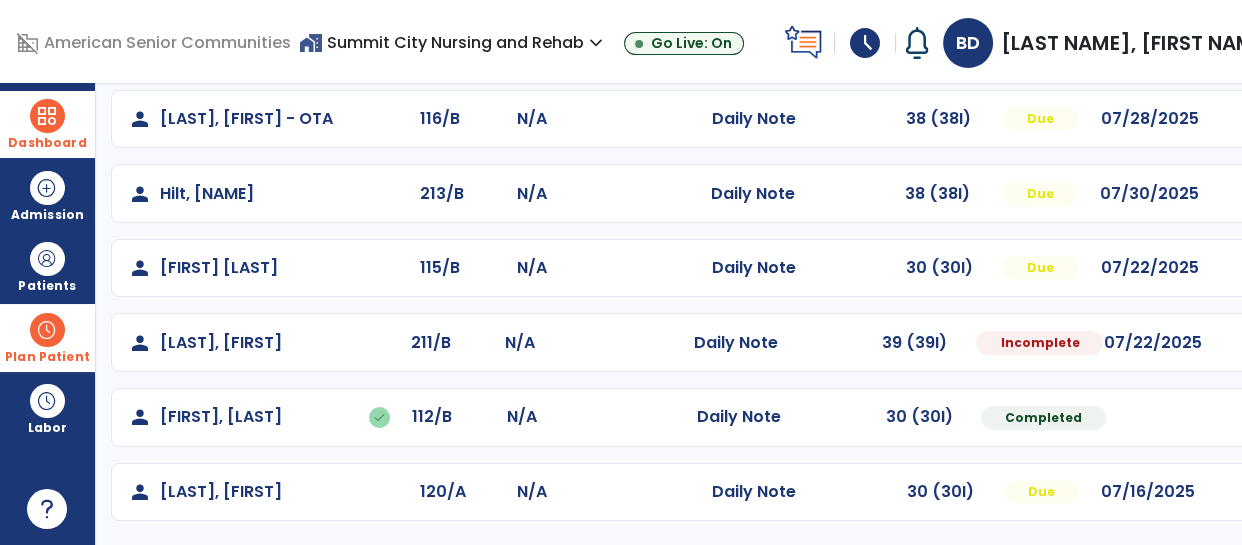 select on "*" 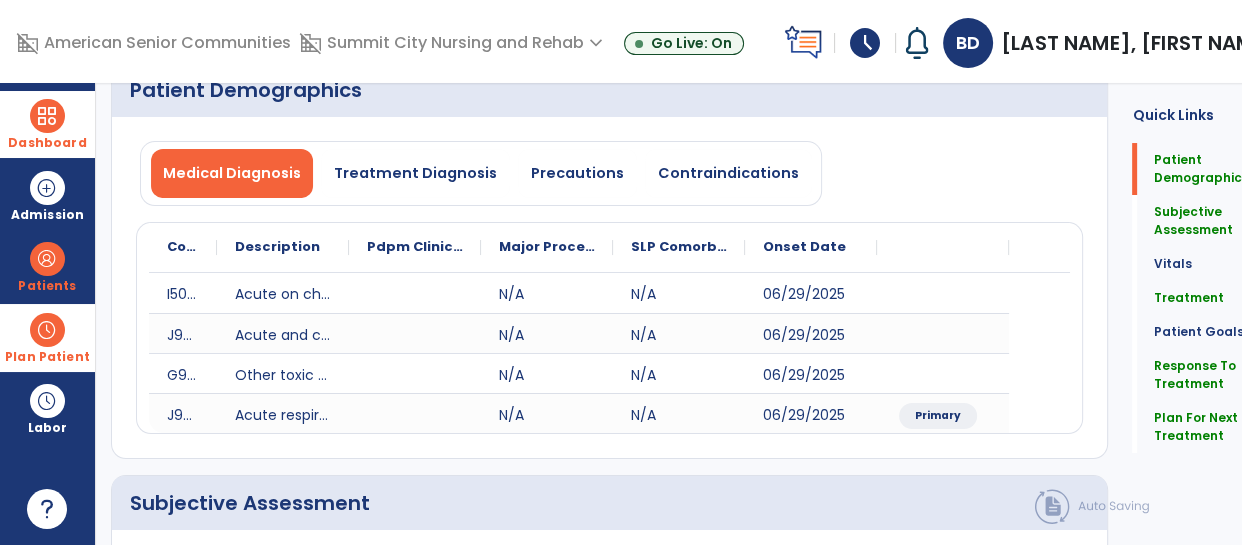 click on "Subjective Assessment   Subjective Assessment" 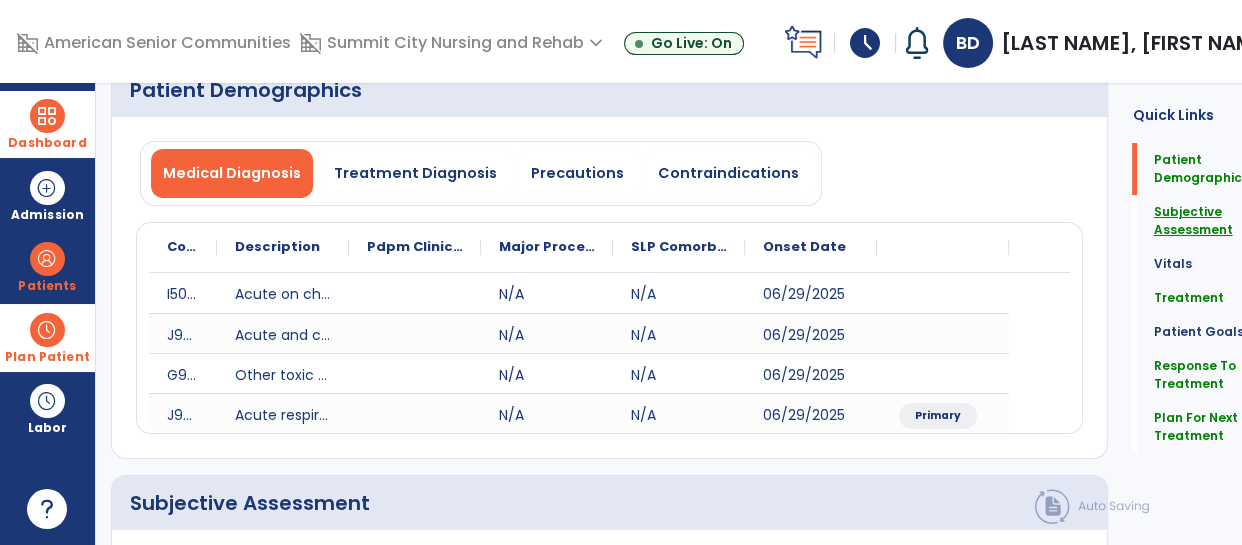 click on "Subjective Assessment" 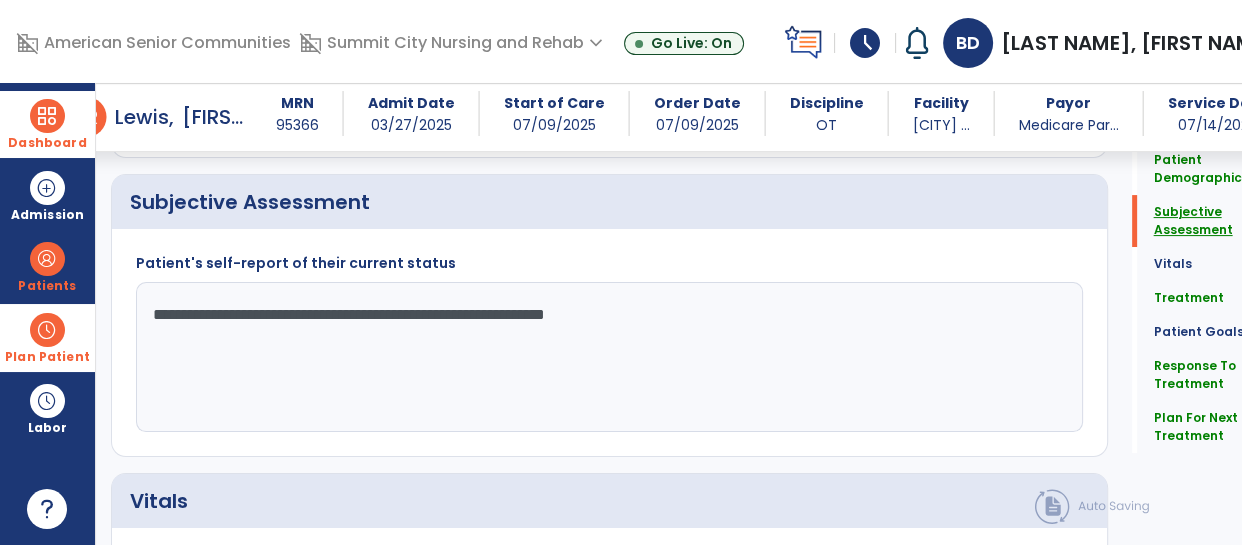scroll, scrollTop: 493, scrollLeft: 0, axis: vertical 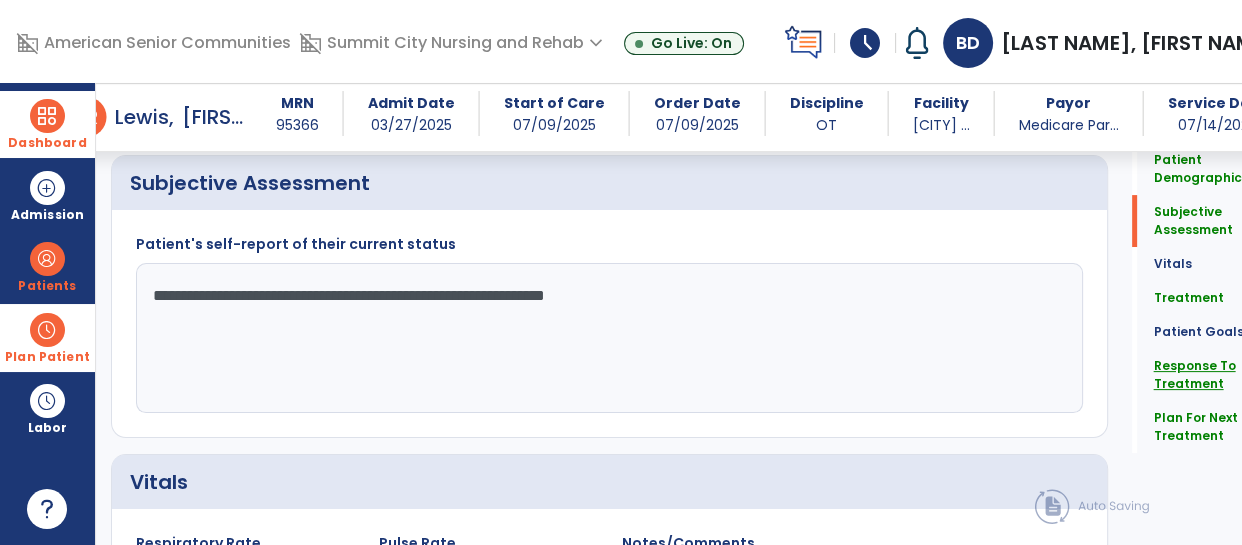 click on "Response To Treatment" 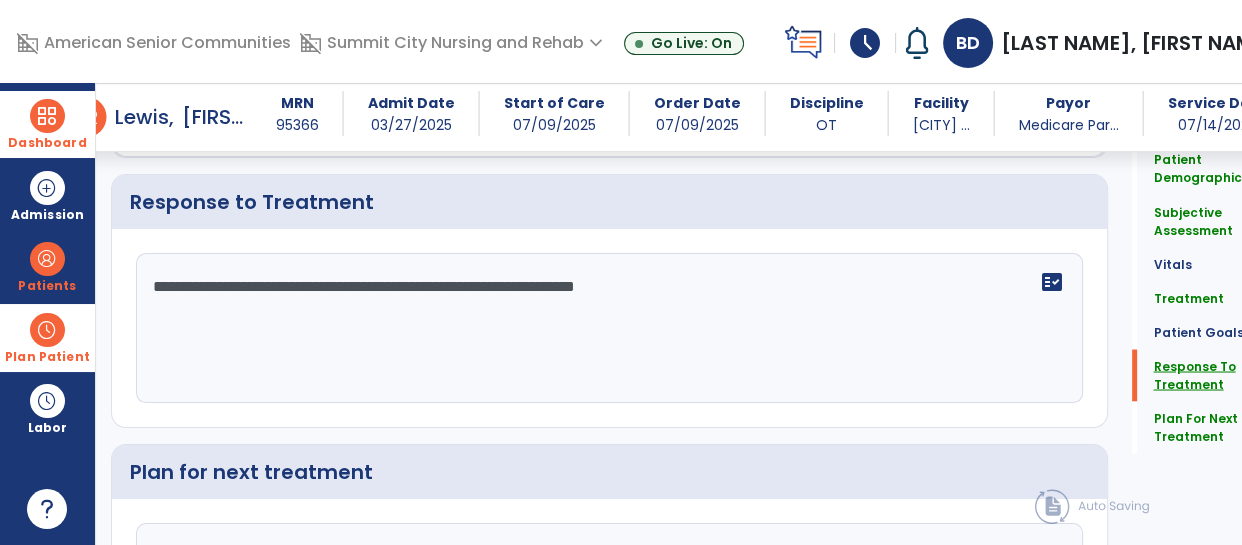 scroll, scrollTop: 3309, scrollLeft: 0, axis: vertical 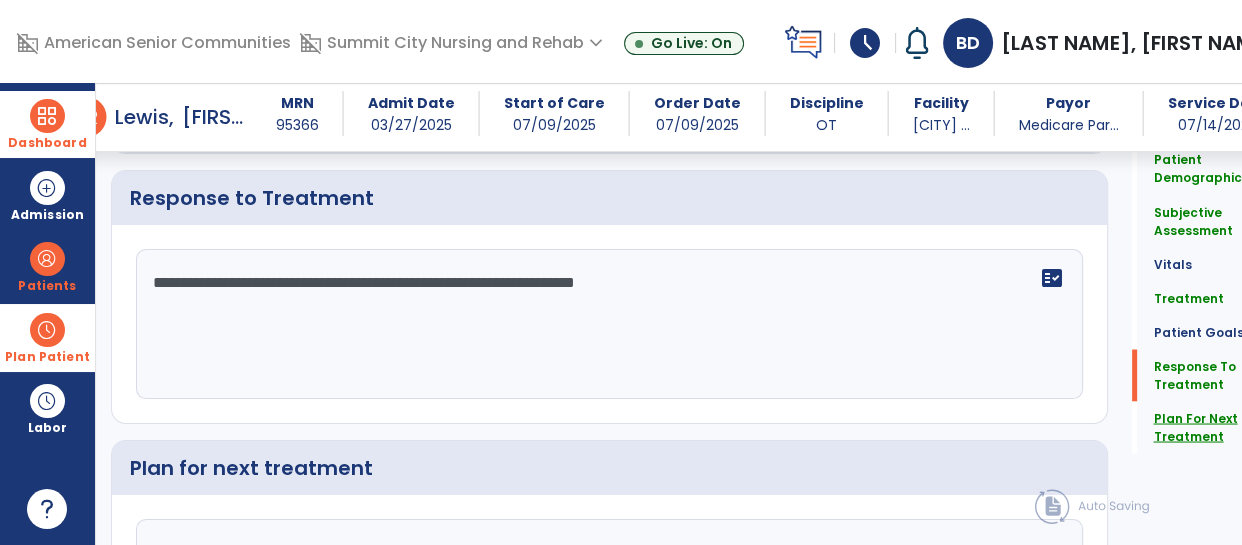 click on "Plan For Next Treatment" 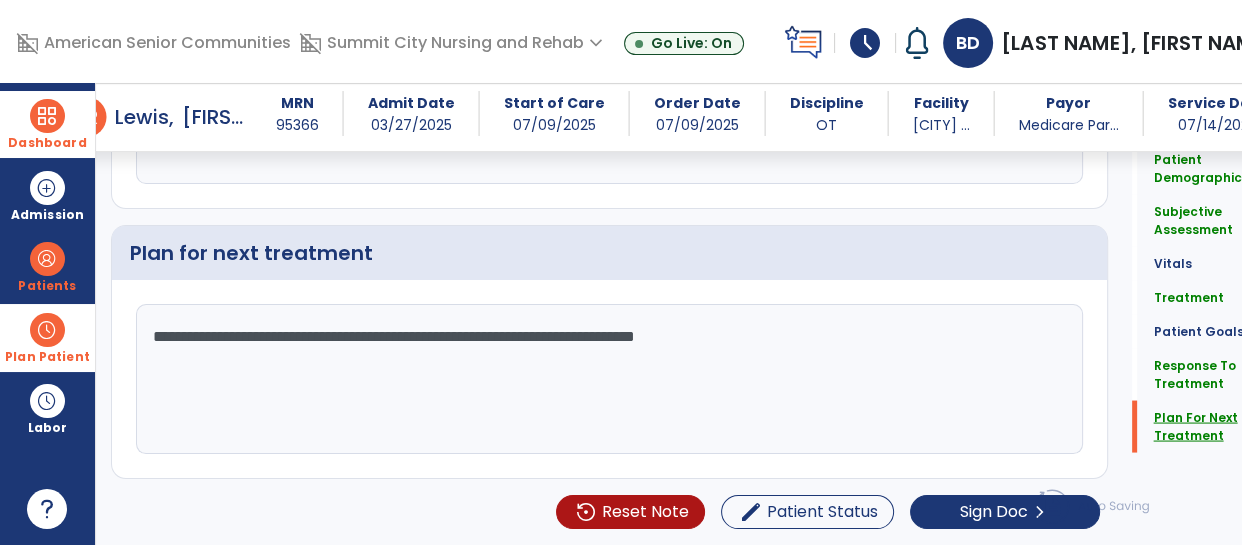 scroll, scrollTop: 3540, scrollLeft: 0, axis: vertical 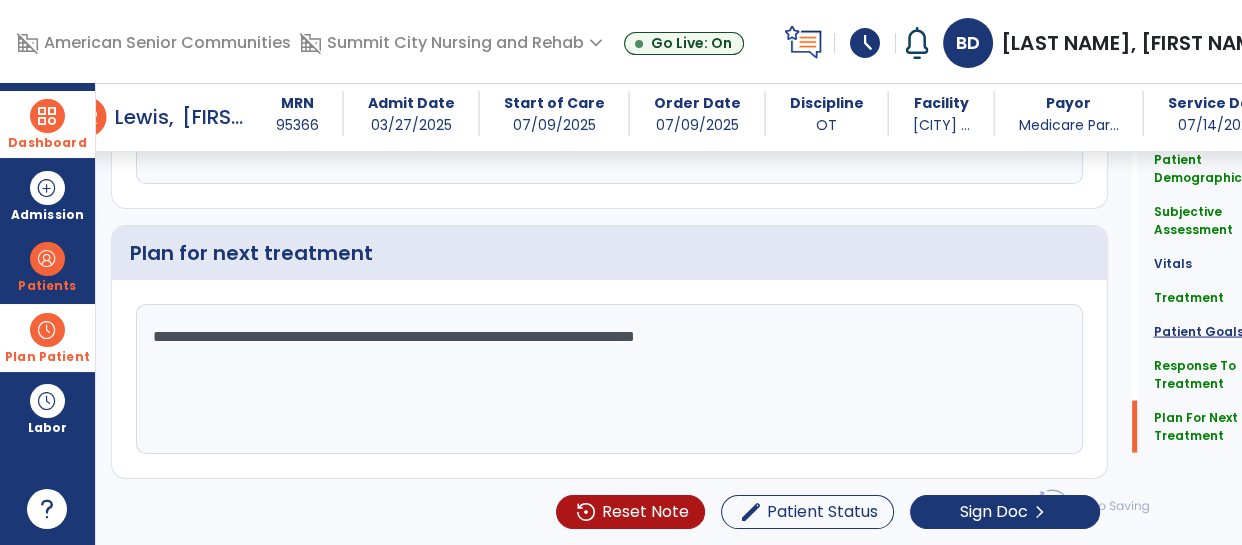 click on "Patient Goals" 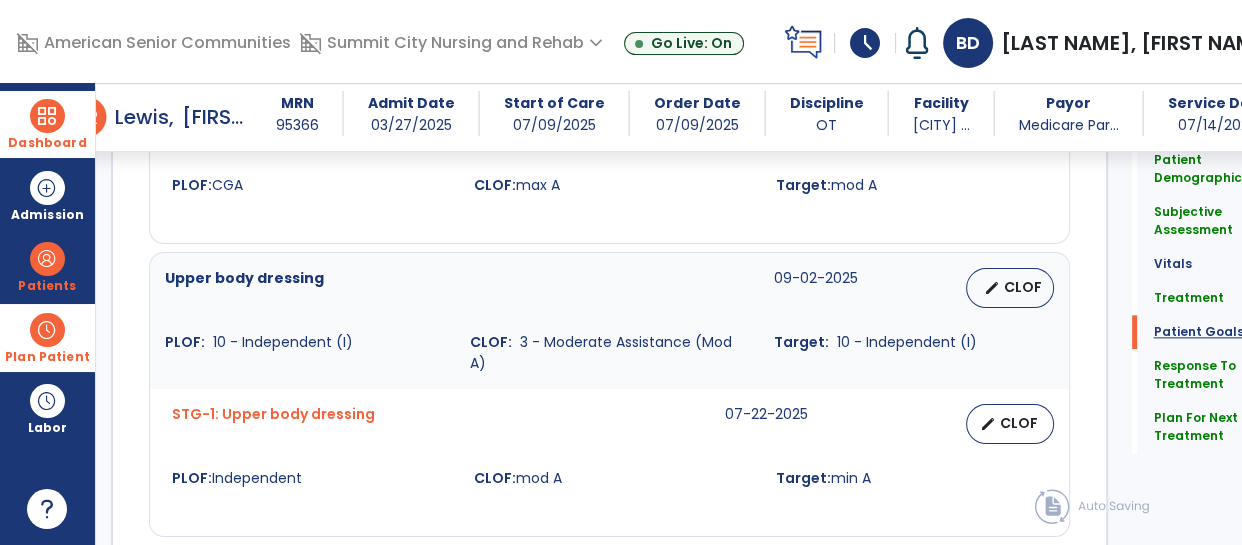 scroll, scrollTop: 2296, scrollLeft: 0, axis: vertical 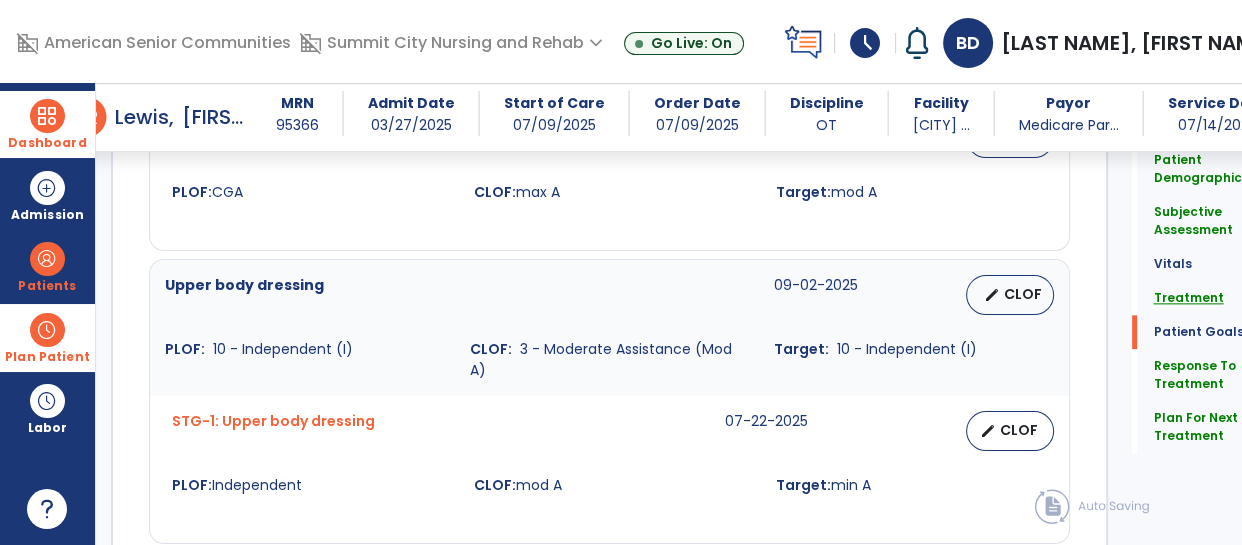 click on "Treatment" 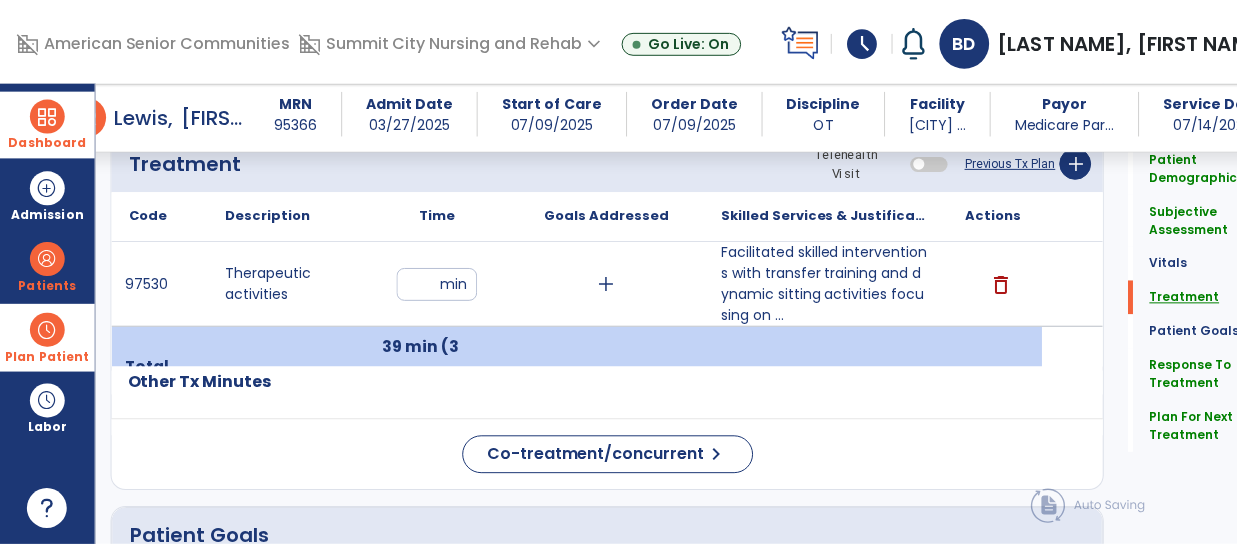 scroll, scrollTop: 1231, scrollLeft: 0, axis: vertical 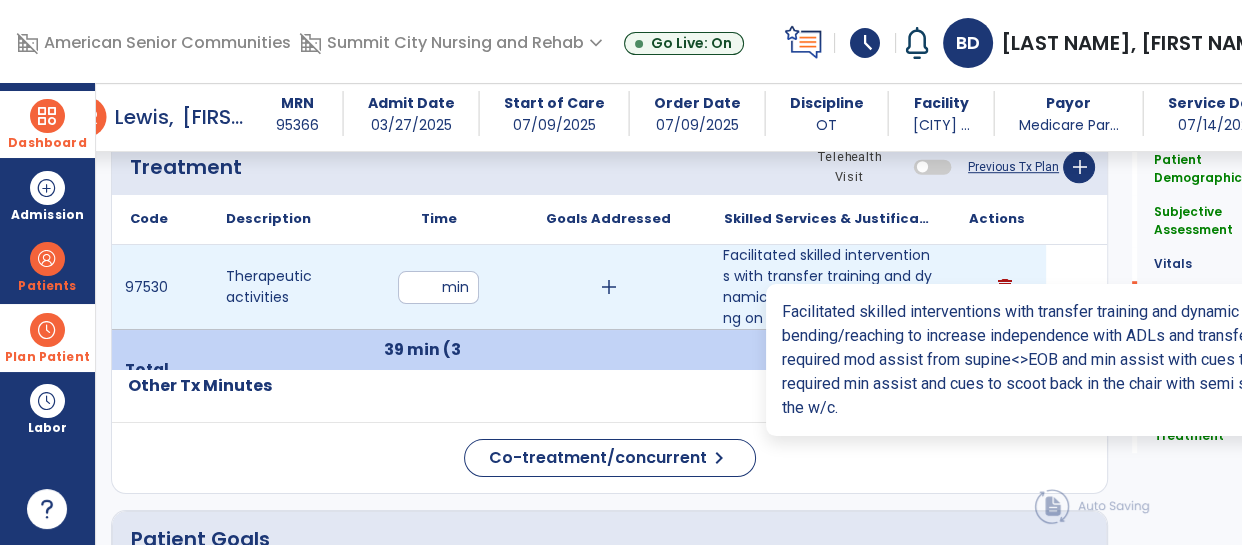 click on "Facilitated skilled interventions with transfer training and dynamic sitting activities focusing on ..." at bounding box center (827, 287) 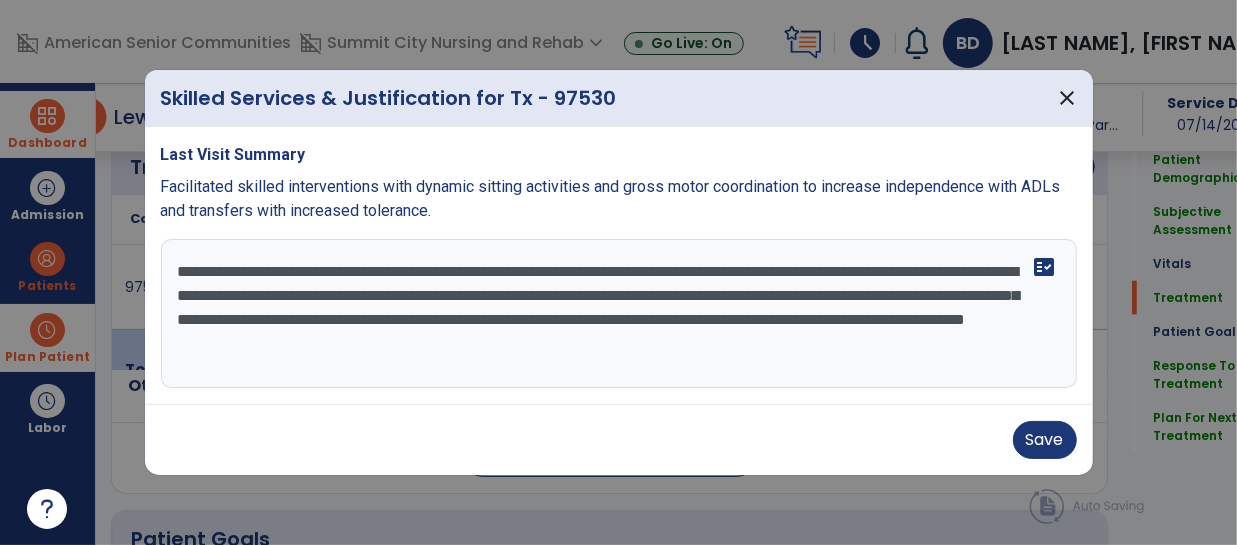 click on "**********" at bounding box center (619, 314) 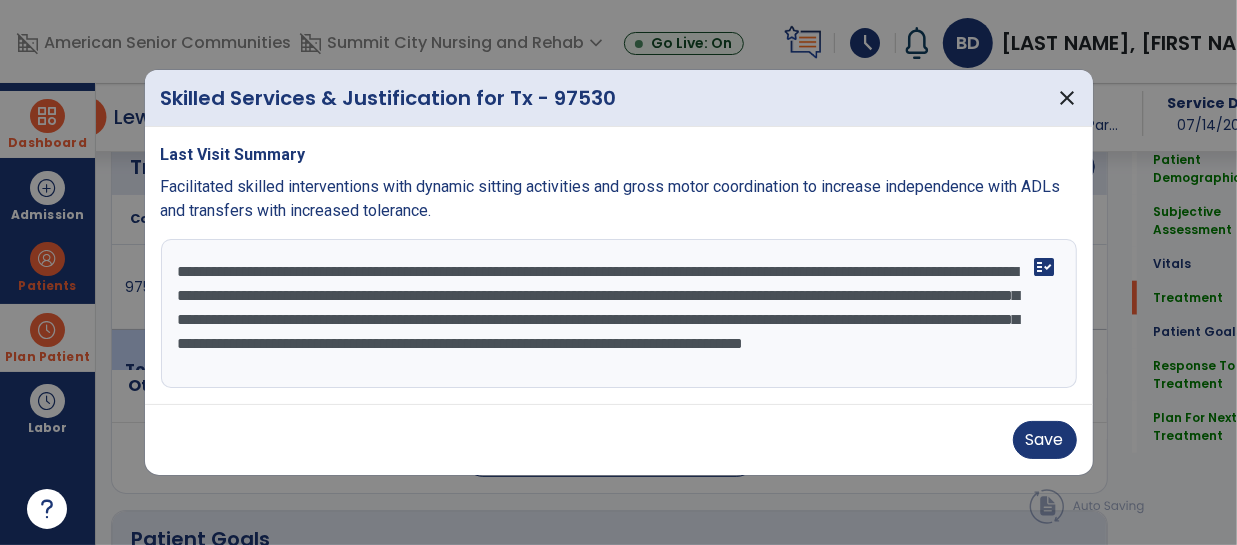 scroll, scrollTop: 15, scrollLeft: 0, axis: vertical 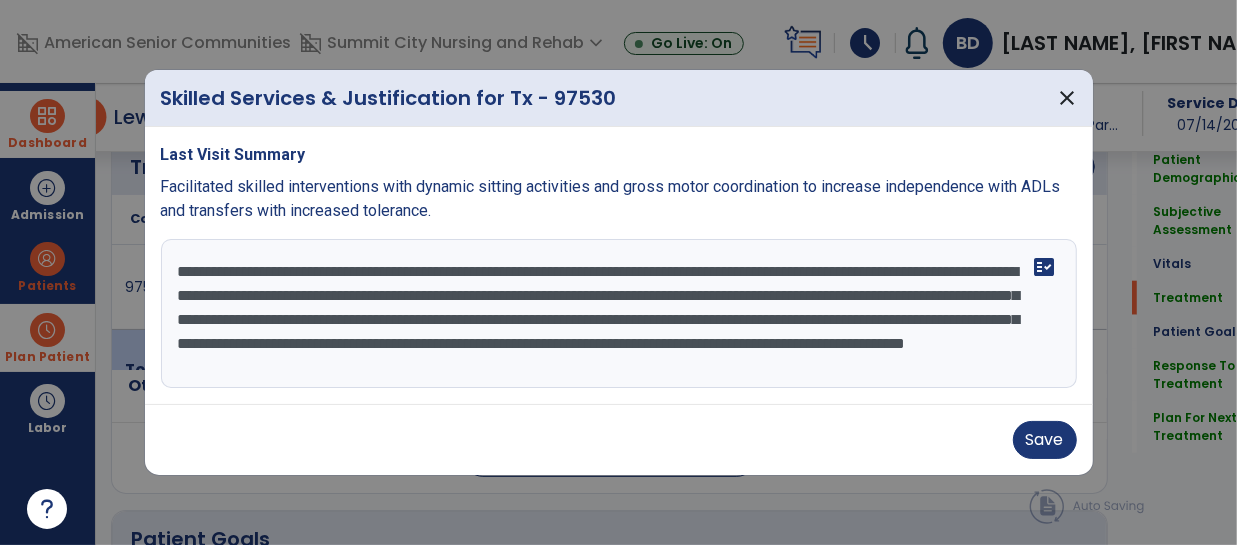 click on "**********" at bounding box center [619, 314] 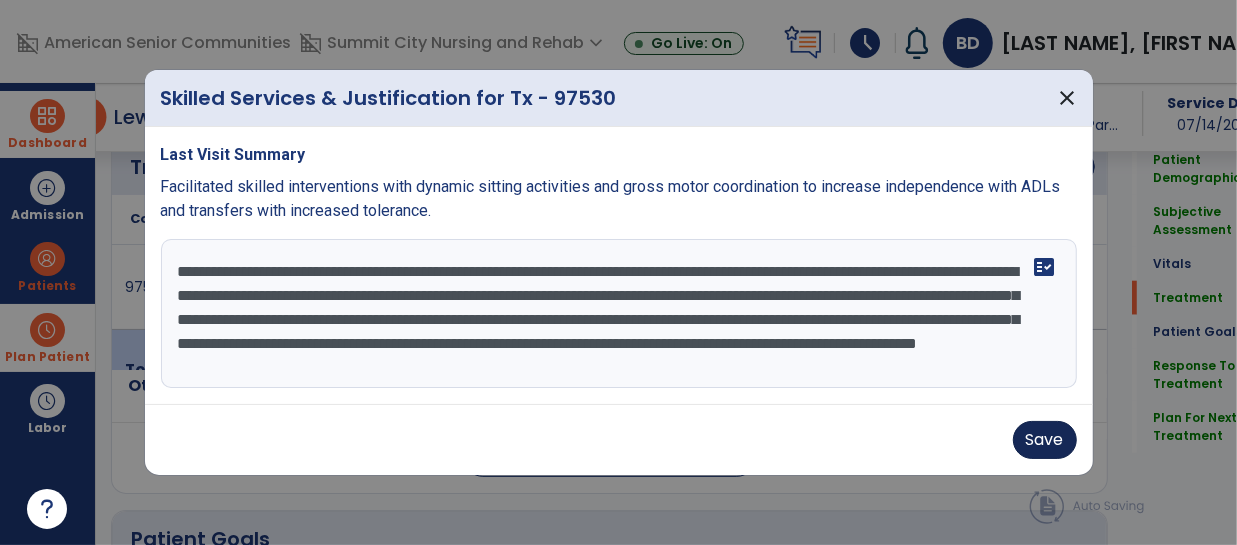 type on "**********" 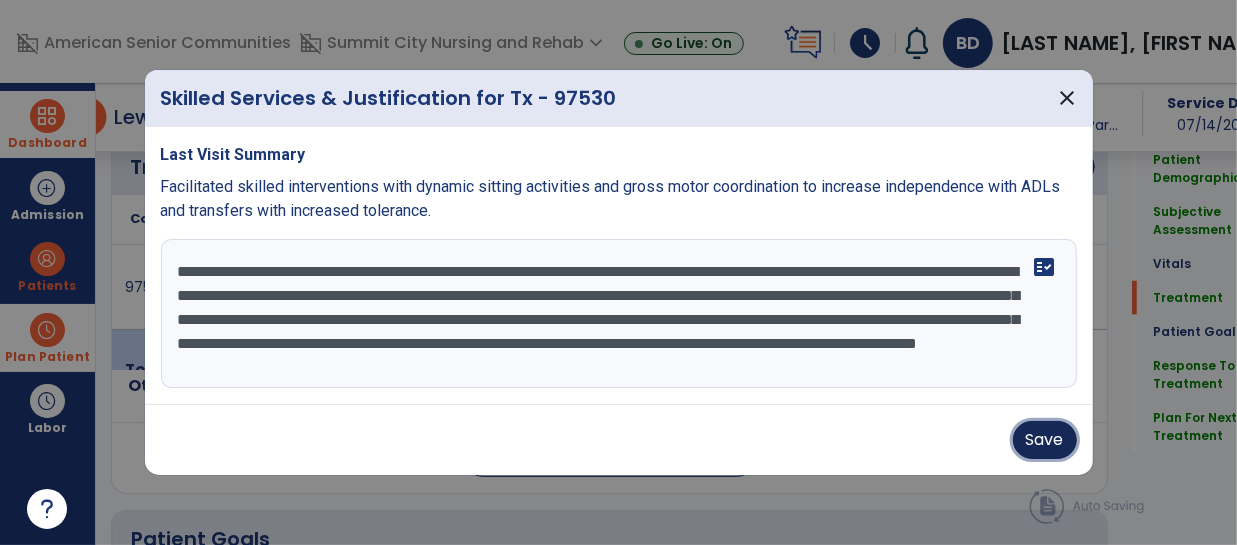 click on "Save" at bounding box center [1045, 440] 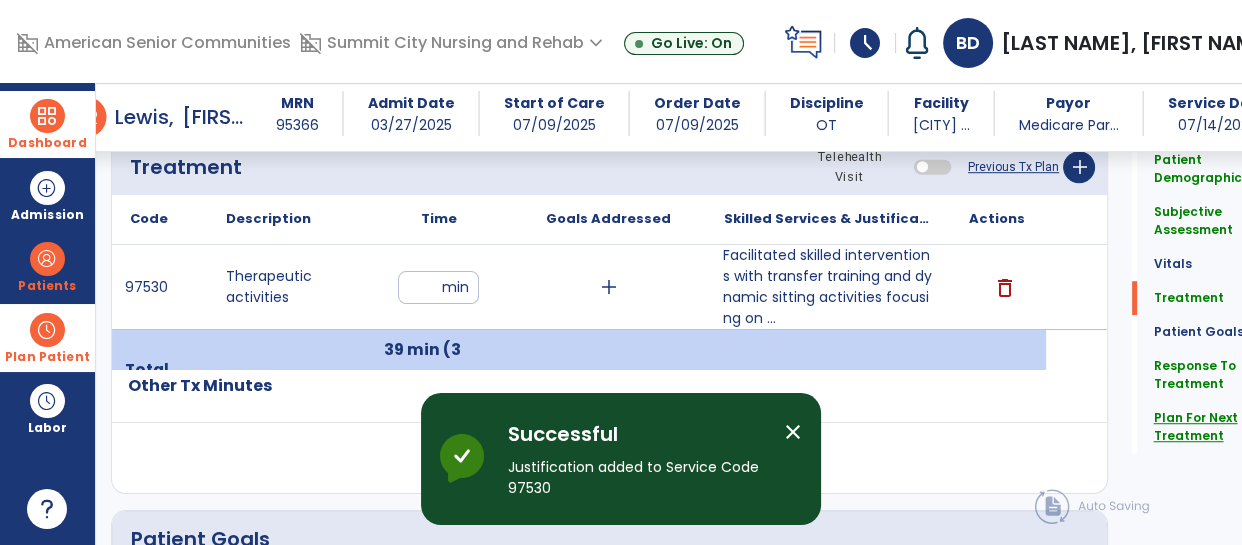 click on "Plan For Next Treatment" 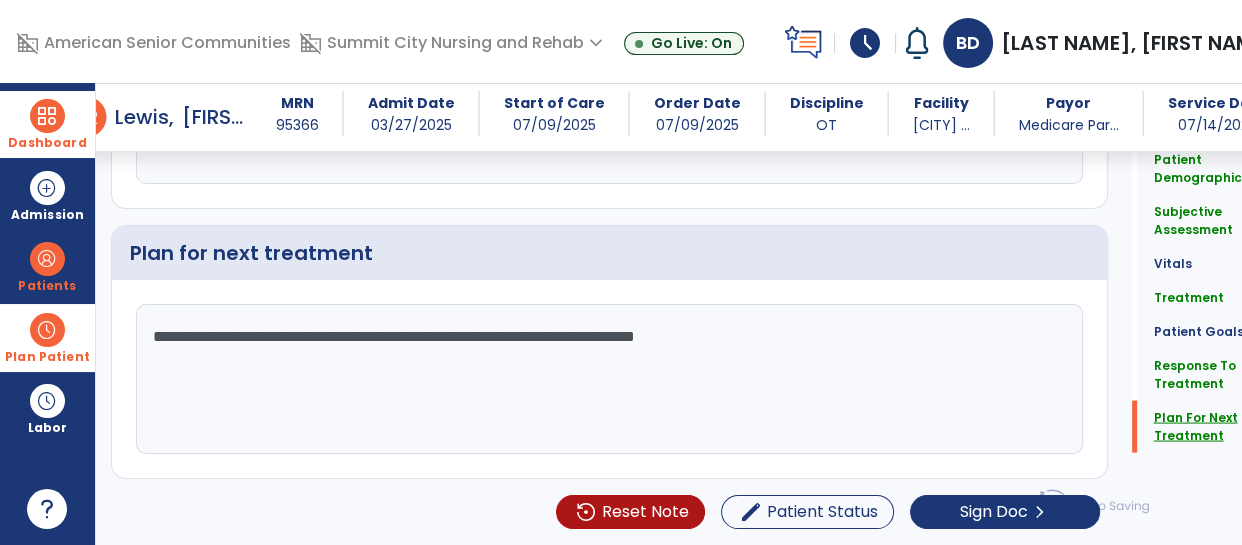 scroll, scrollTop: 3540, scrollLeft: 0, axis: vertical 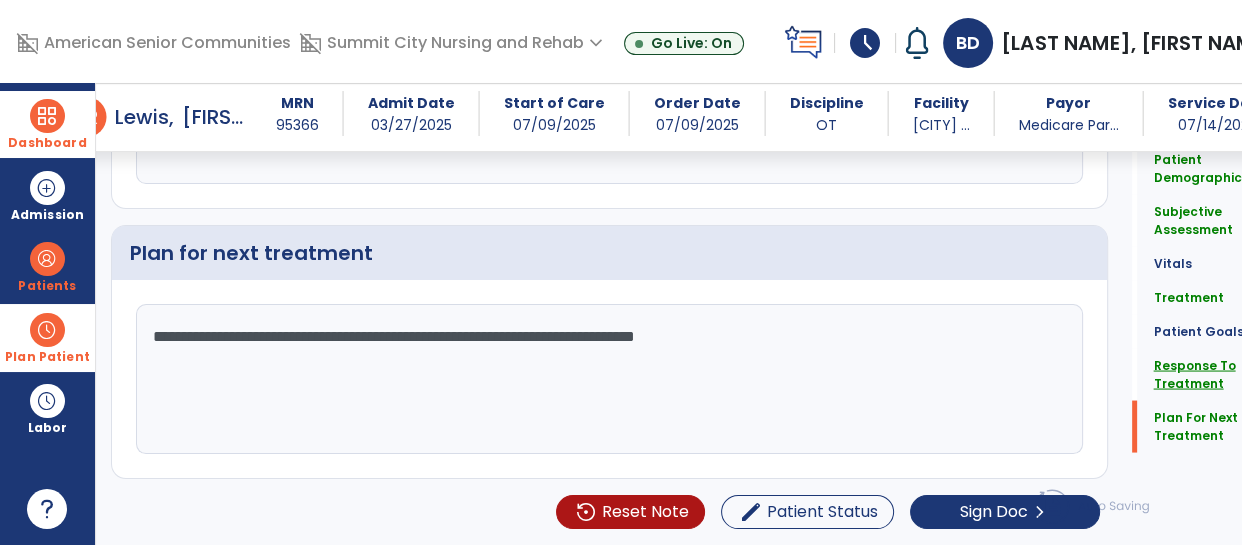 click on "Response To Treatment" 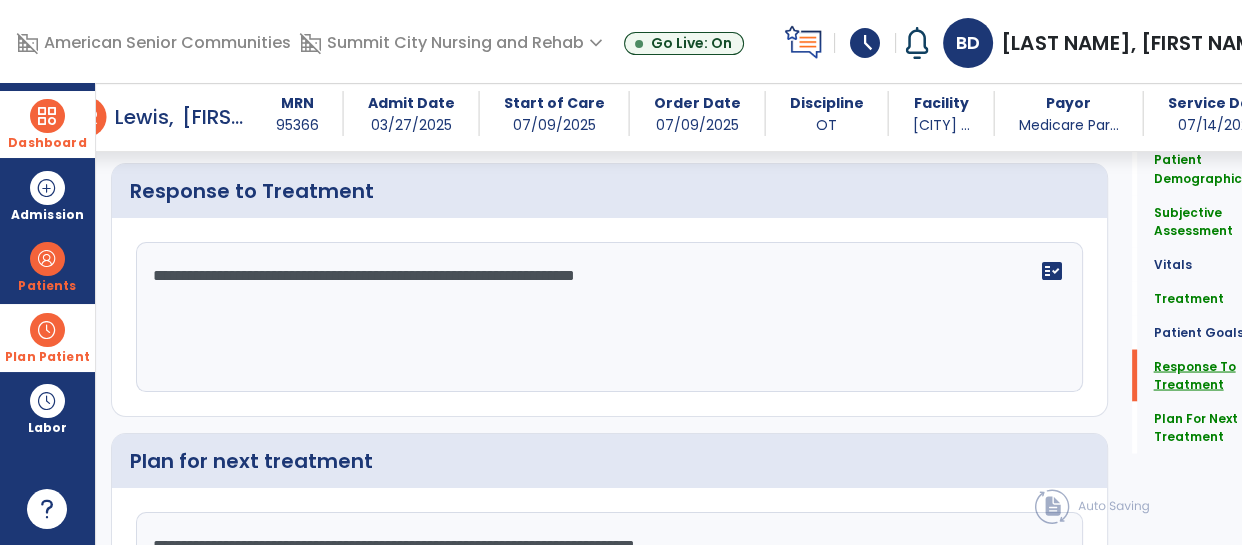 scroll, scrollTop: 3309, scrollLeft: 0, axis: vertical 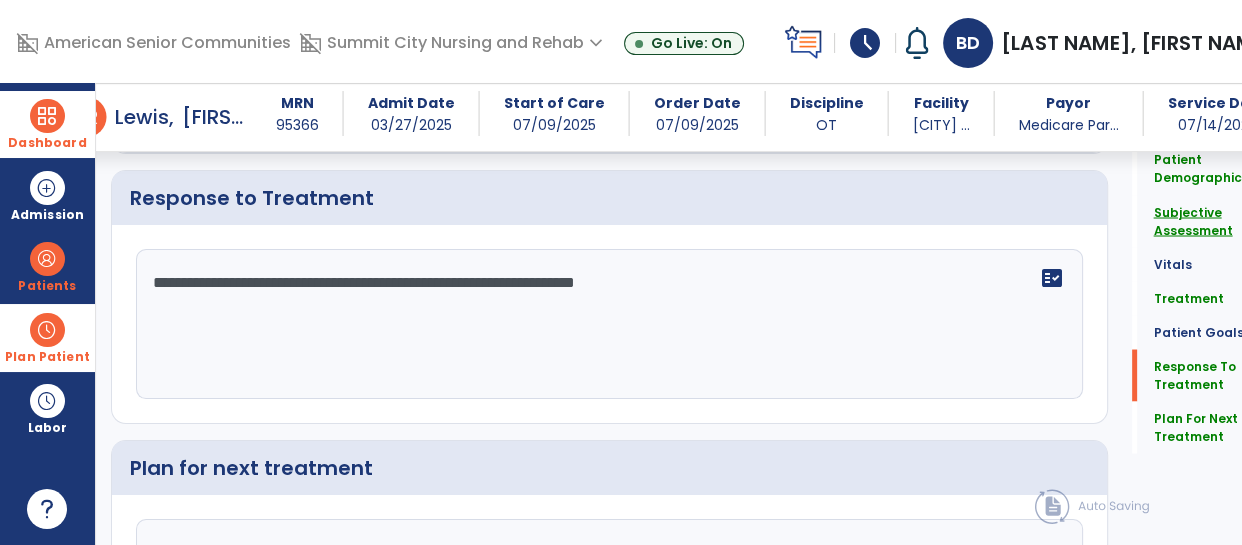 click on "Subjective Assessment" 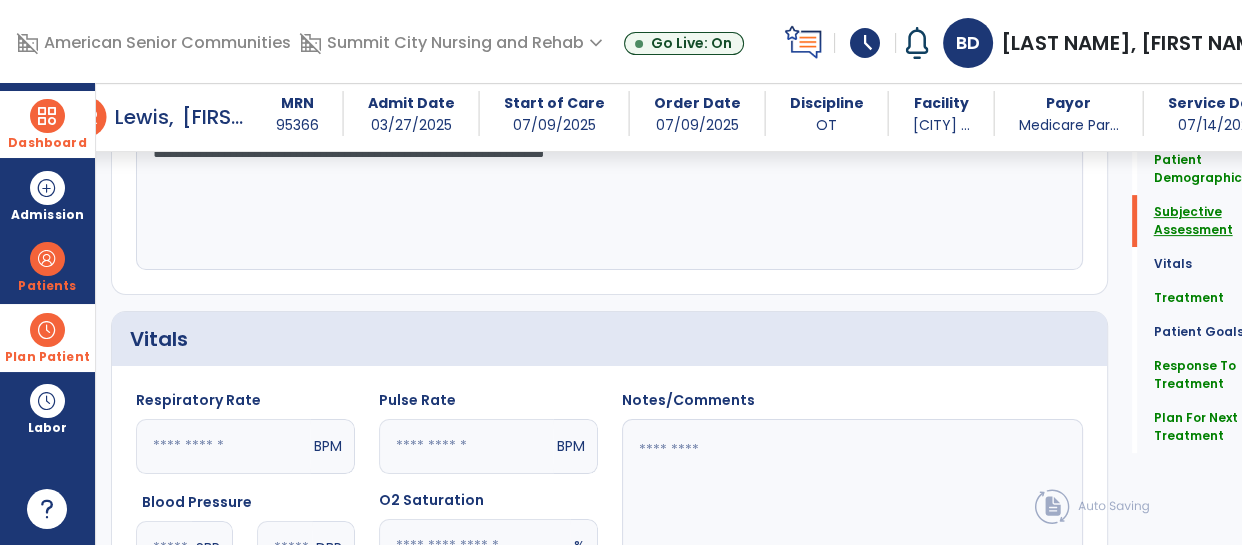 scroll, scrollTop: 474, scrollLeft: 0, axis: vertical 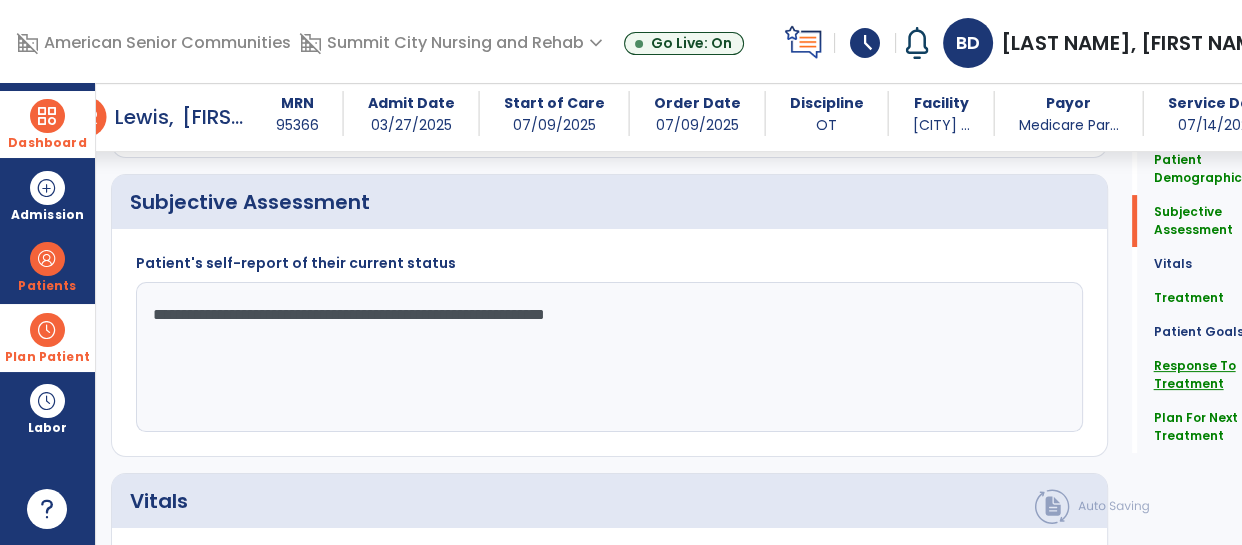 click on "Response To Treatment" 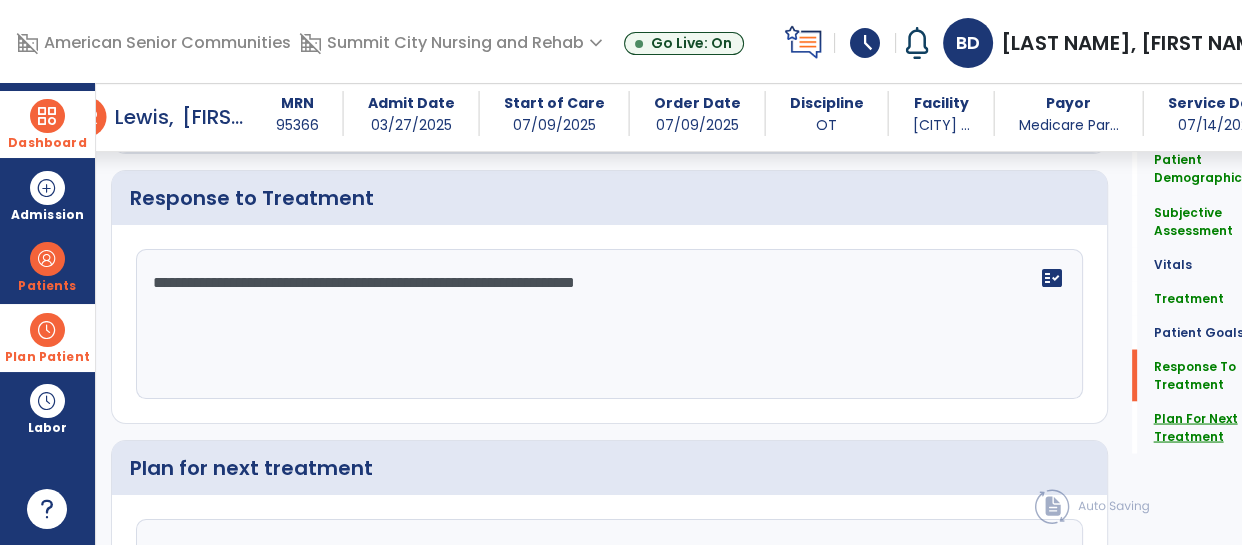 click on "Plan For Next Treatment" 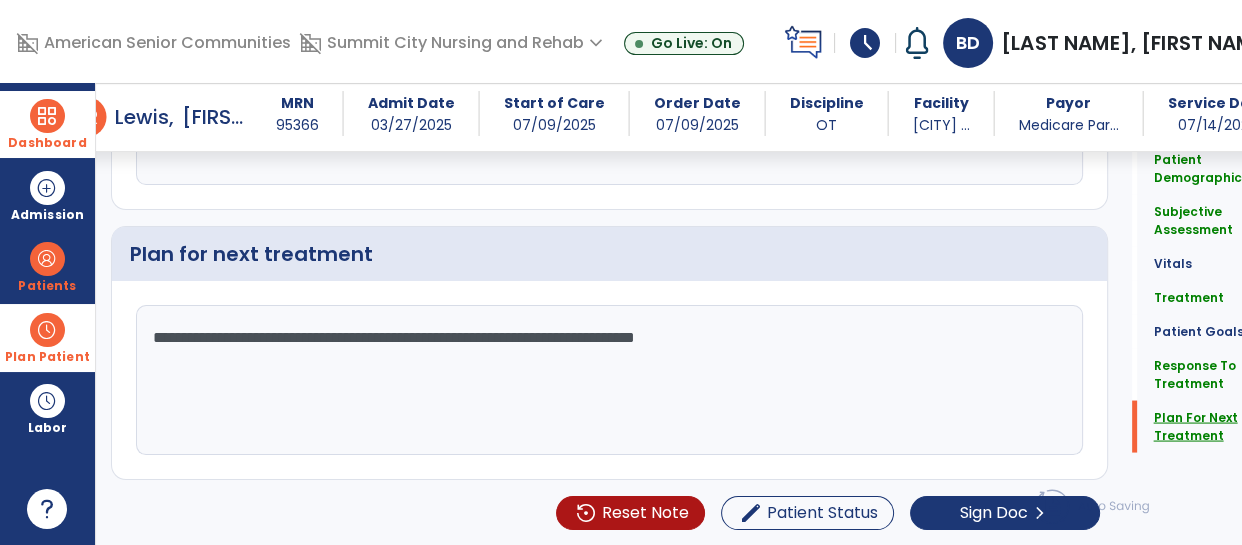 scroll, scrollTop: 3540, scrollLeft: 0, axis: vertical 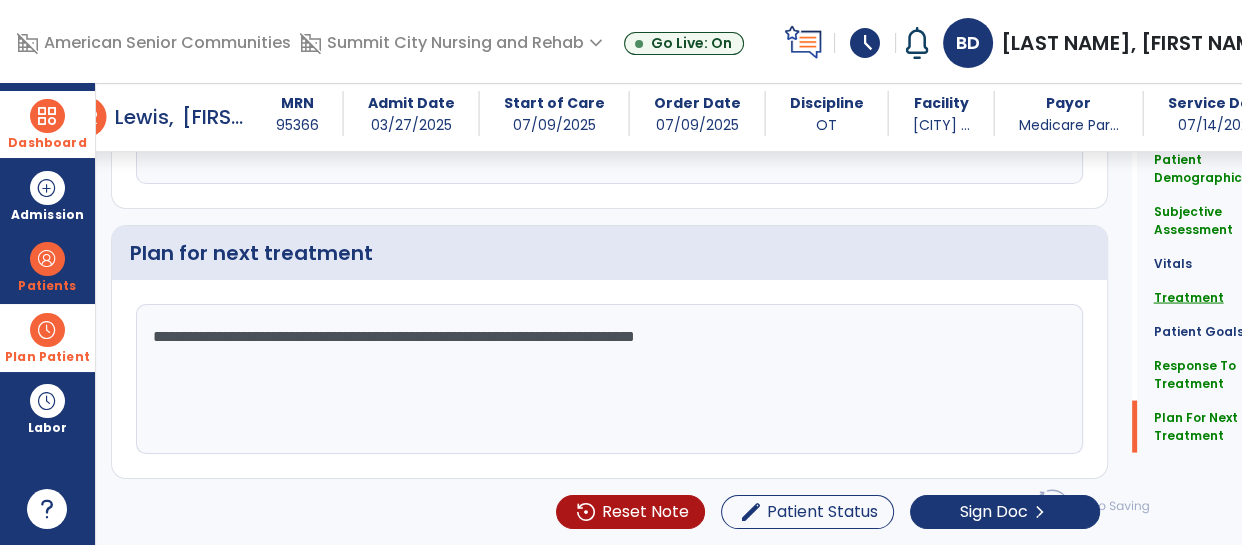 click on "Treatment" 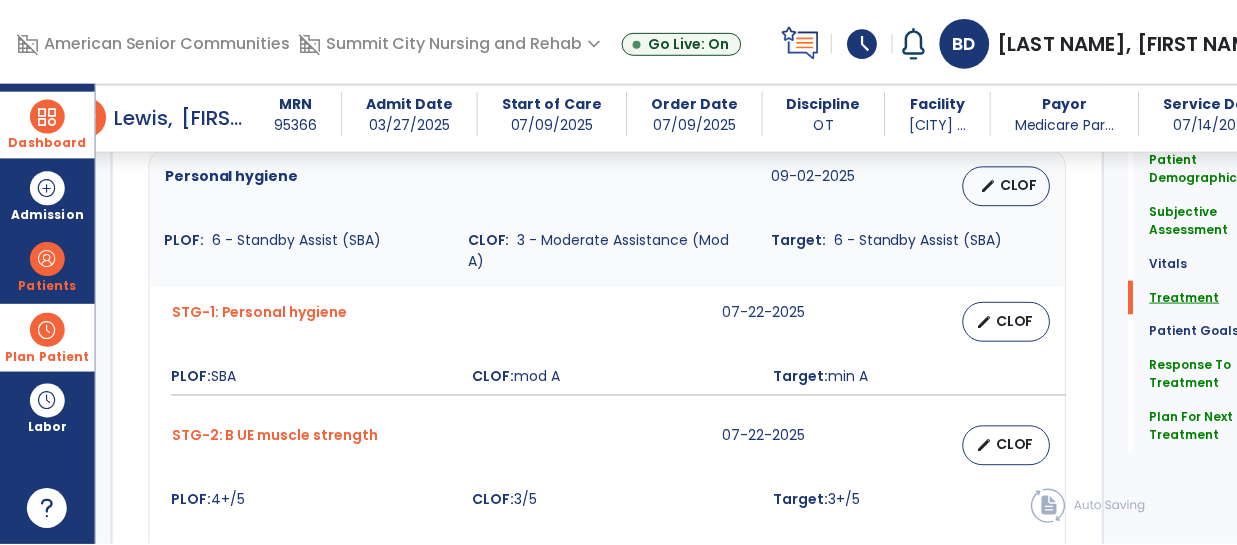 scroll, scrollTop: 1231, scrollLeft: 0, axis: vertical 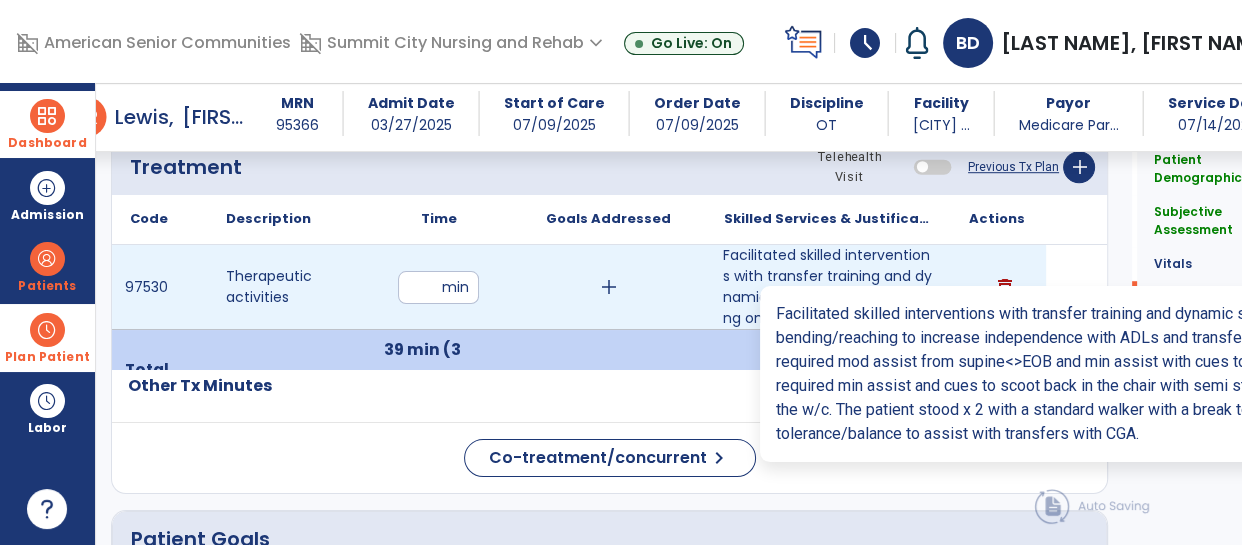 click on "Facilitated skilled interventions with transfer training and dynamic sitting activities focusing on ..." at bounding box center (827, 287) 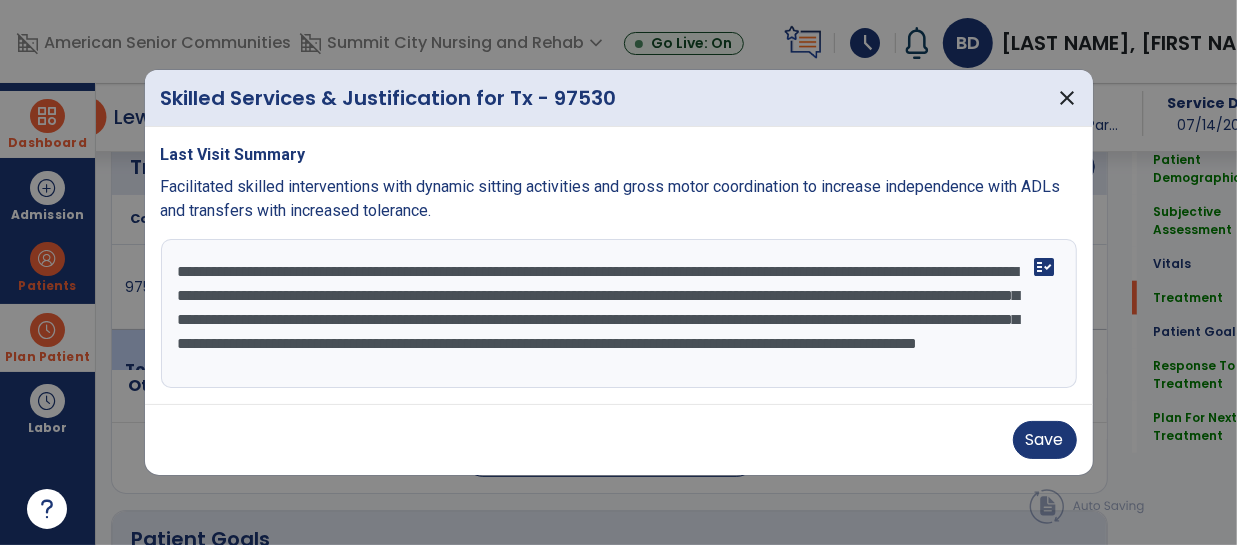 scroll, scrollTop: 23, scrollLeft: 0, axis: vertical 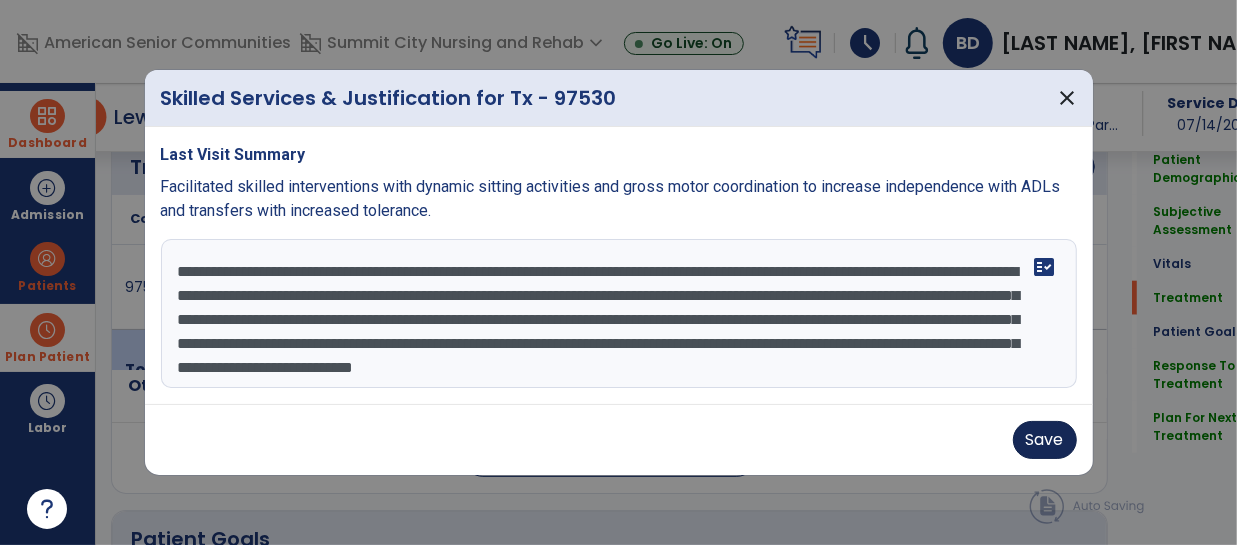 type on "**********" 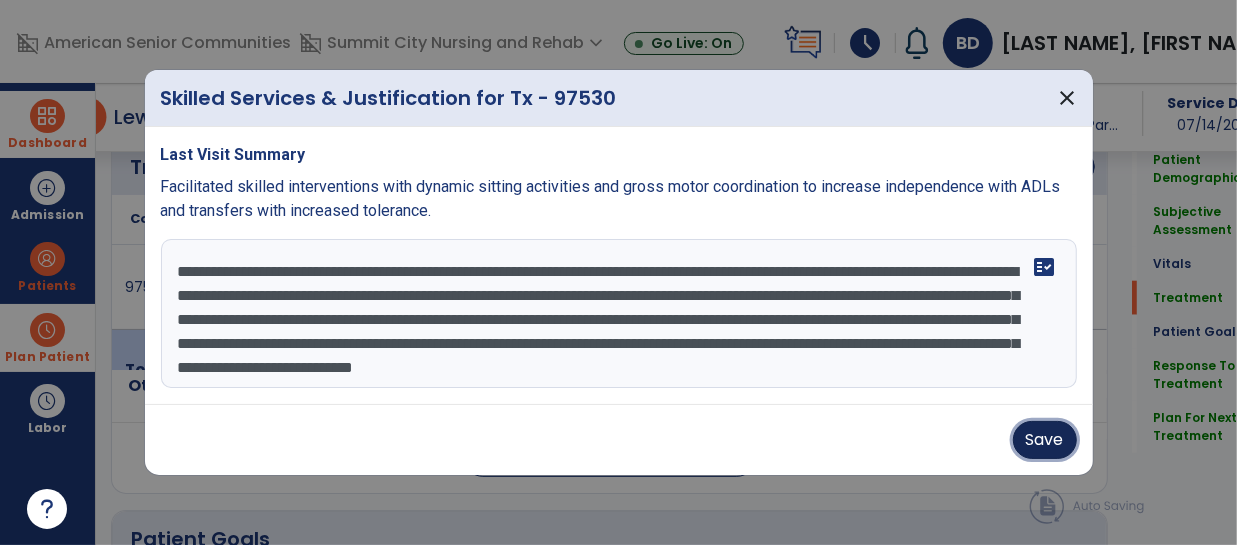 click on "Save" at bounding box center [1045, 440] 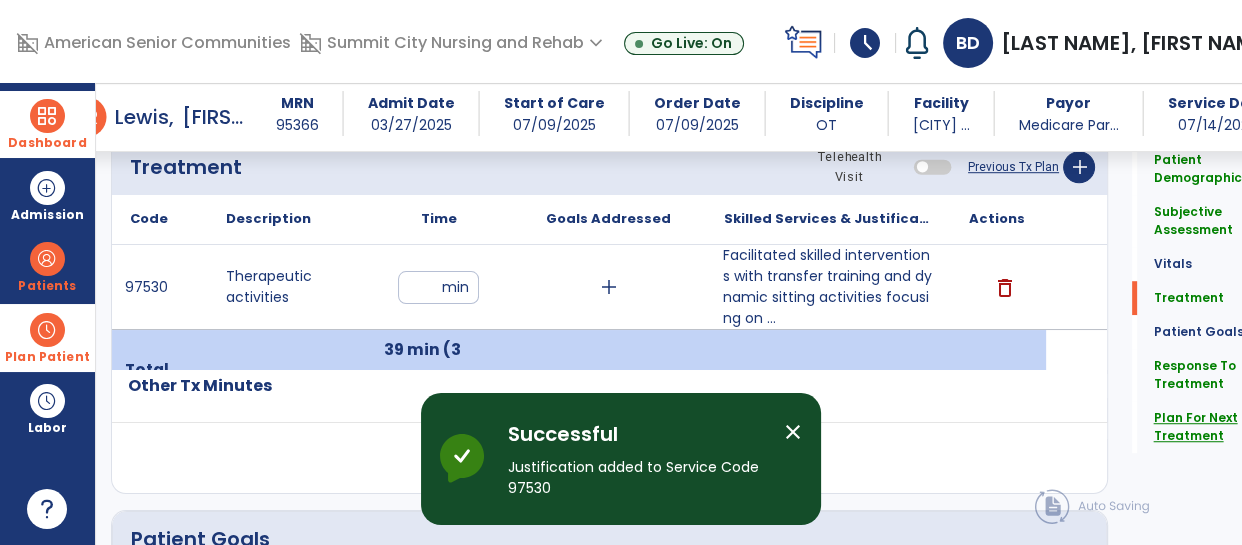 click on "Plan For Next Treatment" 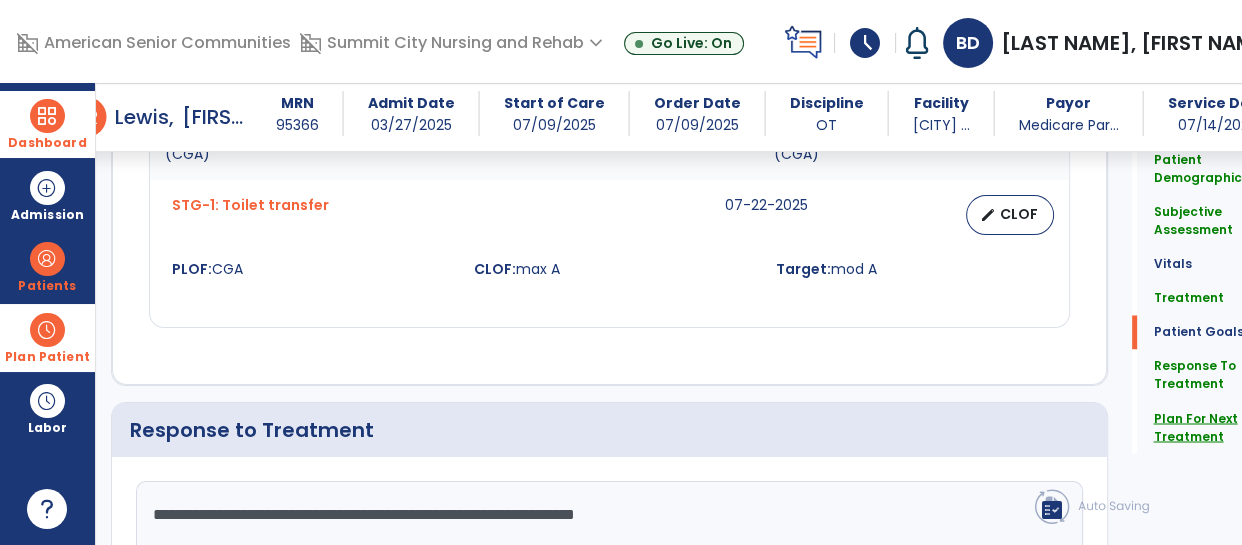 scroll, scrollTop: 3540, scrollLeft: 0, axis: vertical 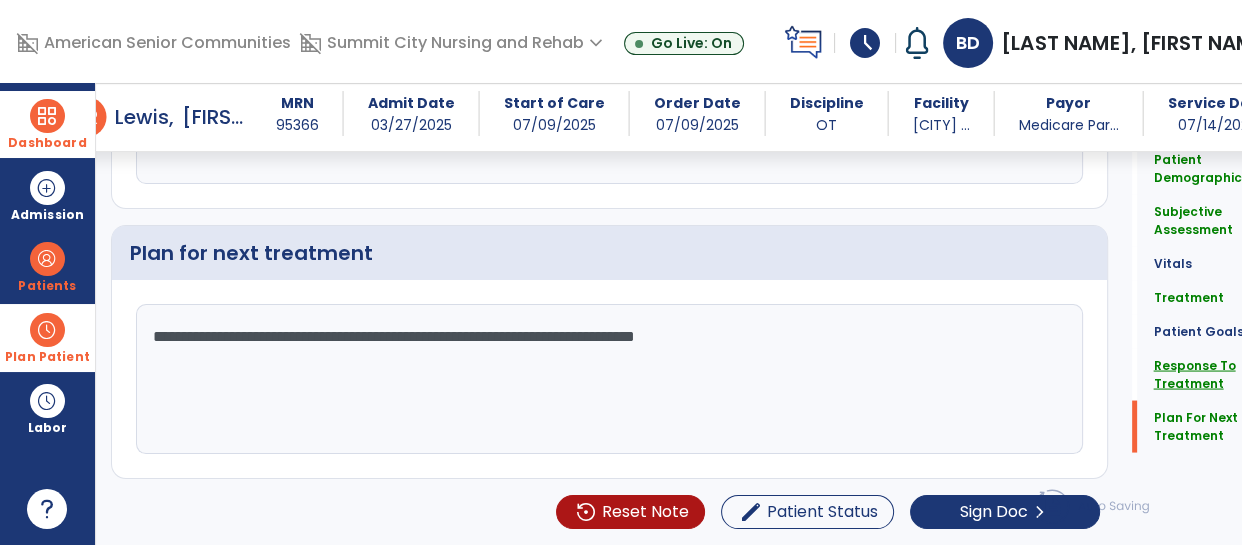 click on "Response To Treatment" 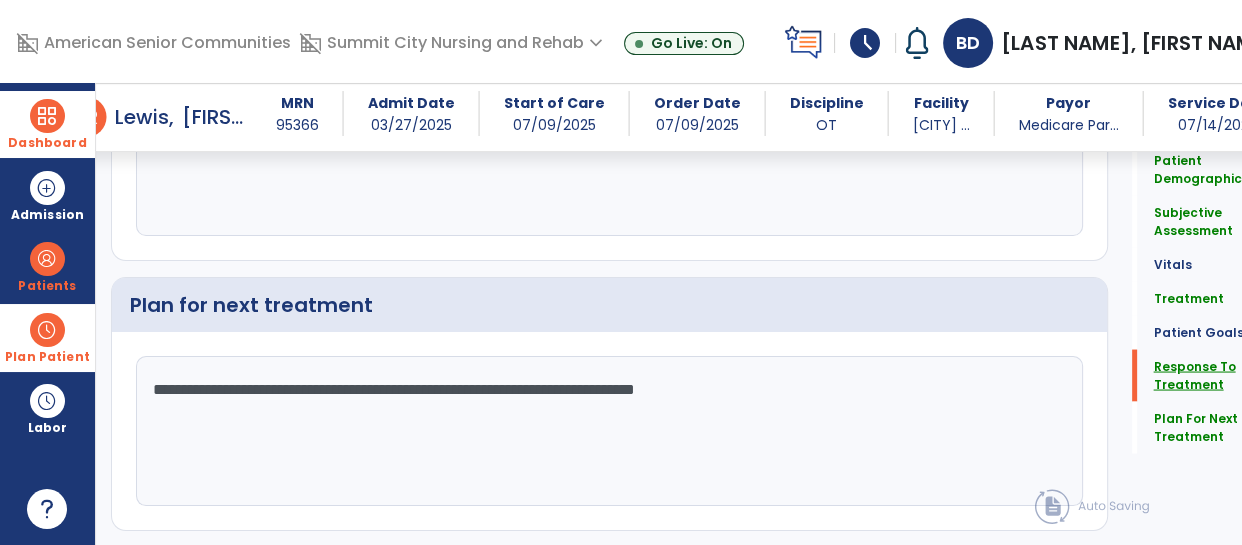 scroll, scrollTop: 3309, scrollLeft: 0, axis: vertical 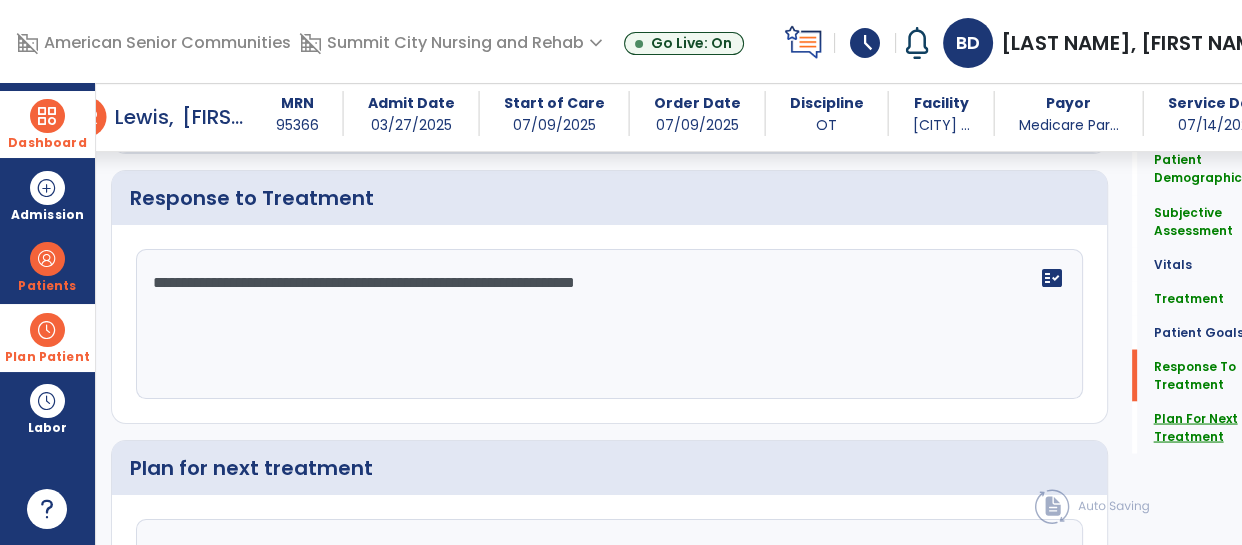 click on "Plan For Next Treatment" 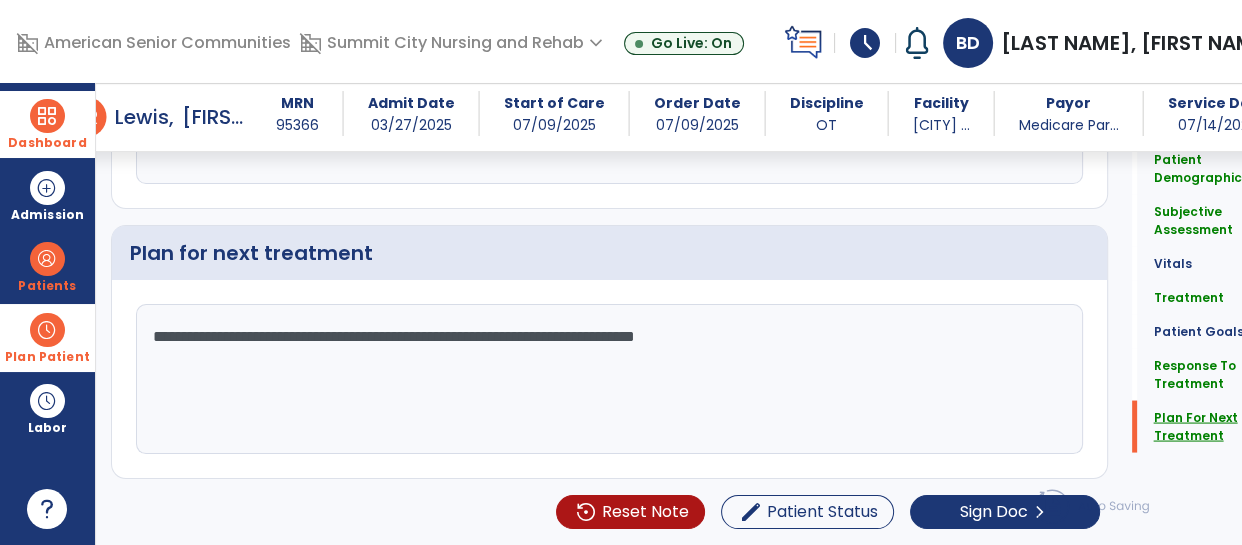 scroll, scrollTop: 3540, scrollLeft: 0, axis: vertical 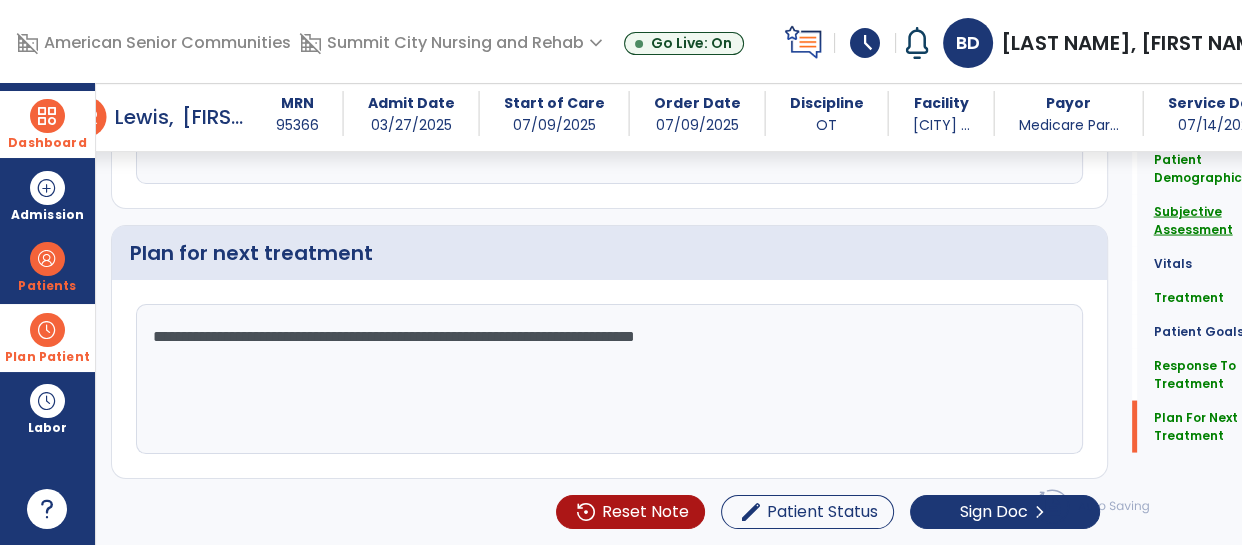 click on "Subjective Assessment" 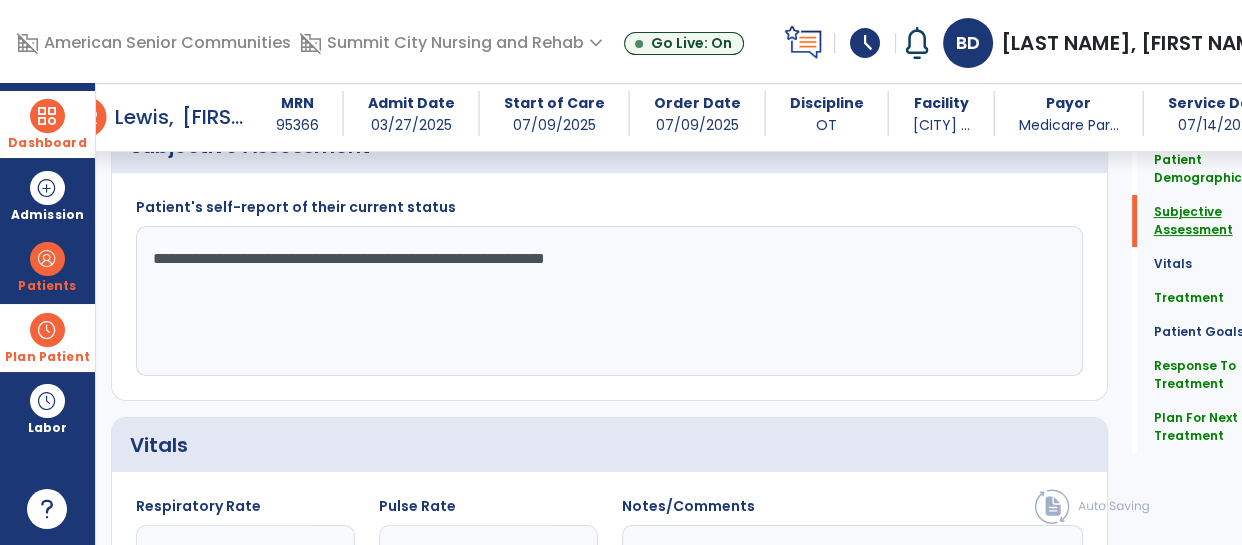 scroll, scrollTop: 474, scrollLeft: 0, axis: vertical 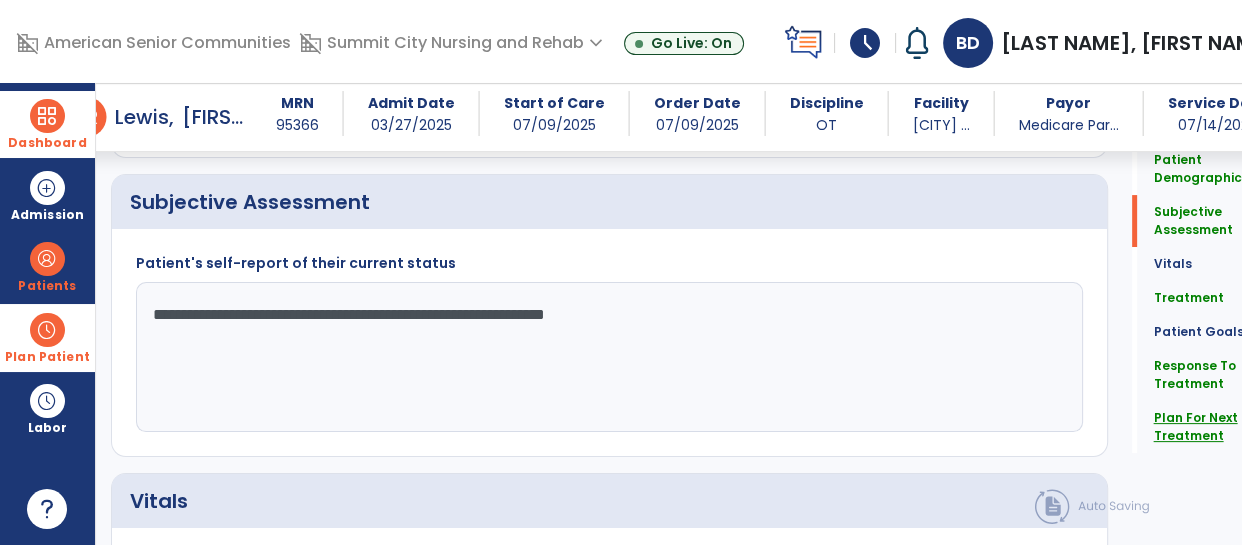 click on "Plan For Next Treatment" 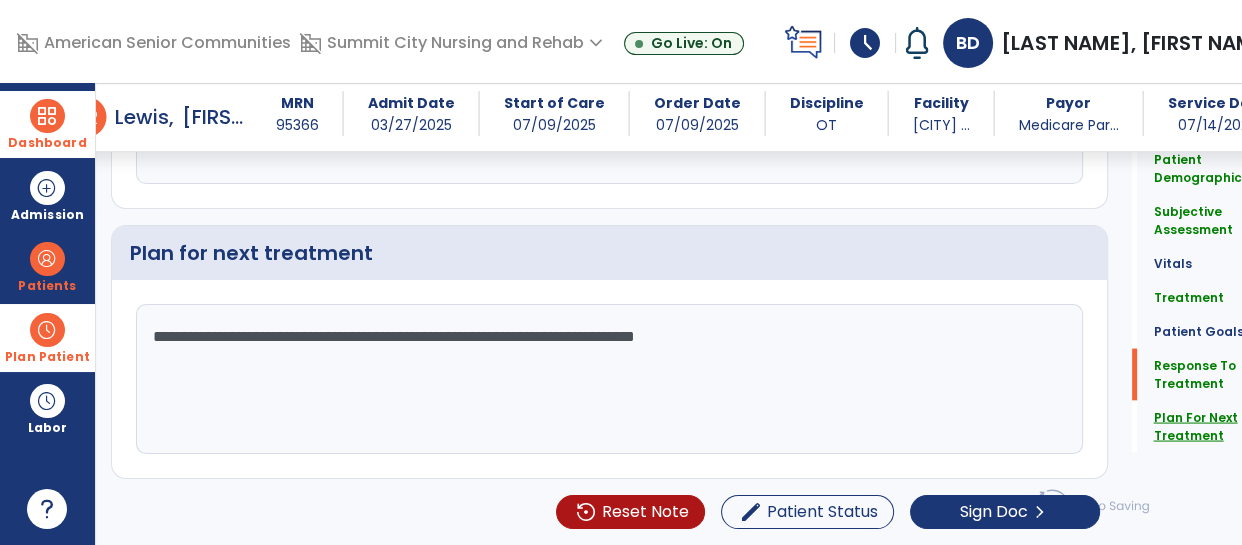 scroll, scrollTop: 3540, scrollLeft: 0, axis: vertical 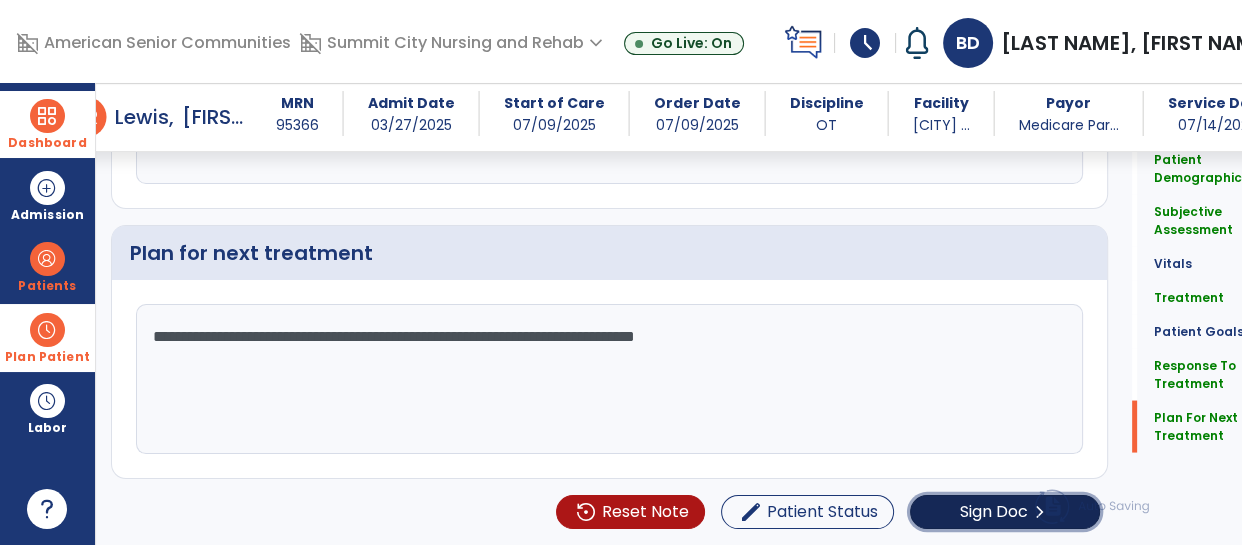 click on "Sign Doc" 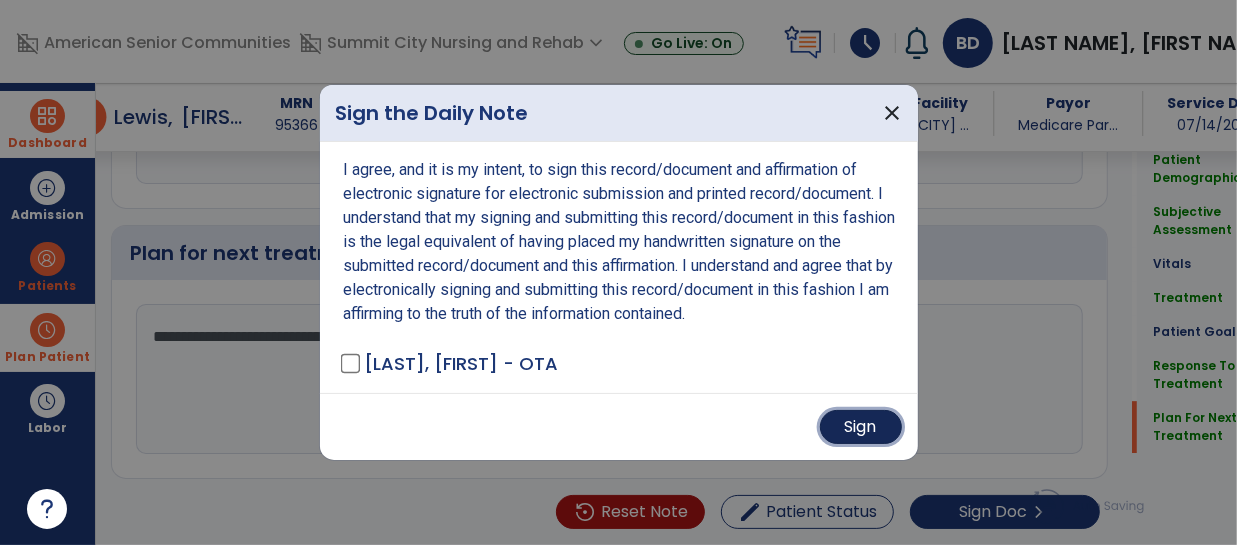 click on "Sign" at bounding box center [861, 427] 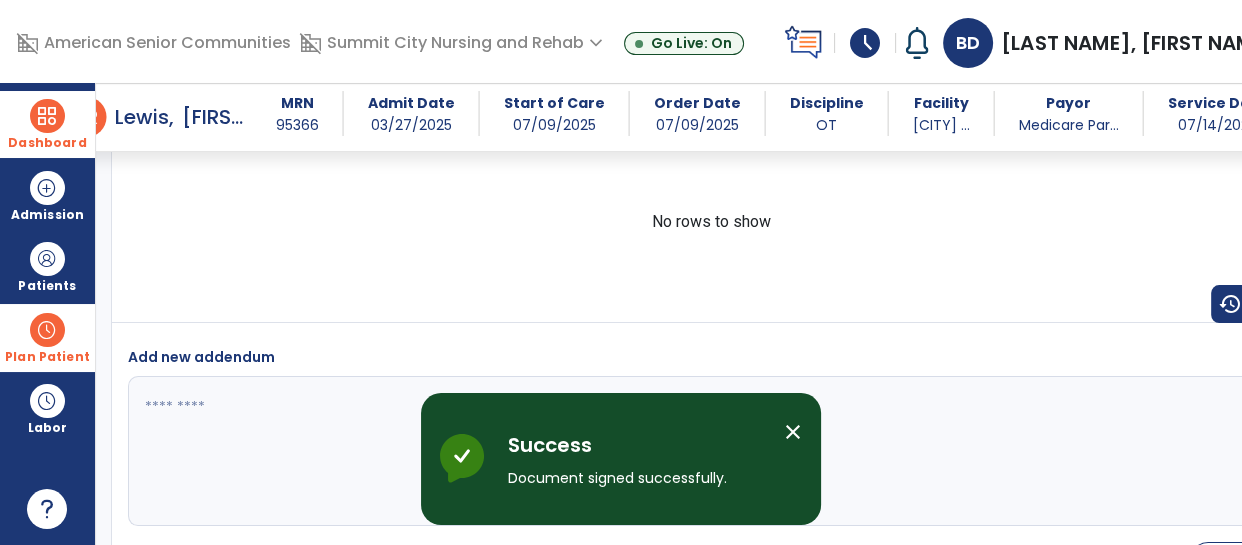 scroll, scrollTop: 5309, scrollLeft: 0, axis: vertical 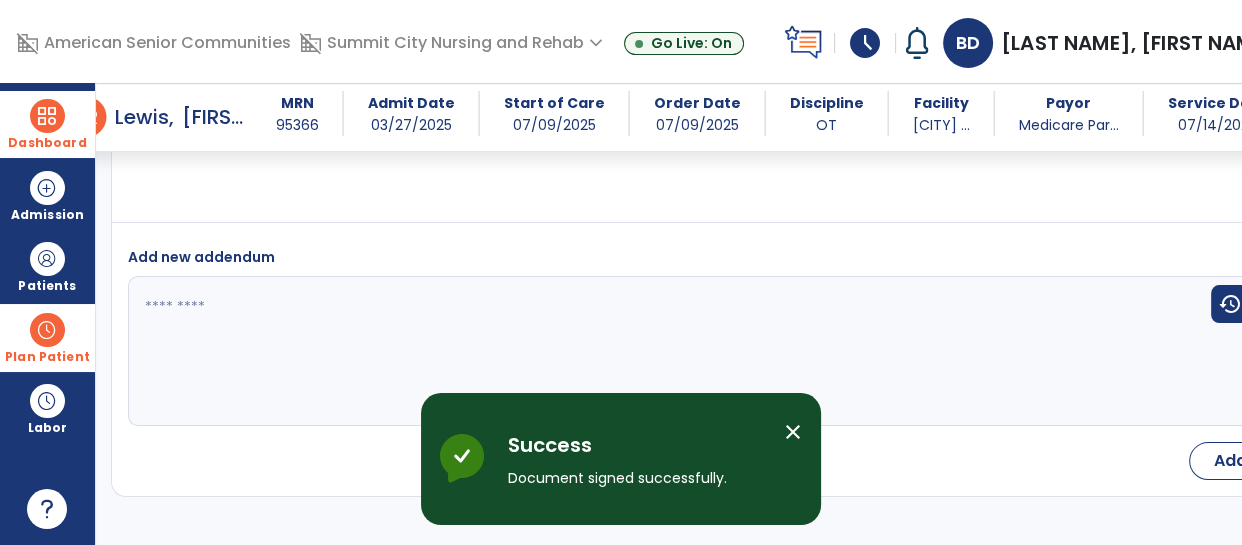 click at bounding box center [47, 116] 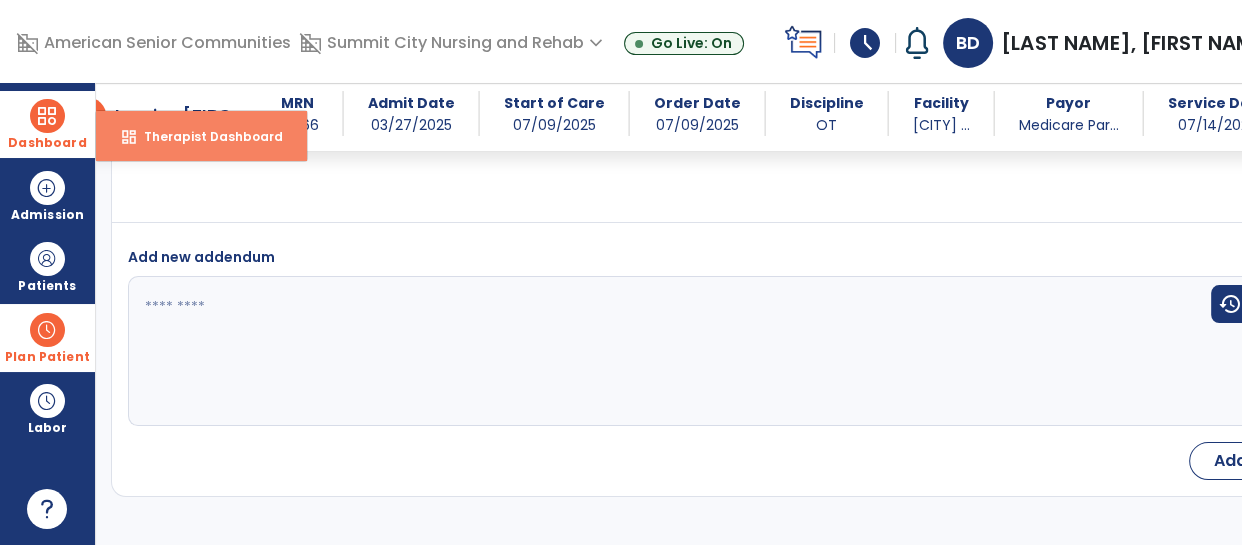 click on "Therapist Dashboard" at bounding box center (205, 136) 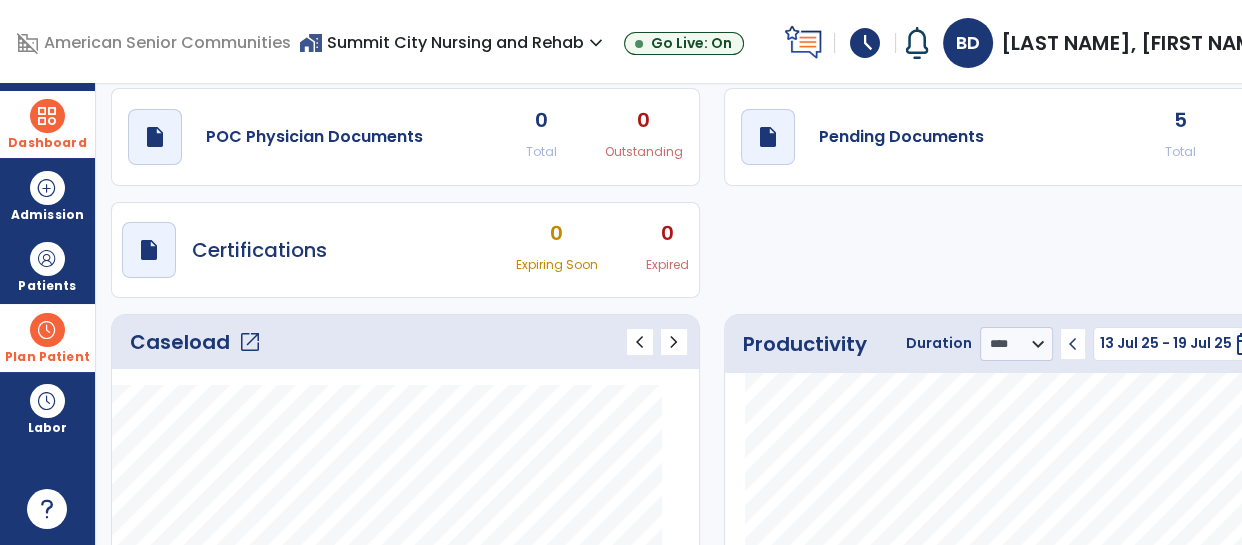 scroll, scrollTop: 0, scrollLeft: 0, axis: both 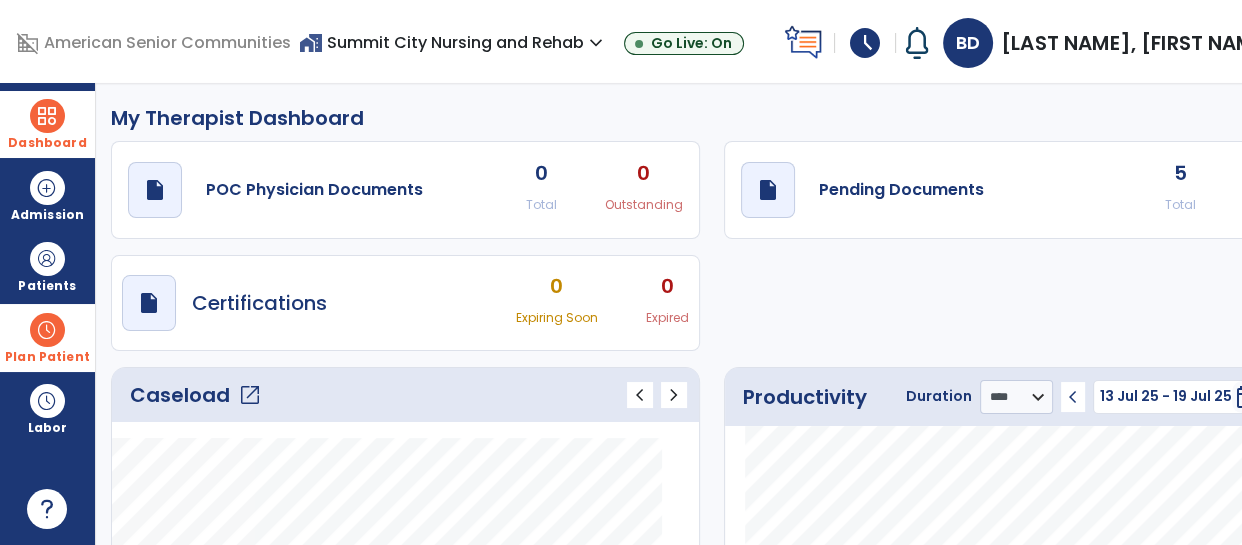 click on "Caseload   open_in_new" 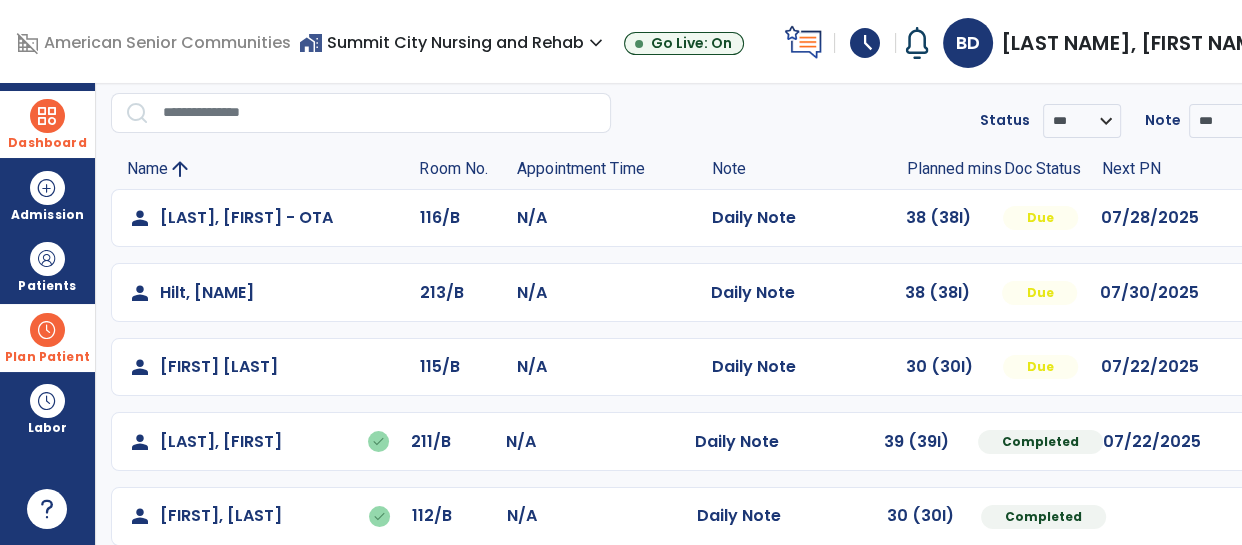 scroll, scrollTop: 69, scrollLeft: 0, axis: vertical 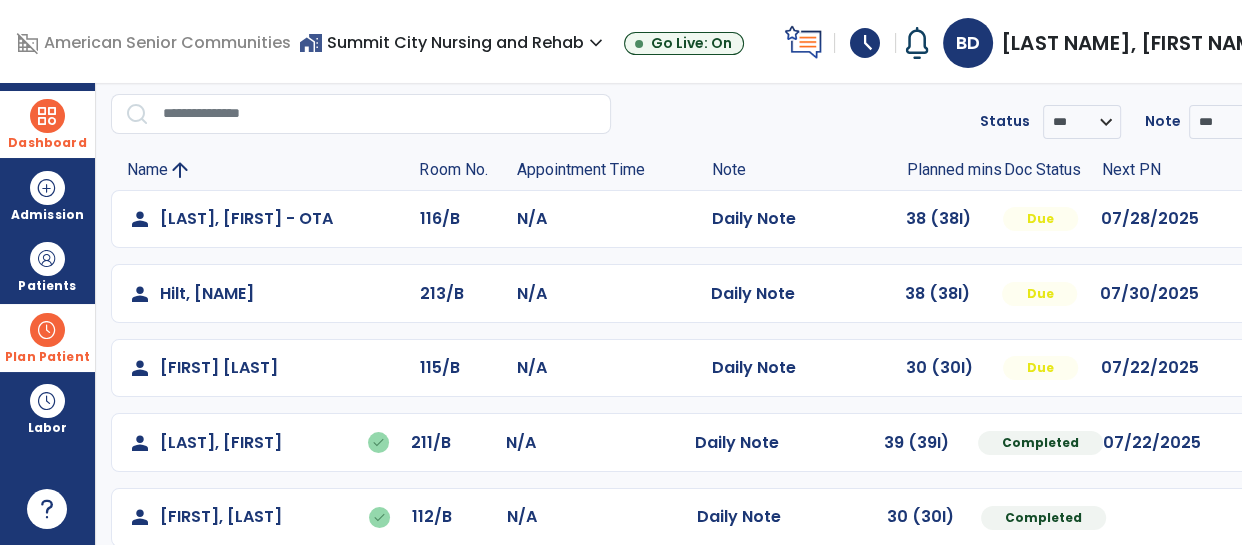 click at bounding box center [1255, 219] 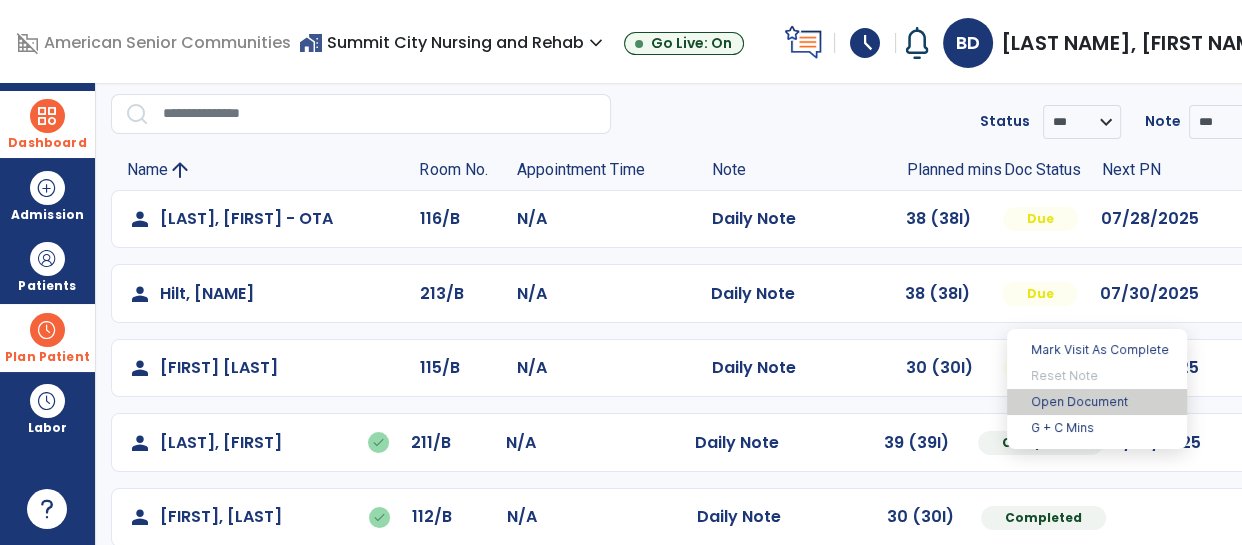 click on "Open Document" at bounding box center [1097, 402] 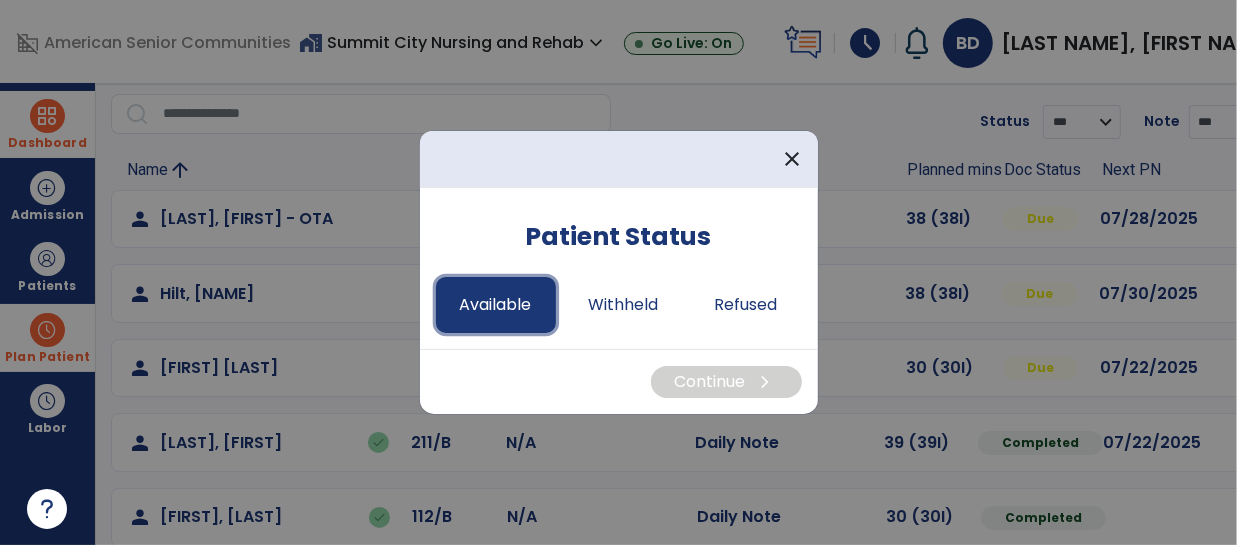 click on "Available" at bounding box center [496, 305] 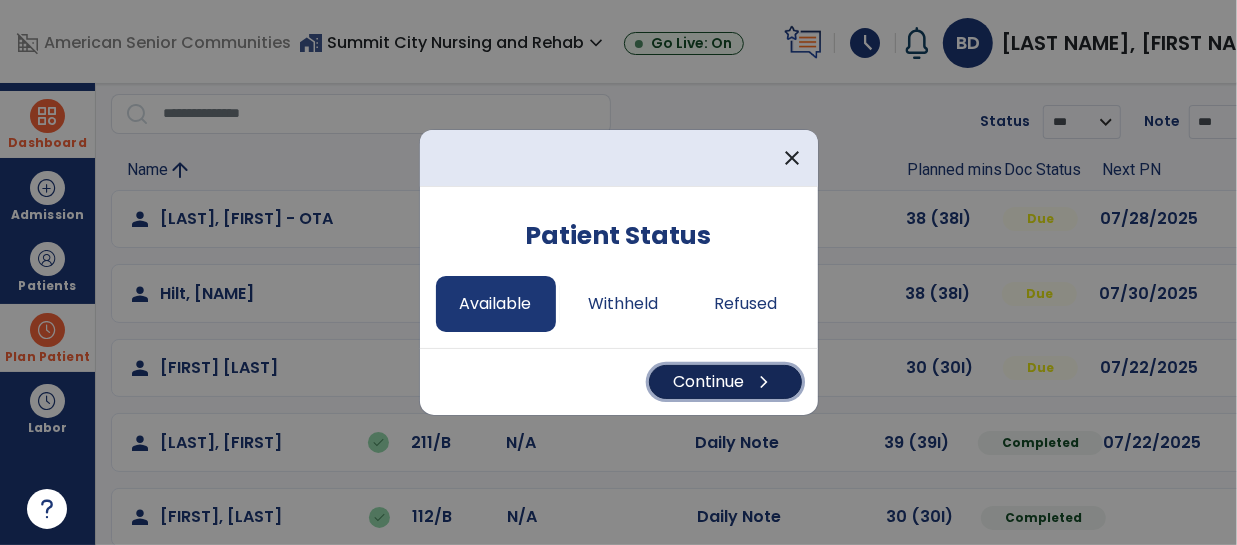 click on "Continue   chevron_right" at bounding box center [725, 382] 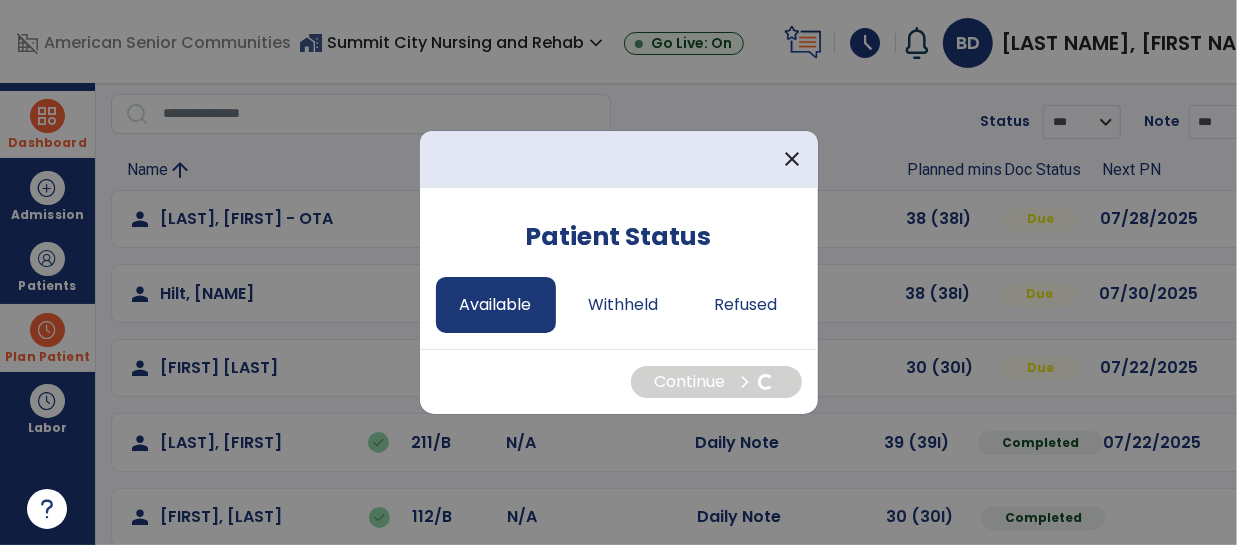 select on "*" 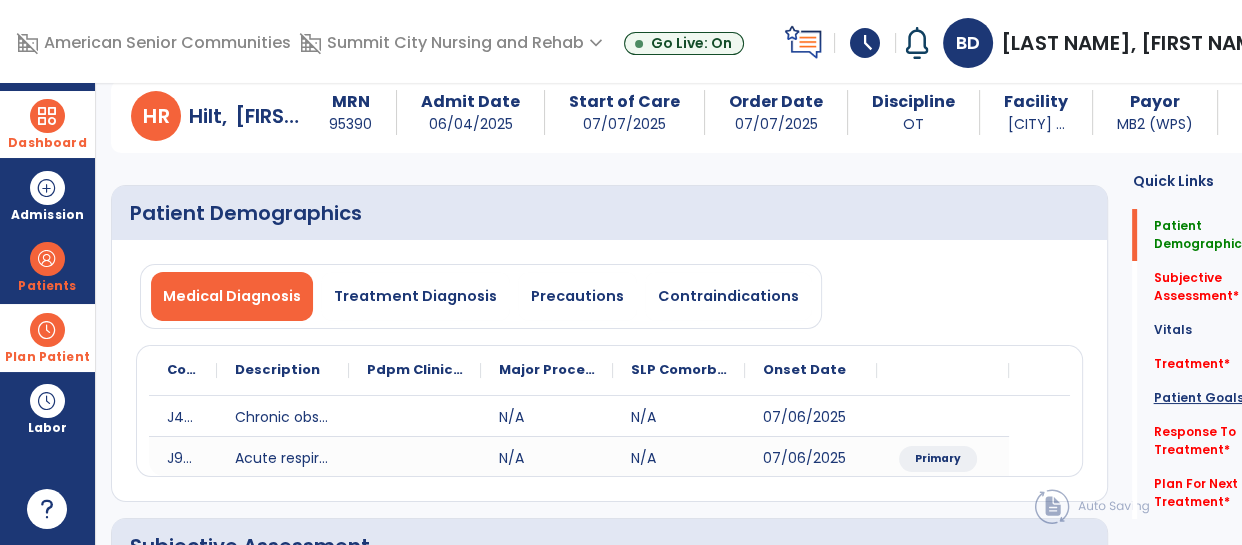 click on "Patient Goals" 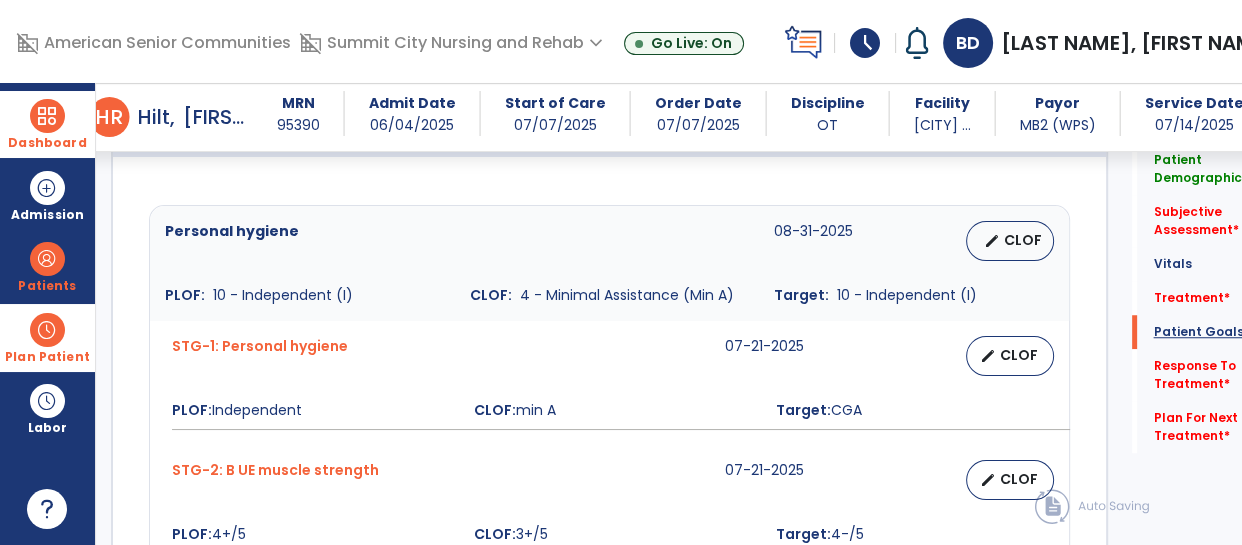 scroll, scrollTop: 1457, scrollLeft: 0, axis: vertical 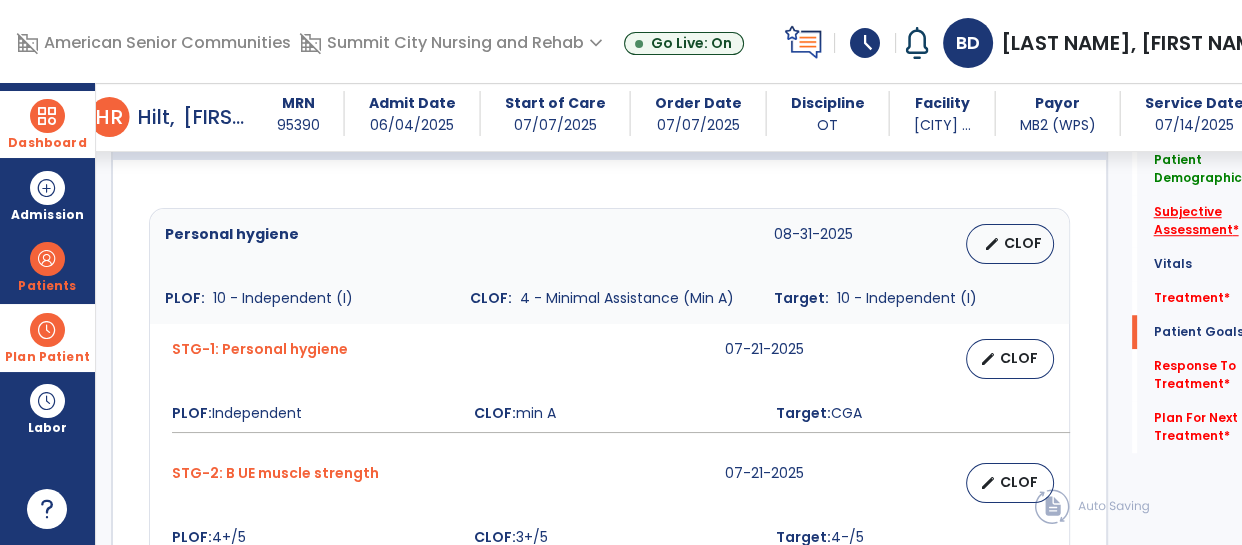 click on "Subjective Assessment   *" 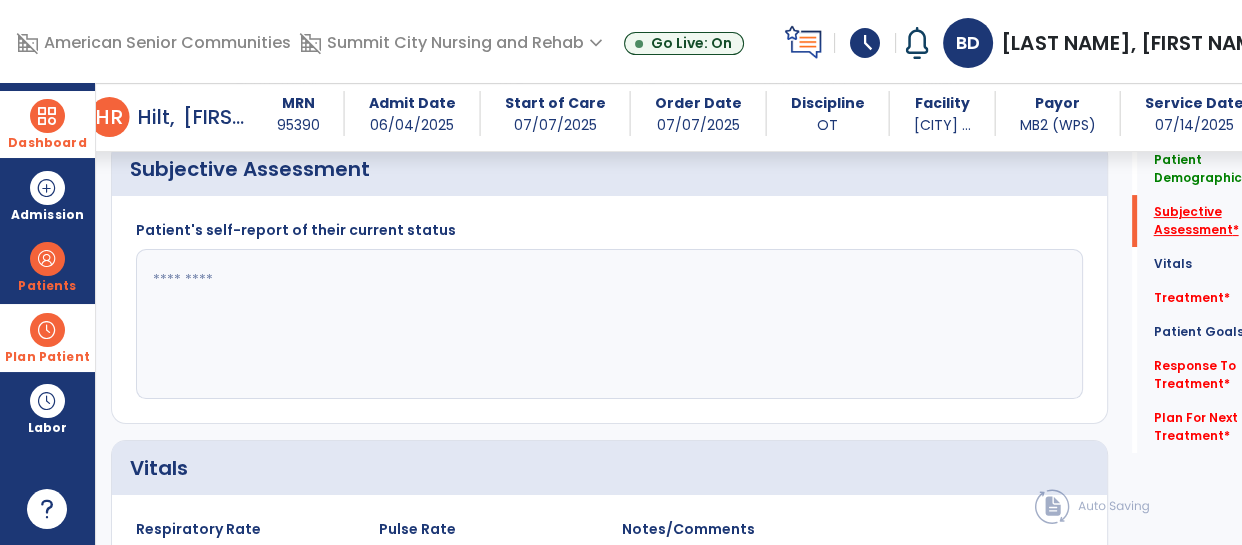 scroll, scrollTop: 394, scrollLeft: 0, axis: vertical 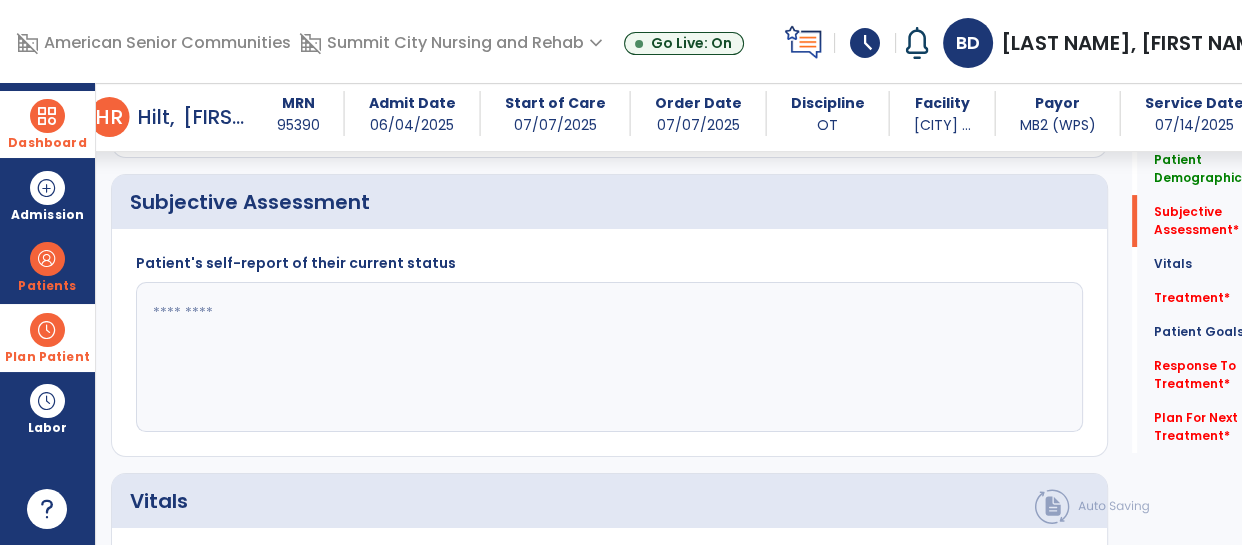 click 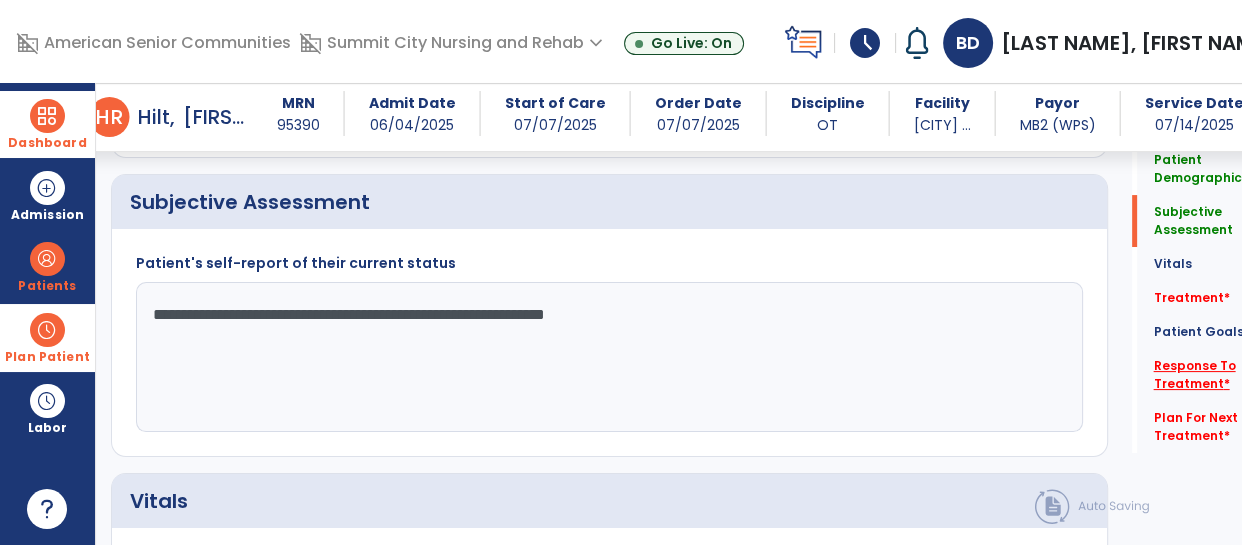 type on "**********" 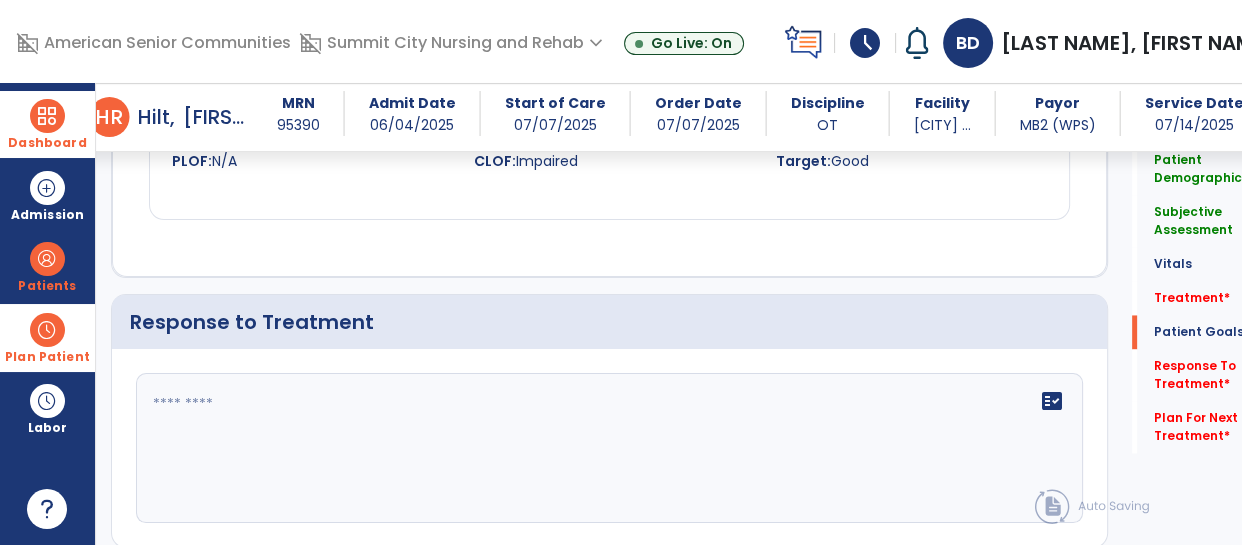 scroll, scrollTop: 2940, scrollLeft: 0, axis: vertical 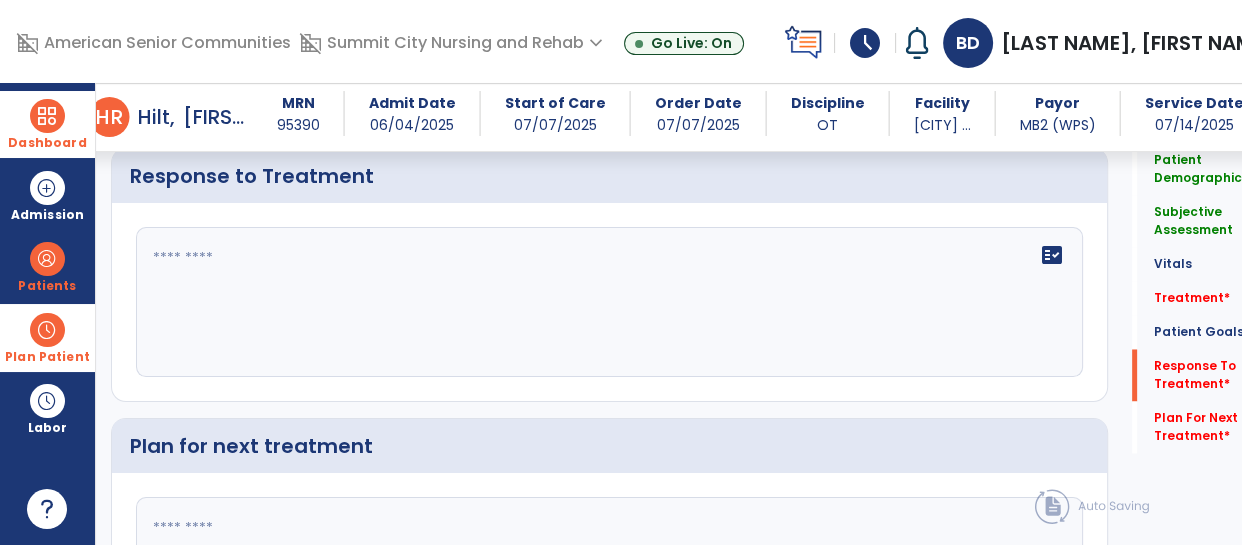 click 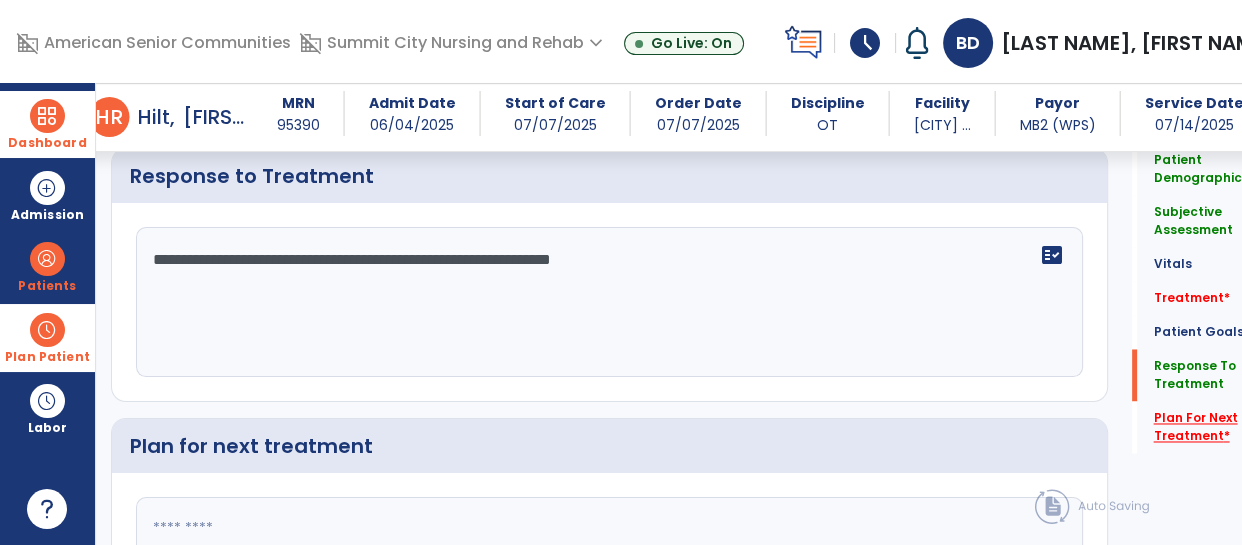 type on "**********" 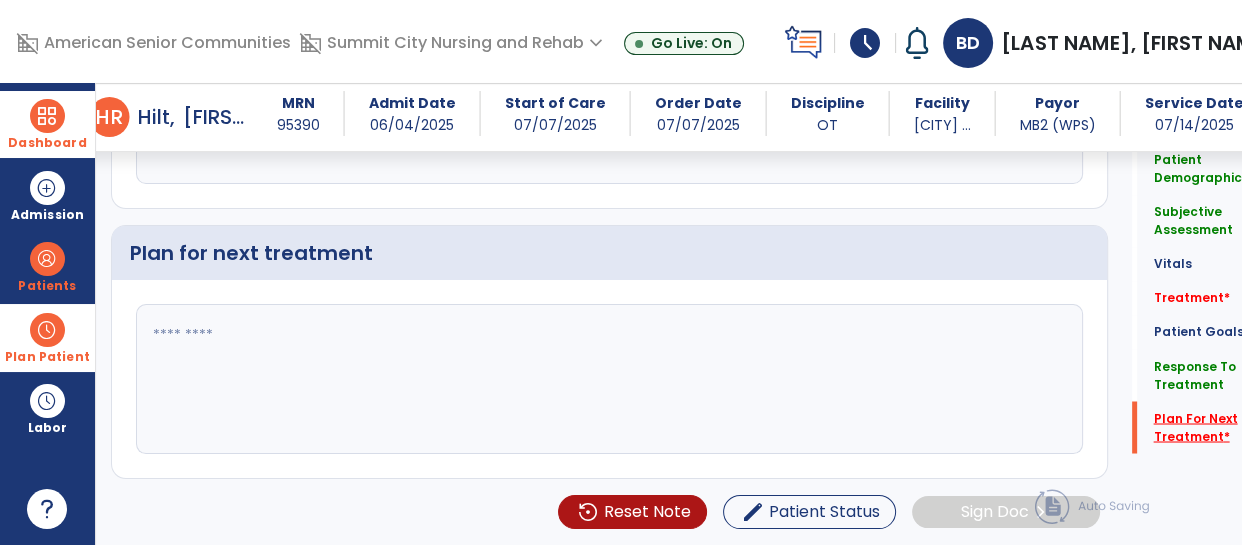 scroll, scrollTop: 3170, scrollLeft: 0, axis: vertical 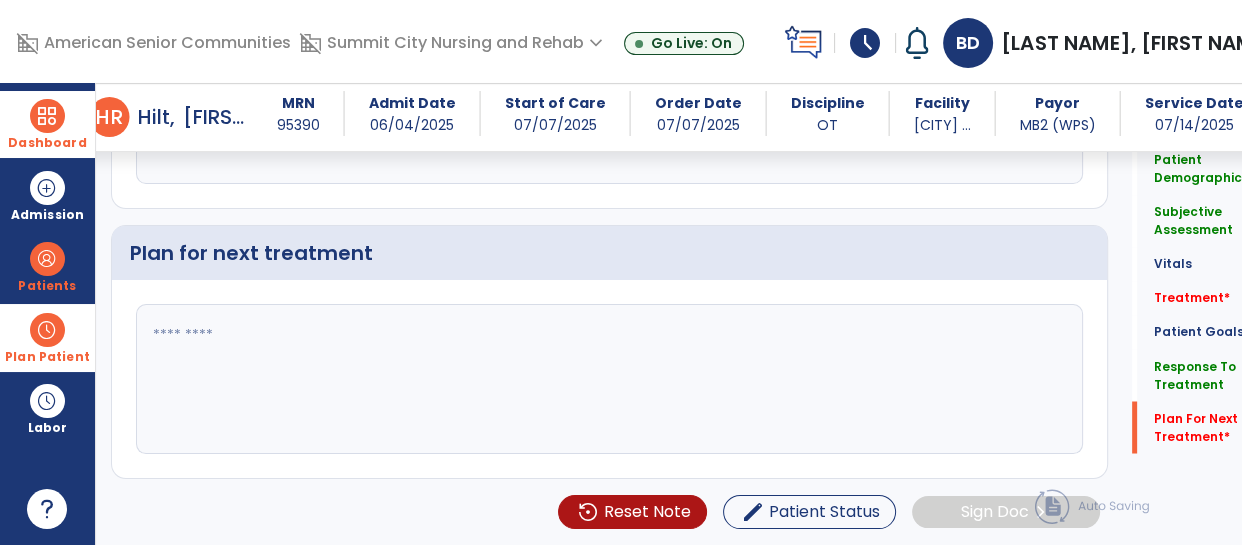 click 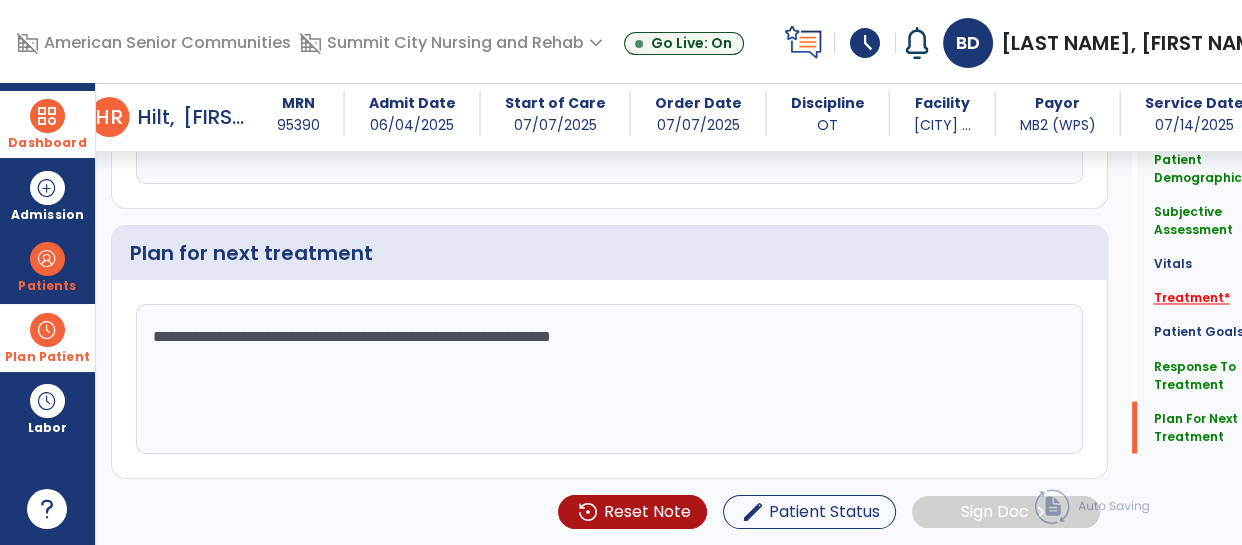 type on "**********" 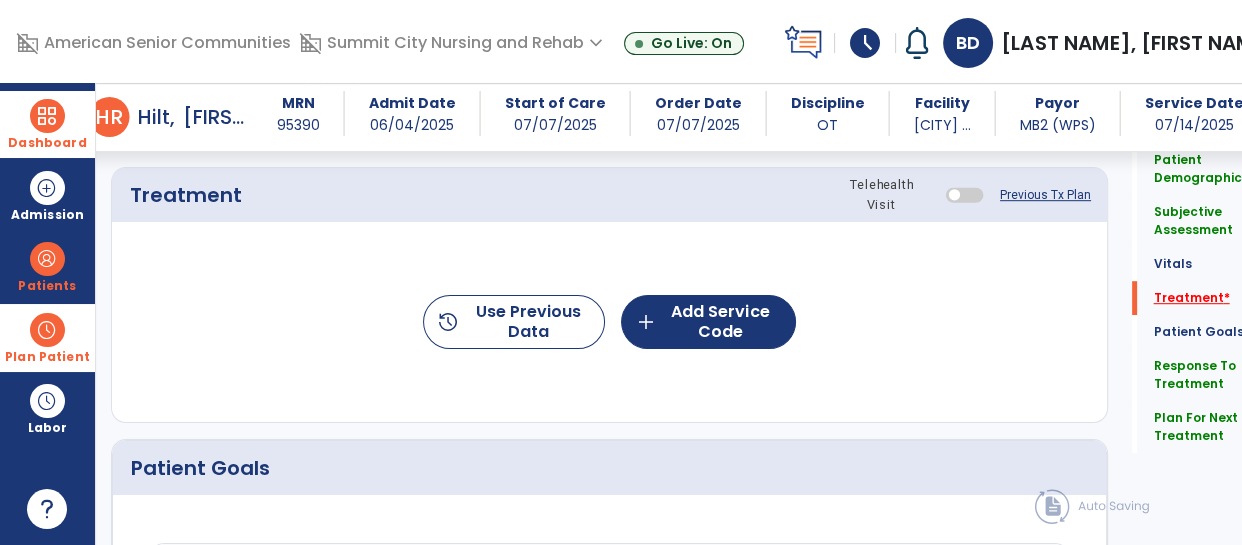 scroll, scrollTop: 1101, scrollLeft: 0, axis: vertical 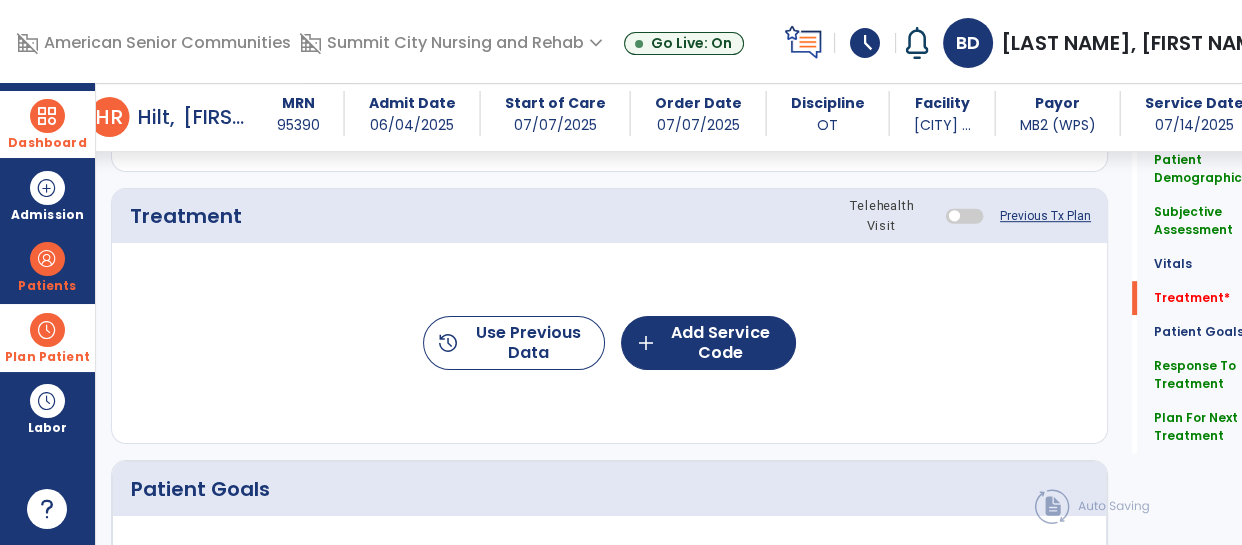 click at bounding box center (47, 116) 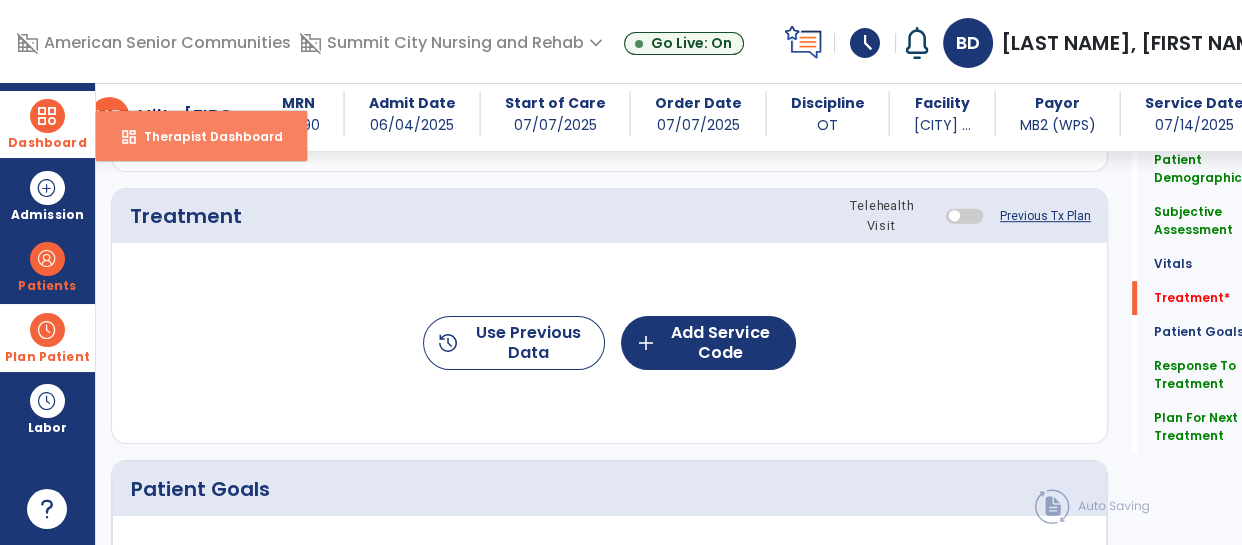 click on "Therapist Dashboard" at bounding box center (205, 136) 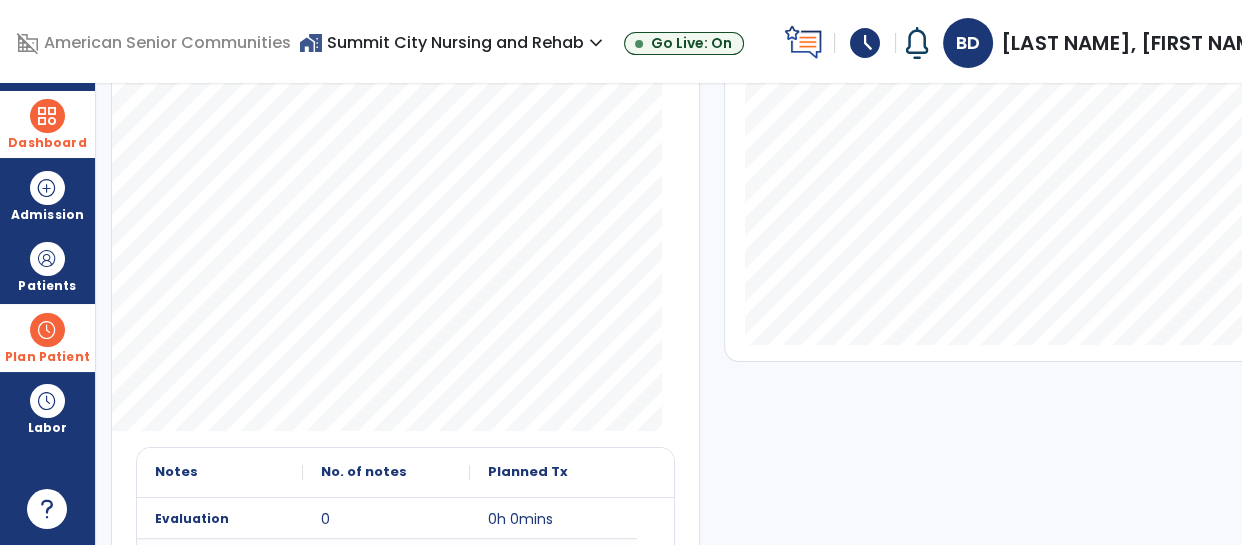 scroll, scrollTop: 0, scrollLeft: 0, axis: both 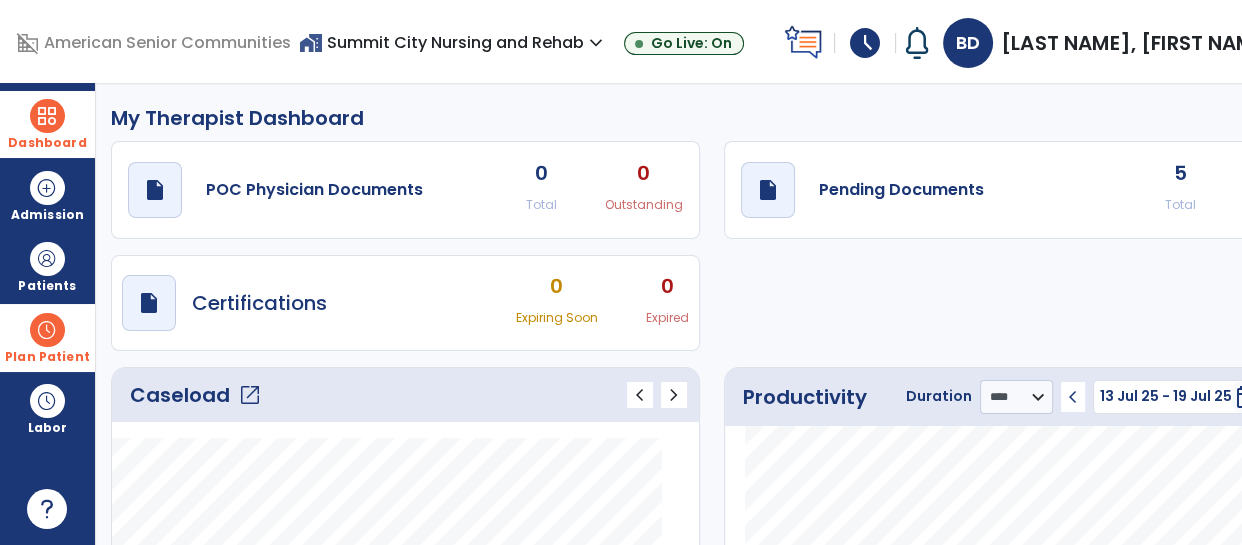 click on "Caseload   open_in_new" 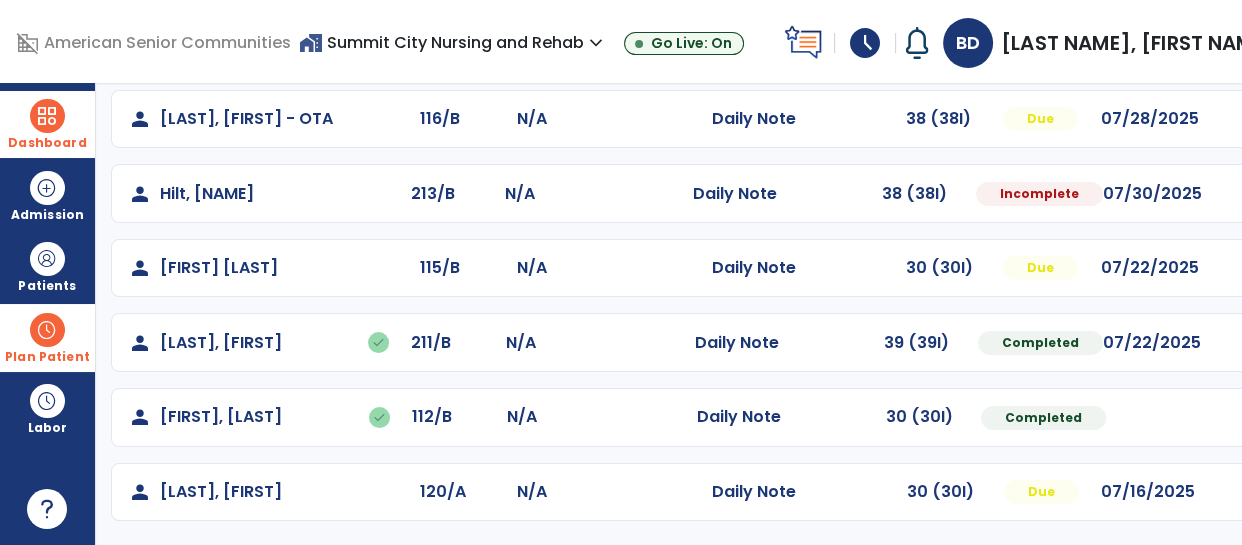 scroll, scrollTop: 193, scrollLeft: 0, axis: vertical 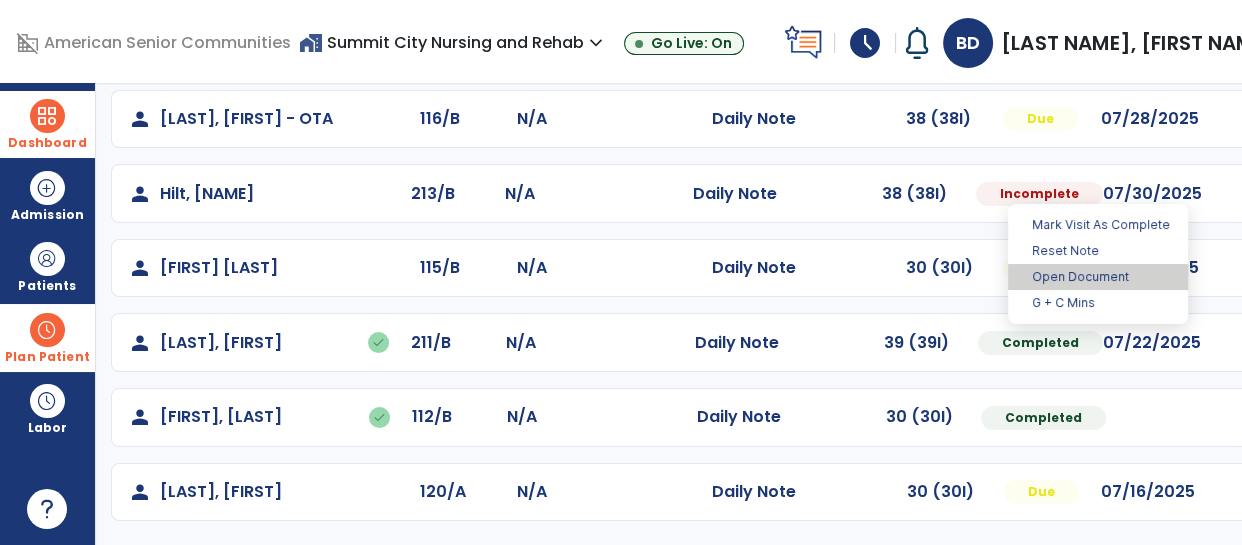 click on "Open Document" at bounding box center [1098, 277] 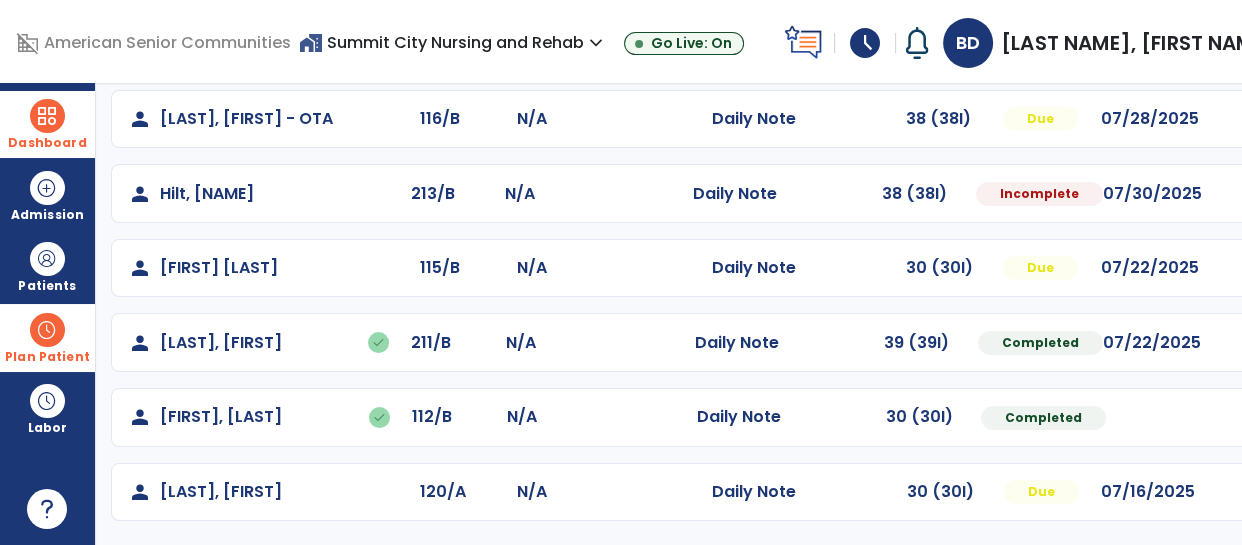 select on "*" 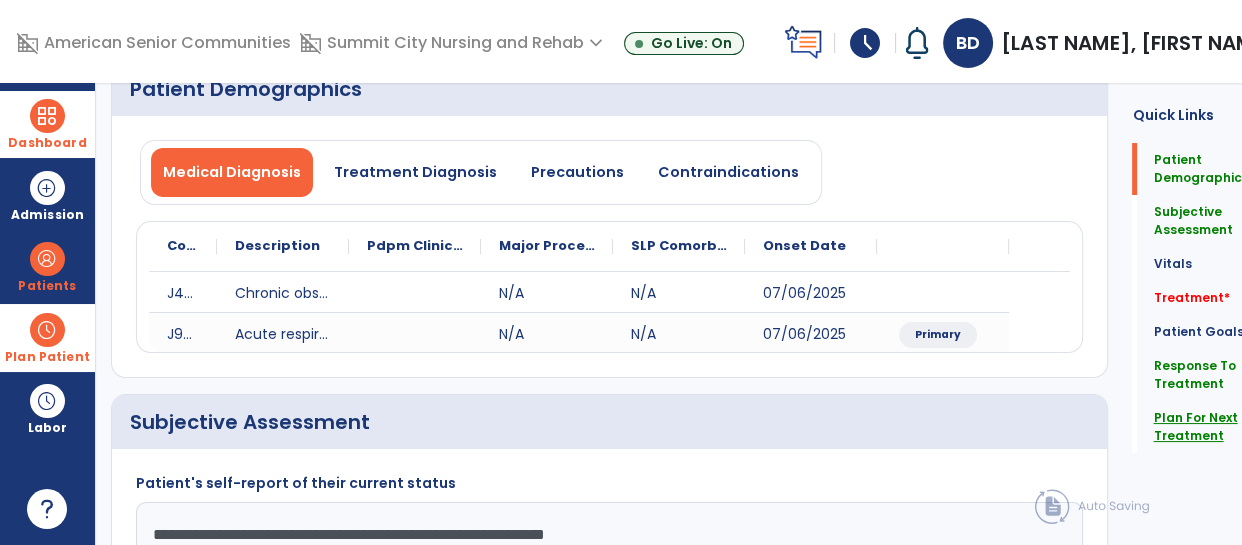 click on "Plan For Next Treatment" 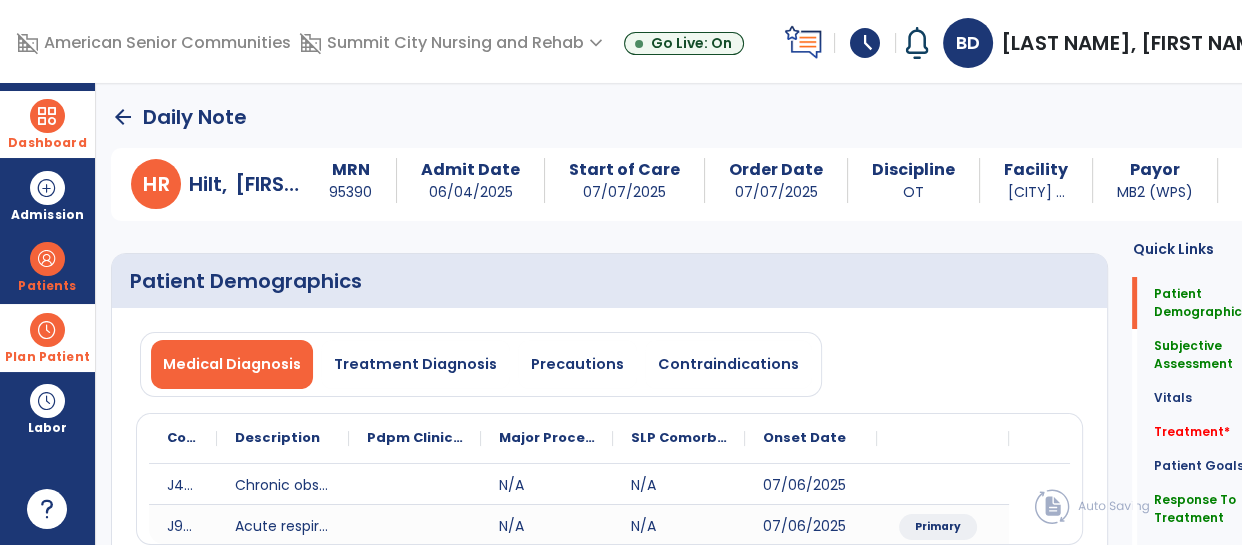 scroll, scrollTop: 0, scrollLeft: 0, axis: both 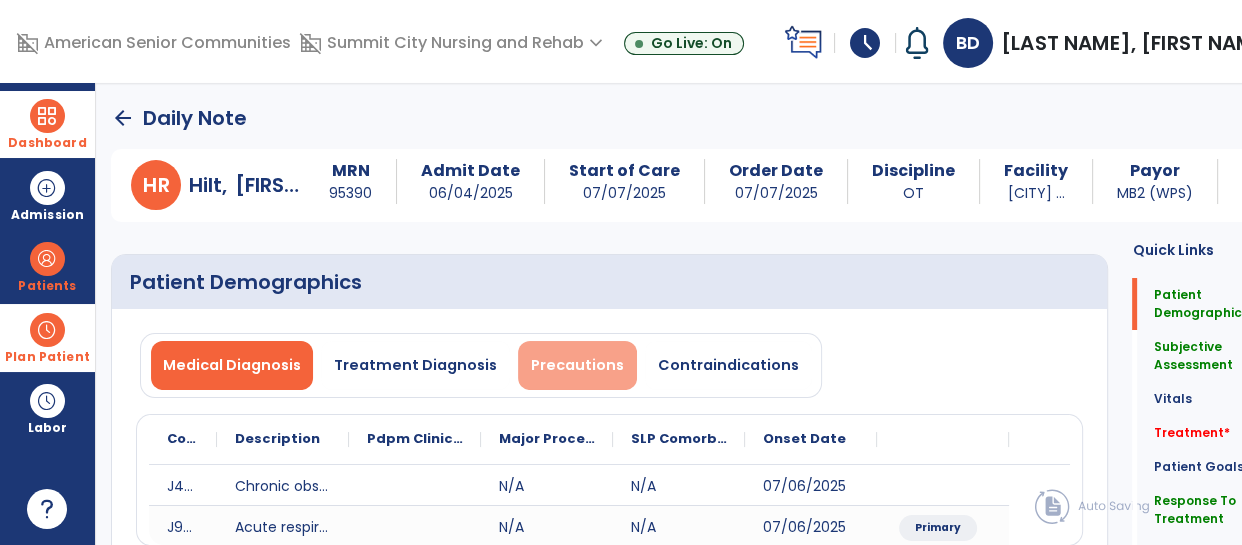 click on "Precautions" at bounding box center (577, 365) 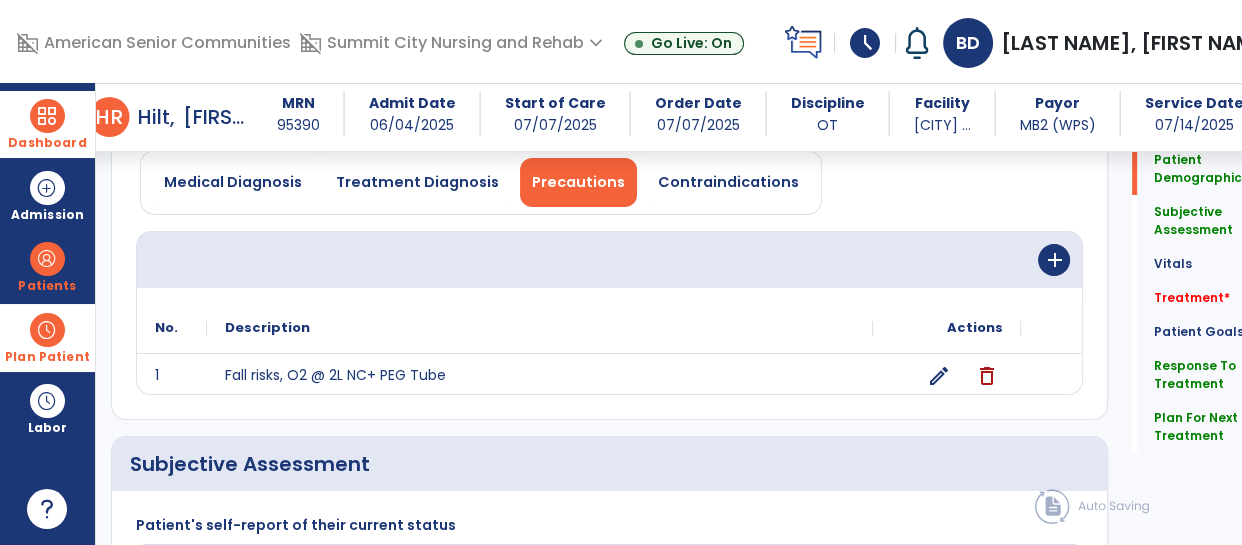 scroll, scrollTop: 165, scrollLeft: 0, axis: vertical 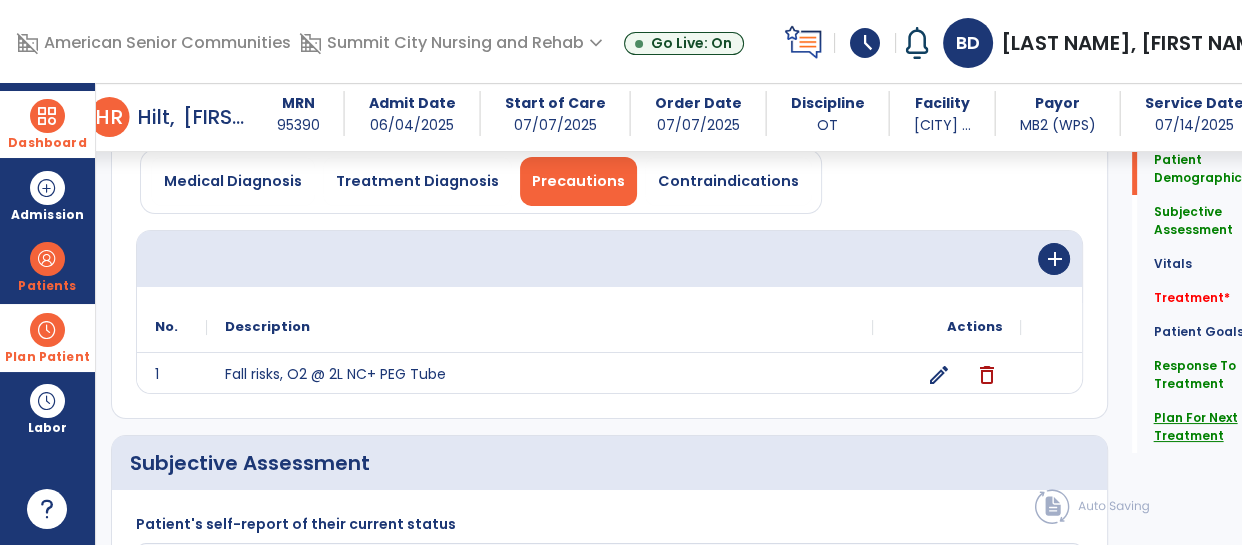 click on "Plan For Next Treatment" 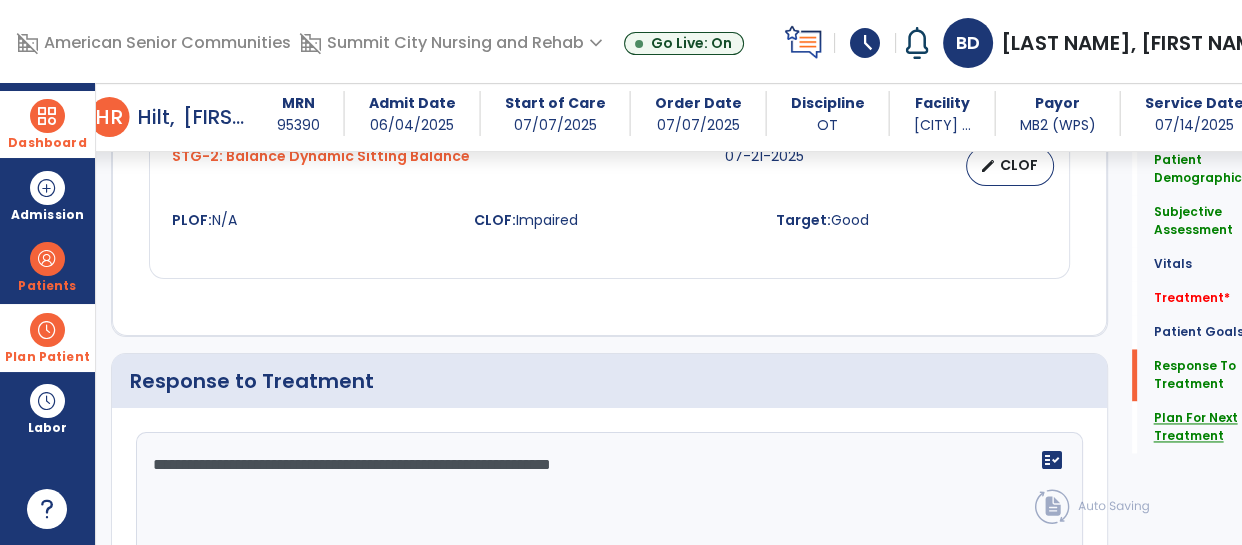 scroll, scrollTop: 3202, scrollLeft: 0, axis: vertical 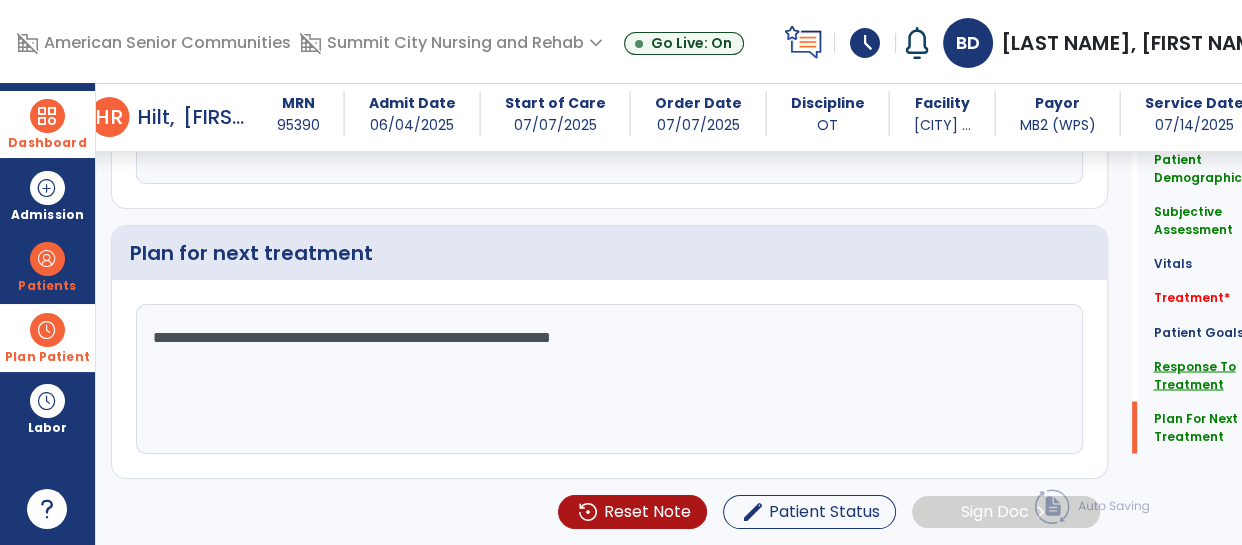 click on "Response To Treatment" 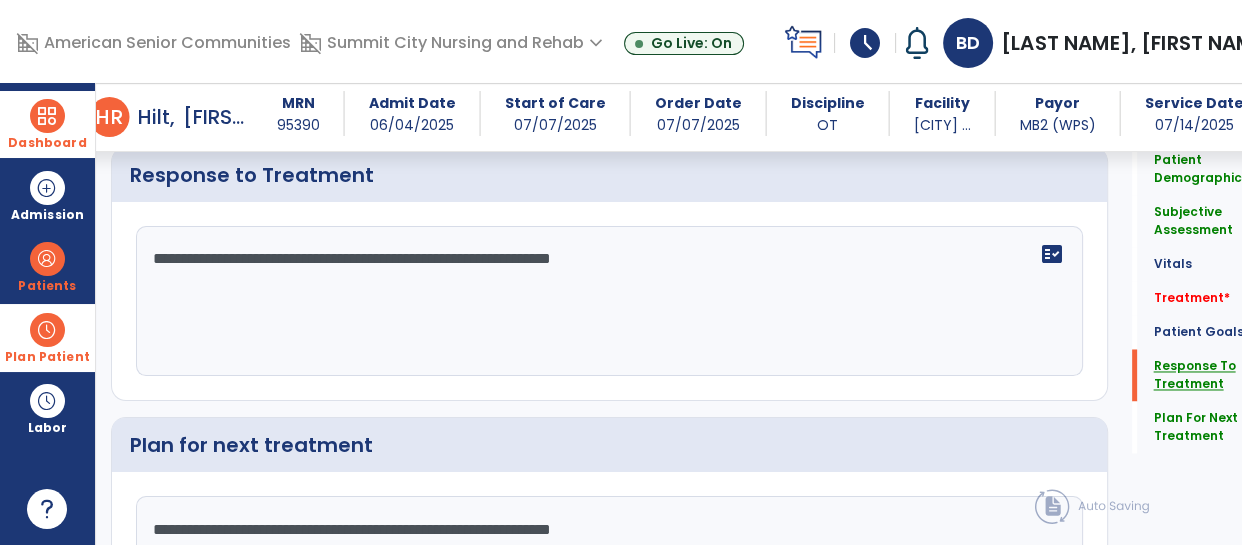 scroll, scrollTop: 2971, scrollLeft: 0, axis: vertical 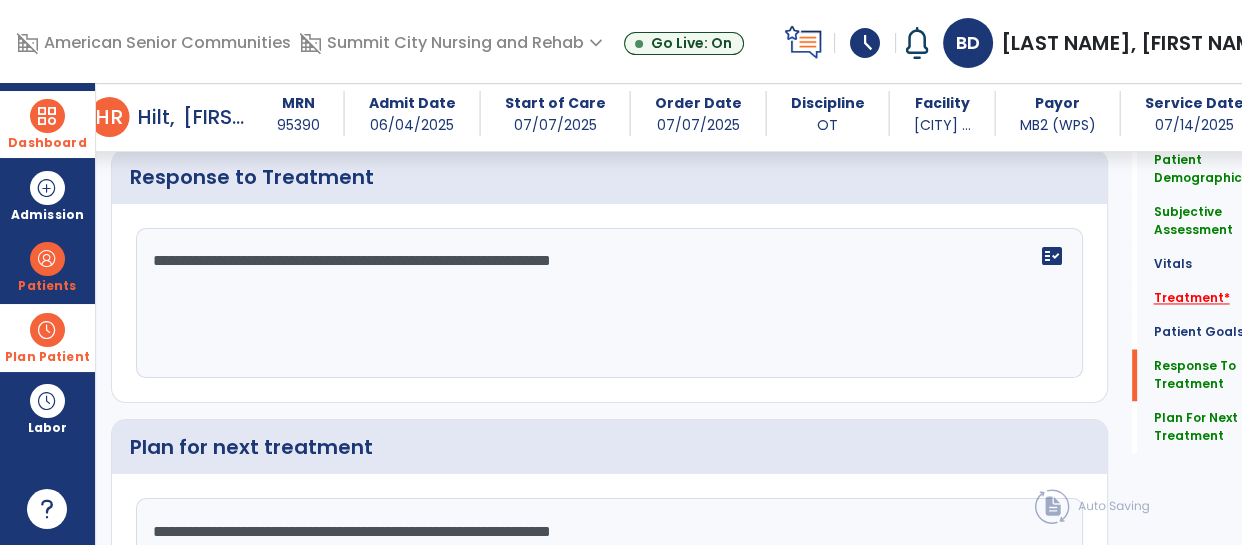 click on "Treatment   *" 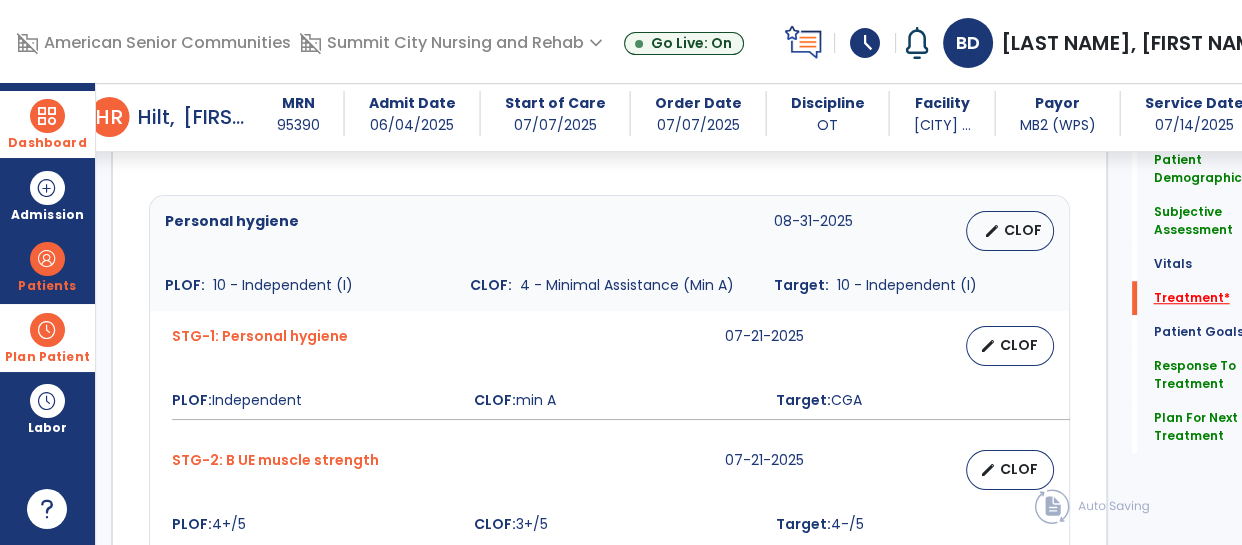 scroll, scrollTop: 1133, scrollLeft: 0, axis: vertical 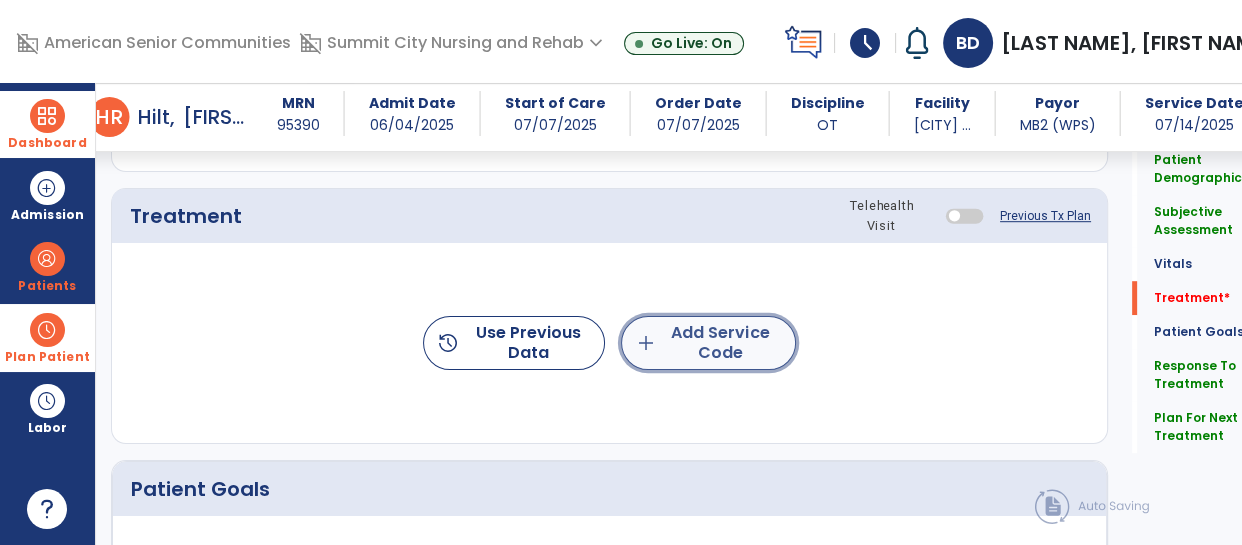 click on "add  Add Service Code" 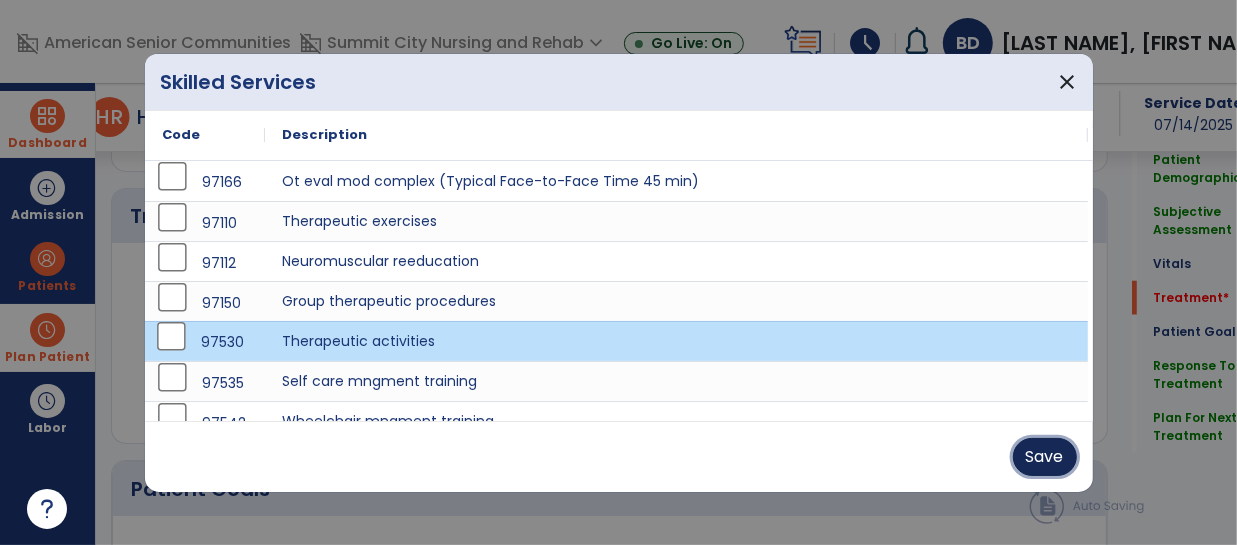 click on "Save" at bounding box center [1045, 457] 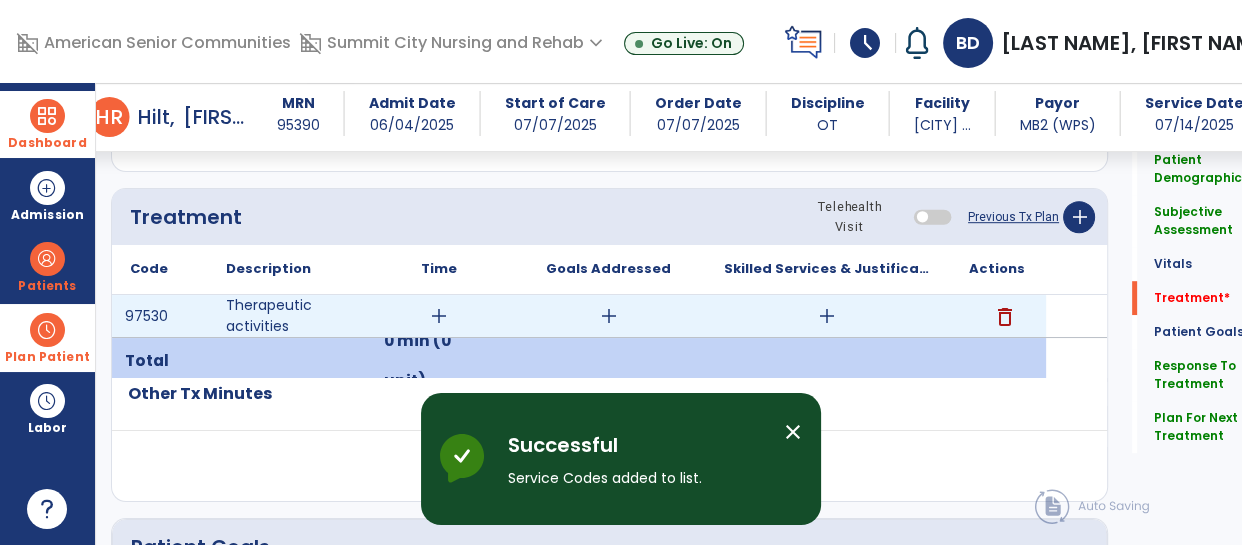 click on "add" at bounding box center [439, 316] 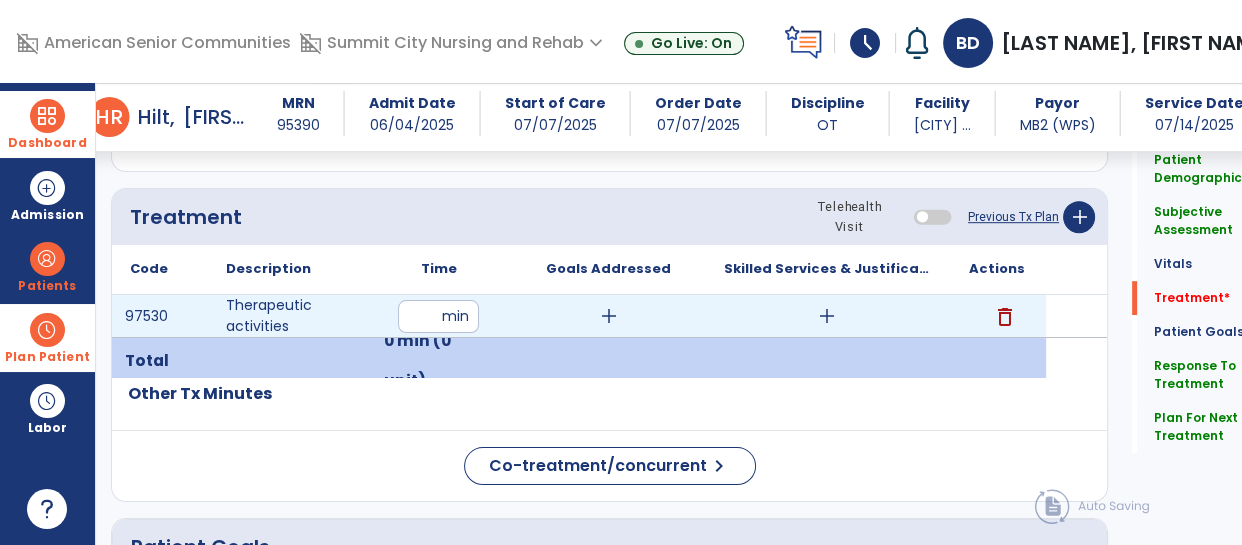 type on "**" 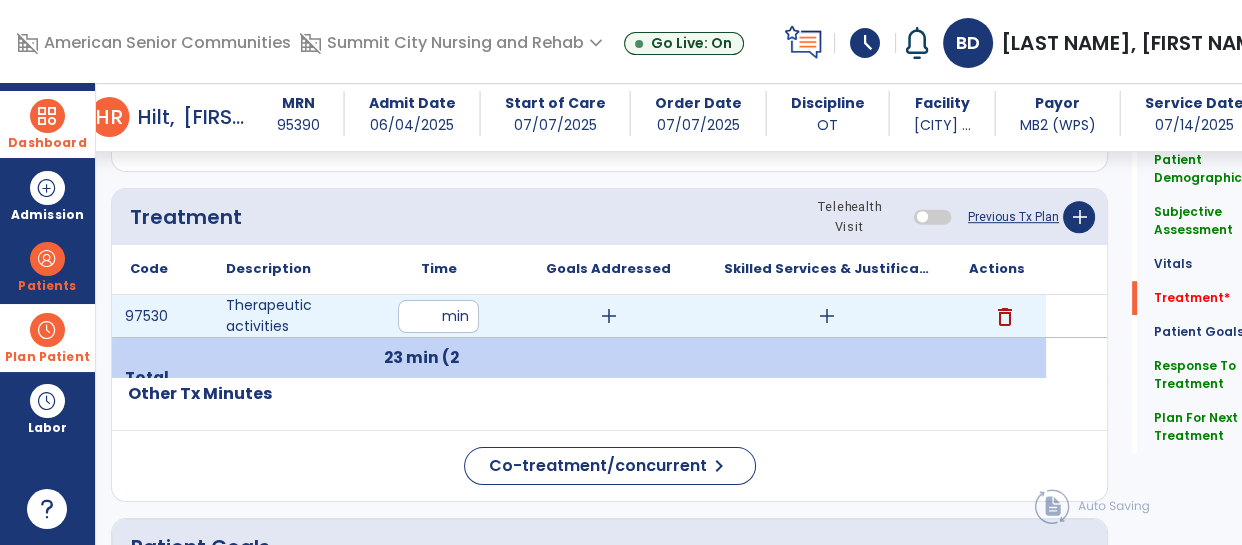 click on "add" at bounding box center (827, 316) 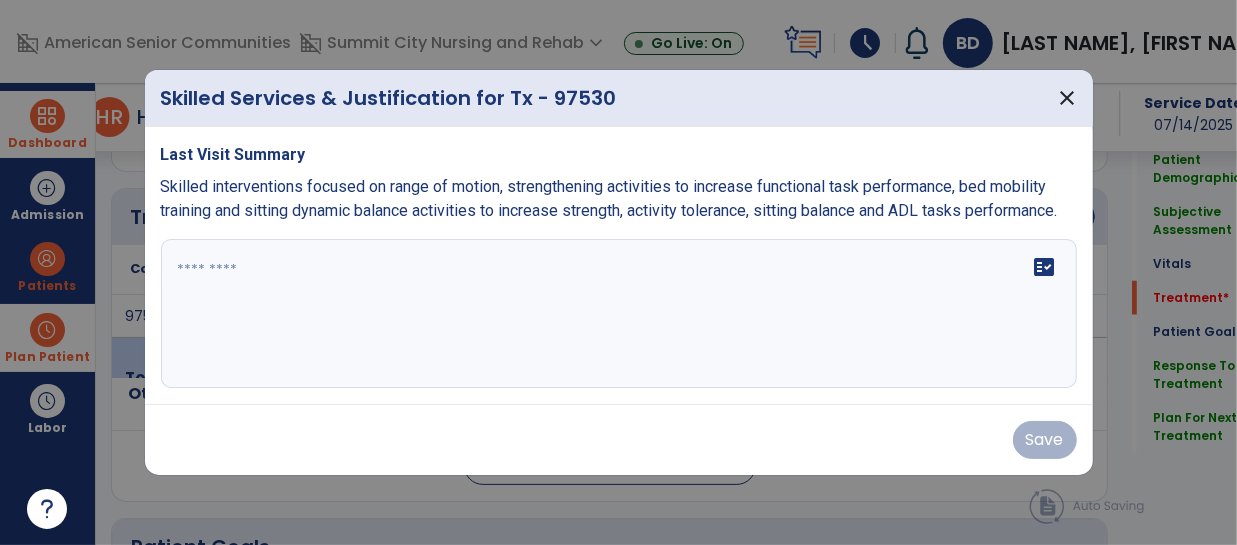 click on "fact_check" at bounding box center (619, 314) 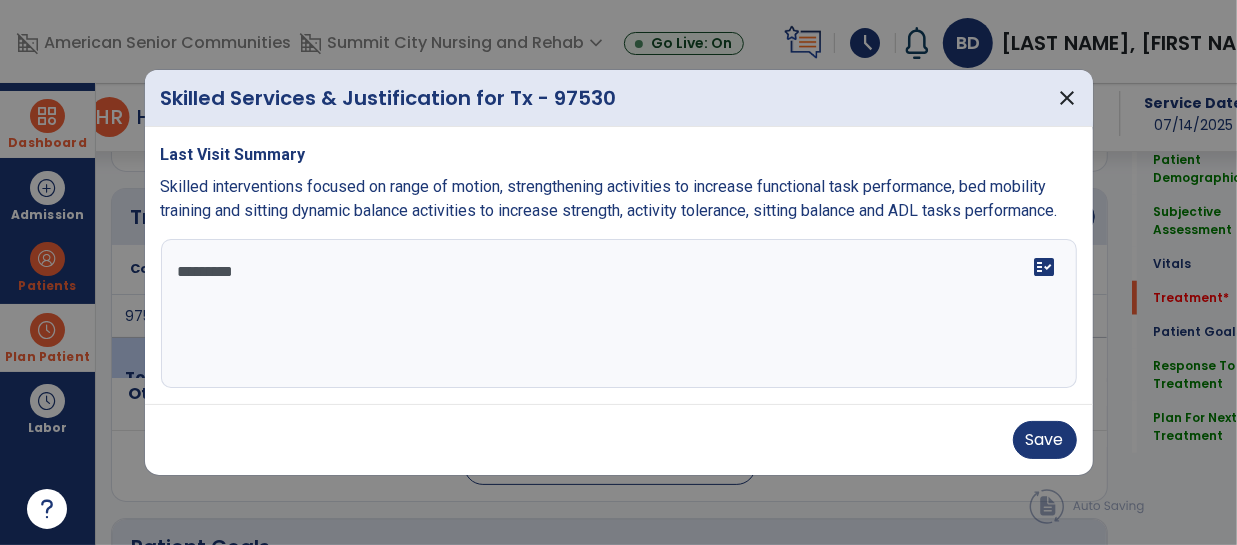 type on "**********" 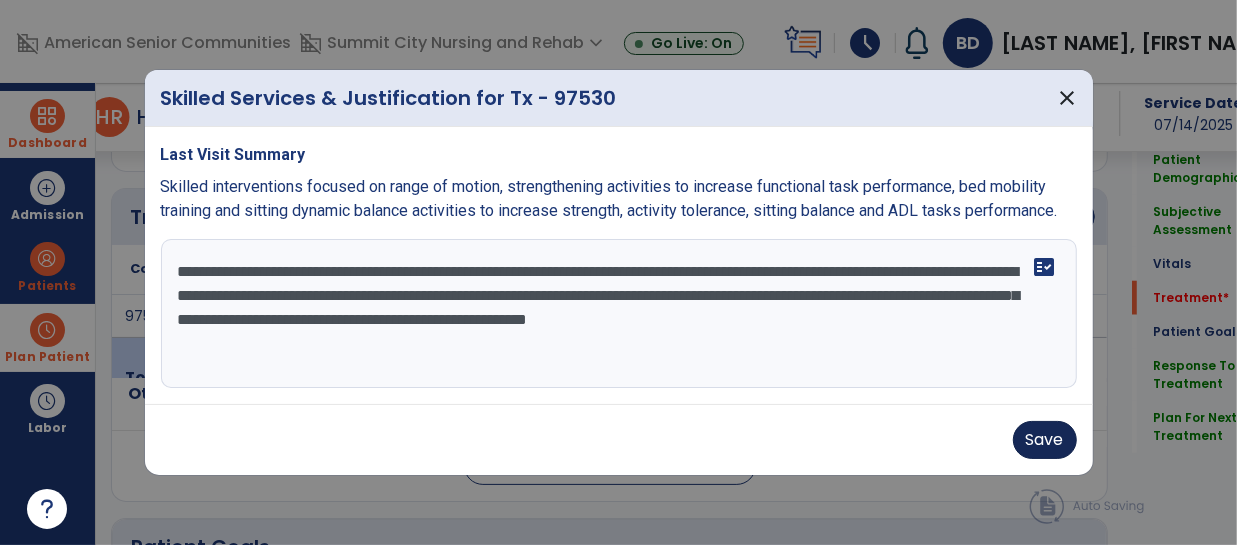 type on "**********" 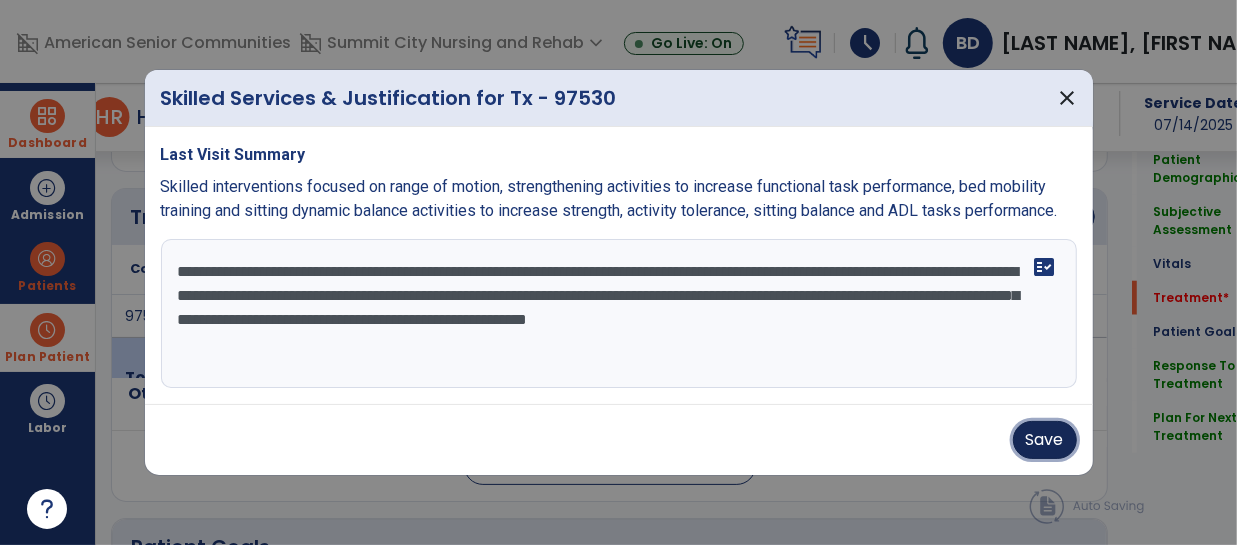 click on "Save" at bounding box center [1045, 440] 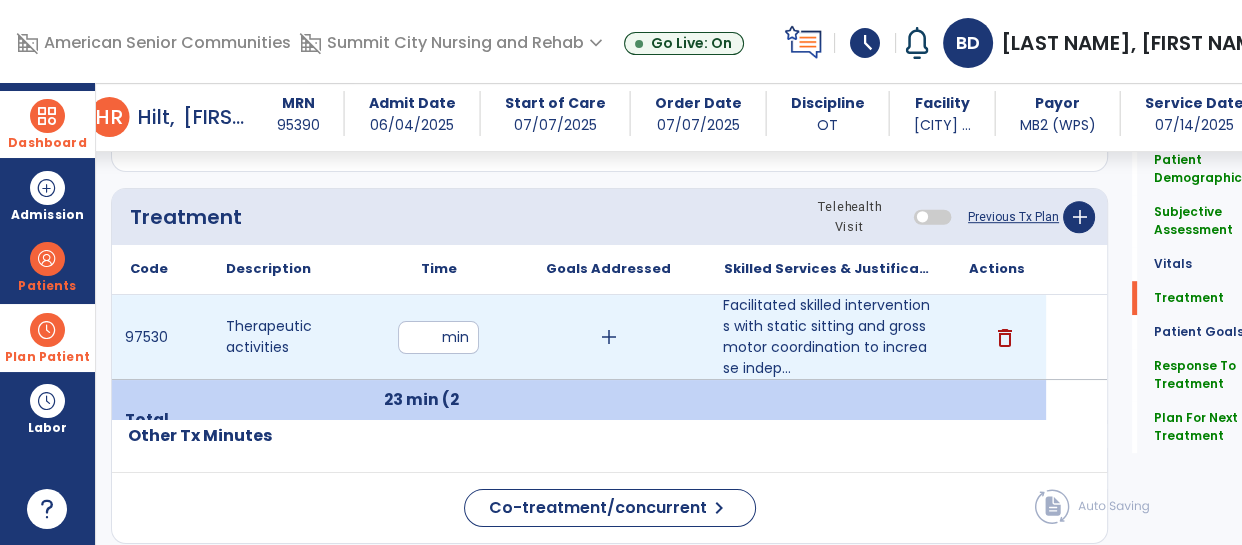 click on "delete" at bounding box center (997, 337) 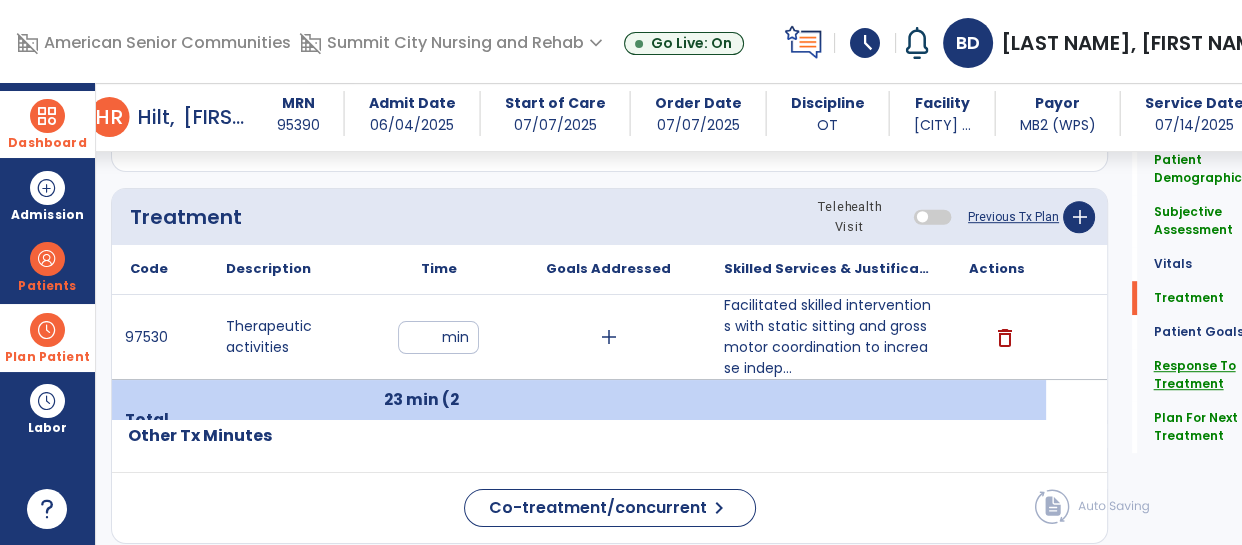 click on "Response To Treatment" 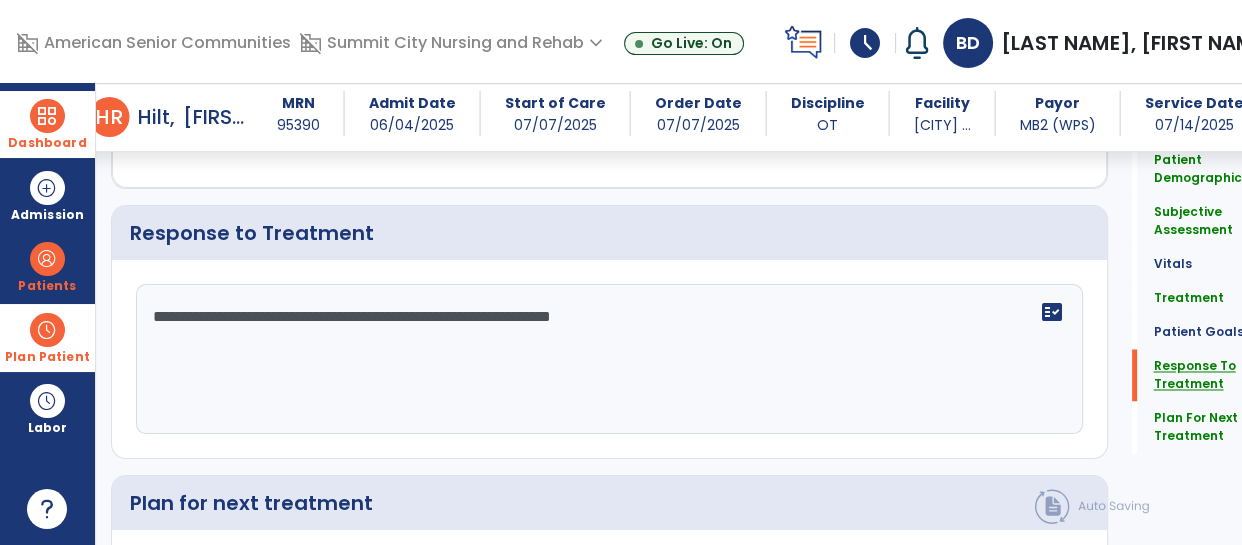 scroll, scrollTop: 3071, scrollLeft: 0, axis: vertical 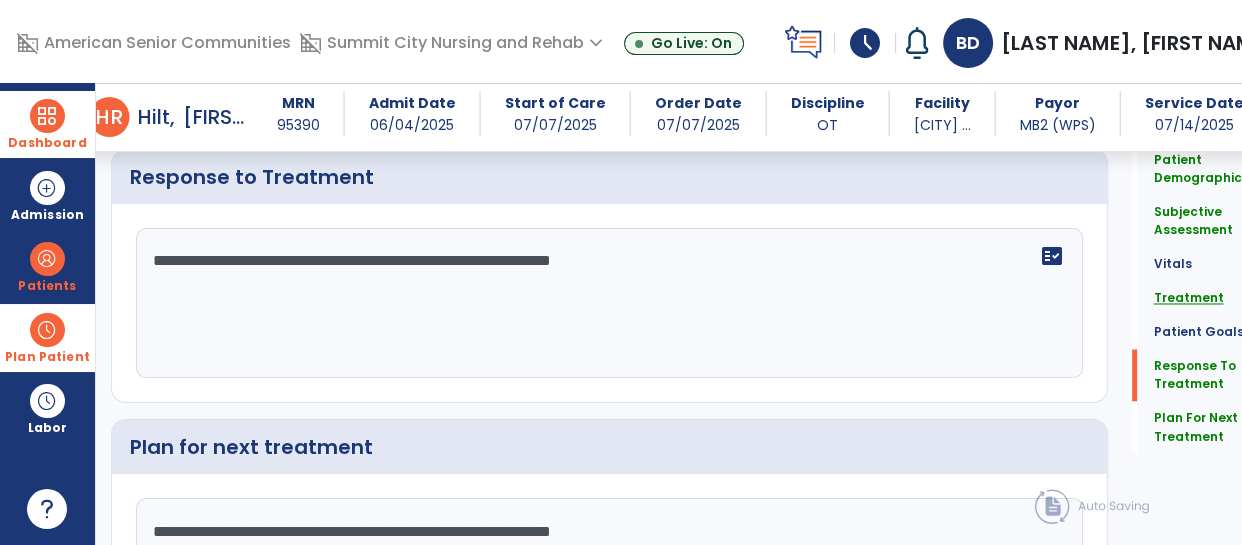 click on "Treatment" 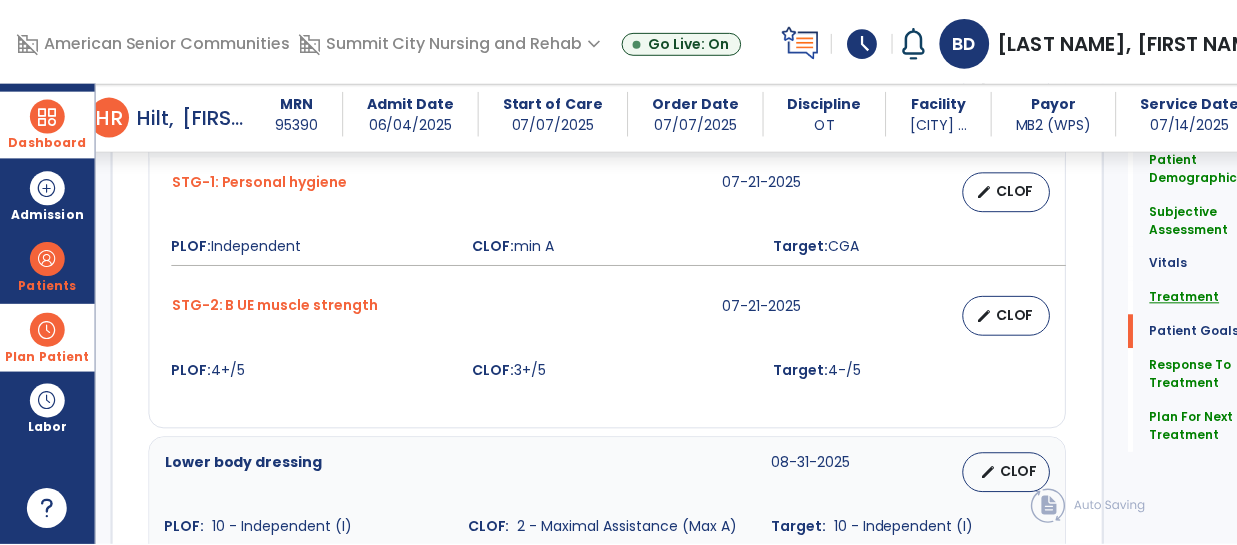 scroll, scrollTop: 1183, scrollLeft: 0, axis: vertical 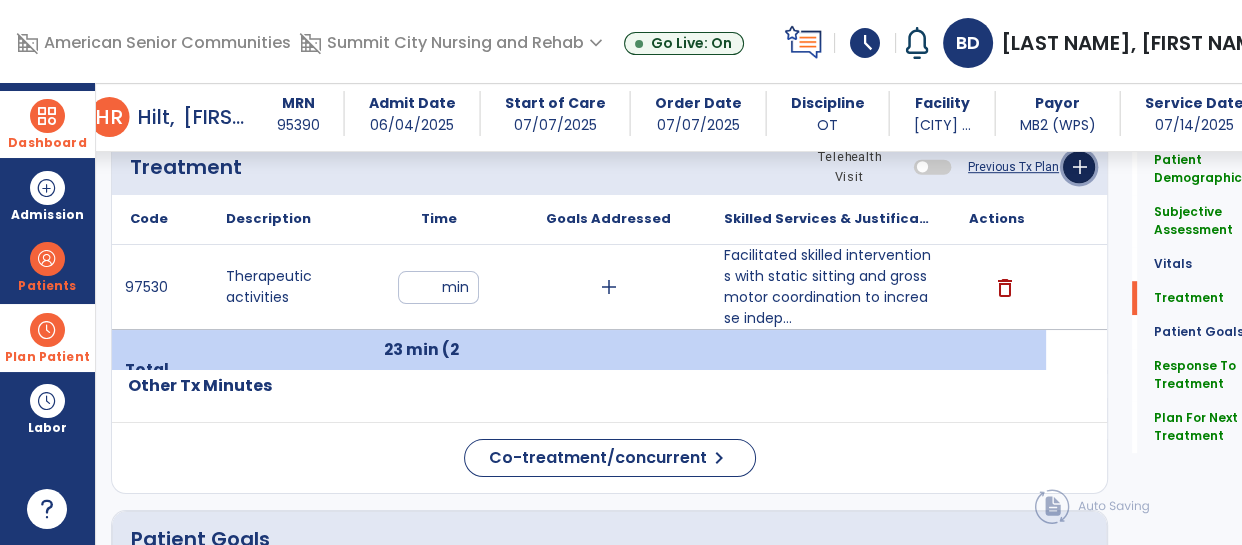 click on "add" 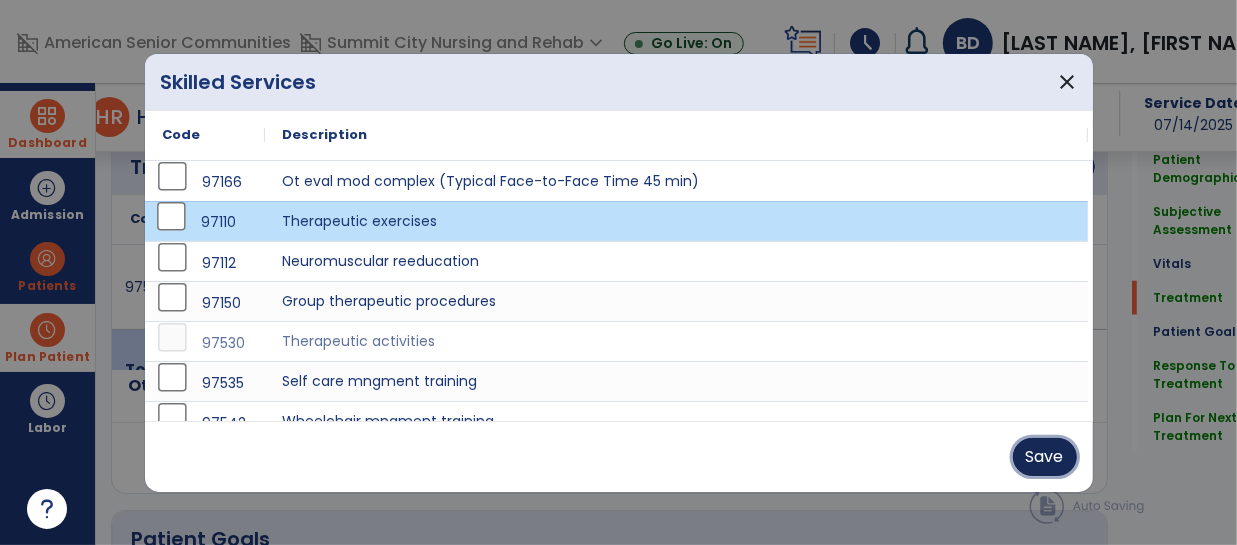 click on "Save" at bounding box center [1045, 457] 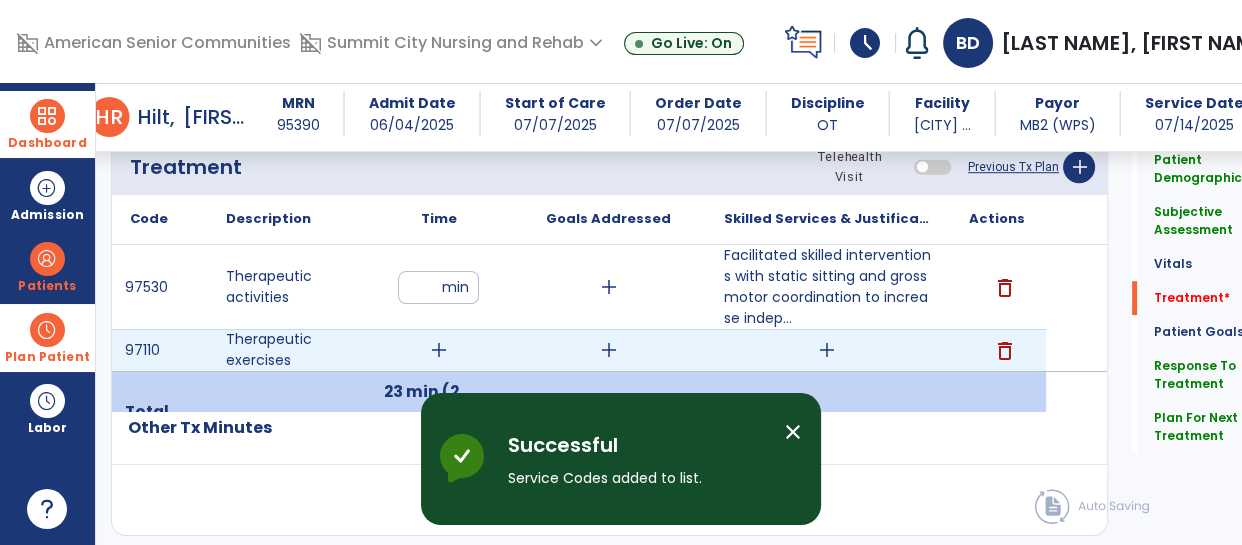 click on "add" at bounding box center (439, 350) 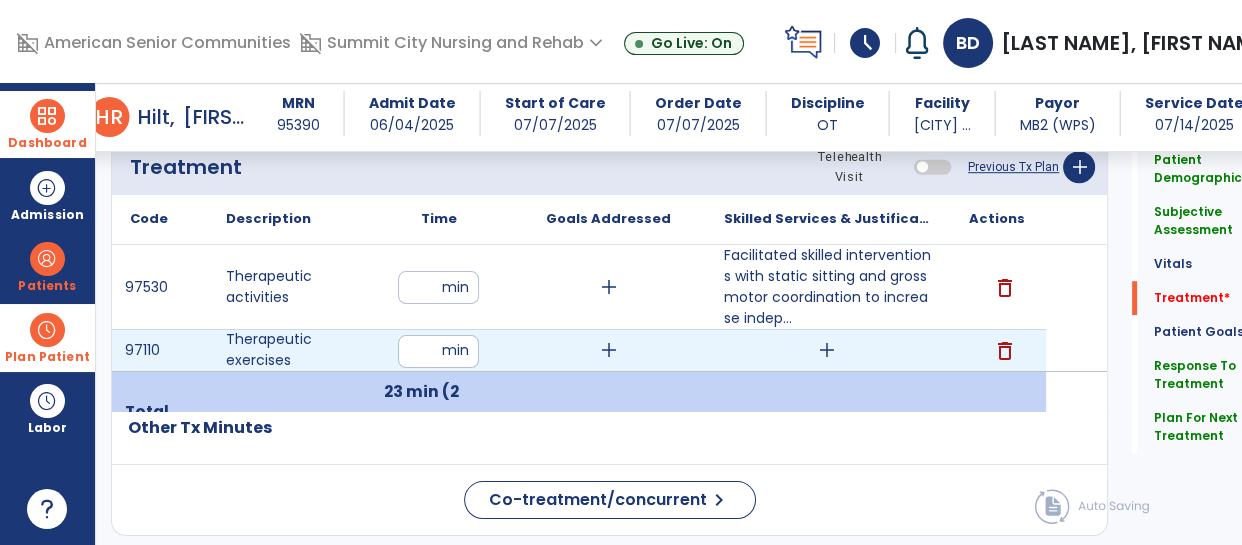 type on "**" 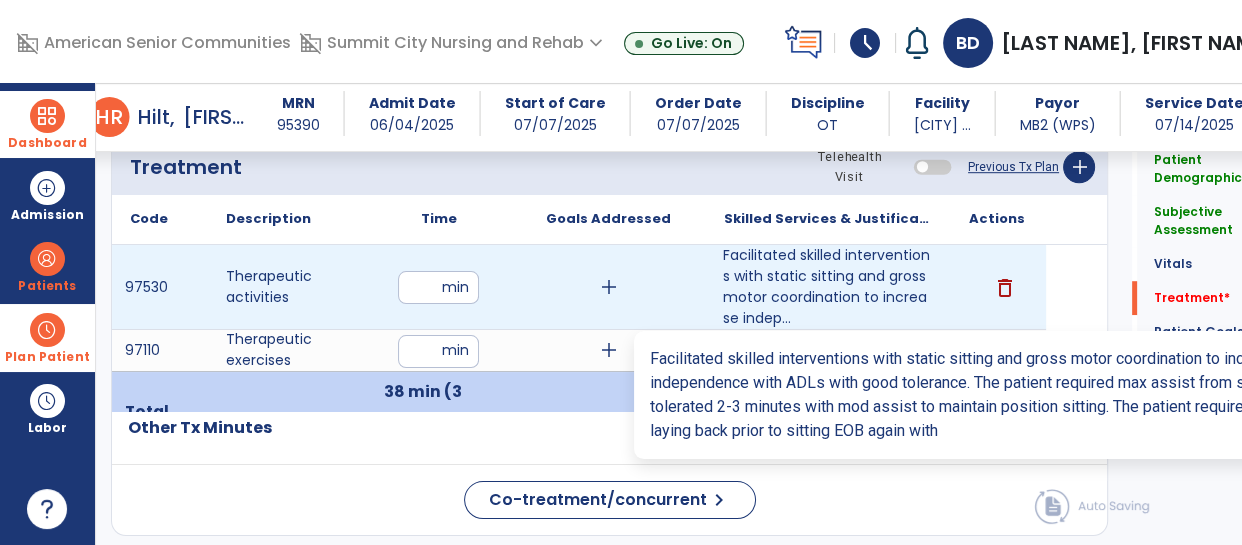 click on "Facilitated skilled interventions with static sitting and gross motor coordination to increase indep..." at bounding box center [827, 287] 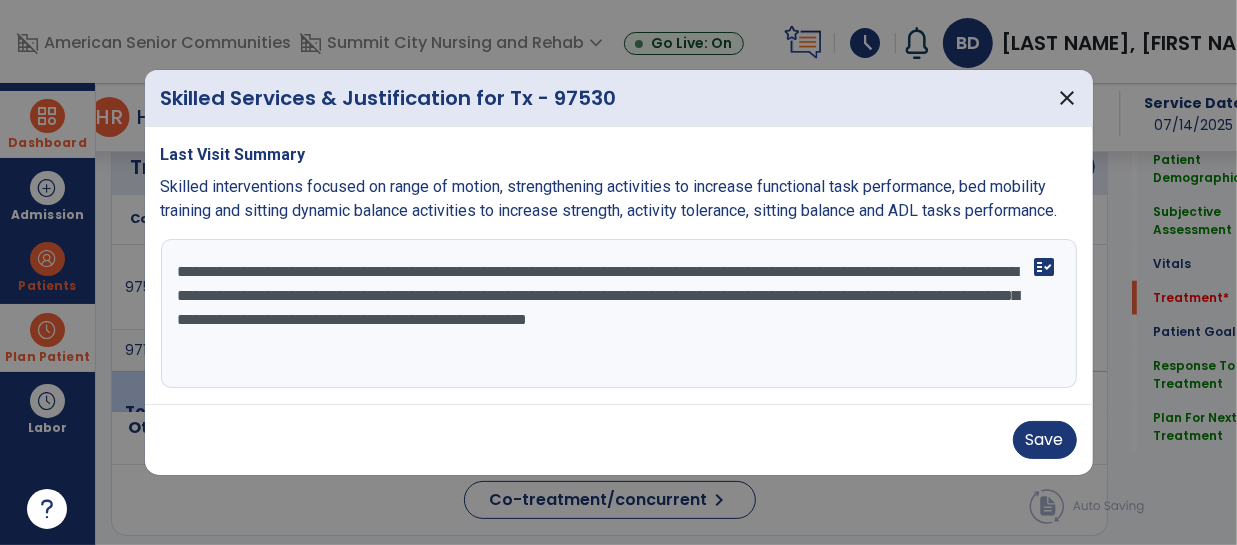 click on "**********" at bounding box center (619, 314) 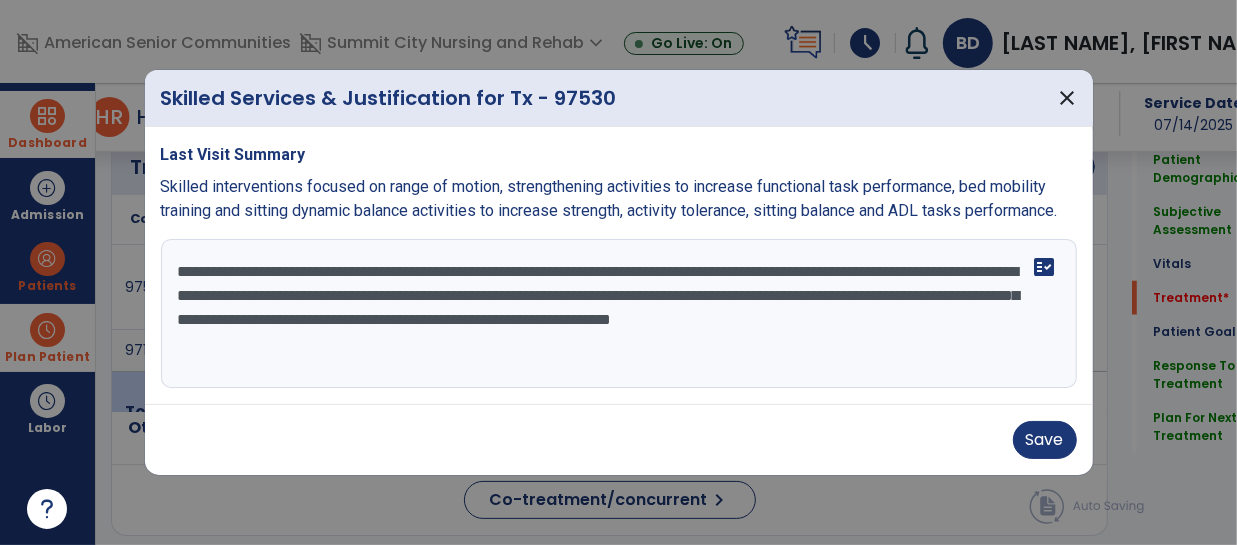 click on "**********" at bounding box center [619, 314] 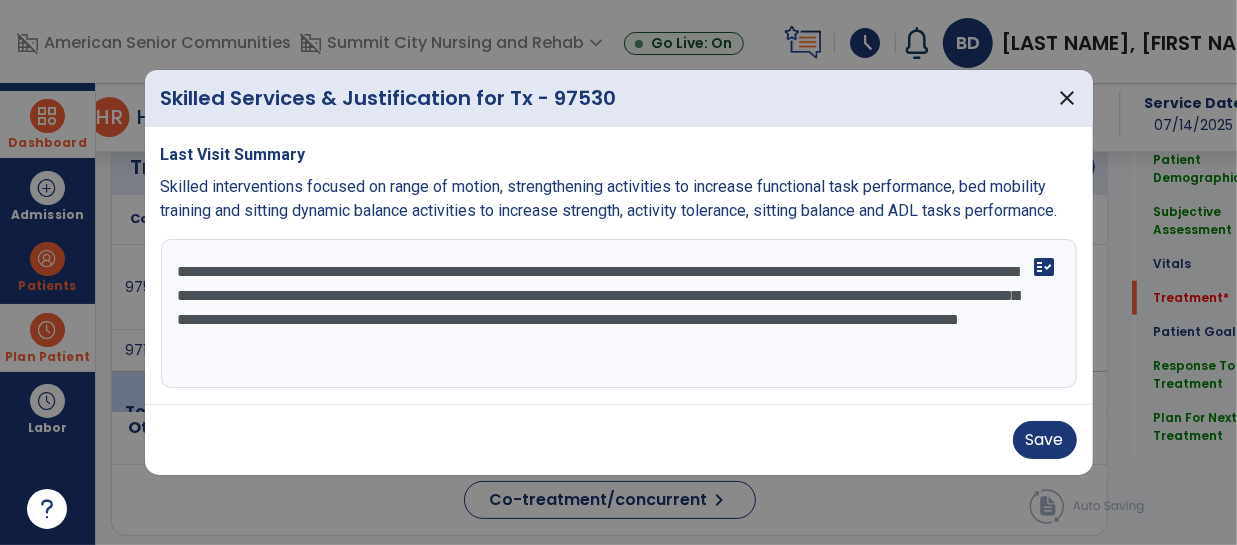 click on "**********" at bounding box center [619, 314] 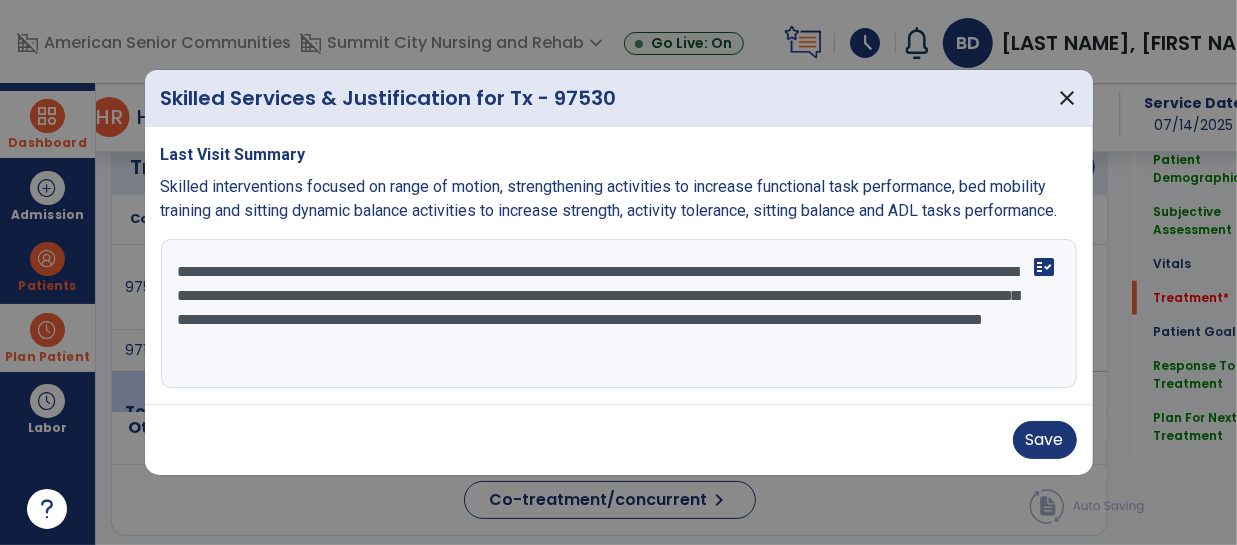 click on "**********" at bounding box center [619, 314] 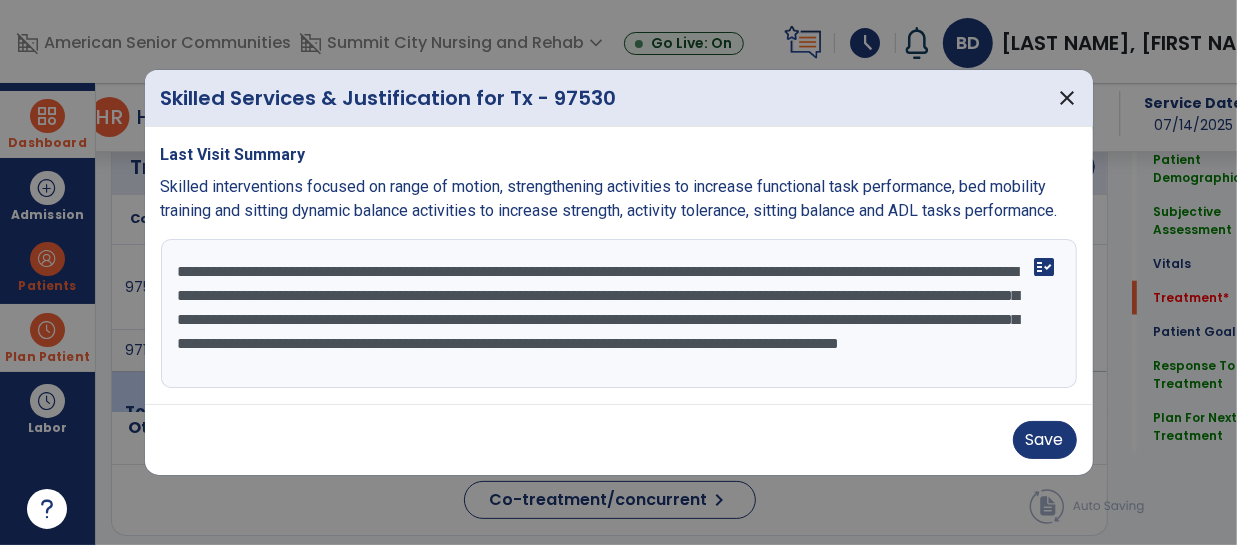 scroll, scrollTop: 15, scrollLeft: 0, axis: vertical 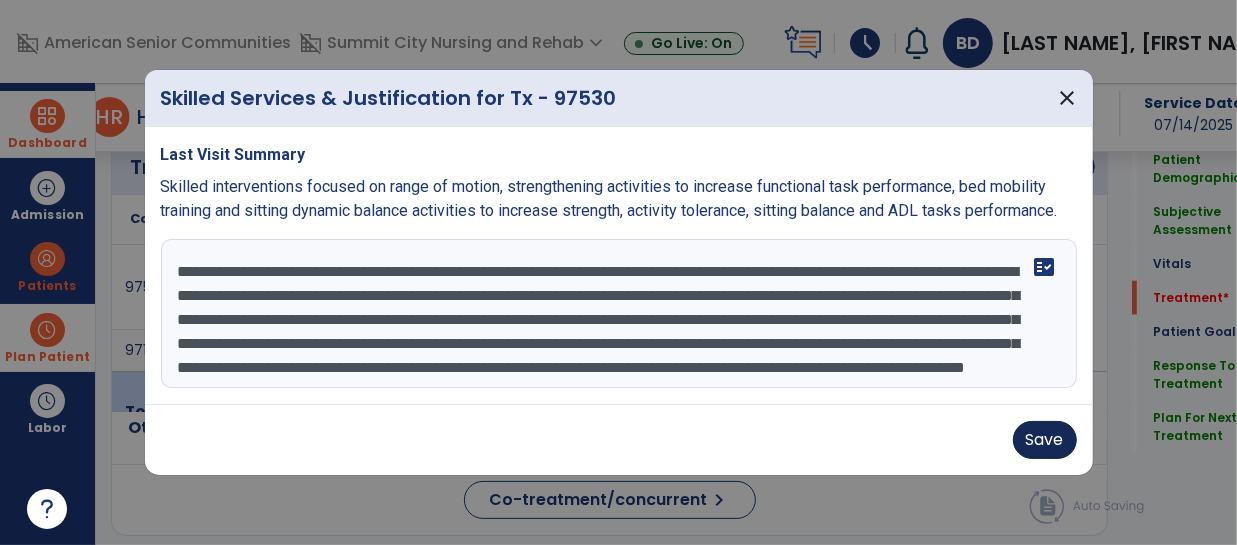 type on "**********" 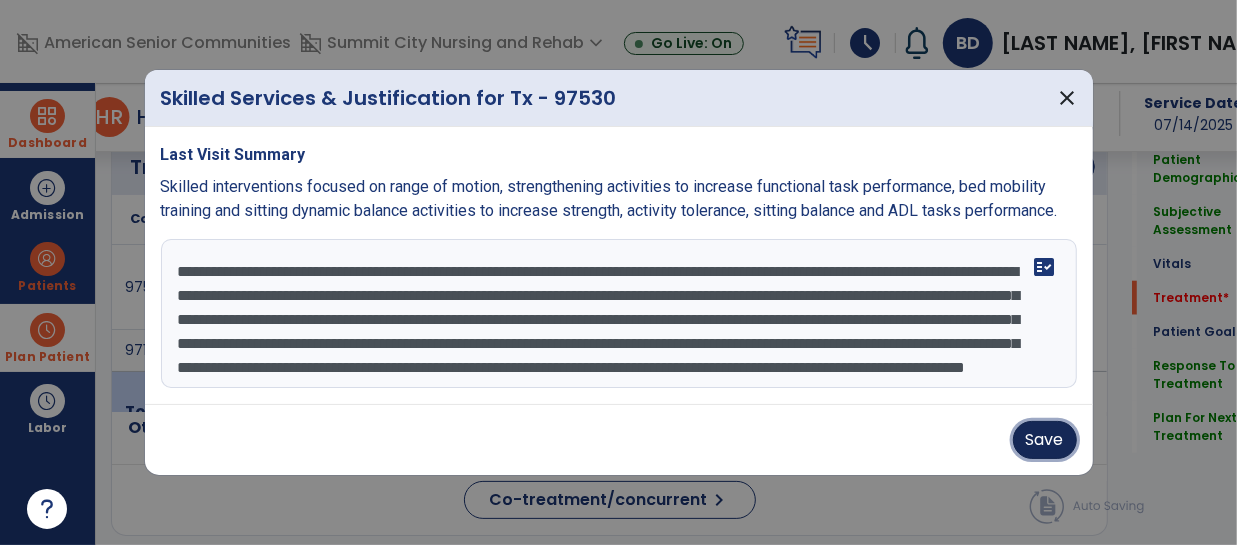 click on "Save" at bounding box center (1045, 440) 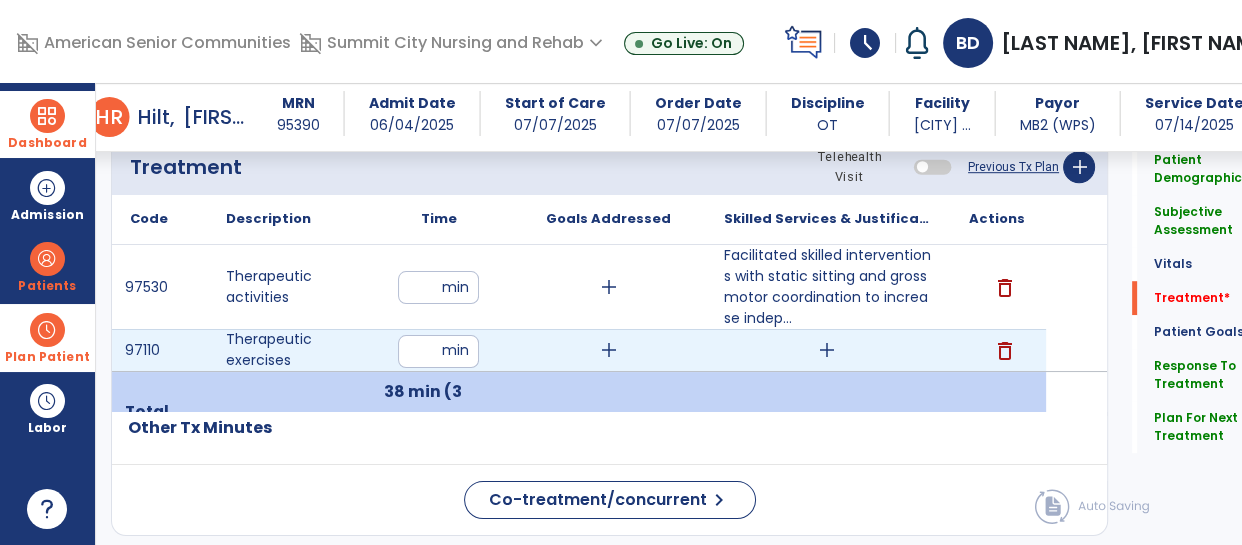 click on "add" at bounding box center (827, 350) 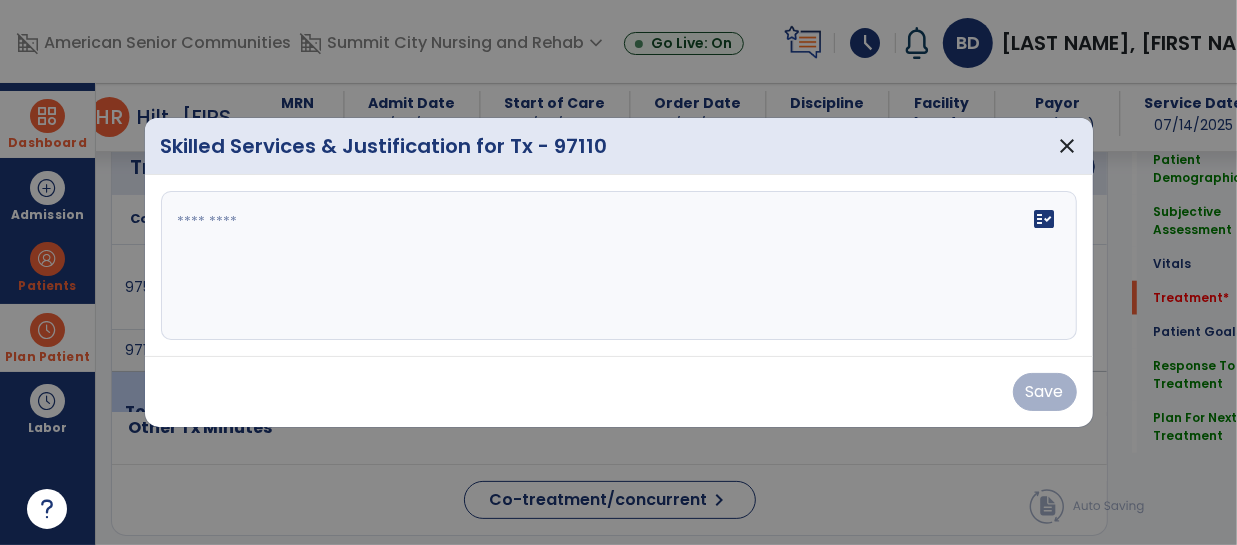 click on "fact_check" at bounding box center [619, 266] 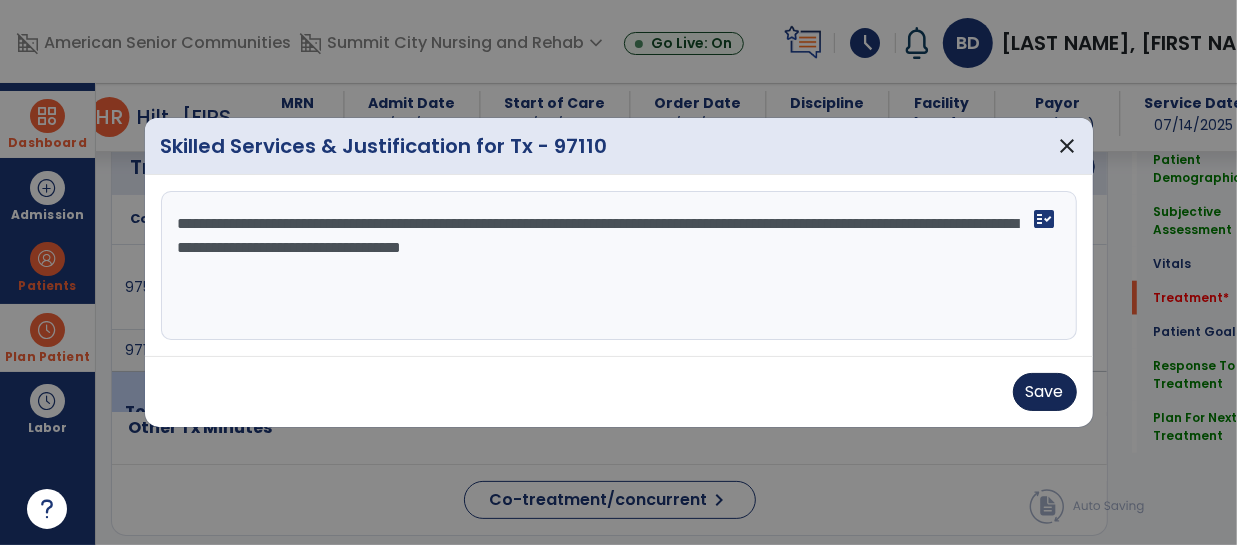 type on "**********" 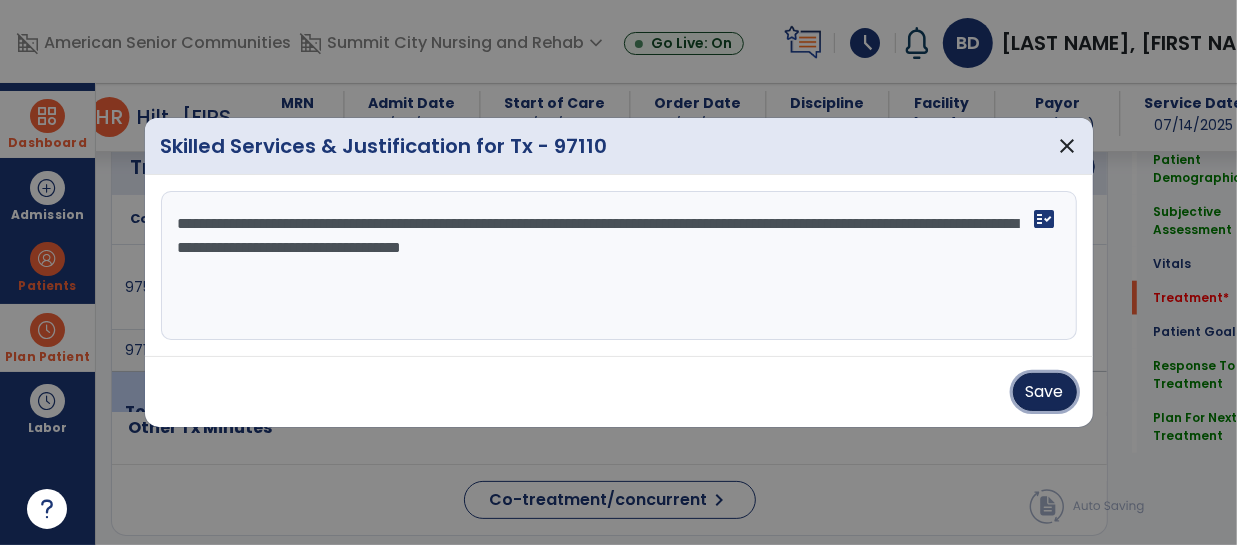 click on "Save" at bounding box center (1045, 392) 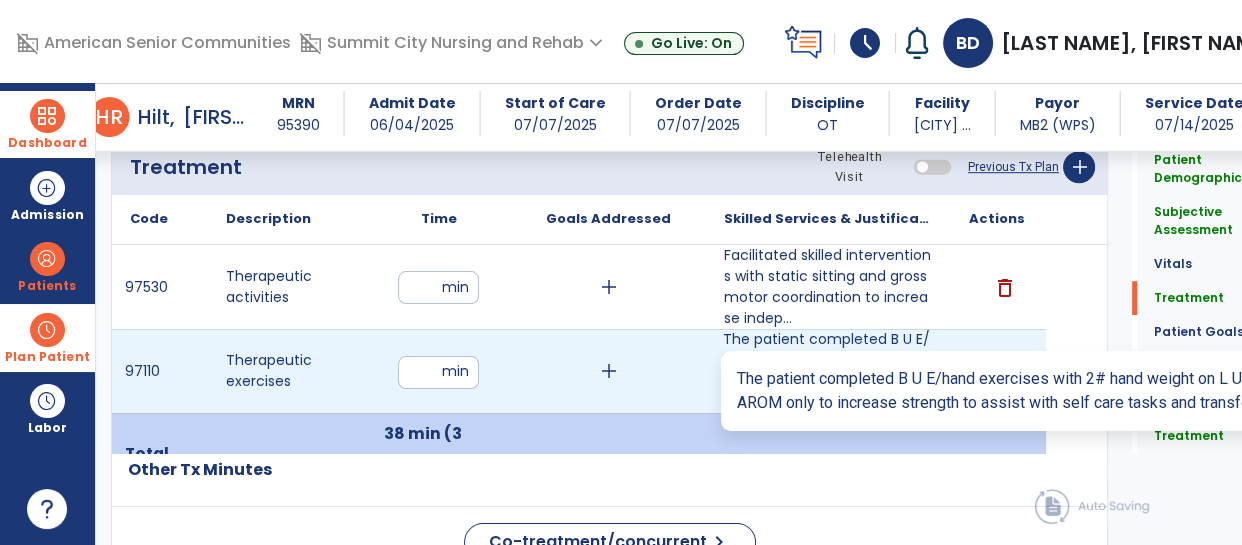 click on "The patient completed B U E/hand exercises with 2# hand weight on L U E and R U E as tolerated with ..." at bounding box center [827, 371] 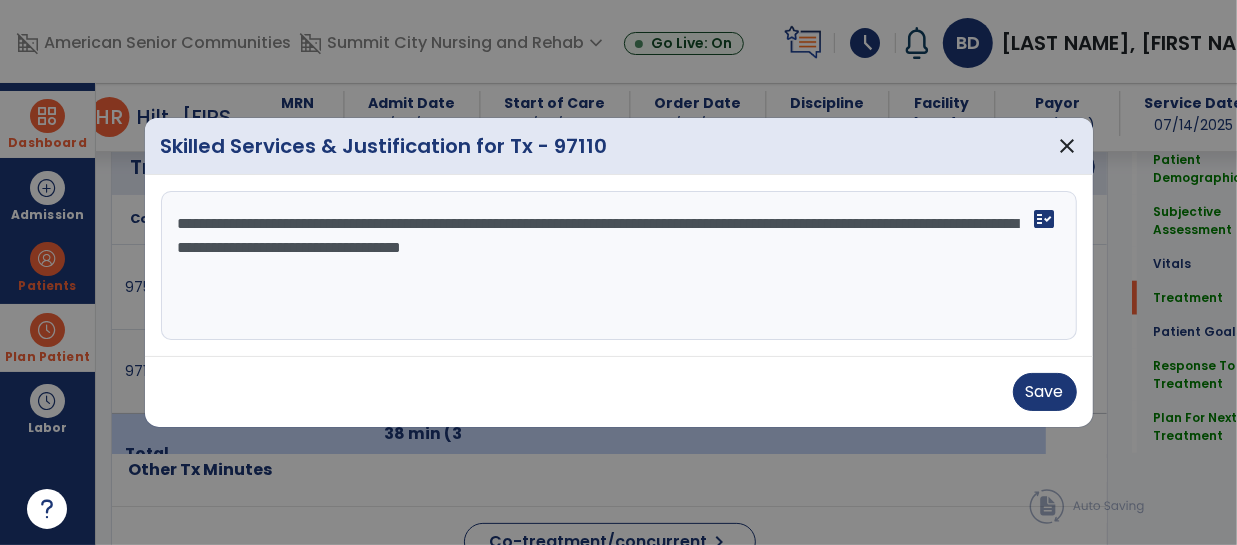 click on "**********" at bounding box center (619, 266) 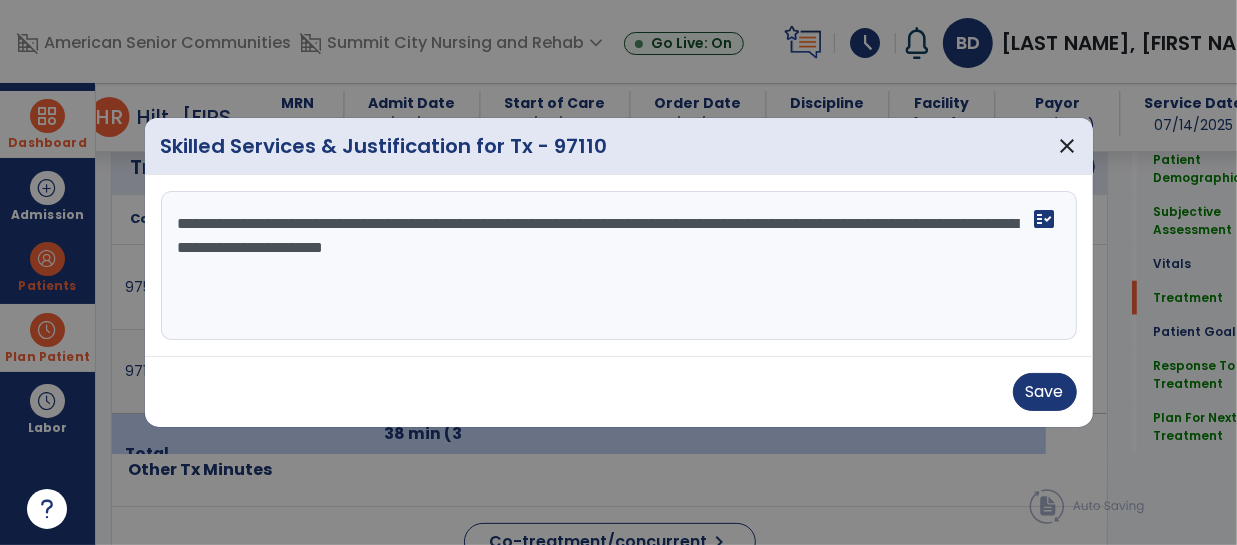 click on "**********" at bounding box center [619, 266] 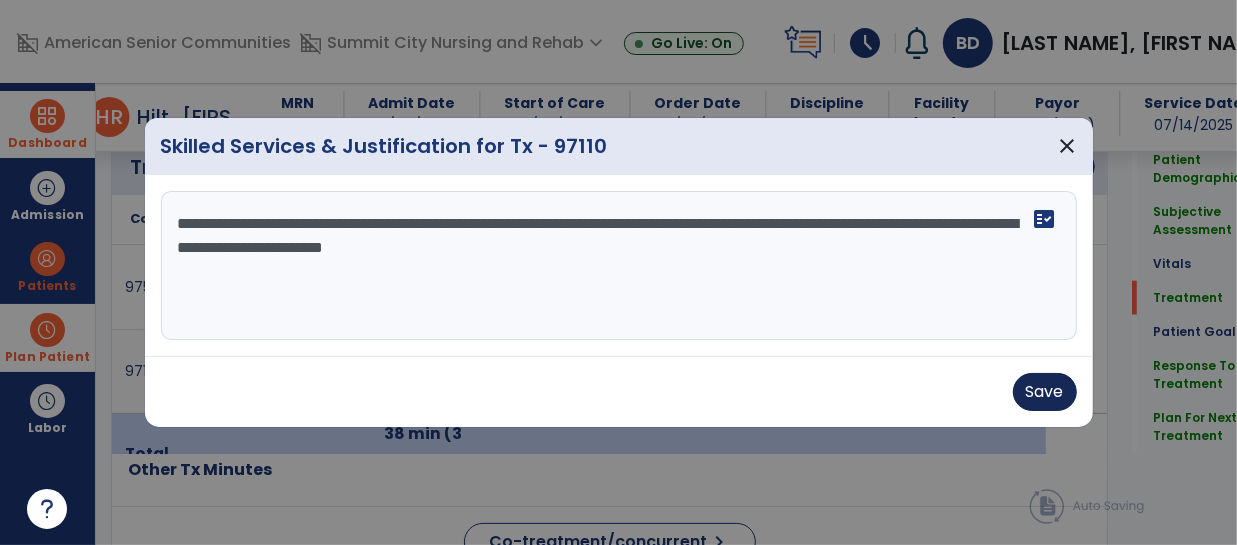 type on "**********" 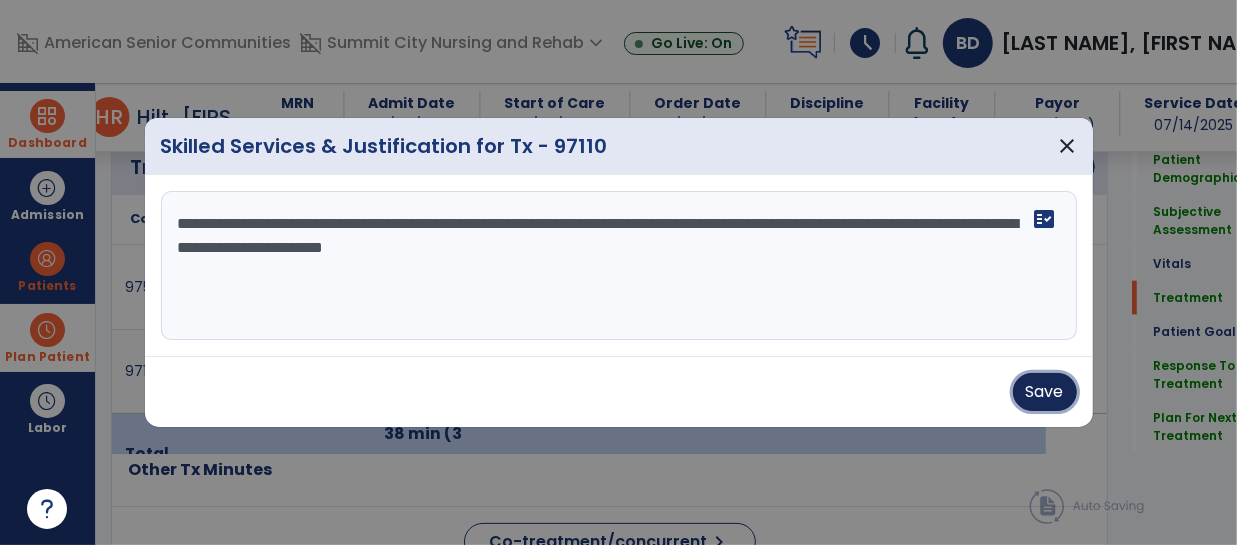 click on "Save" at bounding box center [1045, 392] 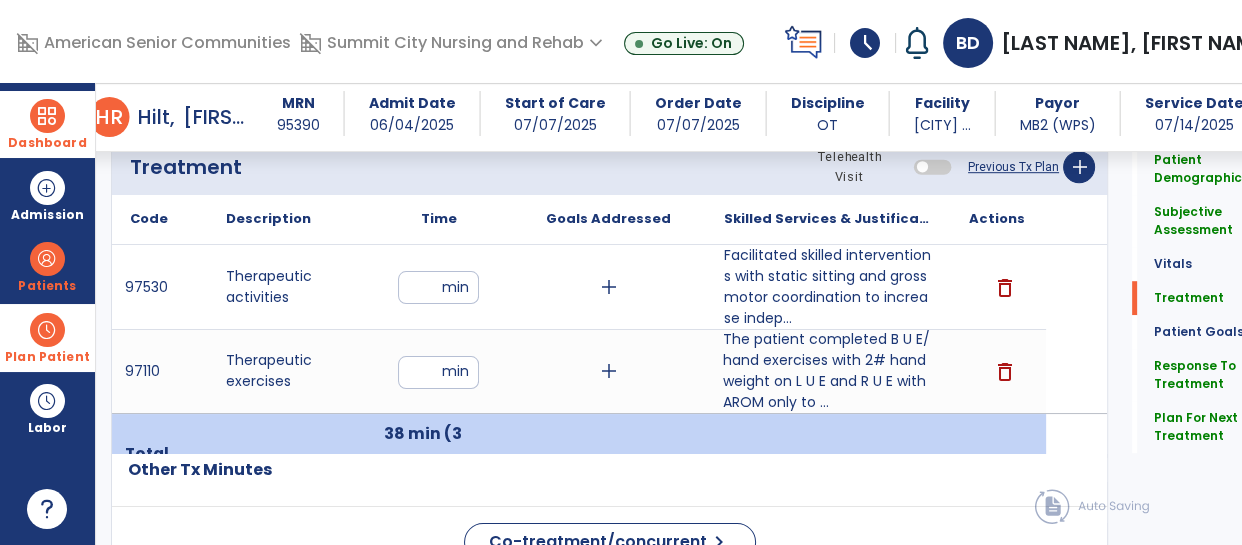 click at bounding box center [47, 330] 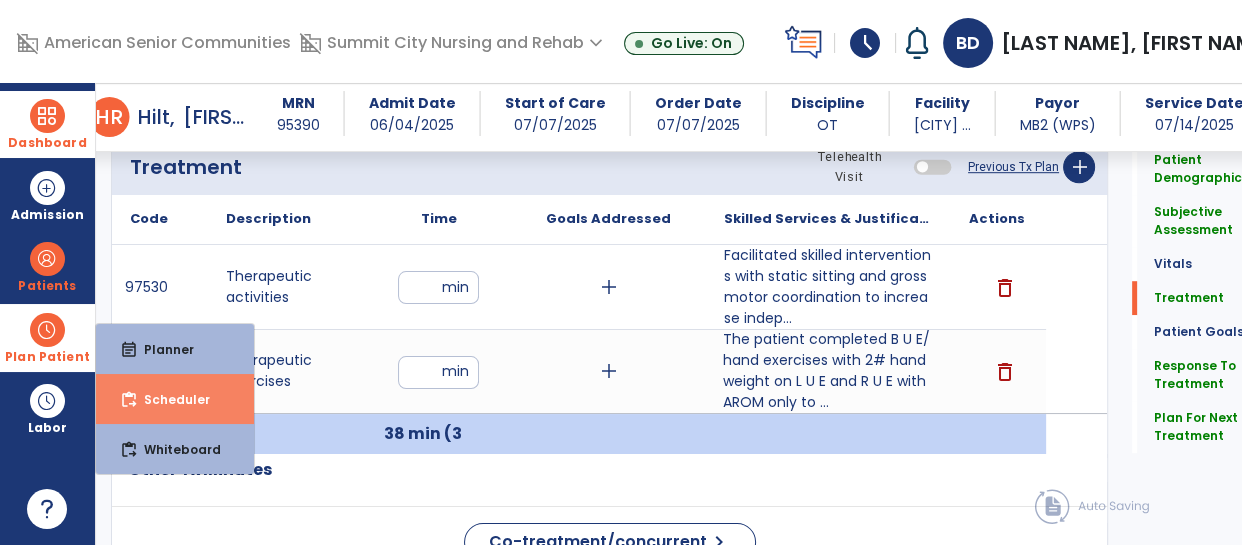 click on "Scheduler" at bounding box center (169, 399) 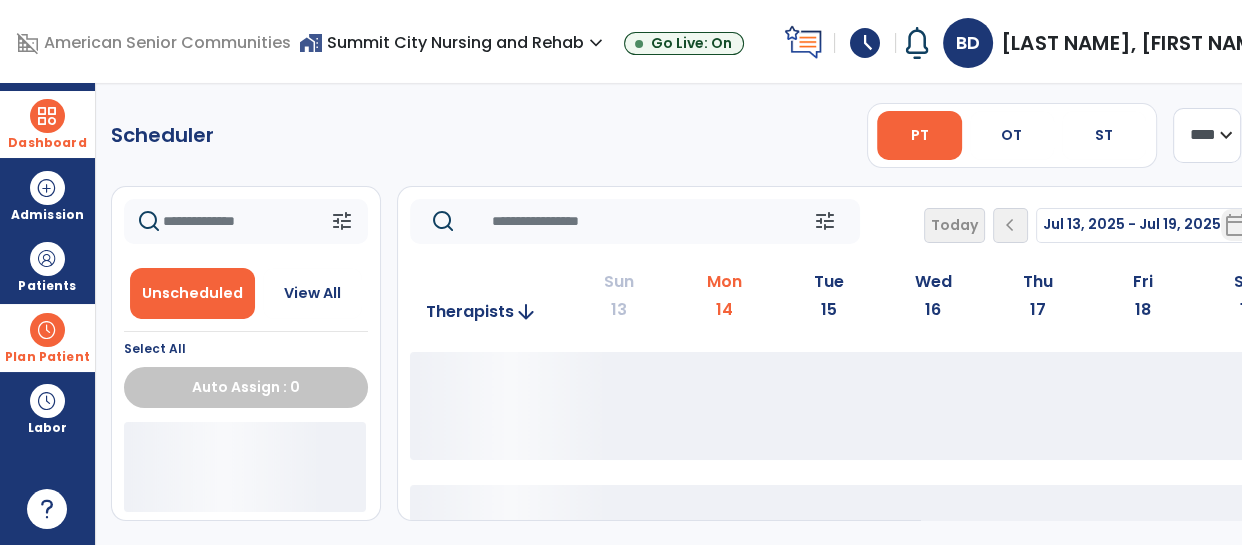 scroll, scrollTop: 0, scrollLeft: 0, axis: both 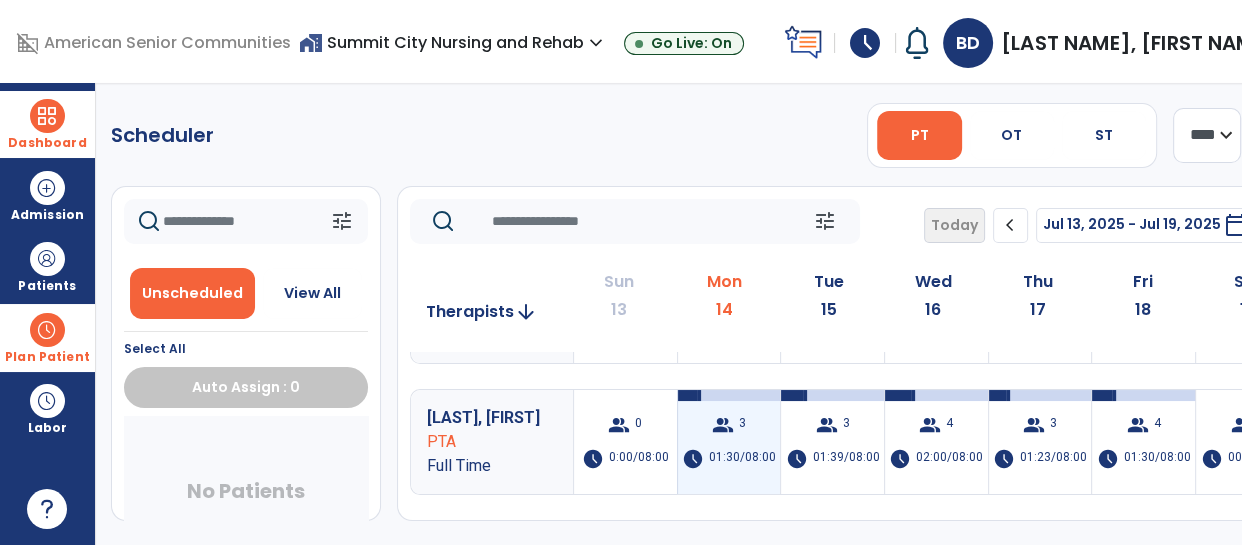 click on "group  3" at bounding box center [729, 425] 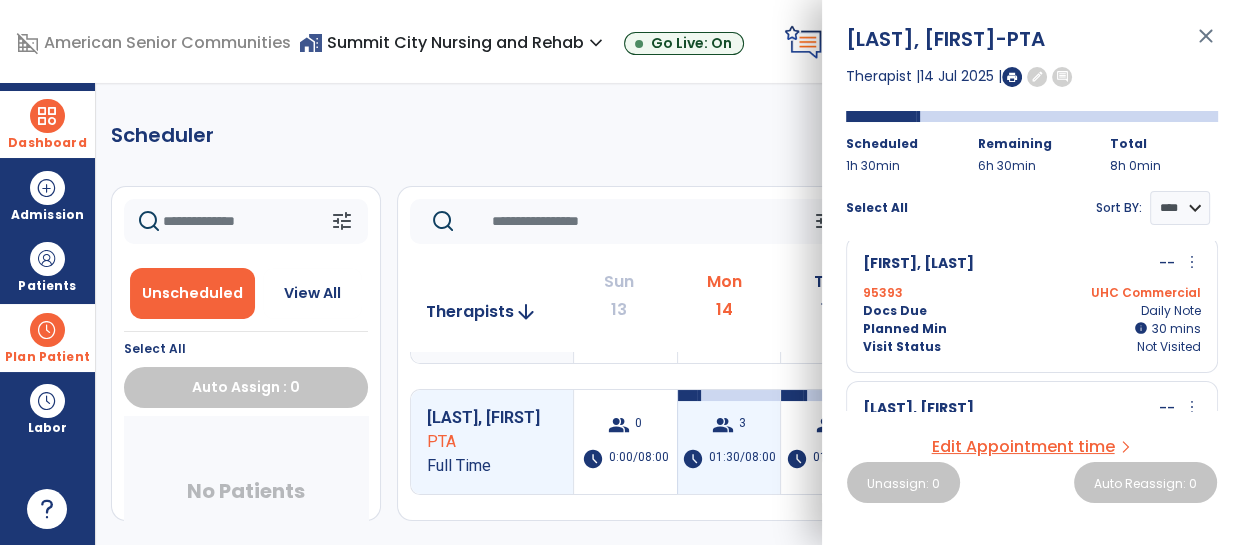 scroll, scrollTop: 0, scrollLeft: 0, axis: both 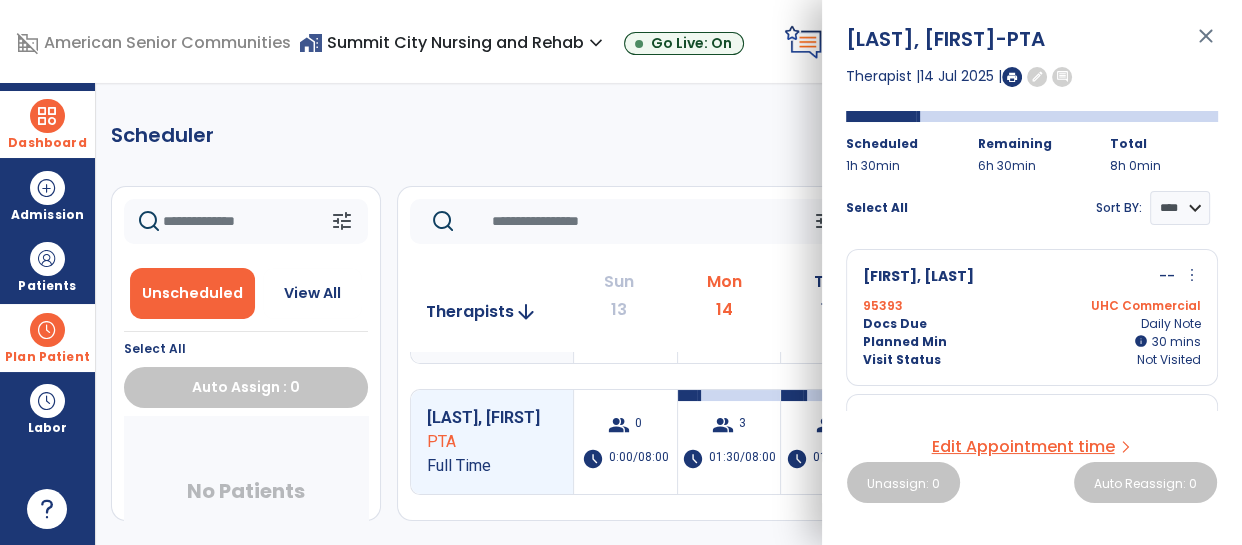 click on "close" at bounding box center (1206, 45) 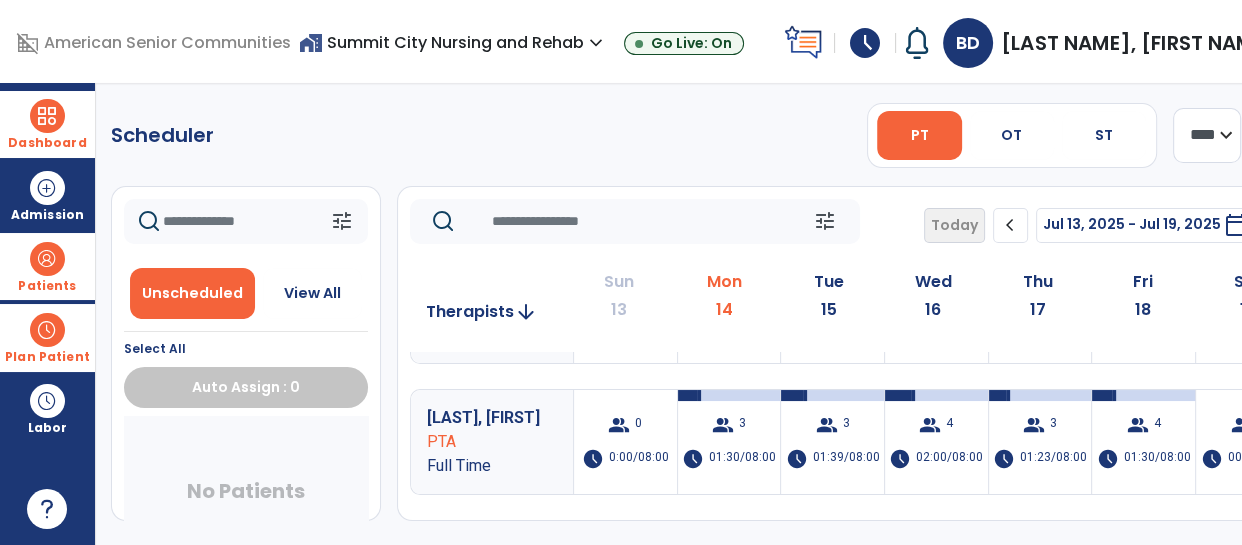 click at bounding box center (47, 259) 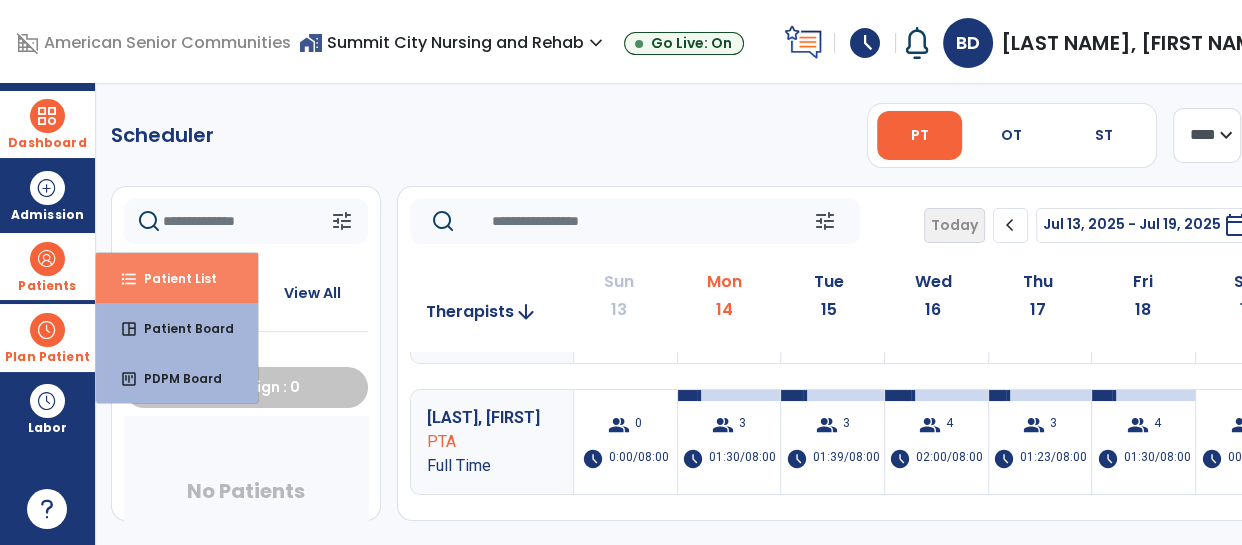 click on "Patient List" at bounding box center [172, 278] 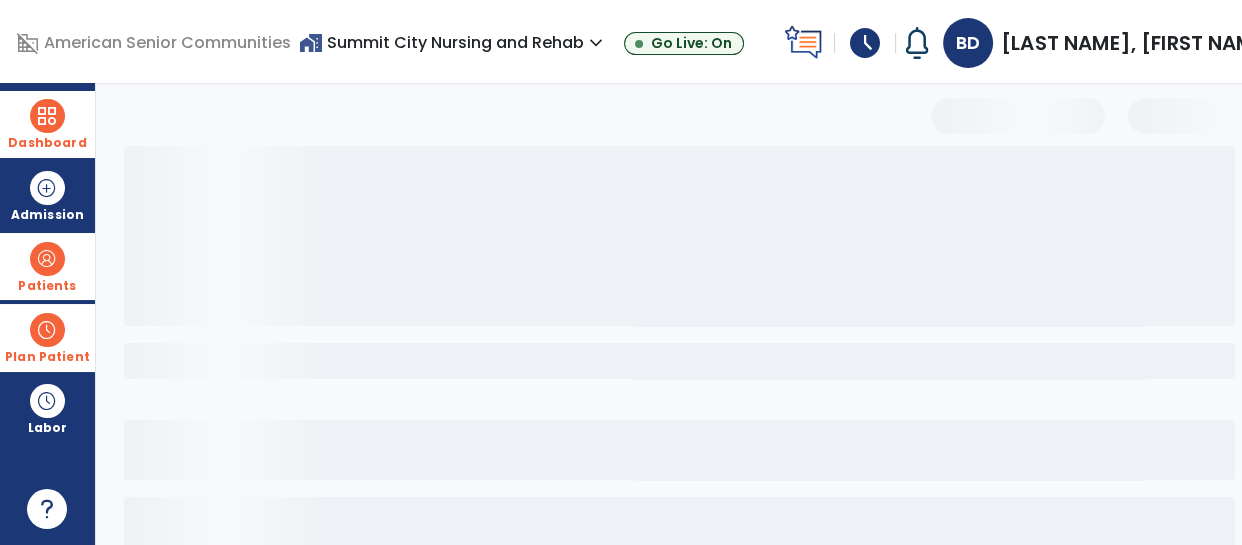 select on "***" 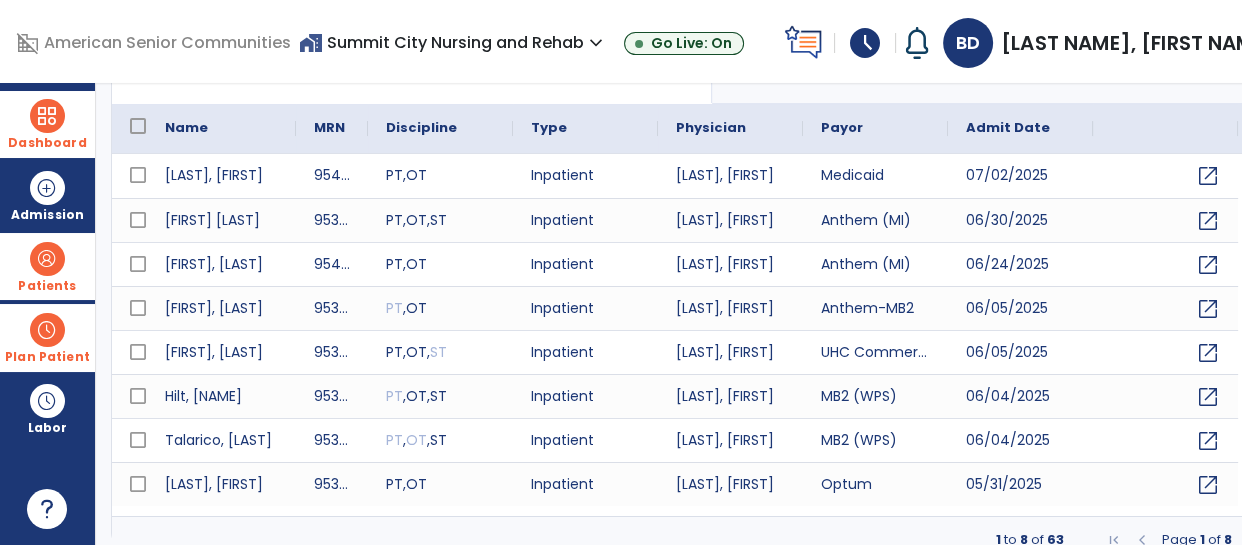 scroll, scrollTop: 198, scrollLeft: 0, axis: vertical 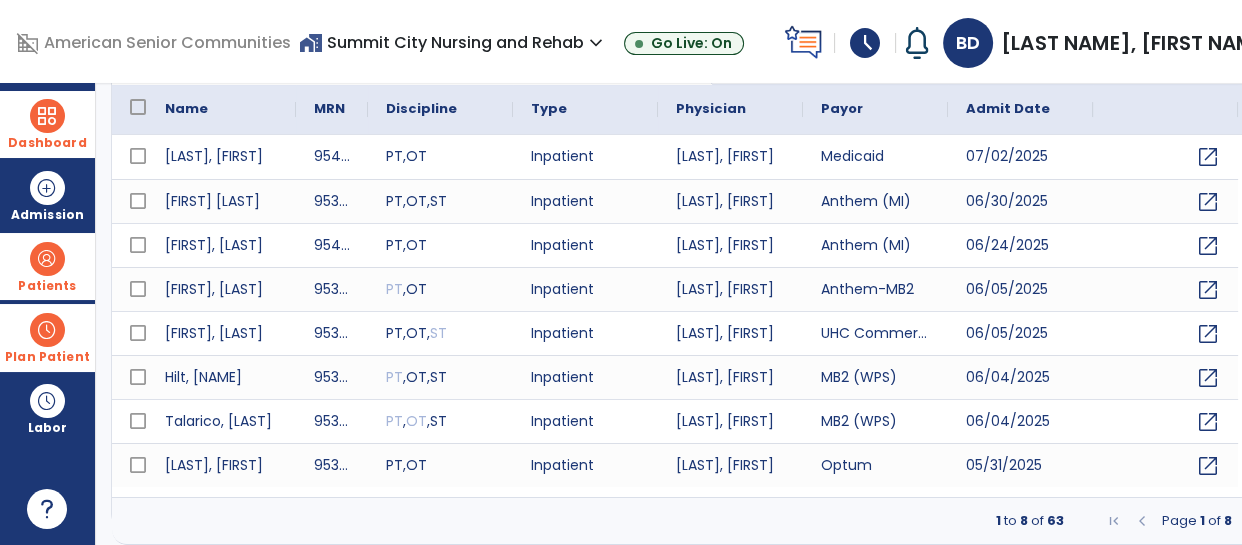 click at bounding box center [47, 116] 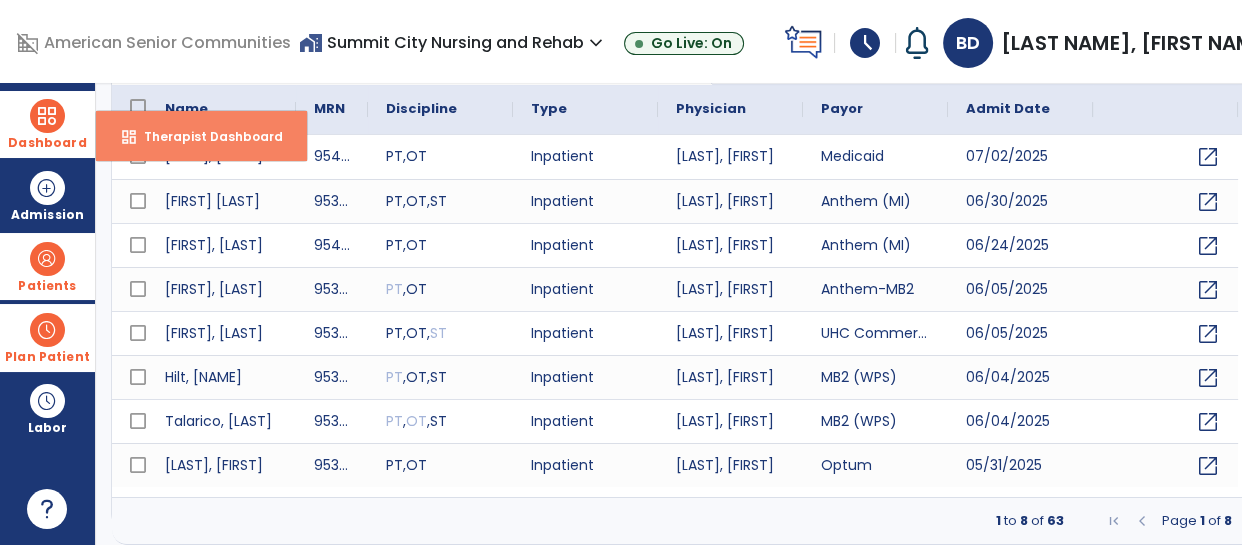 click on "Therapist Dashboard" at bounding box center [205, 136] 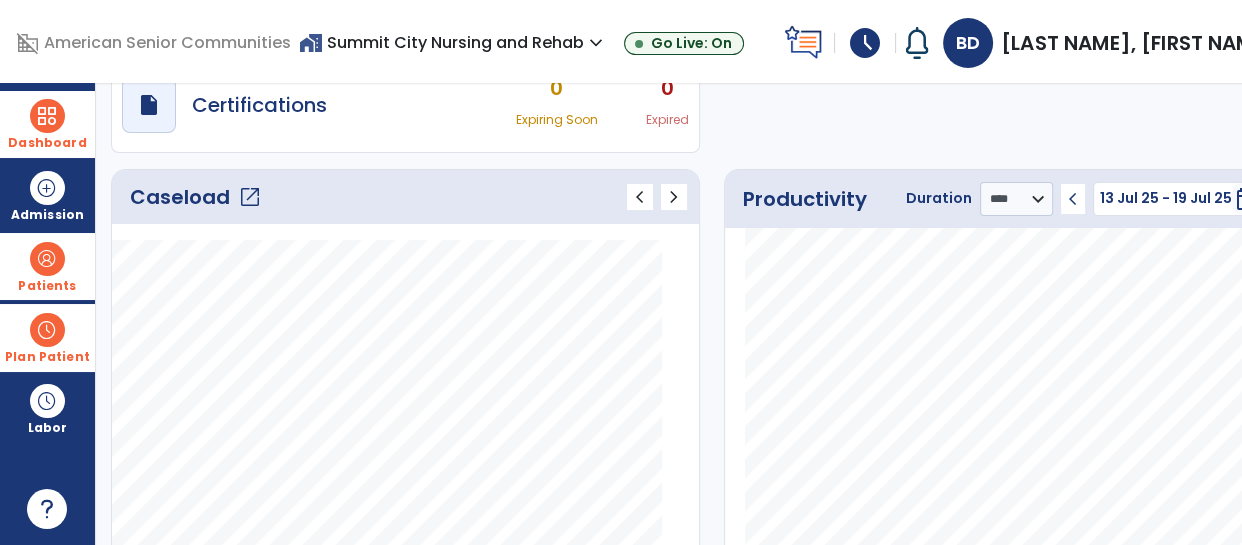 click on "Caseload   open_in_new" 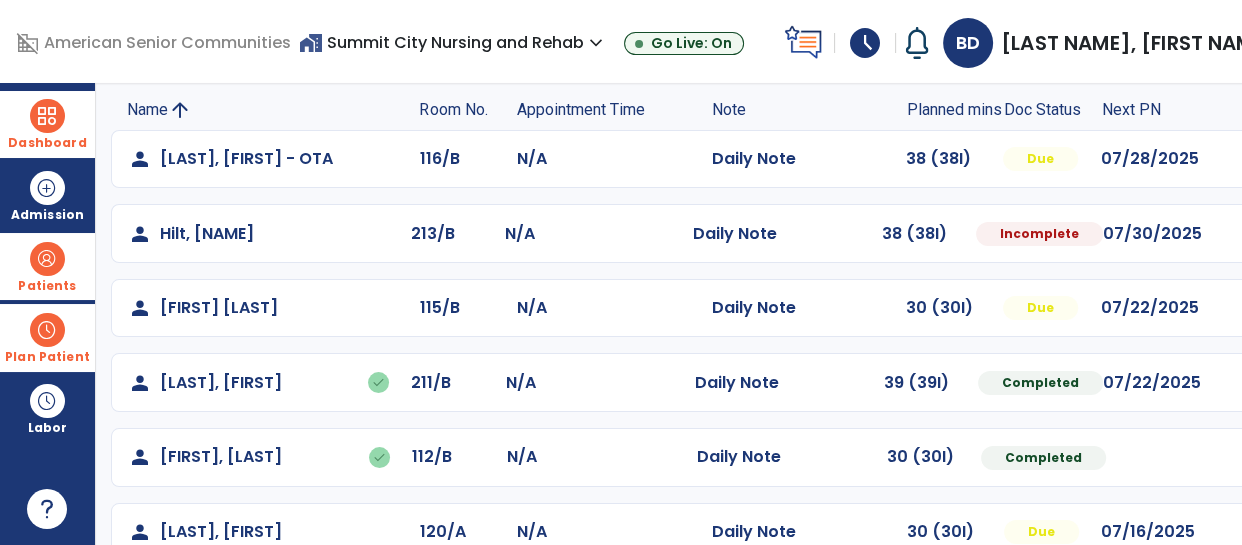 click on "Mark Visit As Complete   Reset Note   Open Document   G + C Mins" 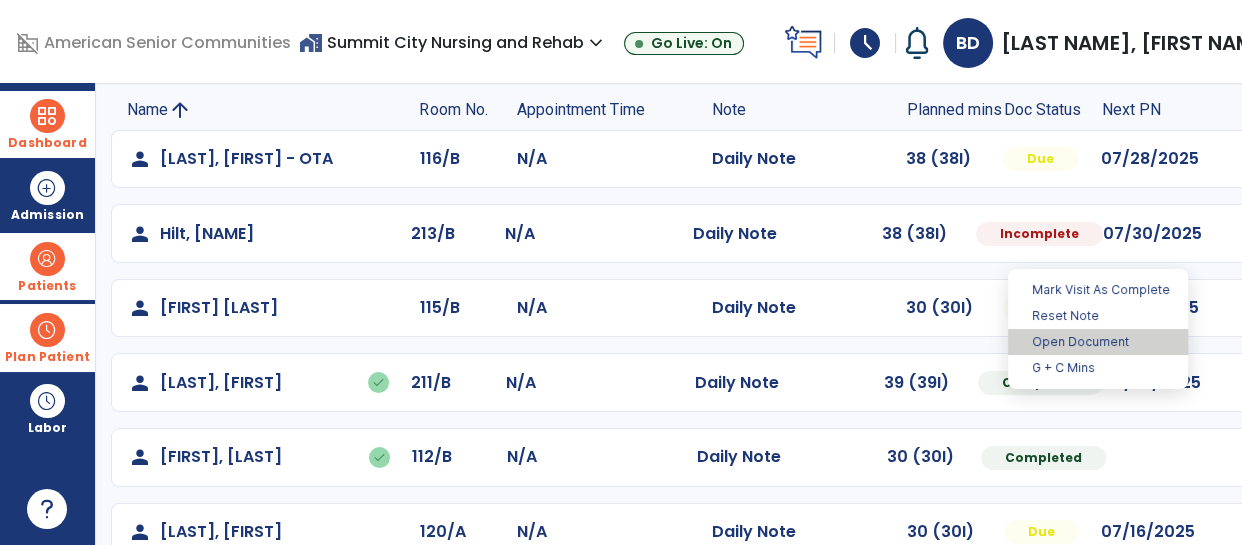 click on "Open Document" at bounding box center [1098, 342] 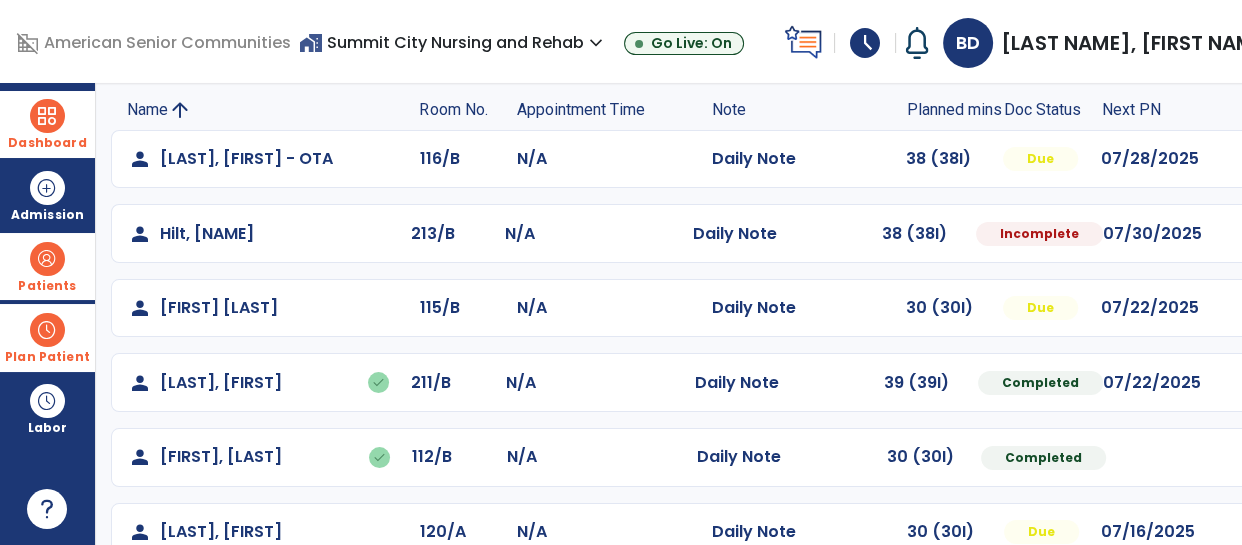 select on "*" 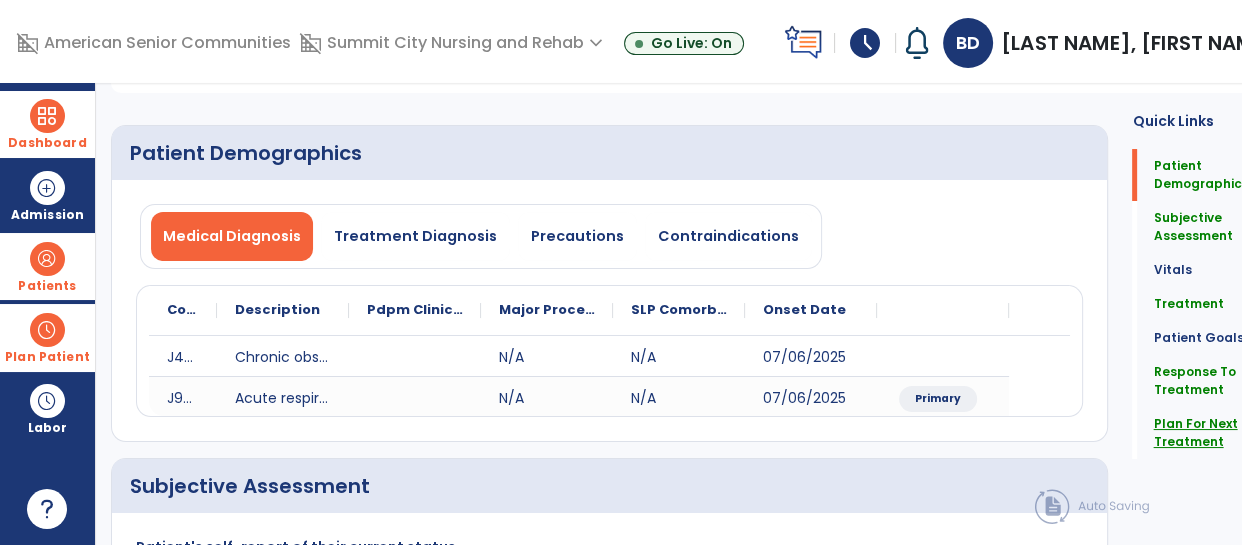 click on "Plan For Next Treatment" 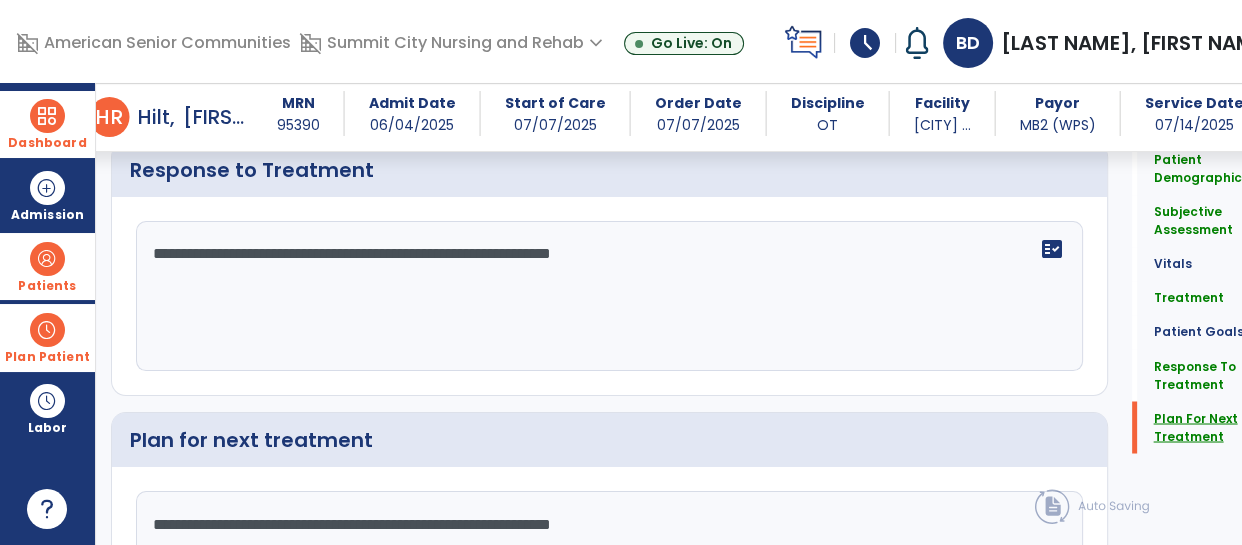 scroll, scrollTop: 3354, scrollLeft: 0, axis: vertical 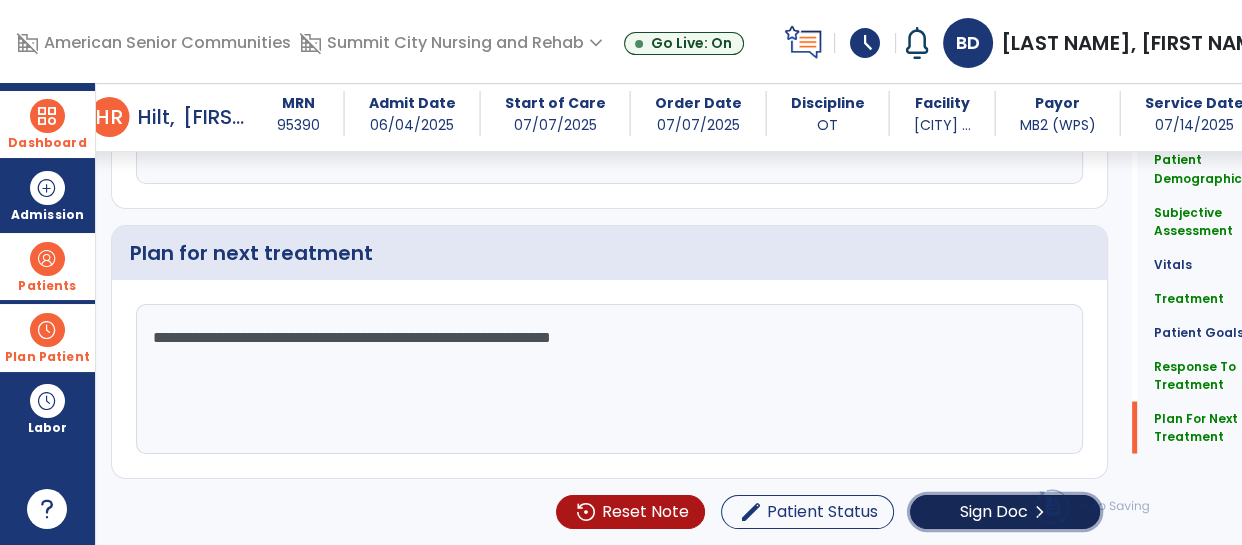click on "Sign Doc" 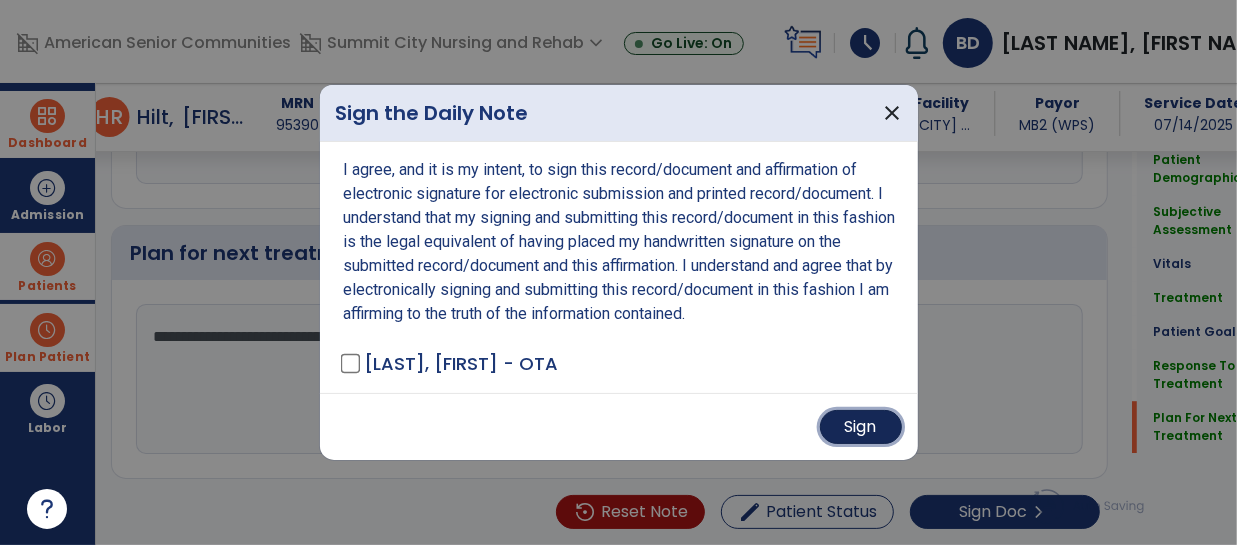 click on "Sign" at bounding box center [861, 427] 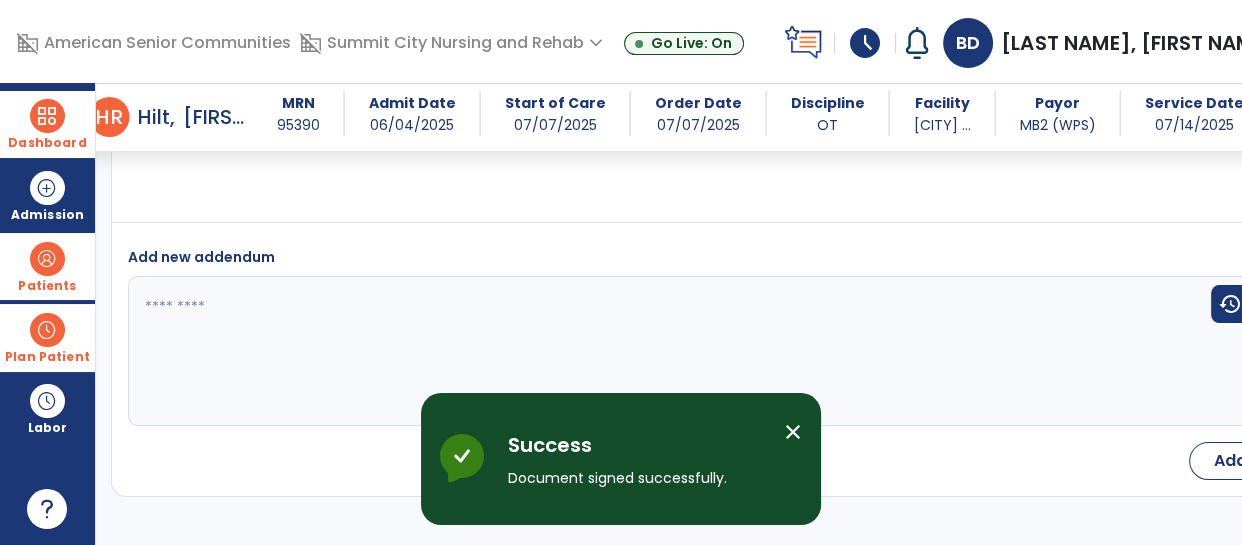 scroll, scrollTop: 5109, scrollLeft: 0, axis: vertical 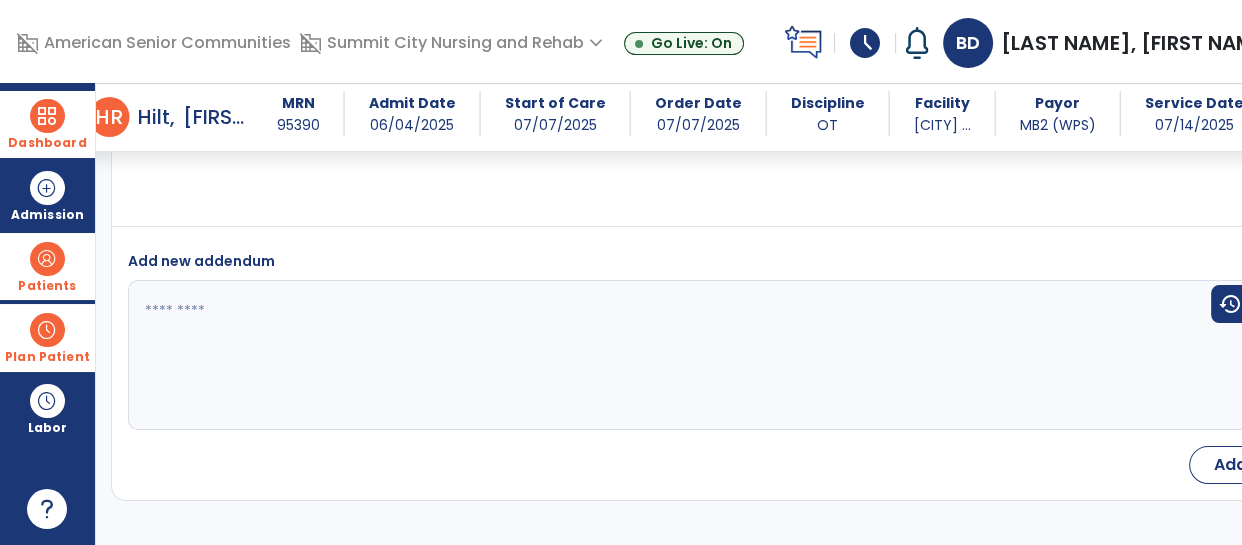 click at bounding box center (47, 116) 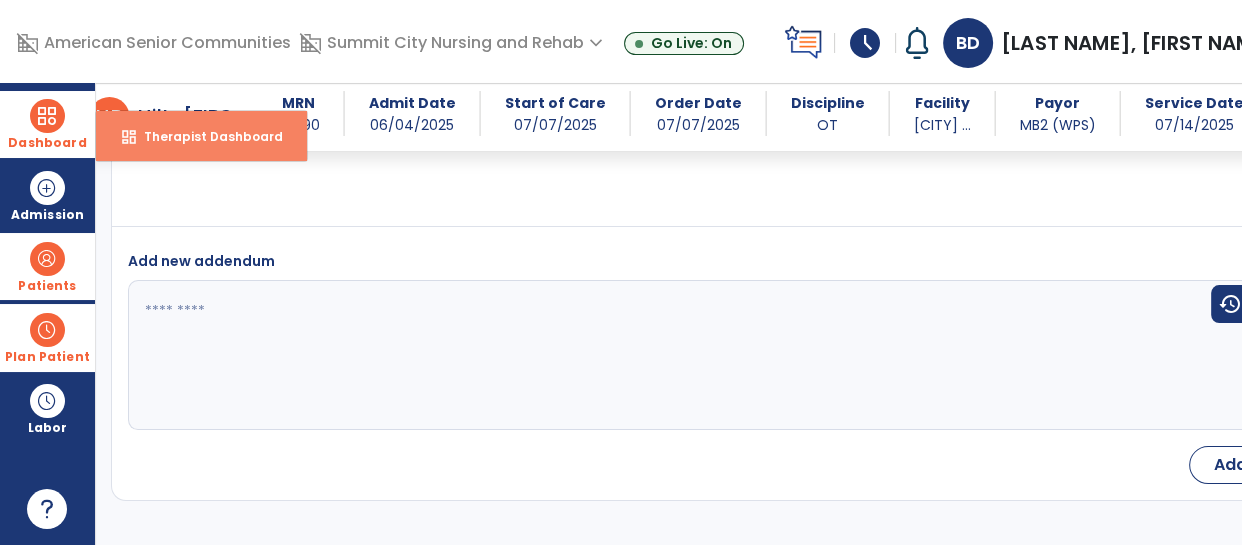 click on "dashboard  Therapist Dashboard" at bounding box center [201, 136] 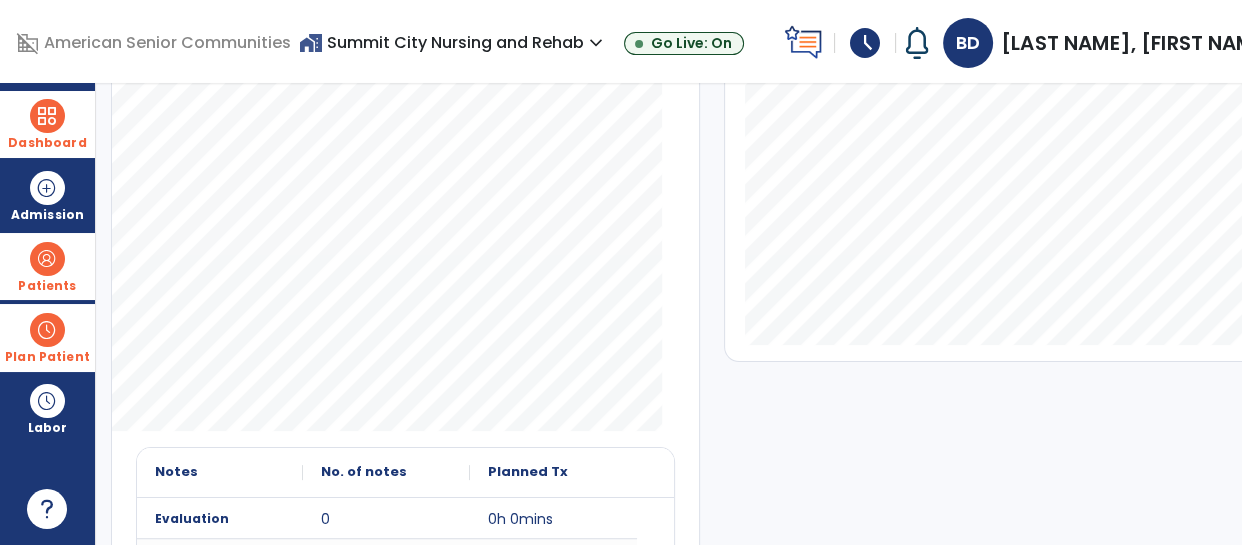 scroll, scrollTop: 0, scrollLeft: 0, axis: both 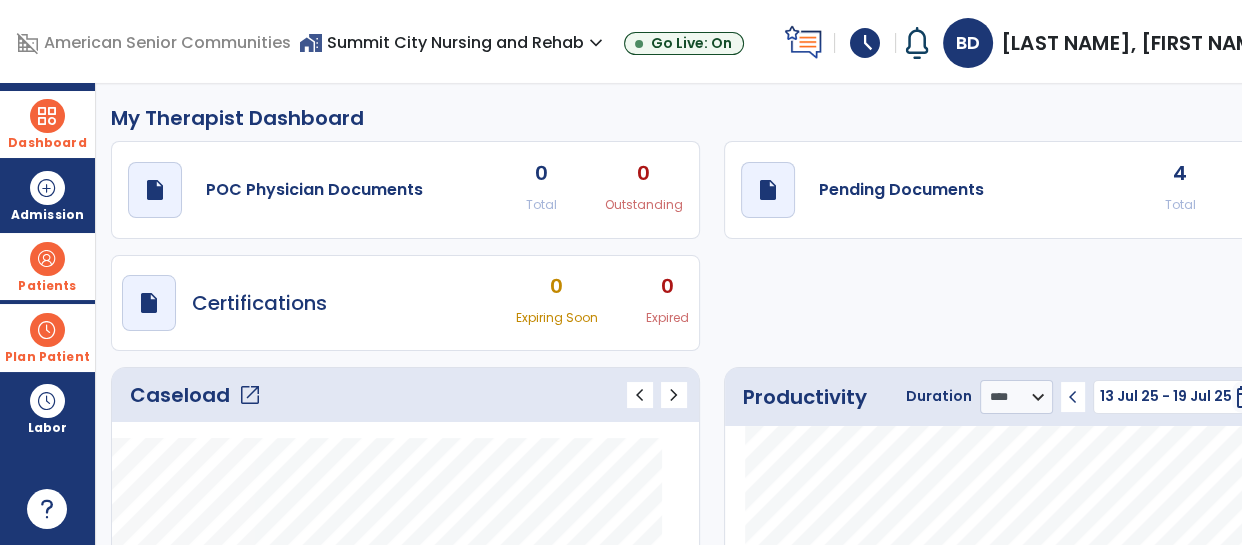 click on "Caseload   open_in_new" 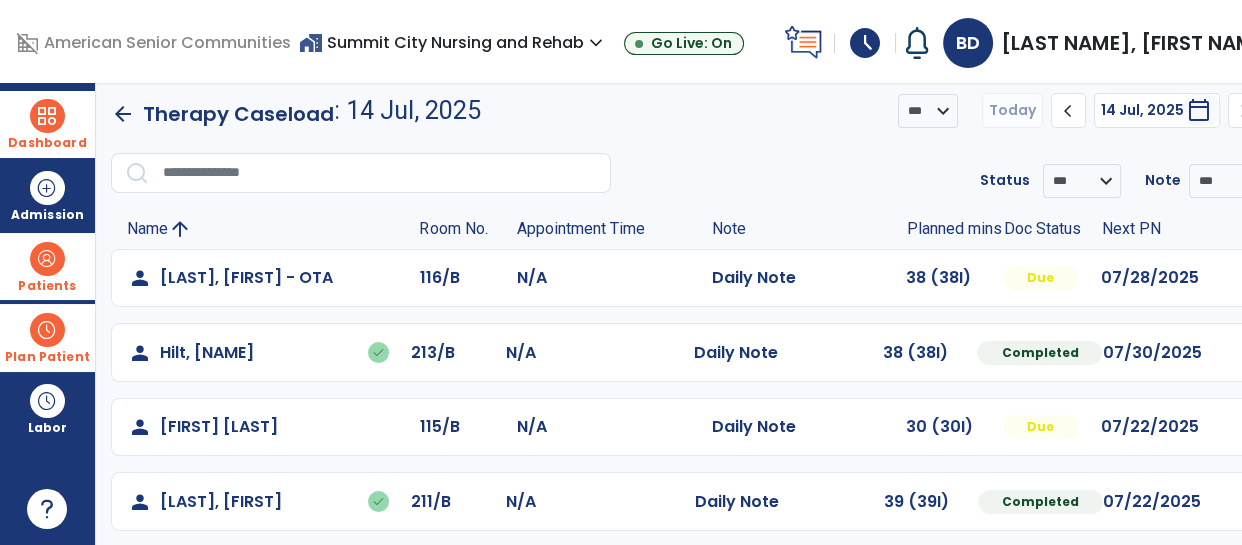 scroll, scrollTop: 0, scrollLeft: 0, axis: both 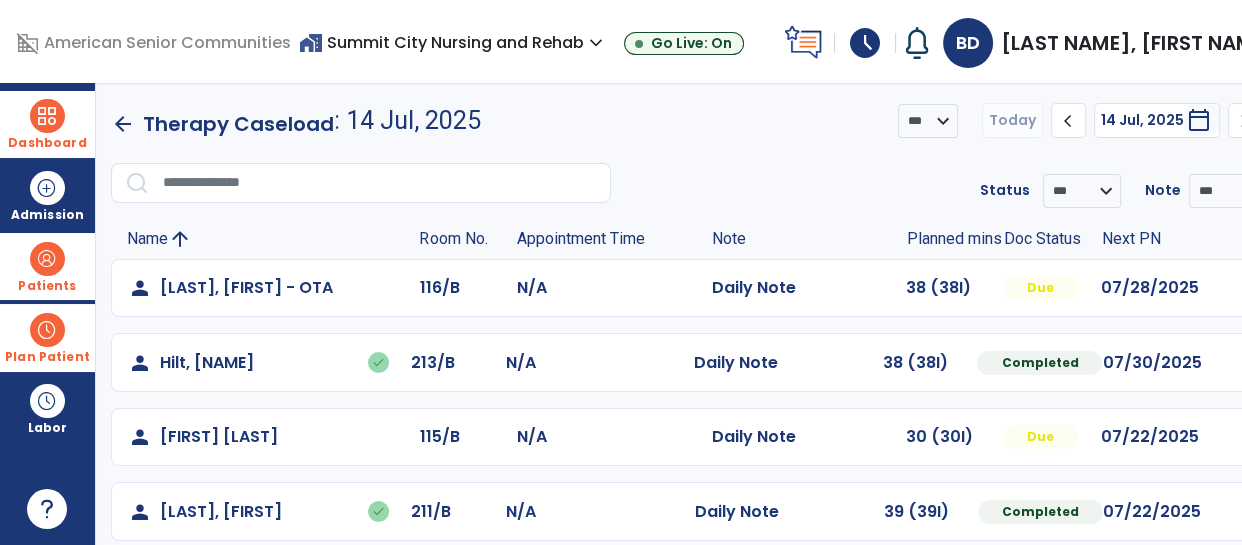 click at bounding box center [47, 116] 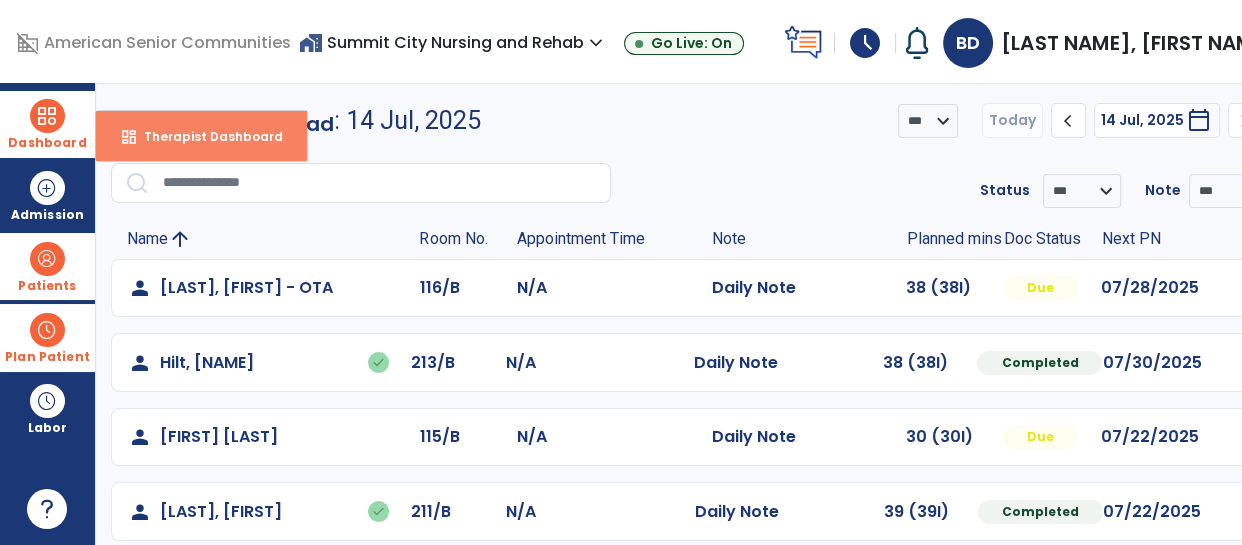 click on "Therapist Dashboard" at bounding box center [205, 136] 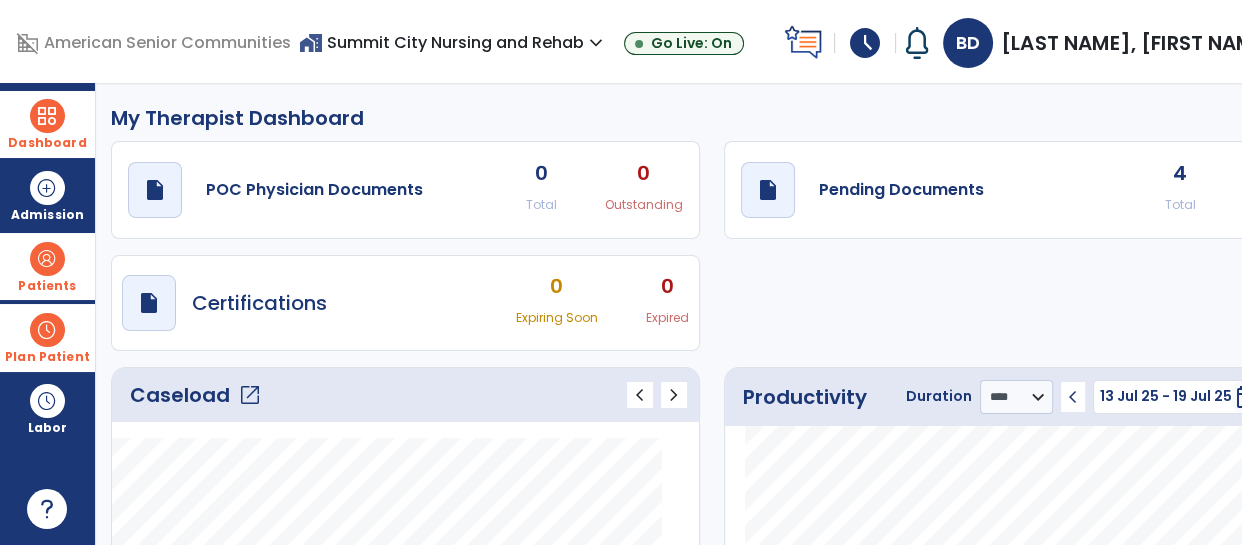 click on "Caseload   open_in_new" 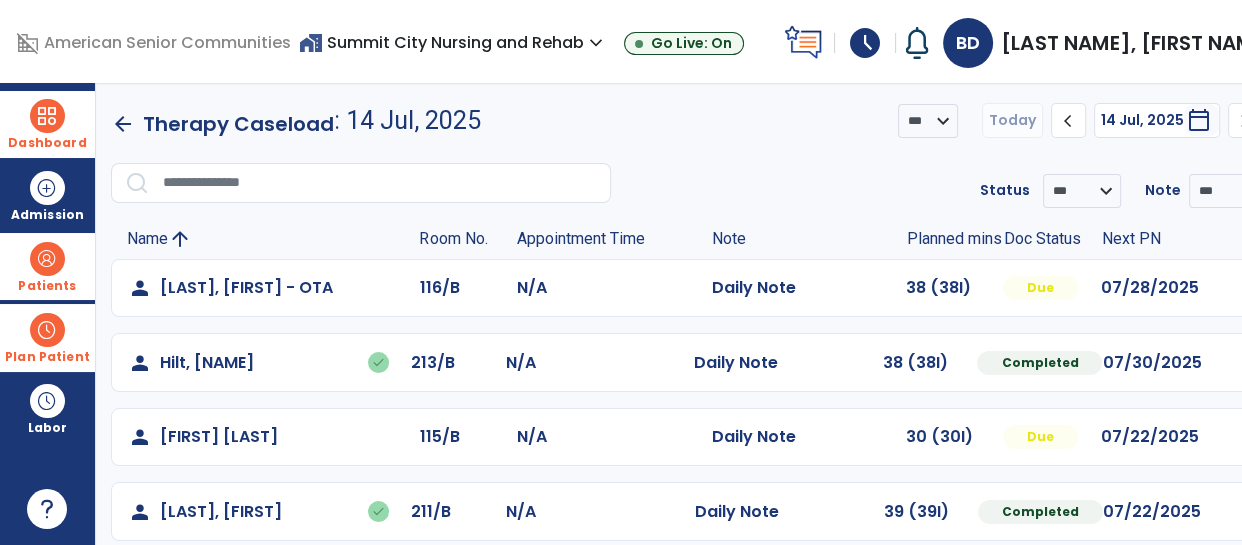 click at bounding box center (47, 116) 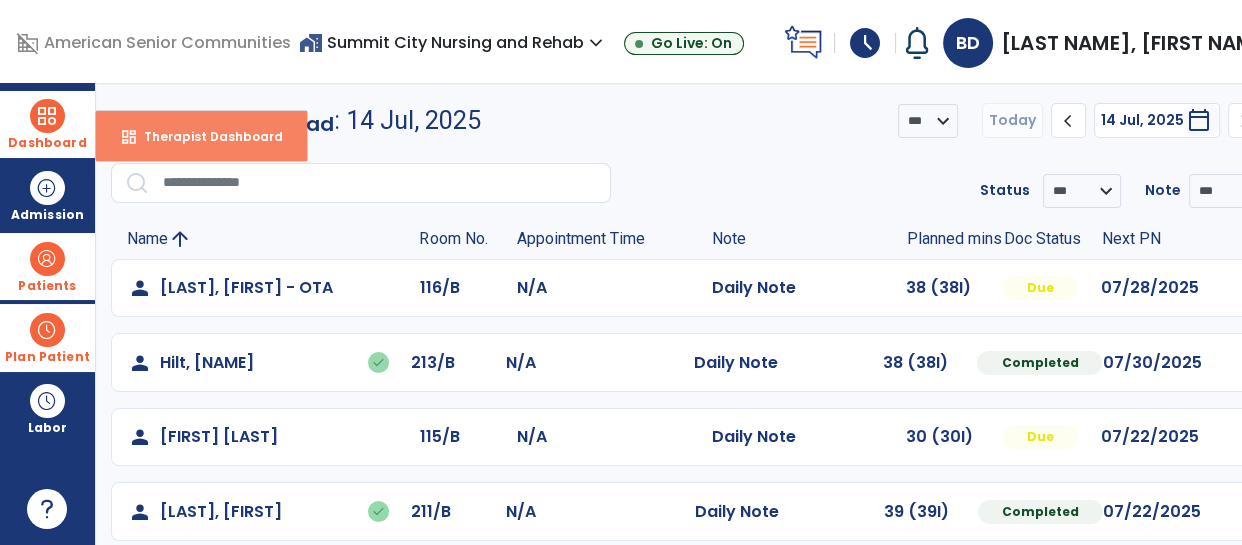 click on "dashboard  Therapist Dashboard" at bounding box center (201, 136) 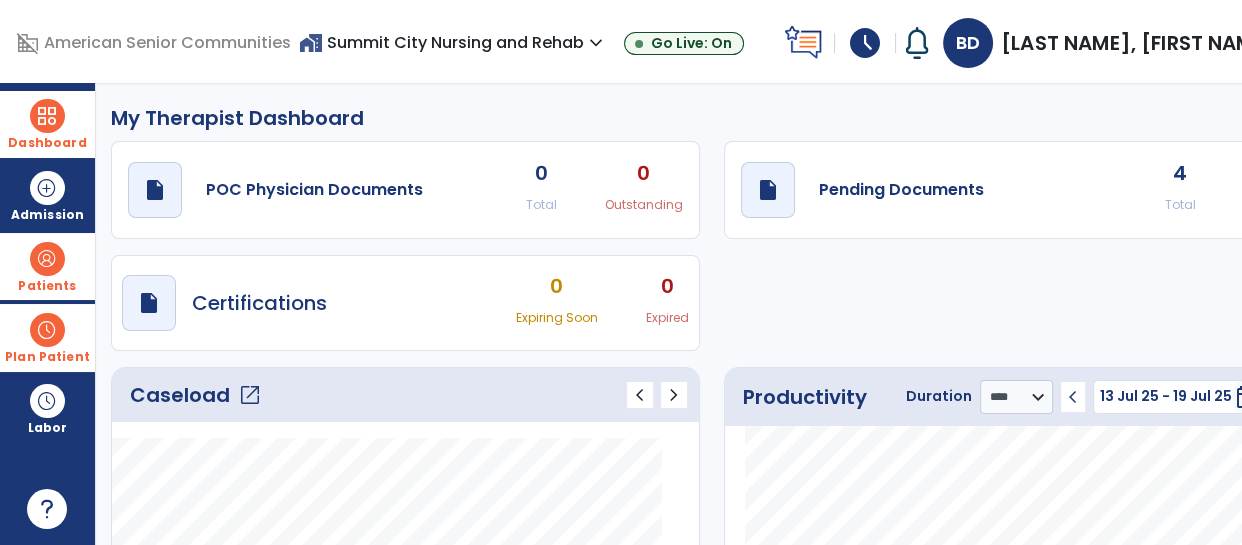 click on "Caseload   open_in_new" 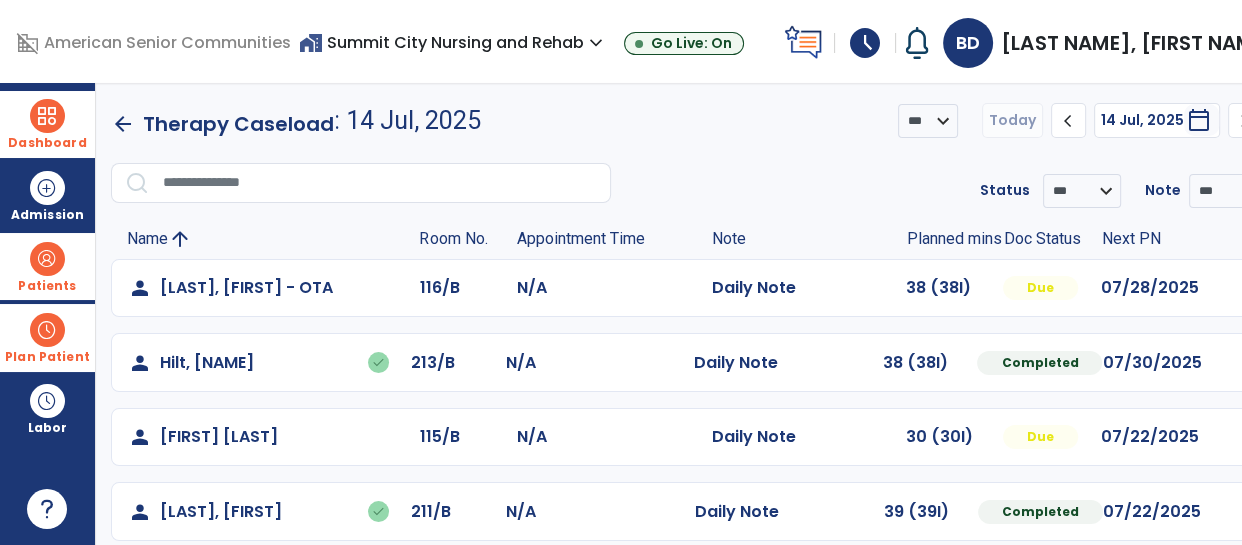 scroll, scrollTop: 193, scrollLeft: 0, axis: vertical 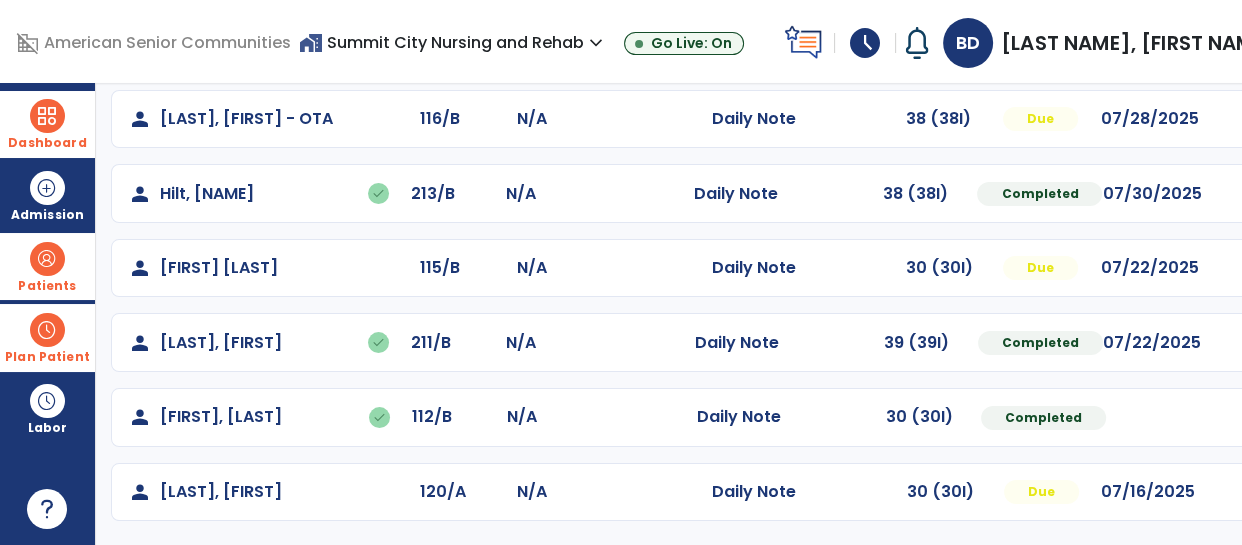 click at bounding box center [1255, 119] 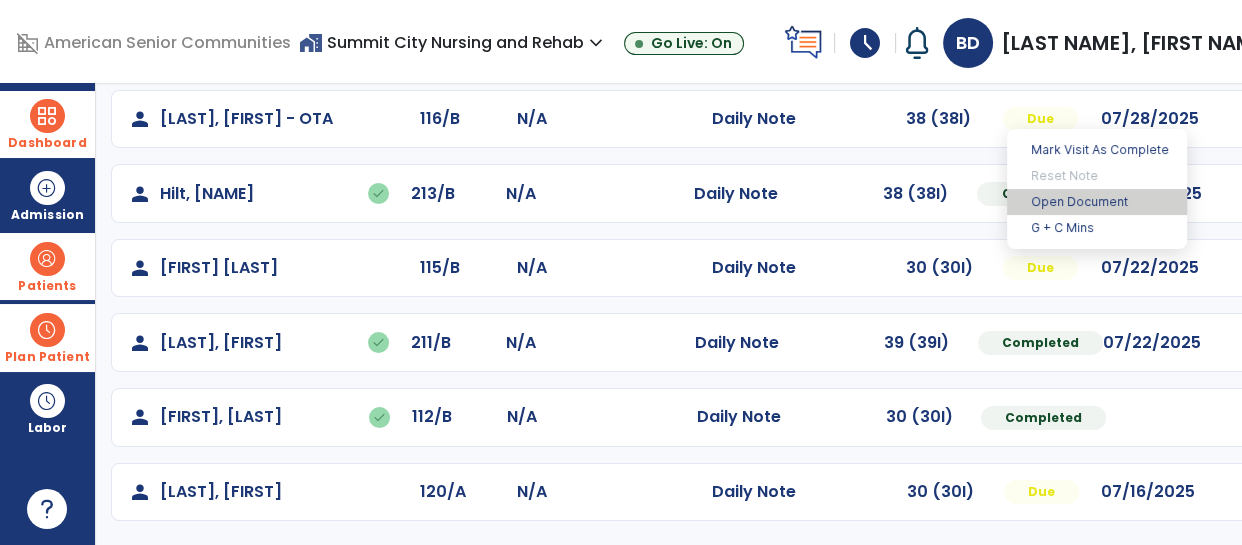 click on "Open Document" at bounding box center (1097, 202) 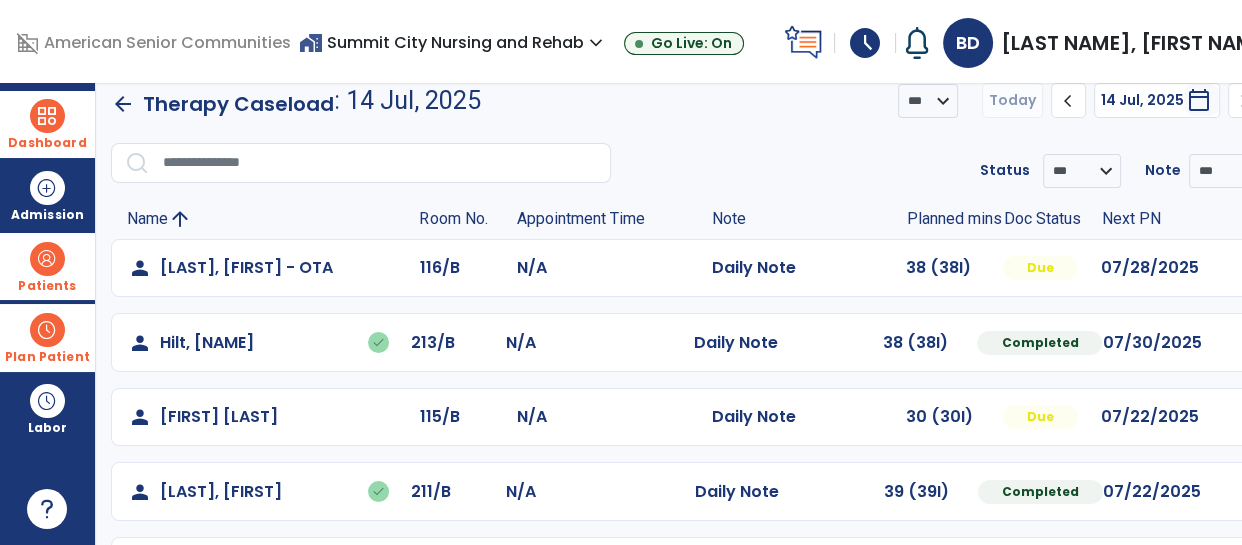 scroll, scrollTop: 0, scrollLeft: 0, axis: both 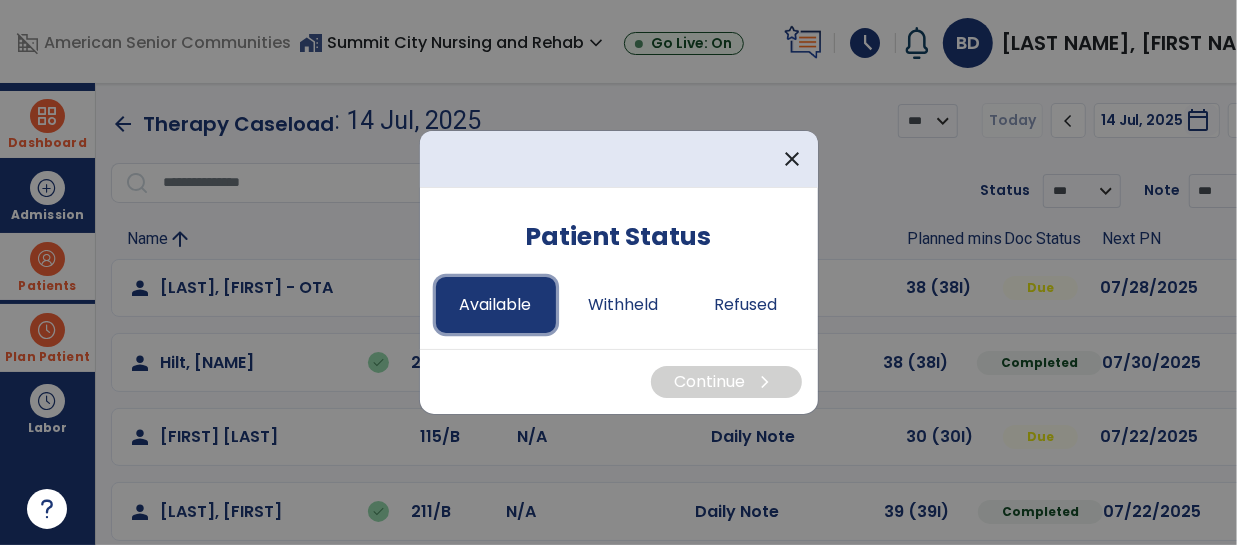 click on "Available" at bounding box center [496, 305] 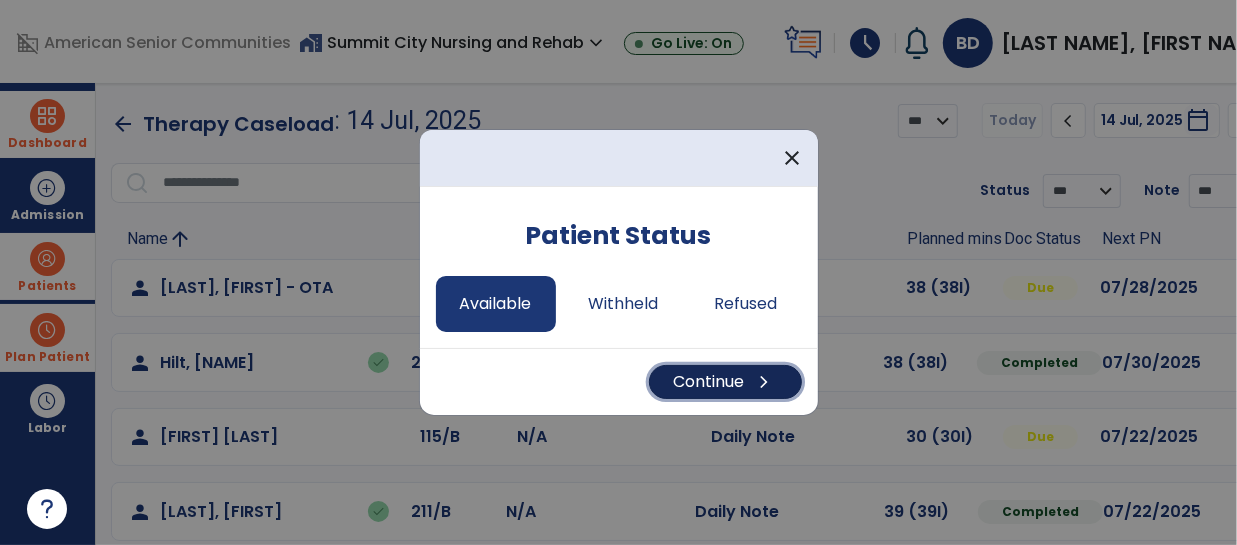 click on "Continue   chevron_right" at bounding box center [725, 382] 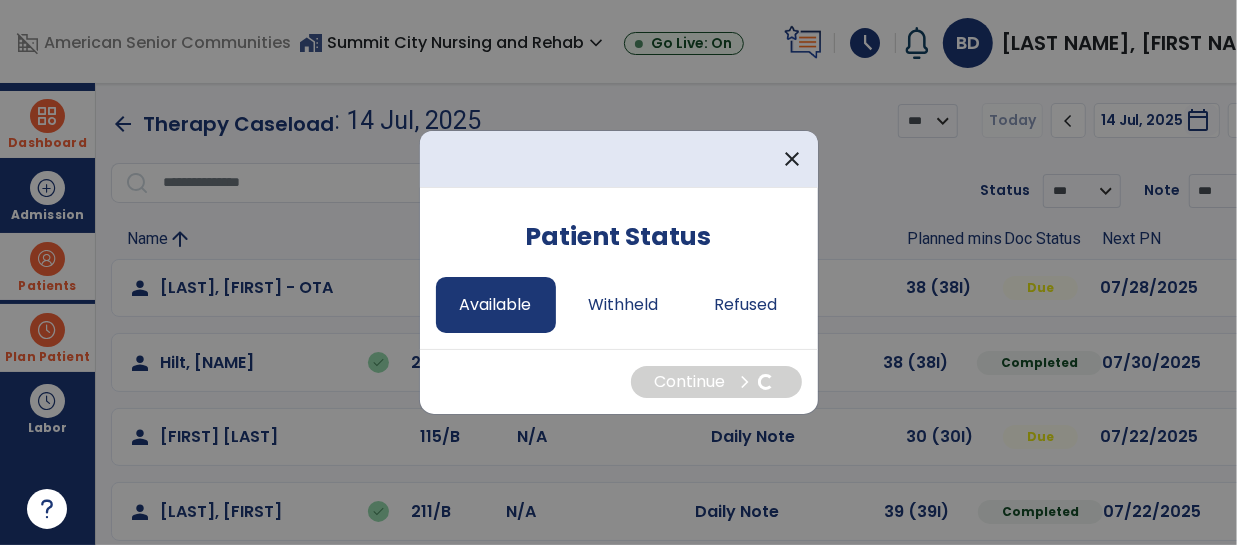 select on "*" 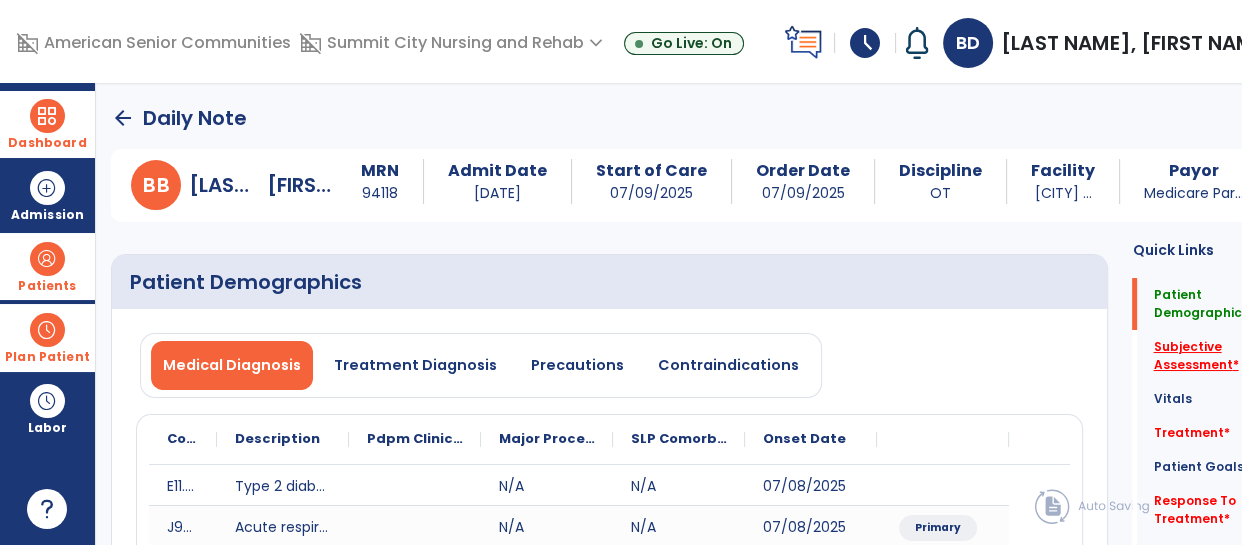 click on "Subjective Assessment   *" 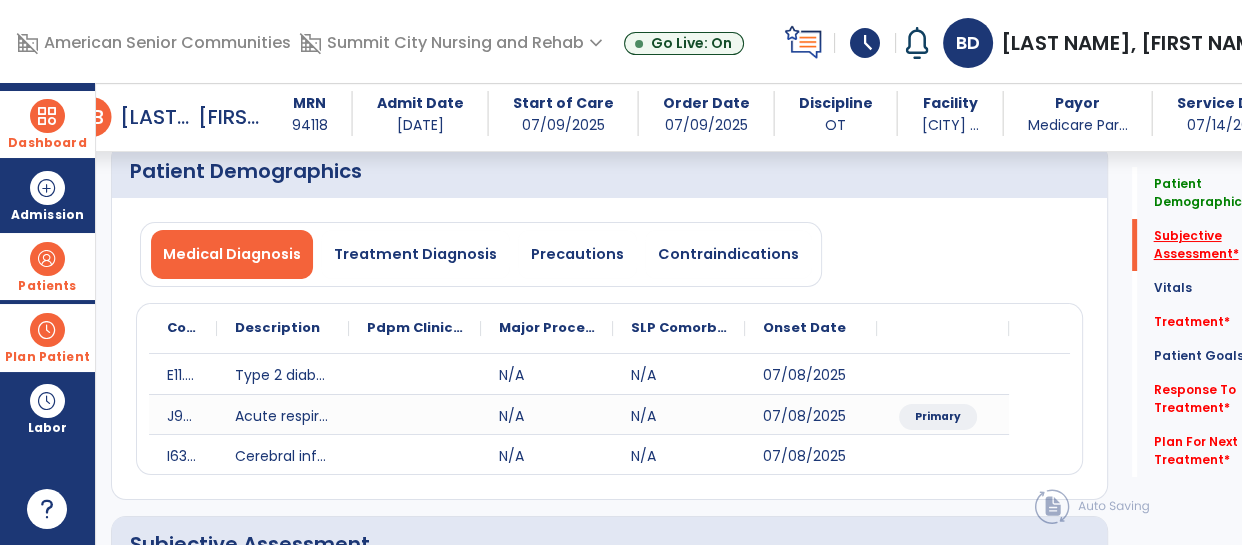 scroll, scrollTop: 453, scrollLeft: 0, axis: vertical 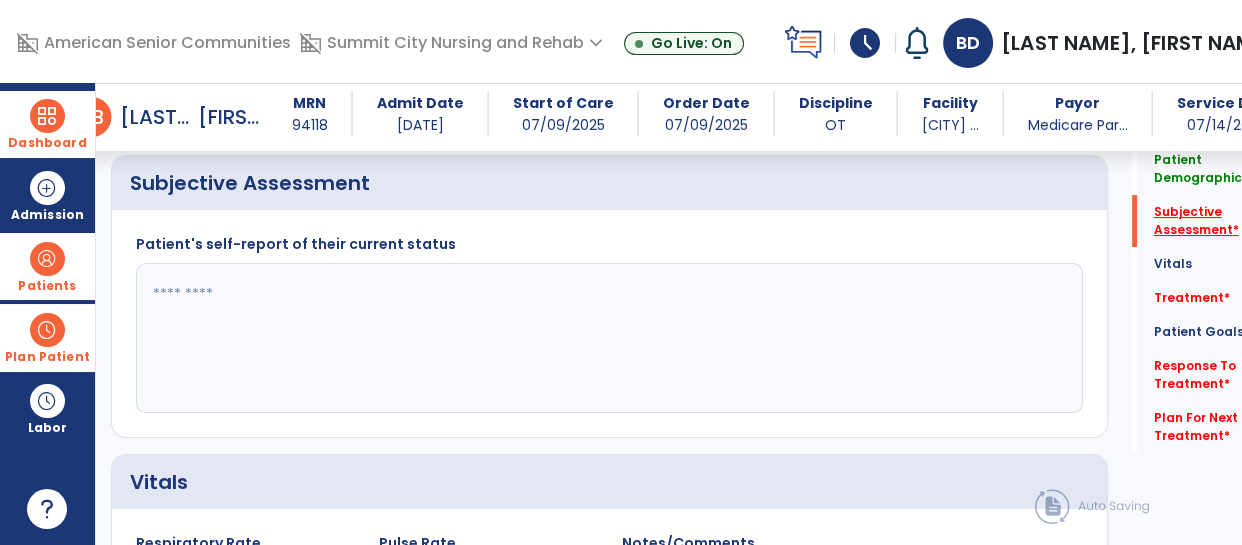 click on "Response To Treatment   *" 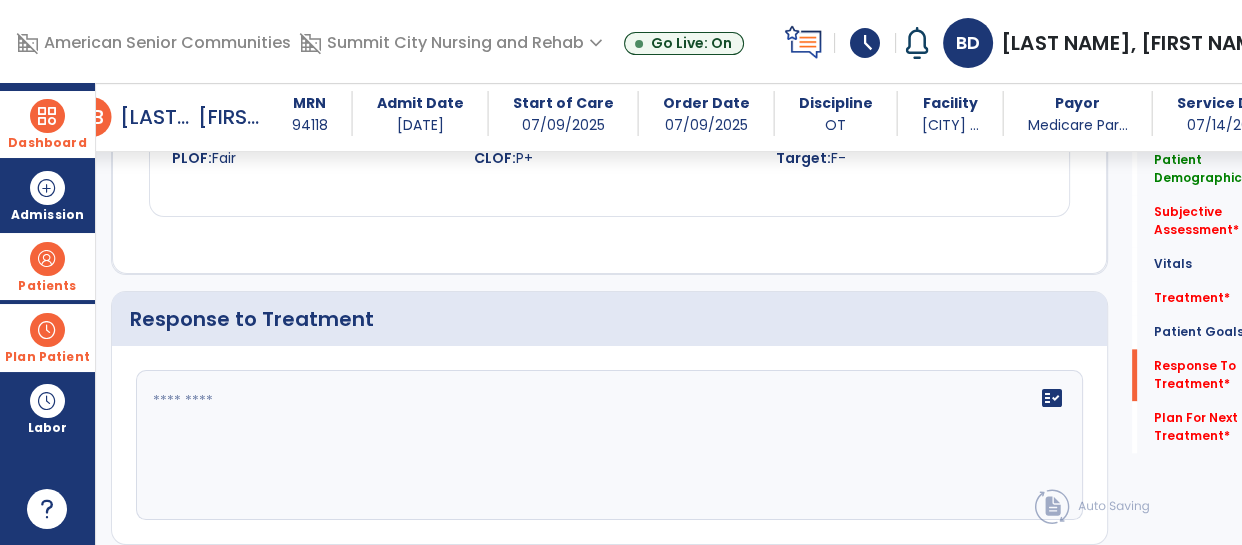scroll, scrollTop: 2249, scrollLeft: 0, axis: vertical 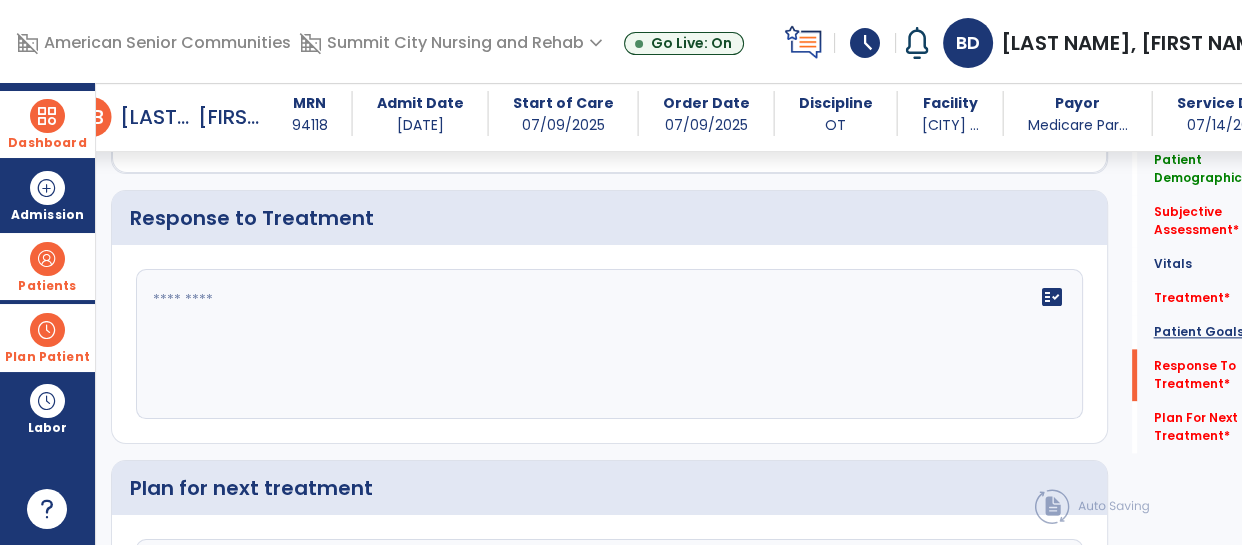 click on "Patient Goals" 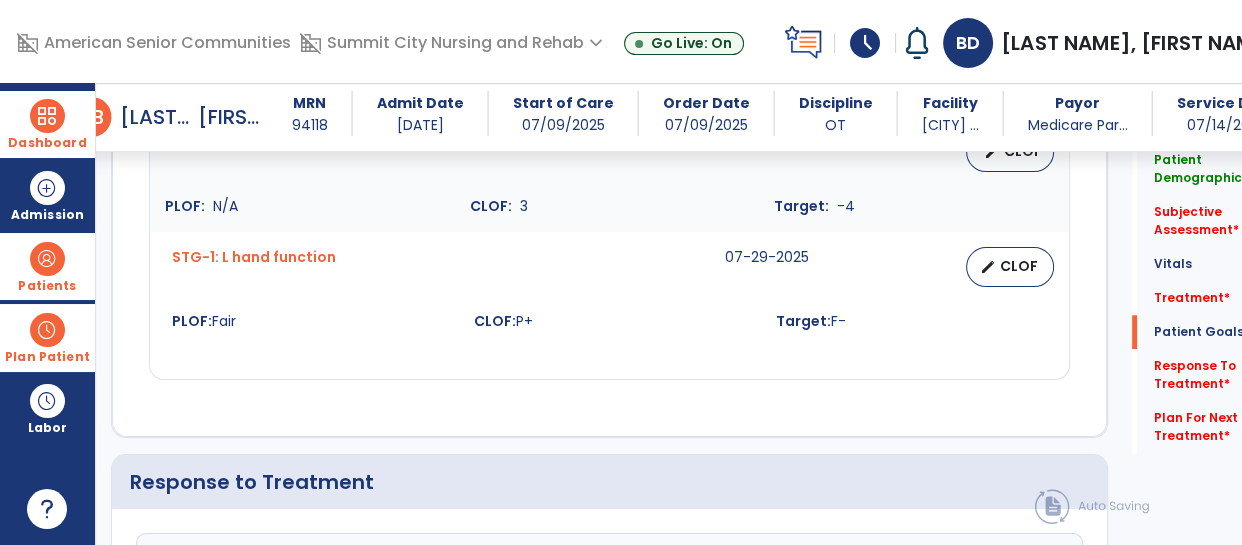 scroll, scrollTop: 1696, scrollLeft: 0, axis: vertical 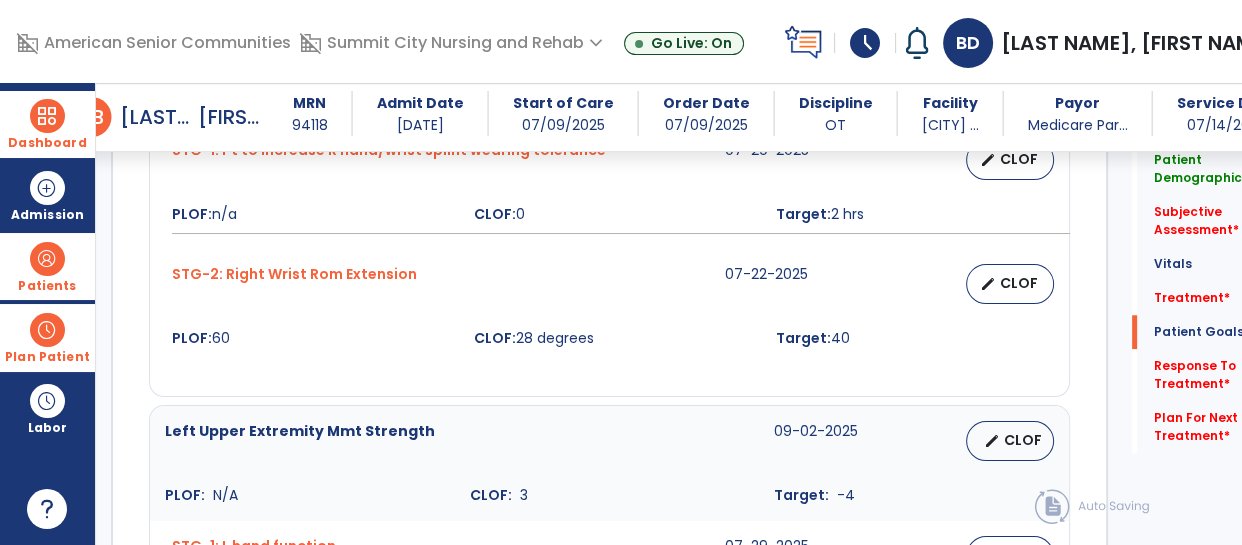 click on "Patient Goals   Patient Goals" 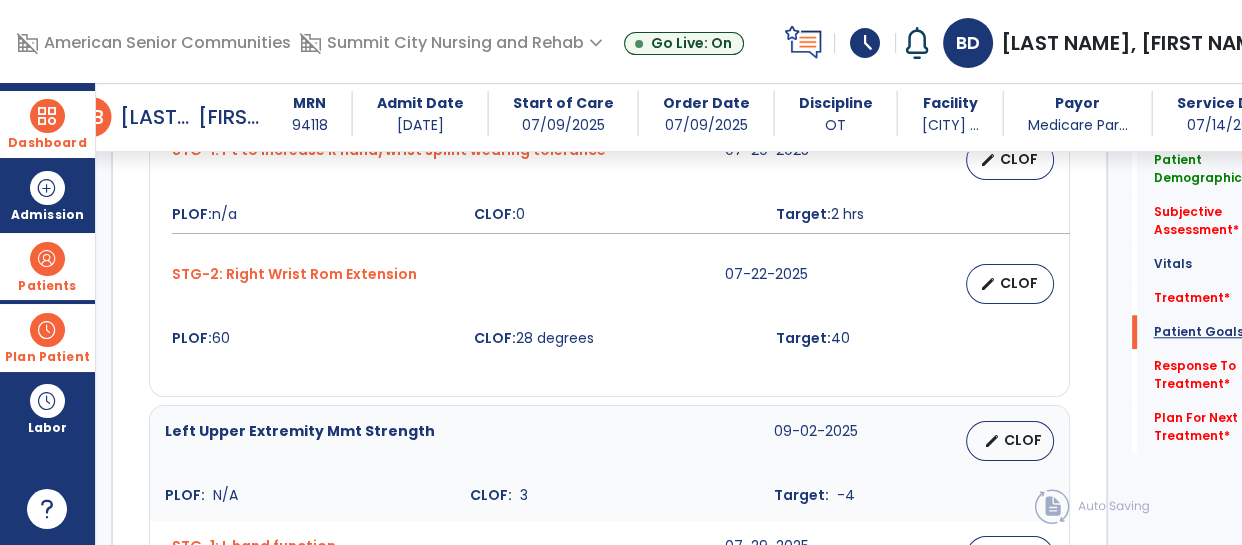 click on "Patient Goals" 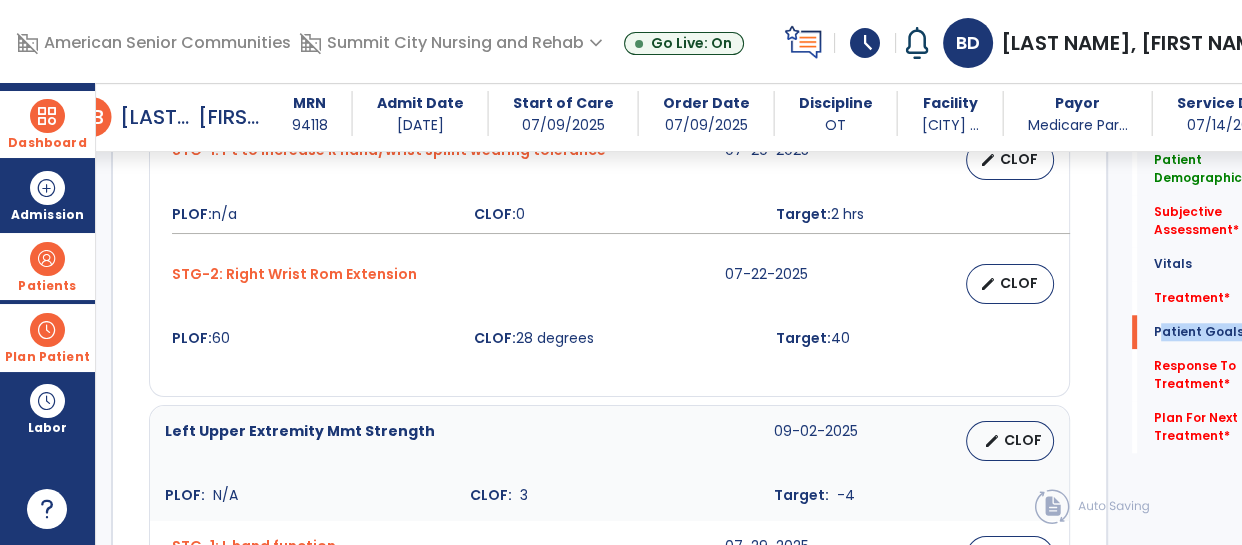 click on "edit   CLOF" at bounding box center (965, 284) 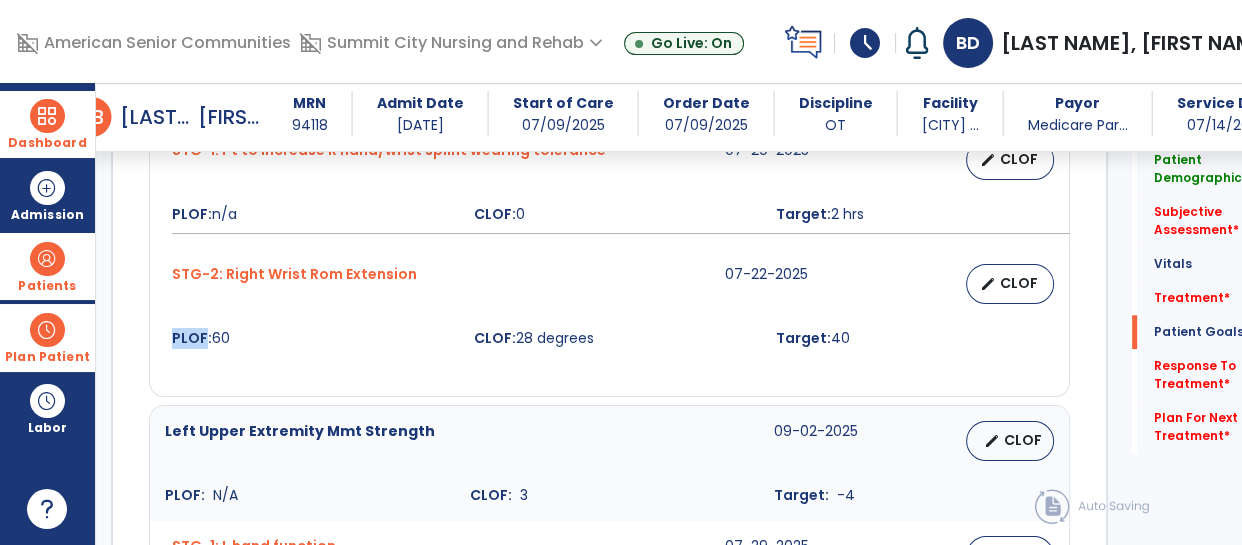 click on "edit   CLOF" at bounding box center [965, 284] 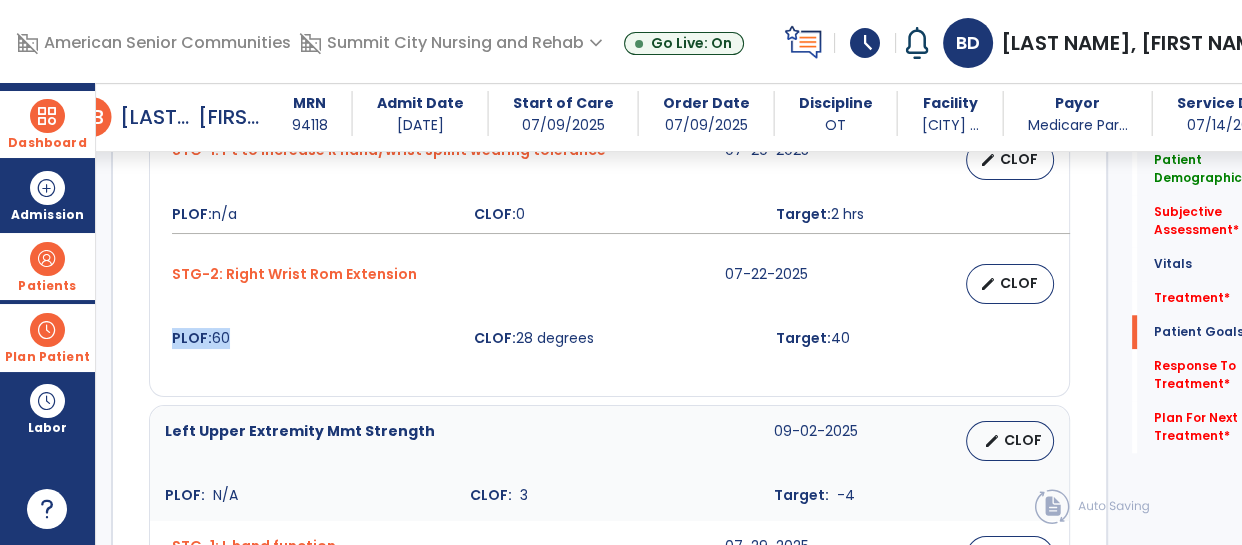 drag, startPoint x: 1006, startPoint y: 263, endPoint x: 1018, endPoint y: 259, distance: 12.649111 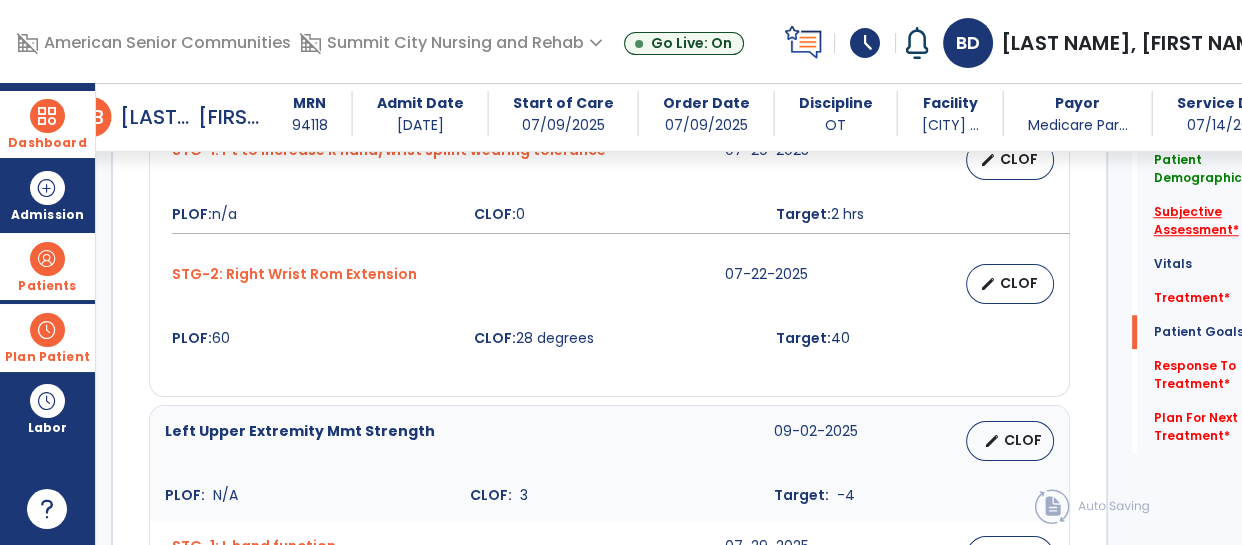 click on "Subjective Assessment   *" 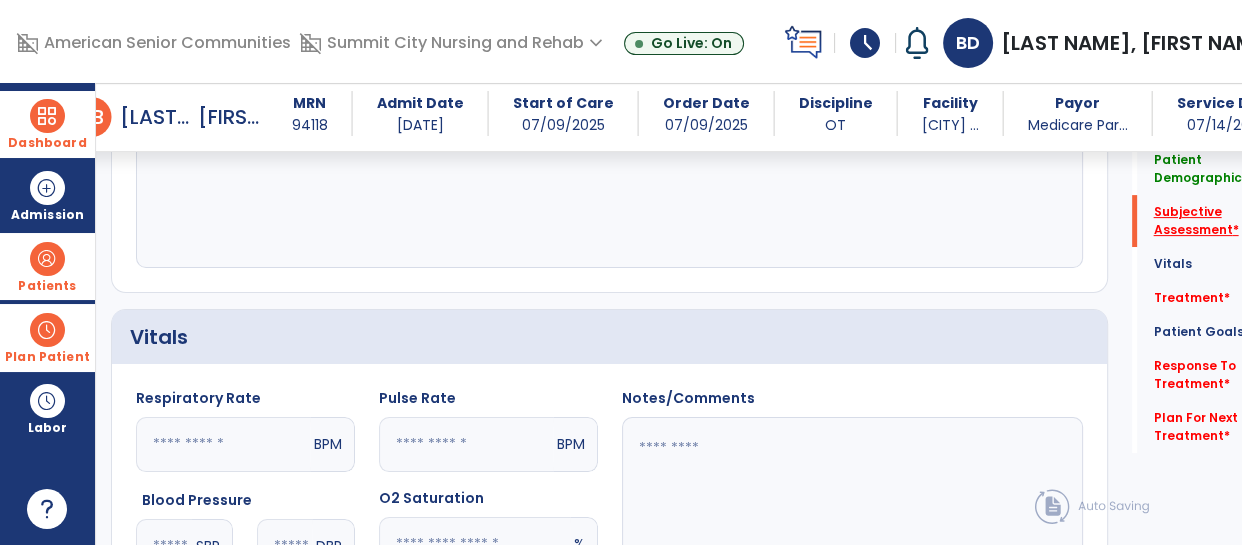 scroll, scrollTop: 434, scrollLeft: 0, axis: vertical 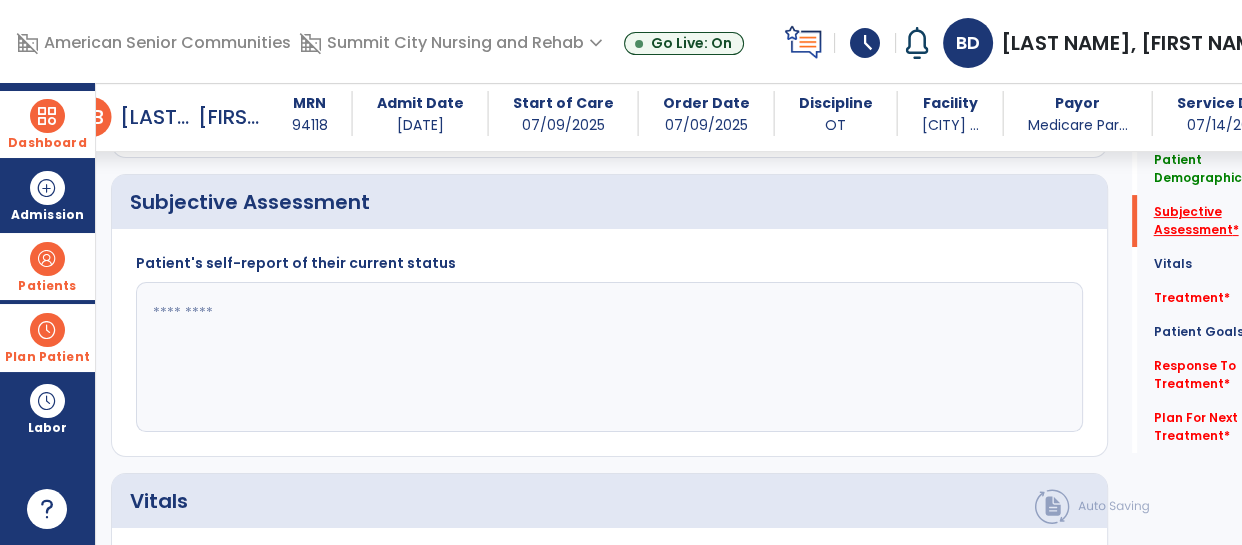 click on "Subjective Assessment   *" 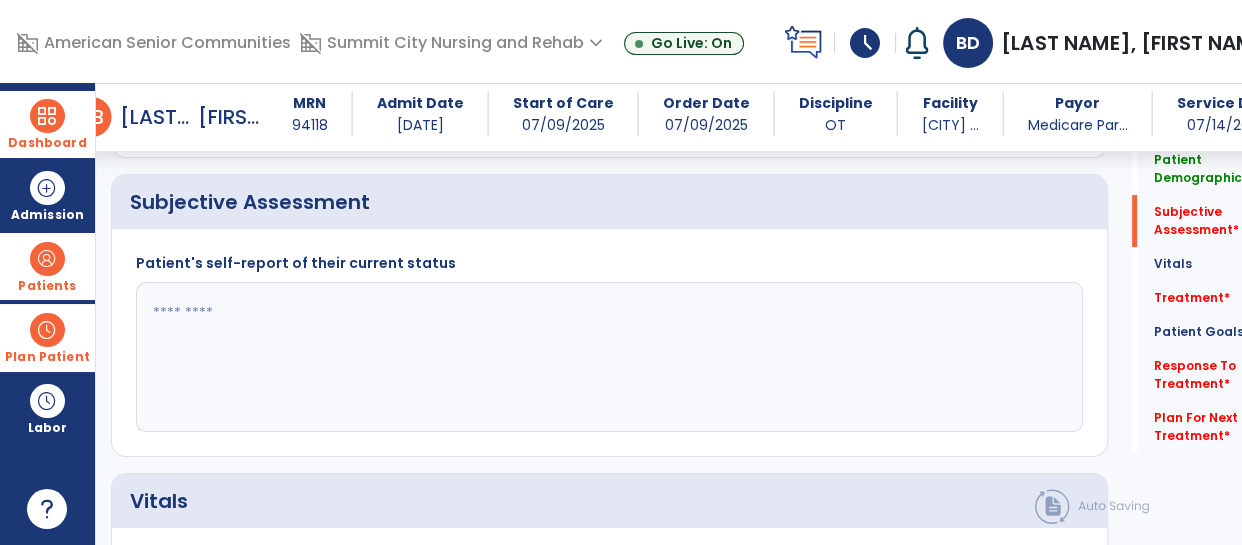 click 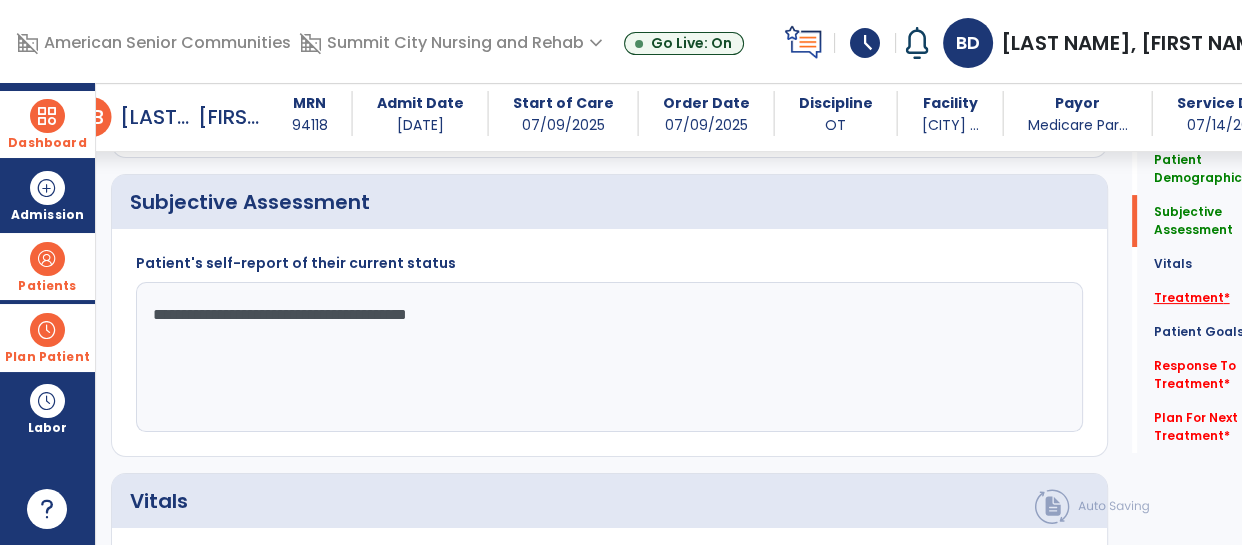 type on "**********" 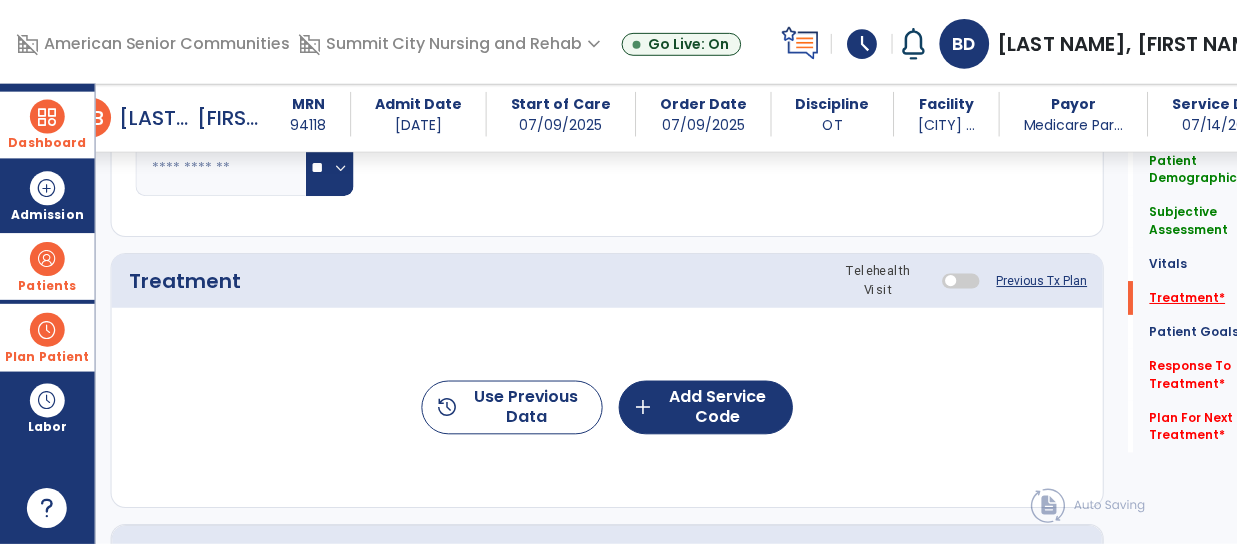 scroll, scrollTop: 1141, scrollLeft: 0, axis: vertical 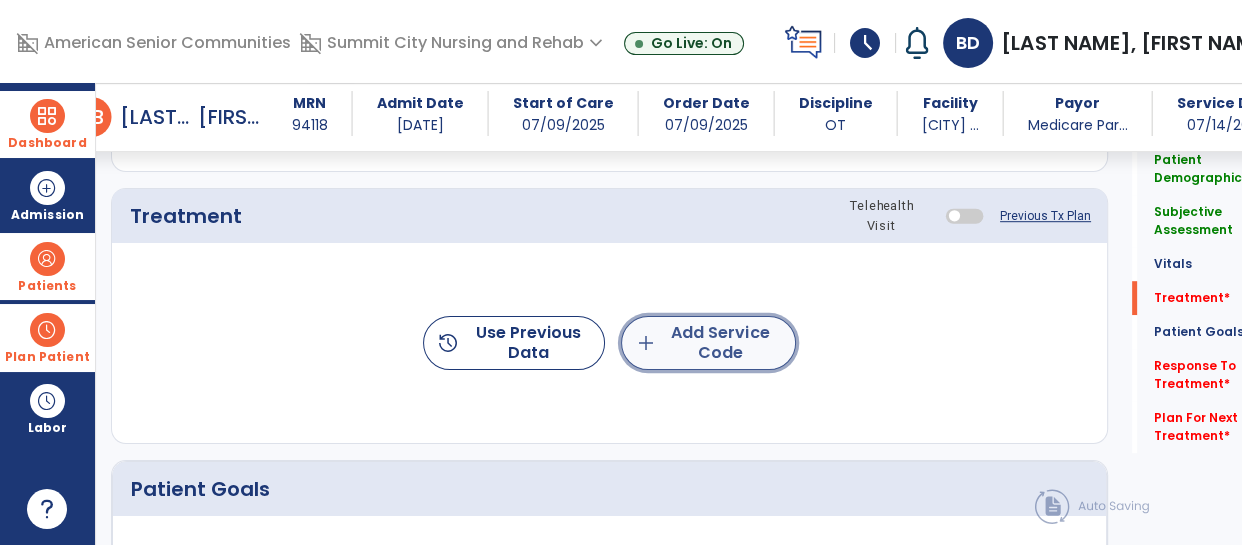 click on "add  Add Service Code" 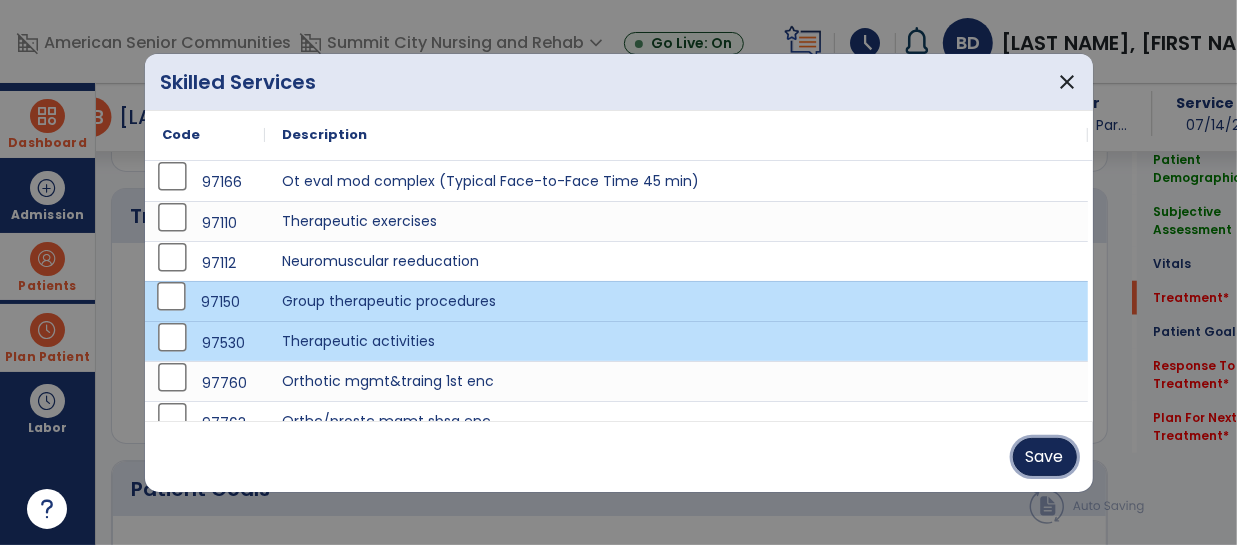 click on "Save" at bounding box center (1045, 457) 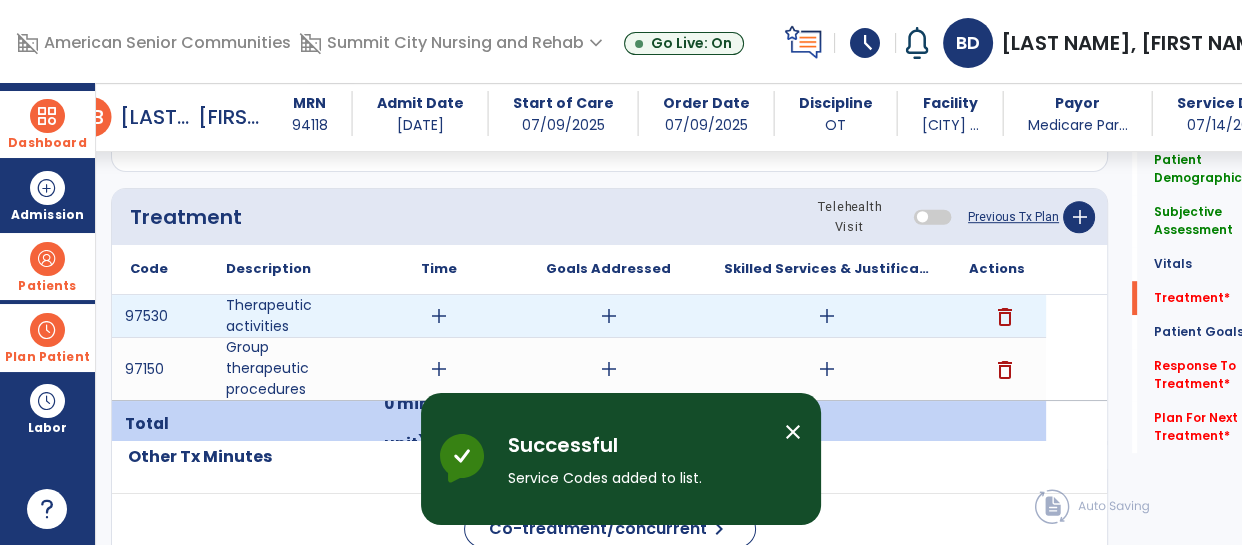 click on "add" at bounding box center (439, 316) 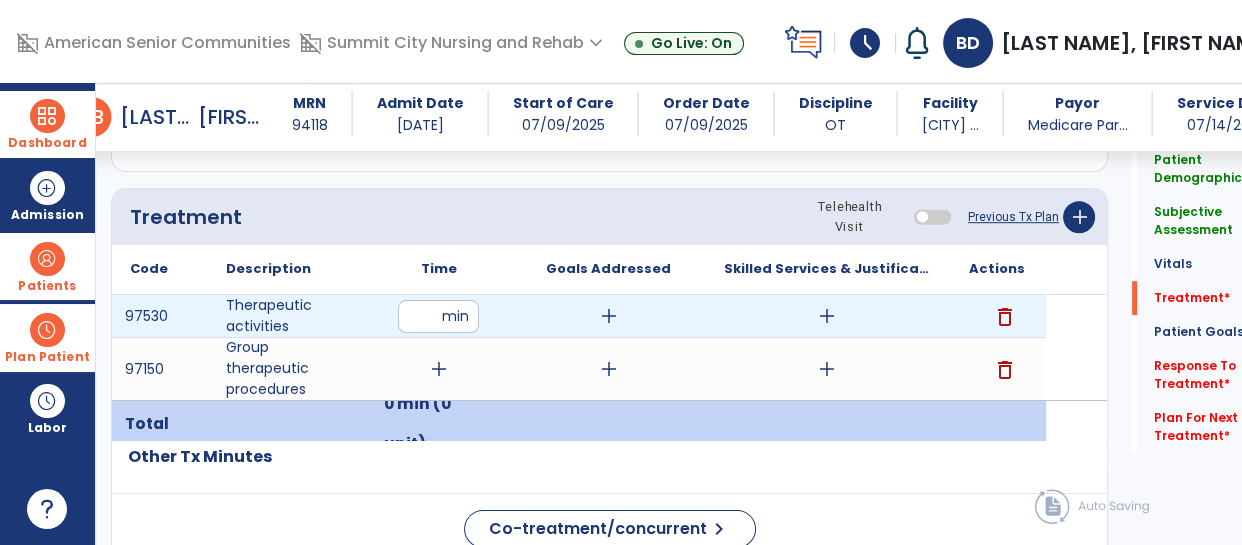 type on "*" 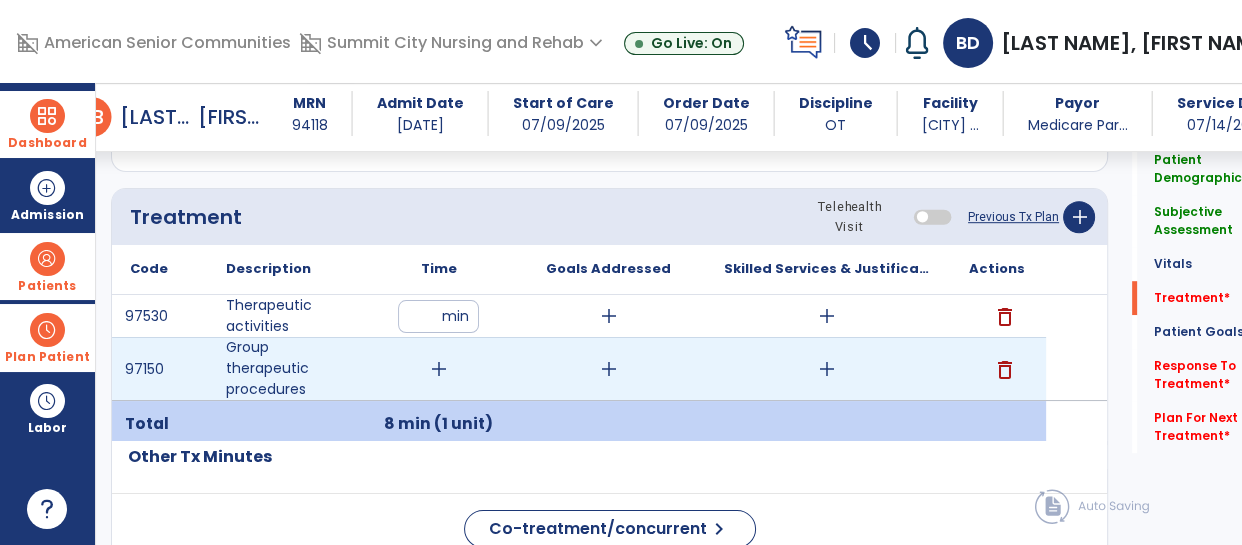 click on "add" at bounding box center (439, 369) 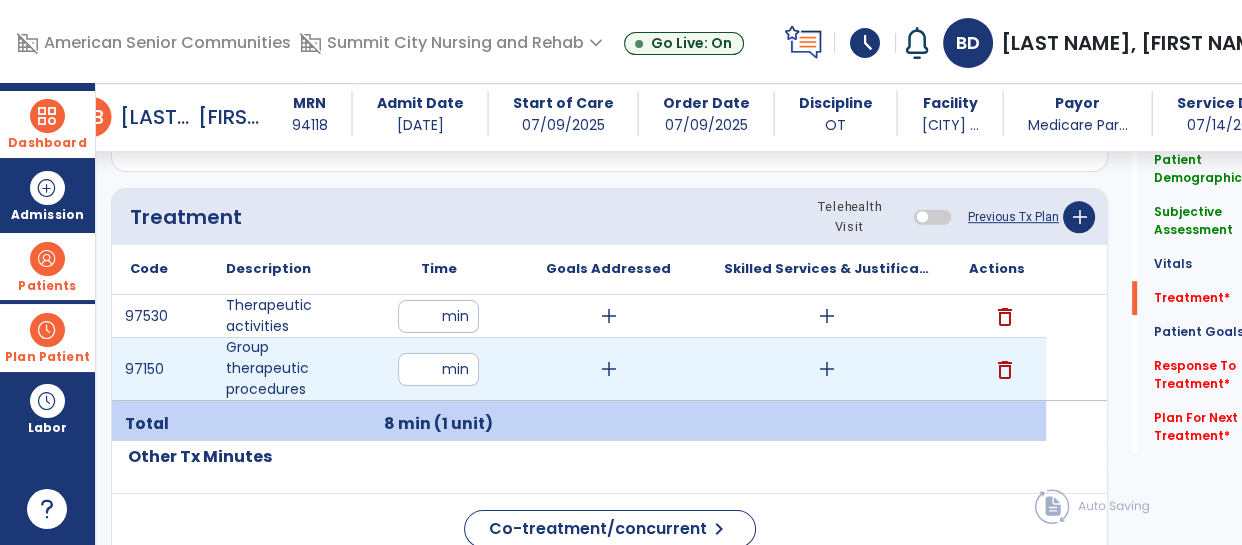 type on "**" 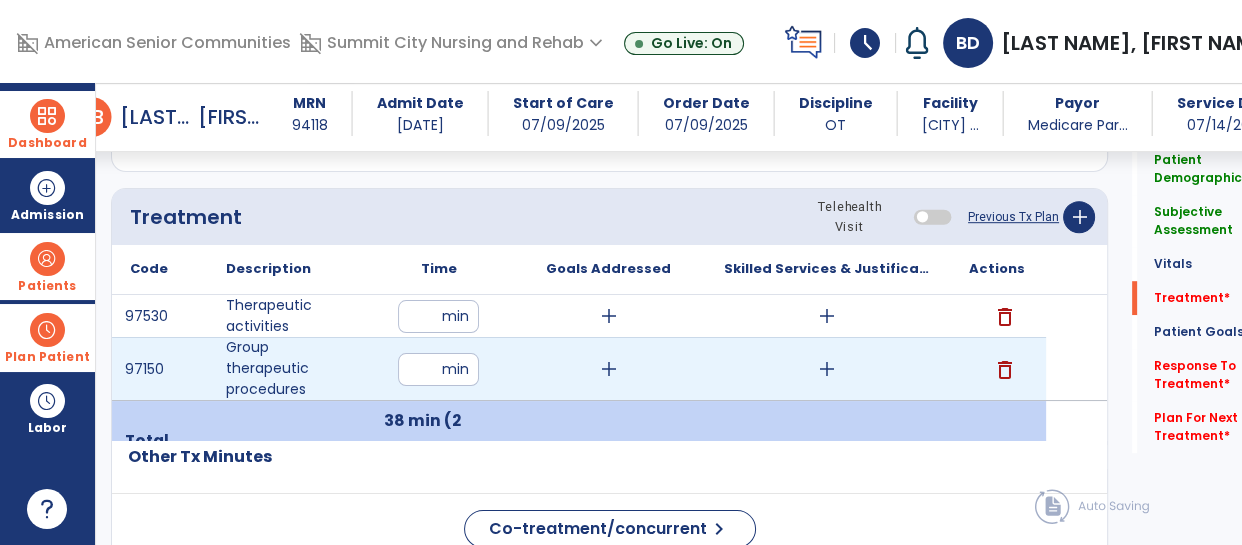 click on "add" at bounding box center (827, 369) 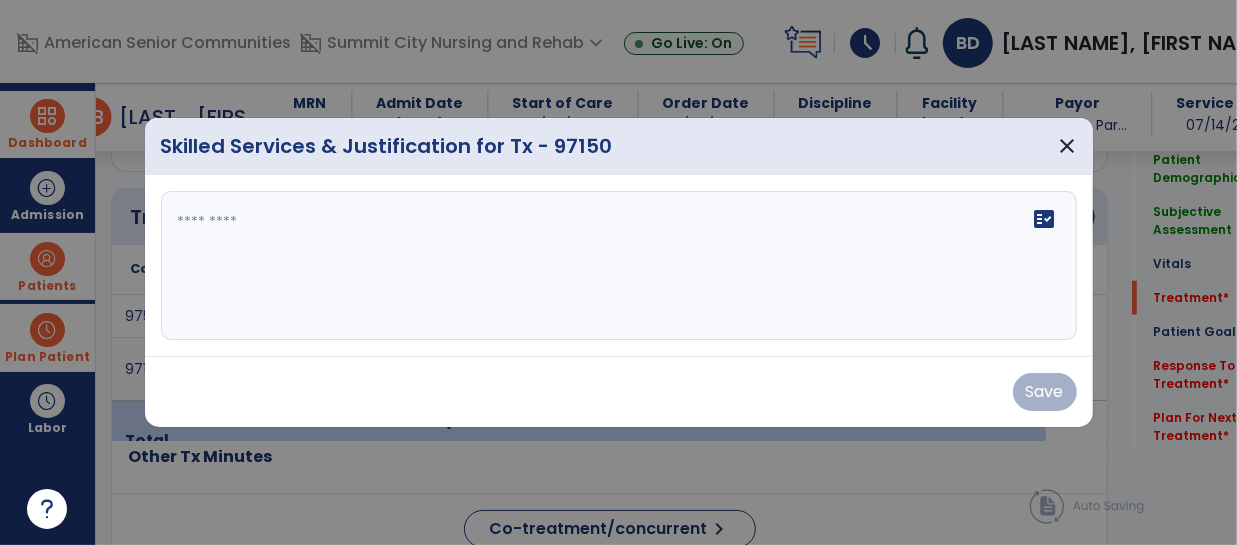 click on "fact_check" at bounding box center (619, 266) 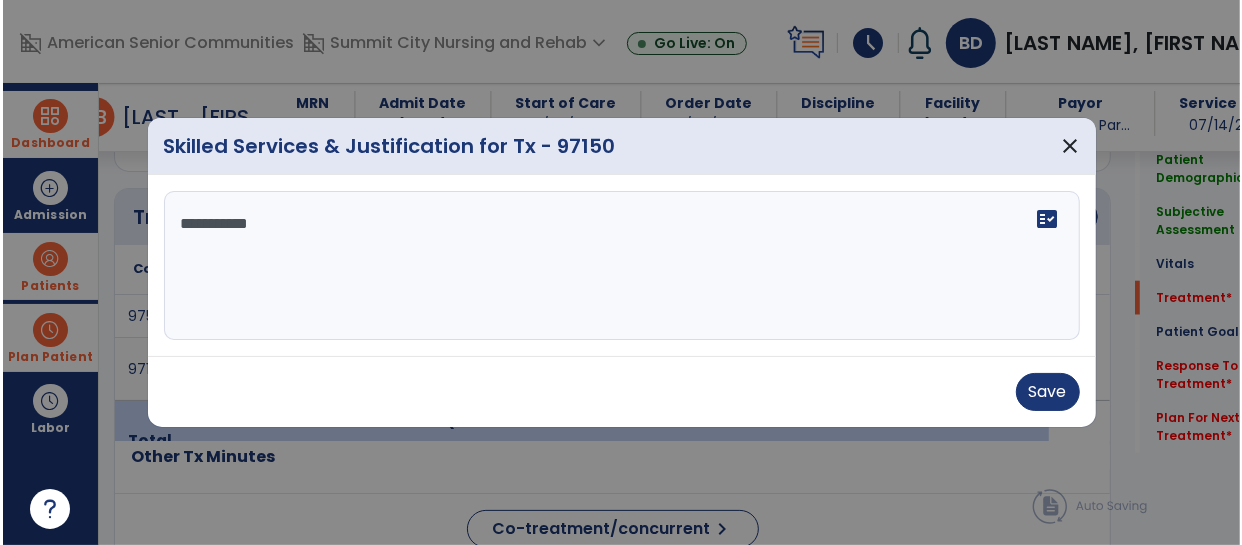 scroll, scrollTop: 0, scrollLeft: 0, axis: both 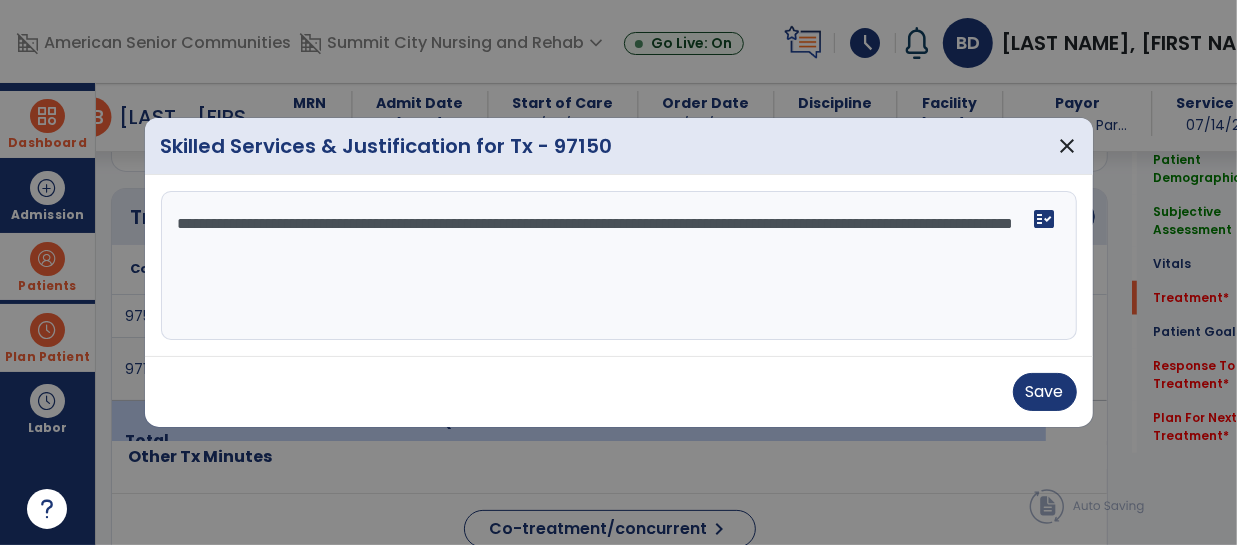 click on "**********" at bounding box center (619, 266) 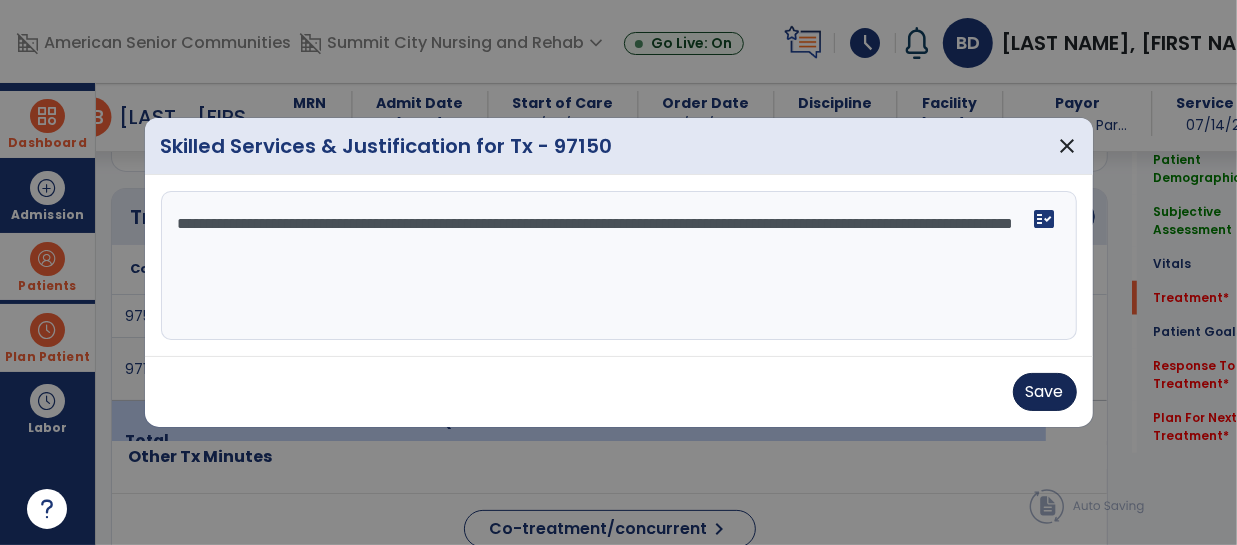 type on "**********" 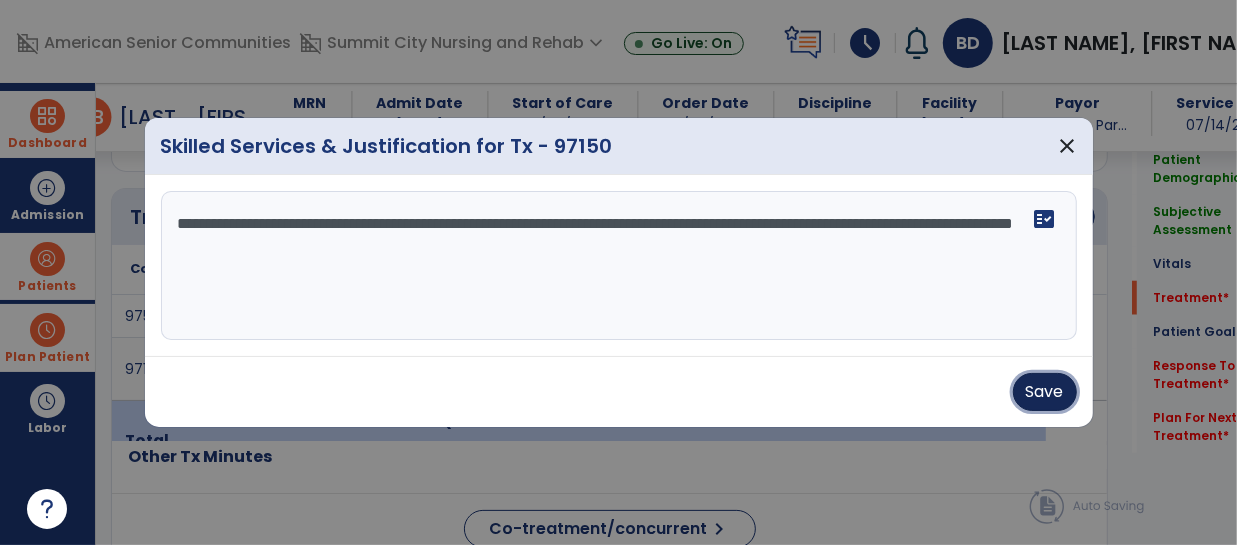click on "Save" at bounding box center (1045, 392) 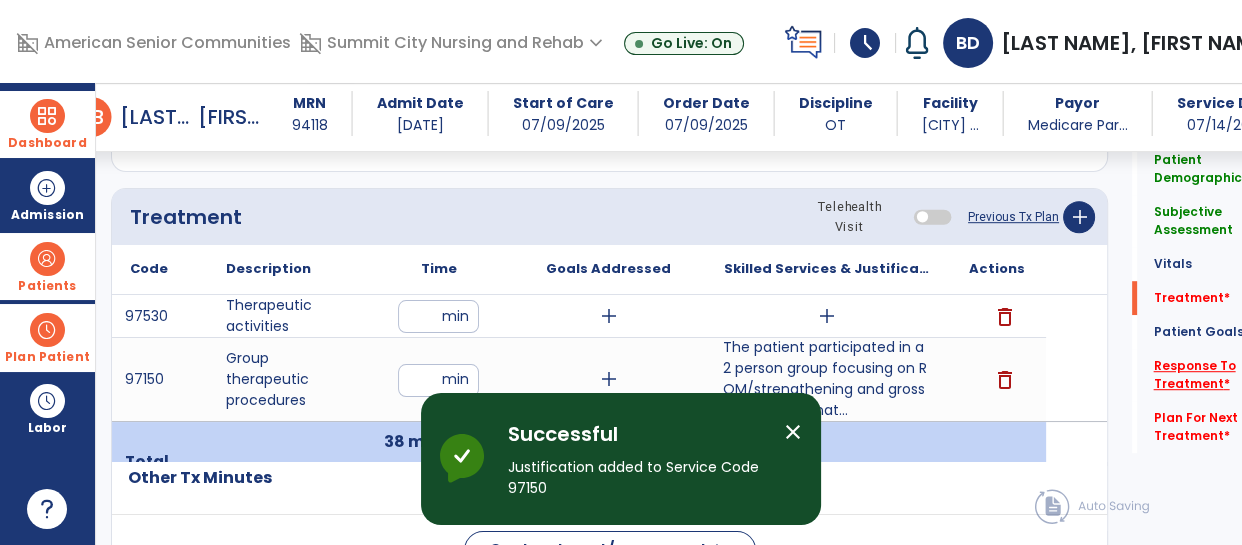 click on "Response To Treatment   *" 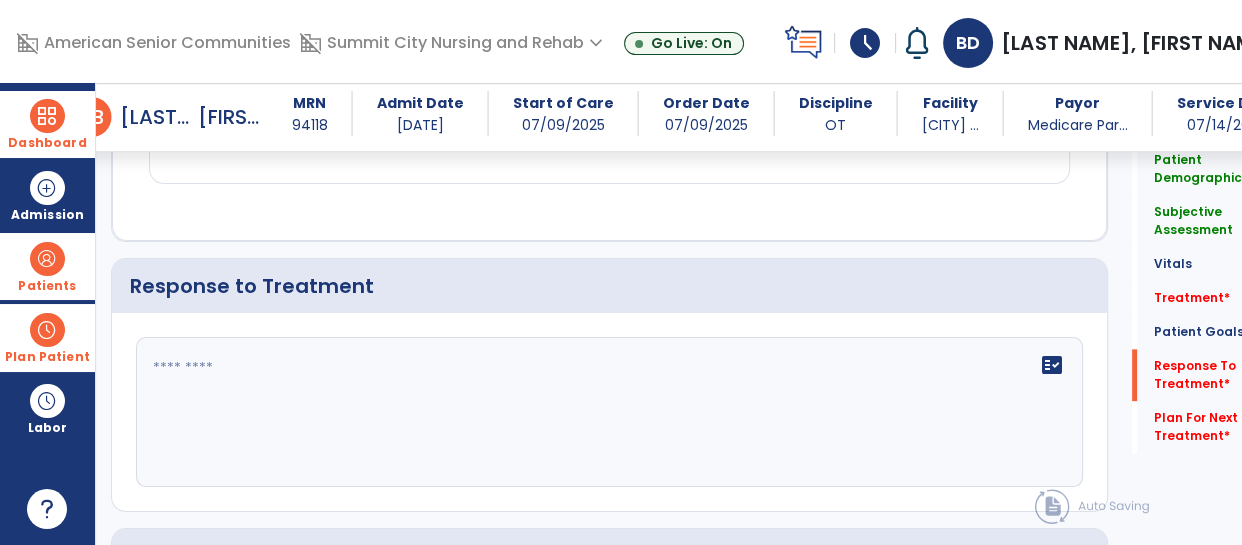 scroll, scrollTop: 2390, scrollLeft: 0, axis: vertical 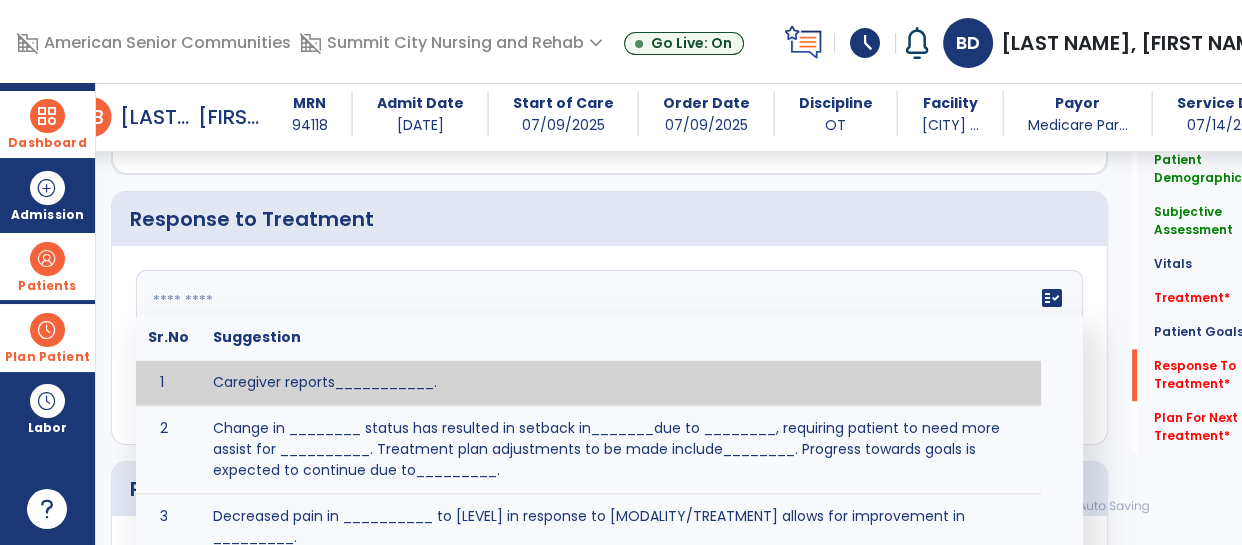 click on "fact_check  Sr.No Suggestion 1 Caregiver reports___________. 2 Change in ________ status has resulted in setback in_______due to ________, requiring patient to need more assist for __________.   Treatment plan adjustments to be made include________.  Progress towards goals is expected to continue due to_________. 3 Decreased pain in __________ to [LEVEL] in response to [MODALITY/TREATMENT] allows for improvement in _________. 4 Functional gains in _______ have impacted the patient's ability to perform_________ with a reduction in assist levels to_________. 5 Functional progress this week has been significant due to__________. 6 Gains in ________ have improved the patient's ability to perform ______with decreased levels of assist to___________. 7 Improvement in ________allows patient to tolerate higher levels of challenges in_________. 8 Pain in [AREA] has decreased to [LEVEL] in response to [TREATMENT/MODALITY], allowing fore ease in completing__________. 9 10 11 12 13 14 15 16 17 18 19 20 21" 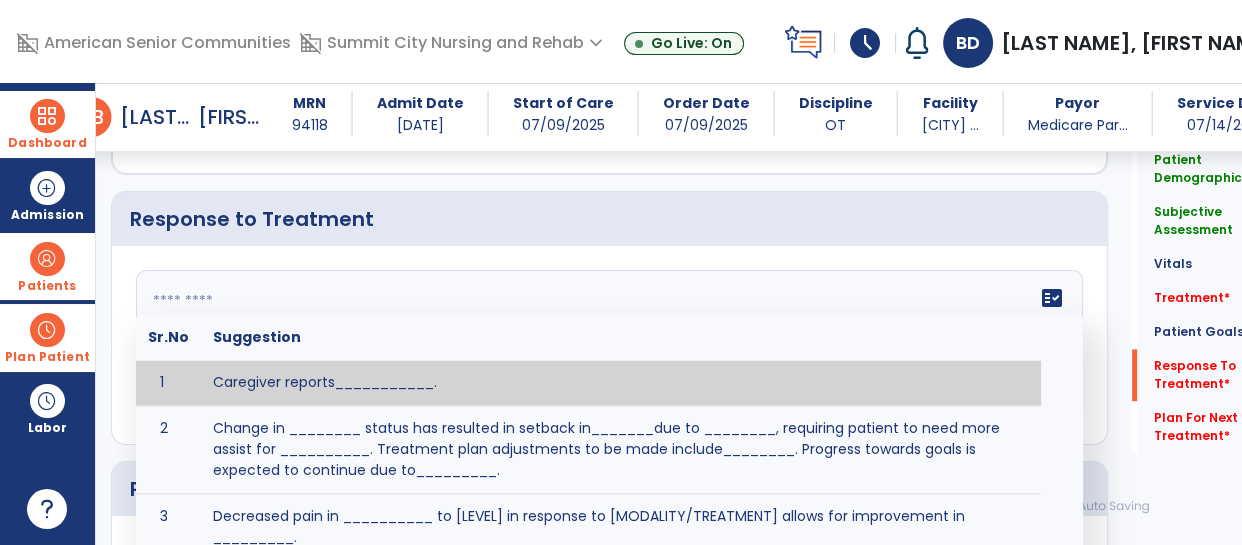 type on "*" 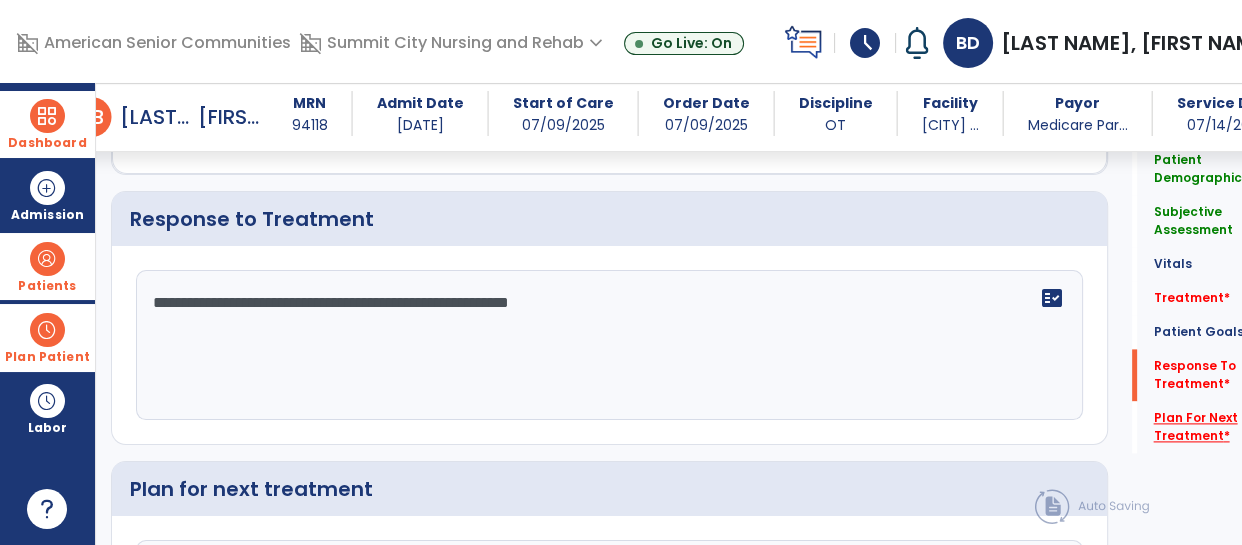 type on "**********" 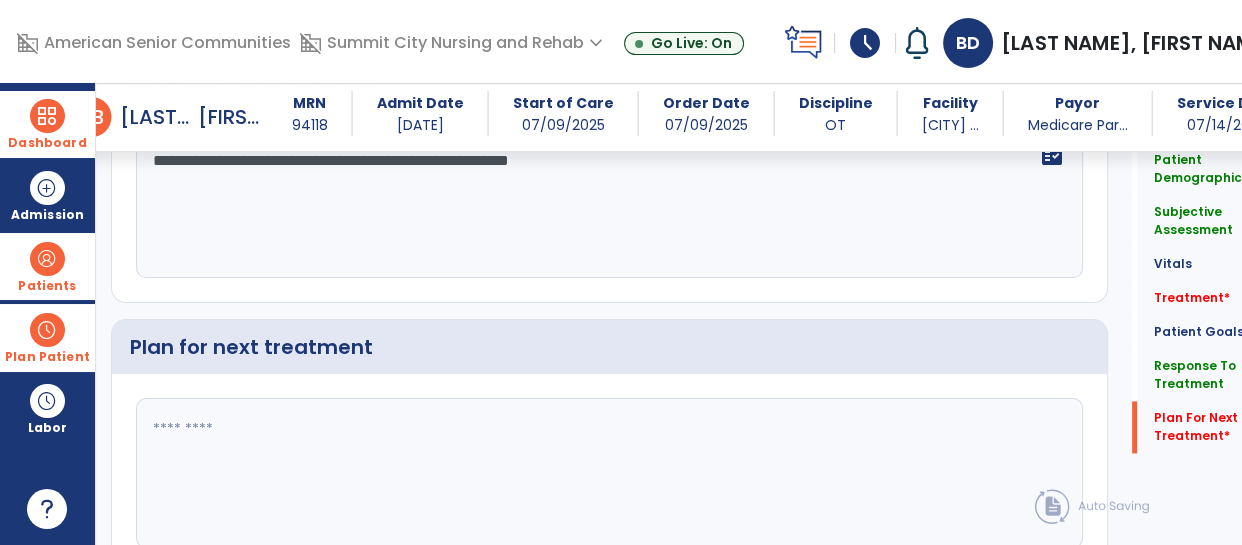 scroll, scrollTop: 2576, scrollLeft: 0, axis: vertical 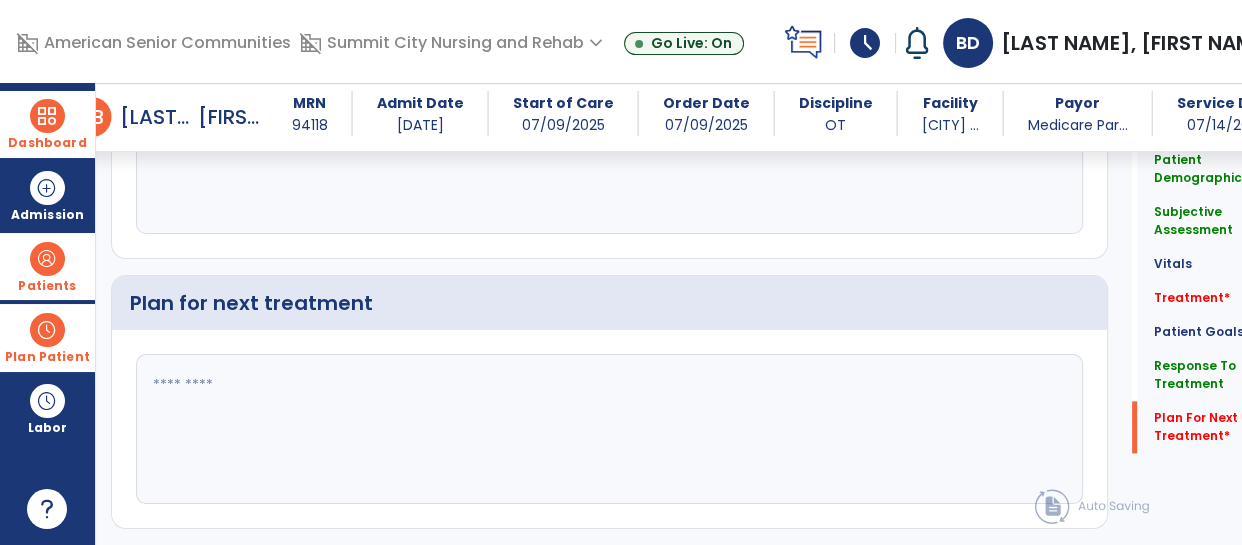 click 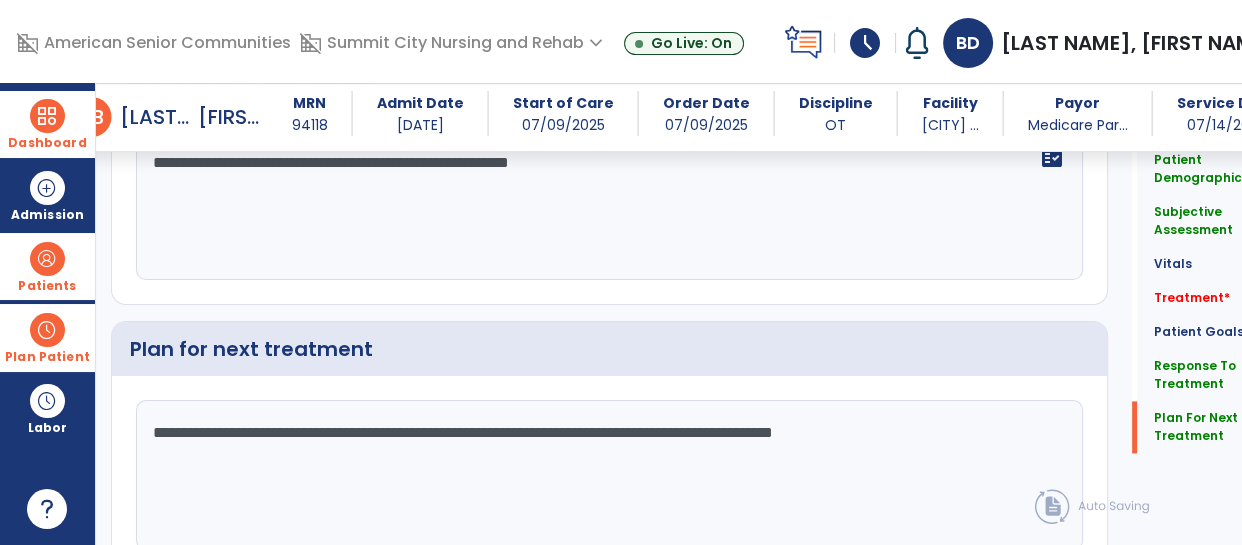 scroll, scrollTop: 2576, scrollLeft: 0, axis: vertical 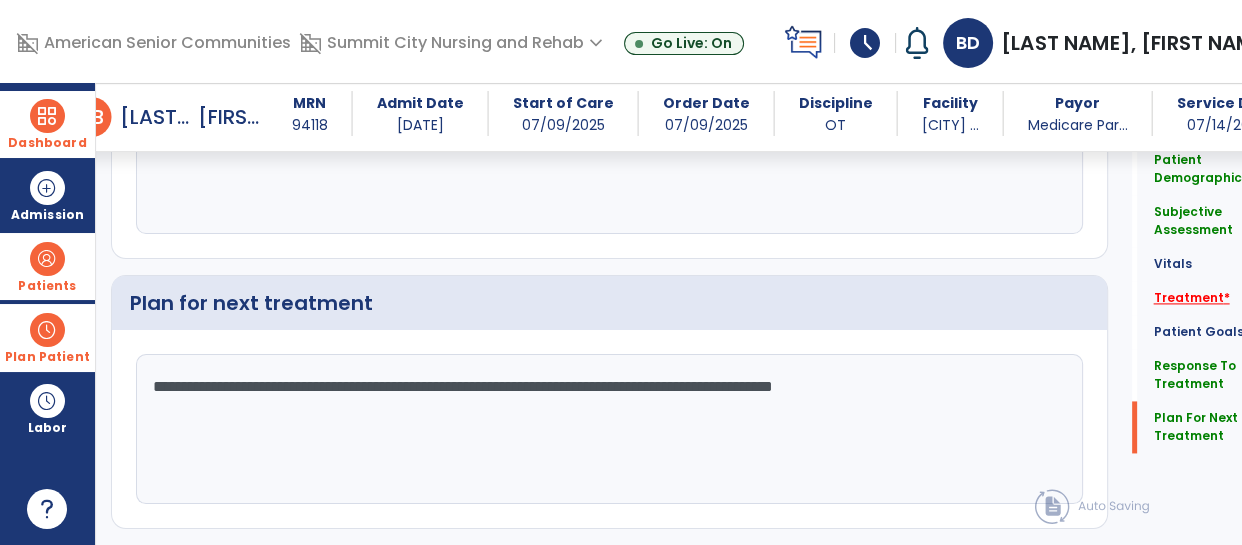 type on "**********" 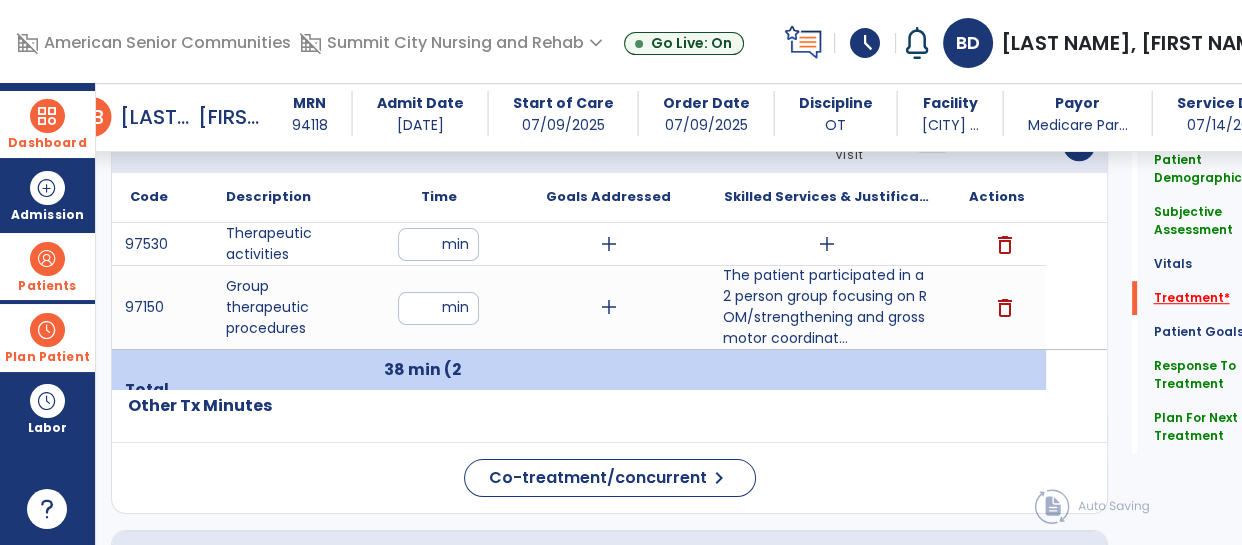 scroll, scrollTop: 1212, scrollLeft: 0, axis: vertical 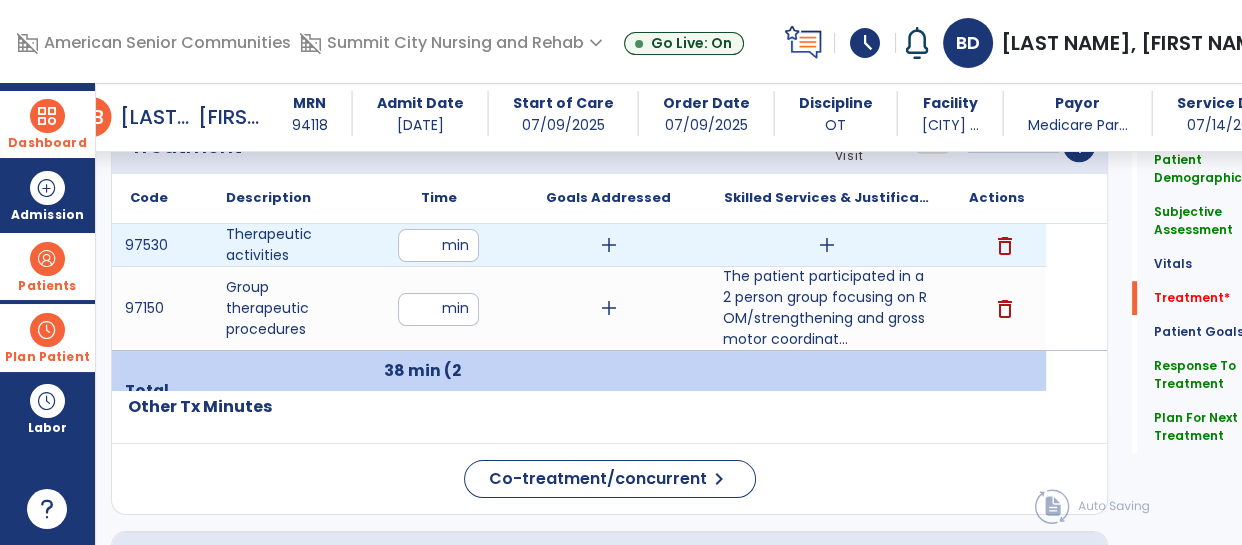 click on "add" at bounding box center [827, 245] 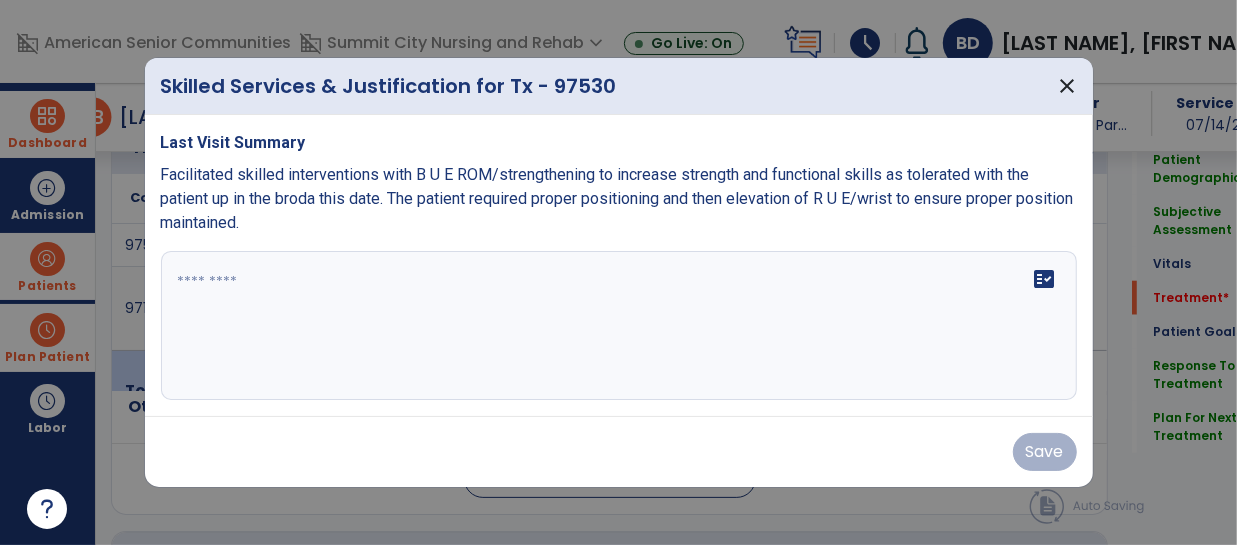 click on "fact_check" at bounding box center [619, 326] 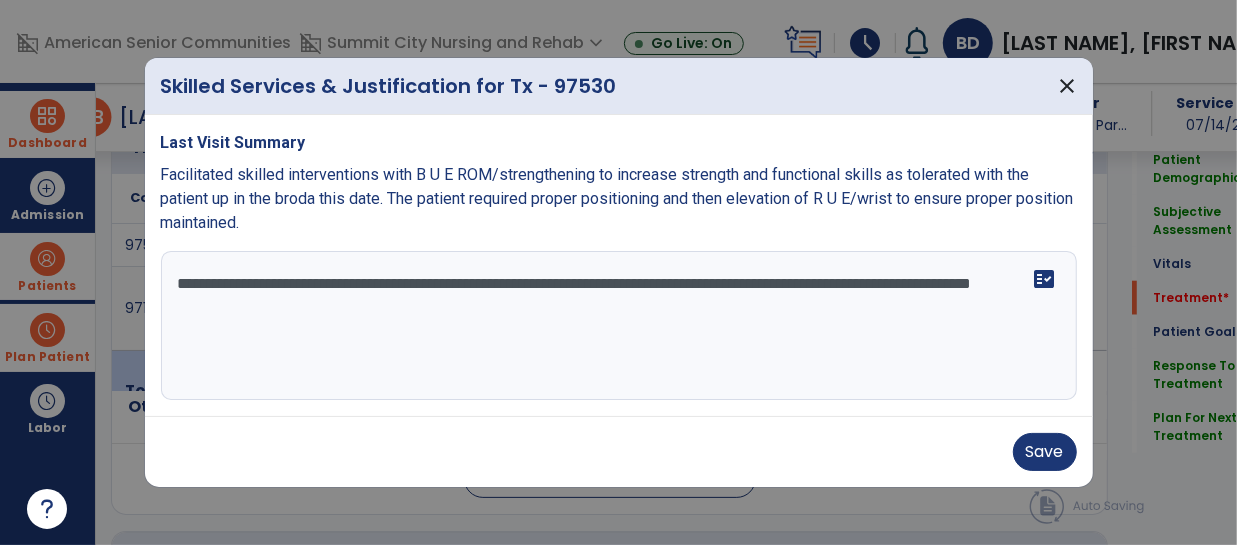 click on "**********" at bounding box center [619, 326] 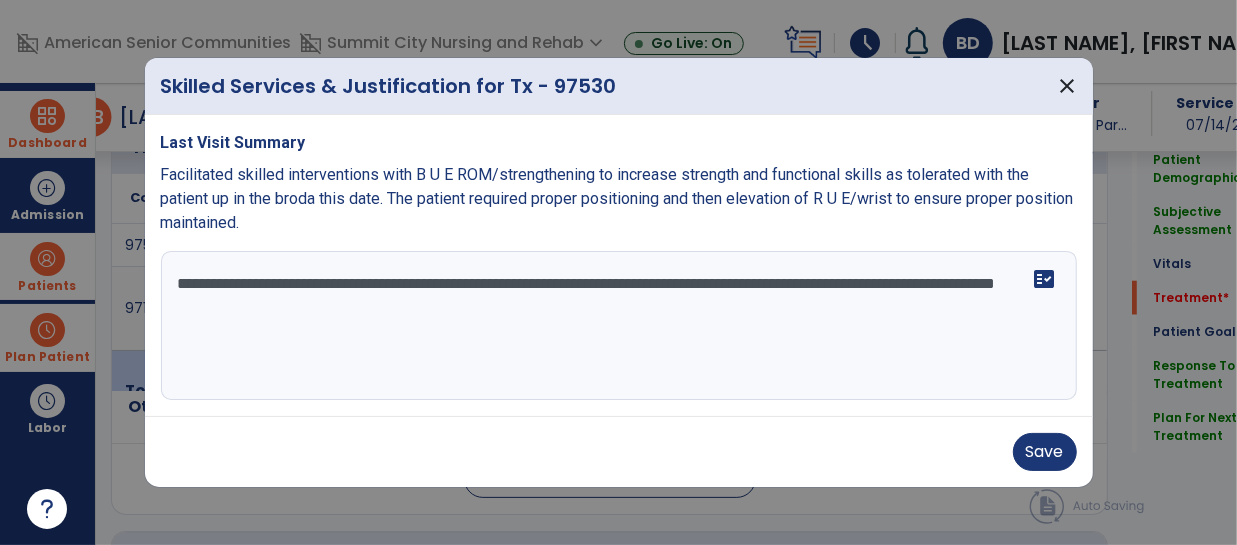 click on "**********" at bounding box center [619, 326] 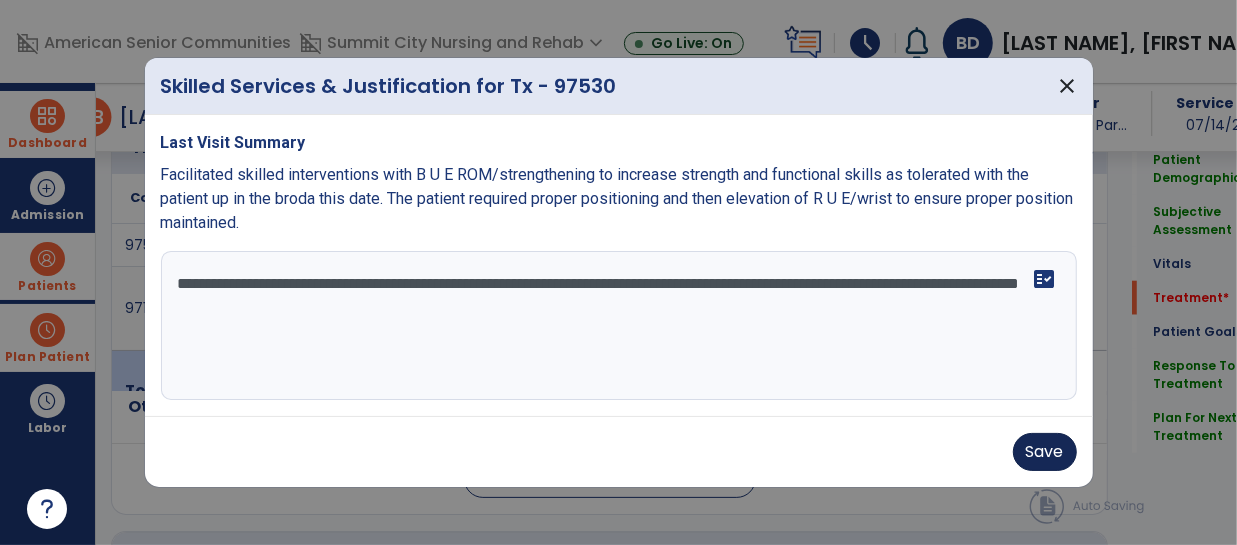 type on "**********" 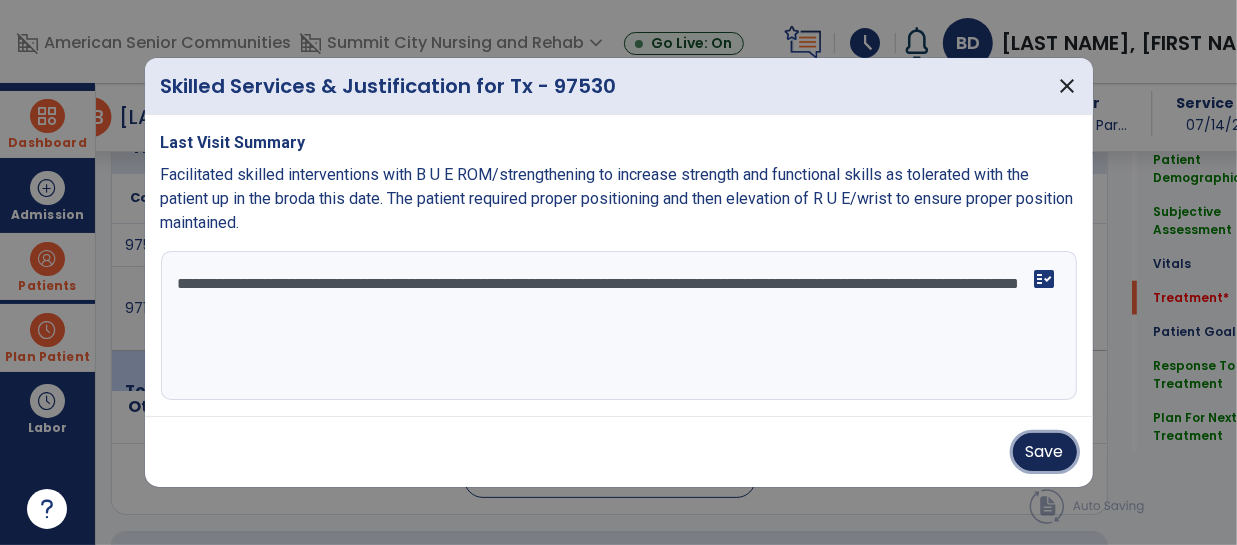 click on "Save" at bounding box center (1045, 452) 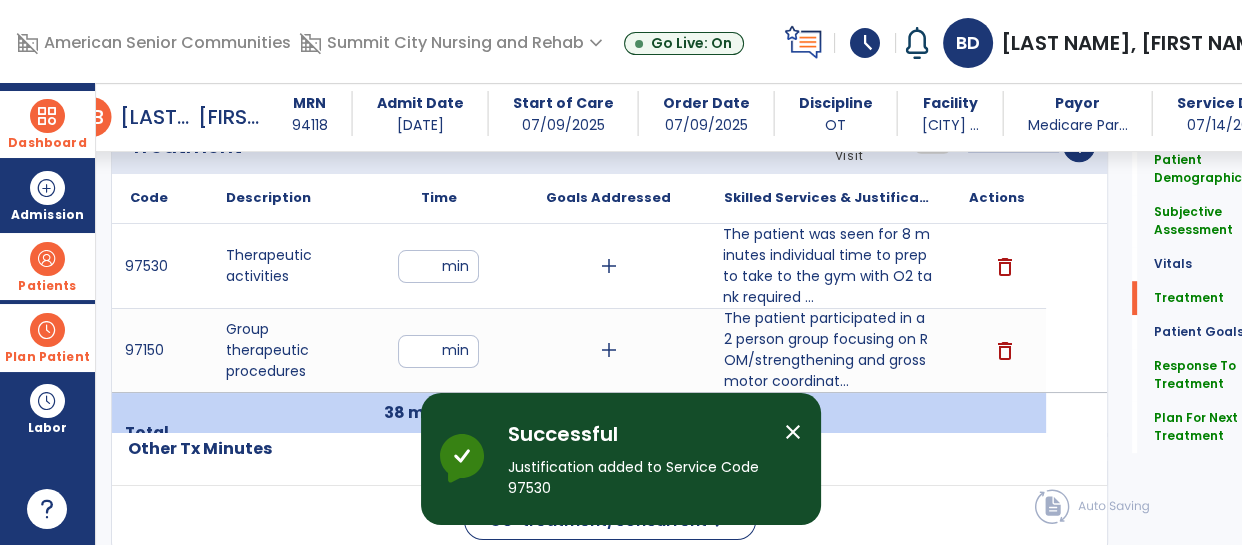 click at bounding box center [47, 116] 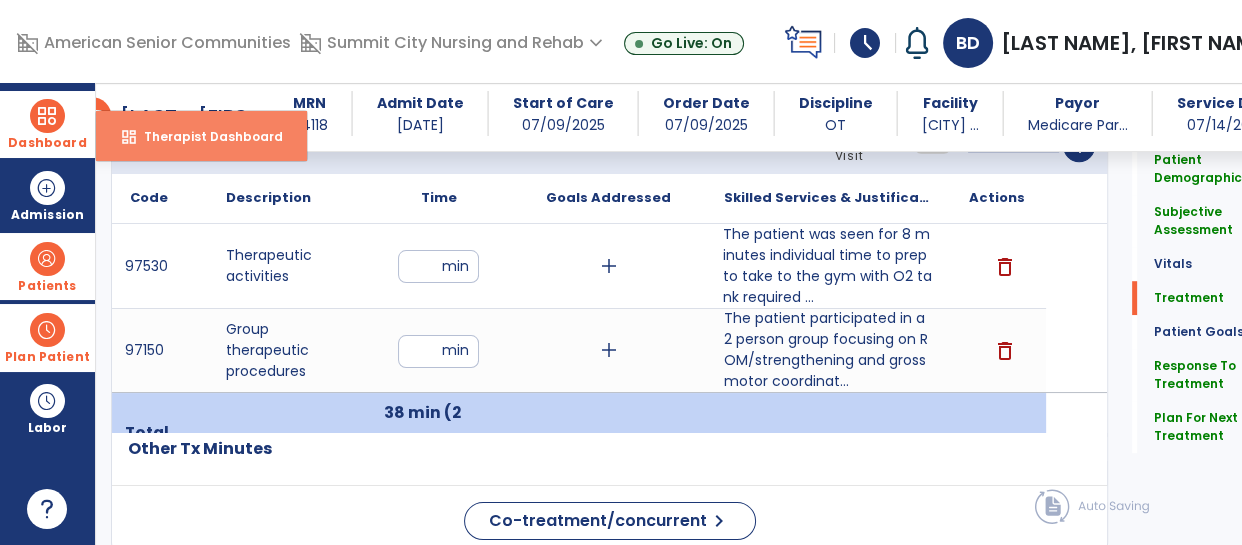 click on "Therapist Dashboard" at bounding box center [205, 136] 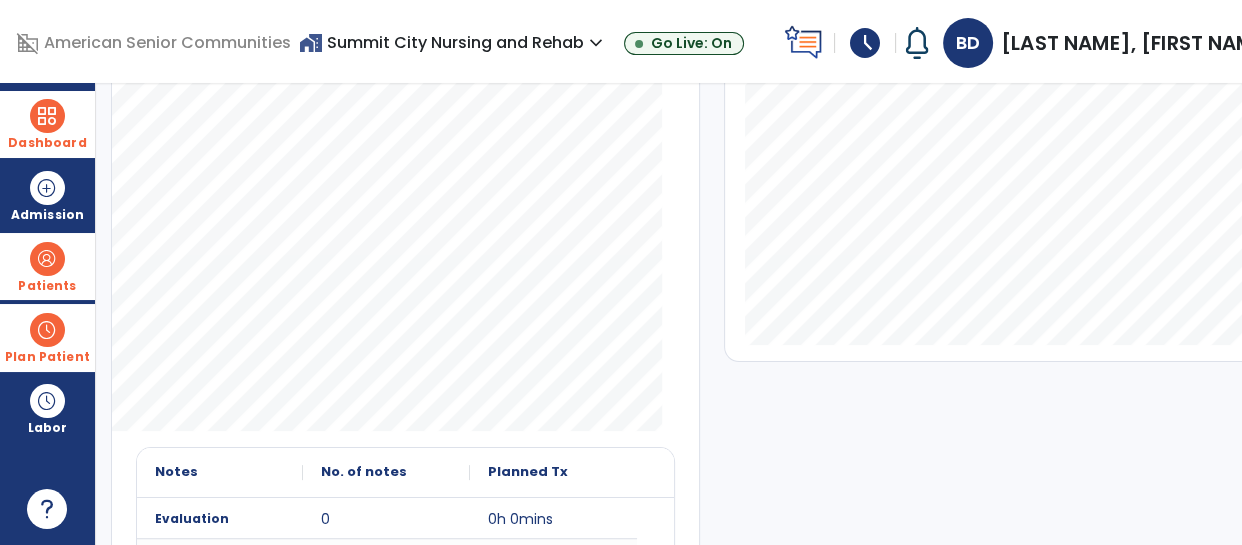 scroll, scrollTop: 0, scrollLeft: 0, axis: both 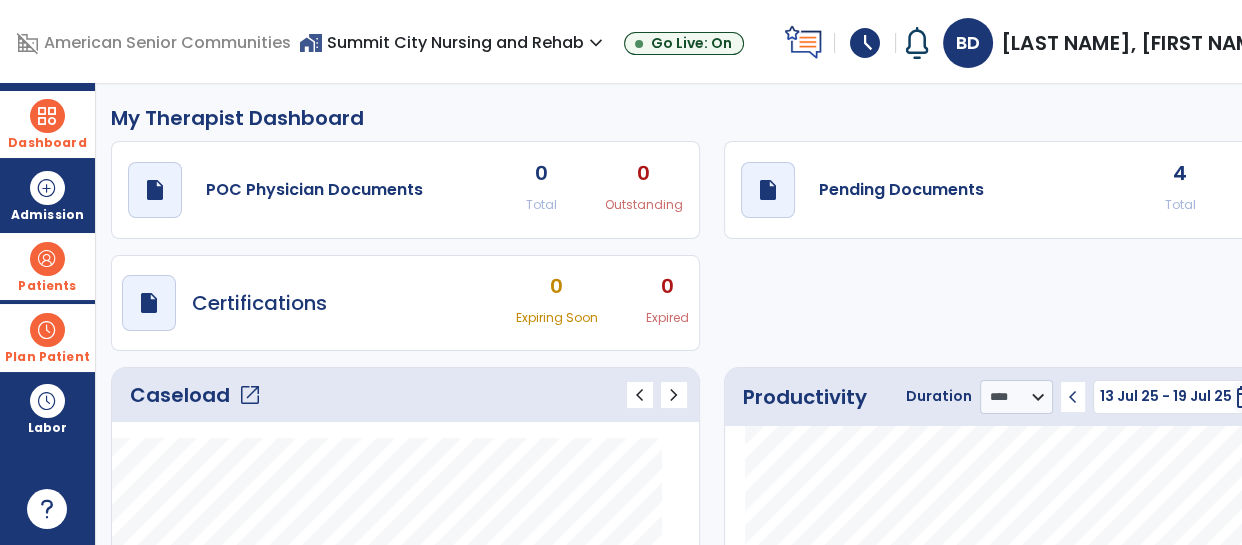 click on "Caseload   open_in_new" 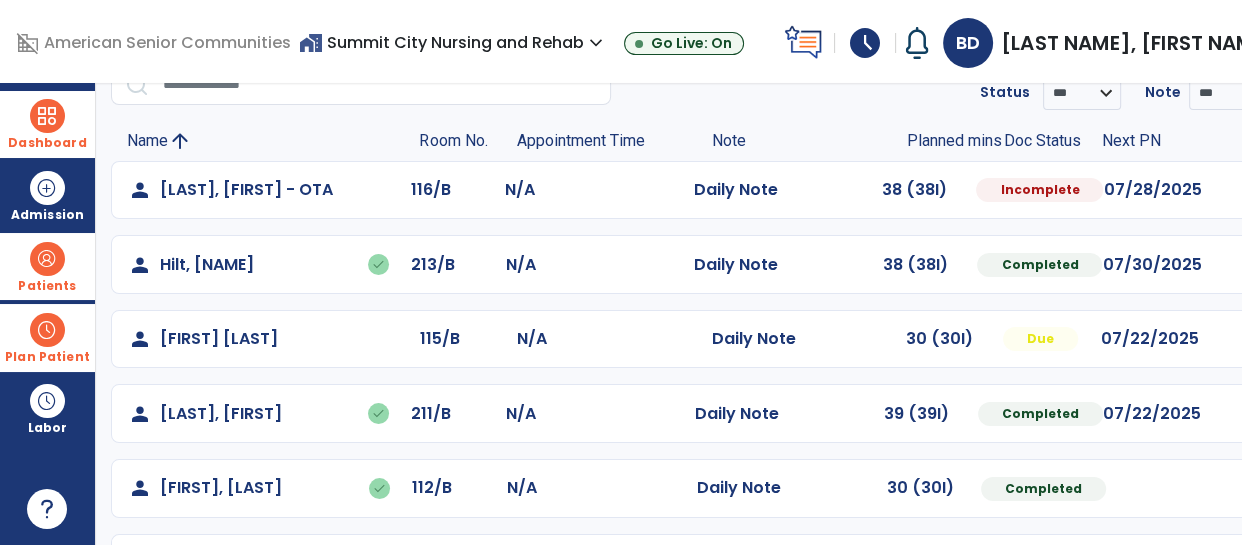 scroll, scrollTop: 0, scrollLeft: 0, axis: both 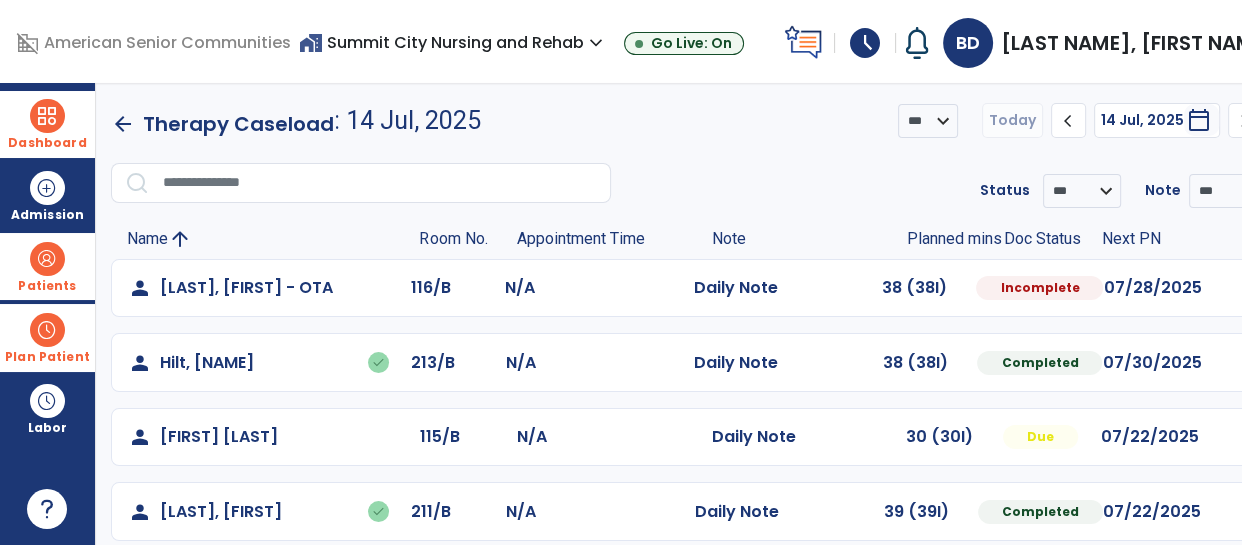 click at bounding box center (47, 116) 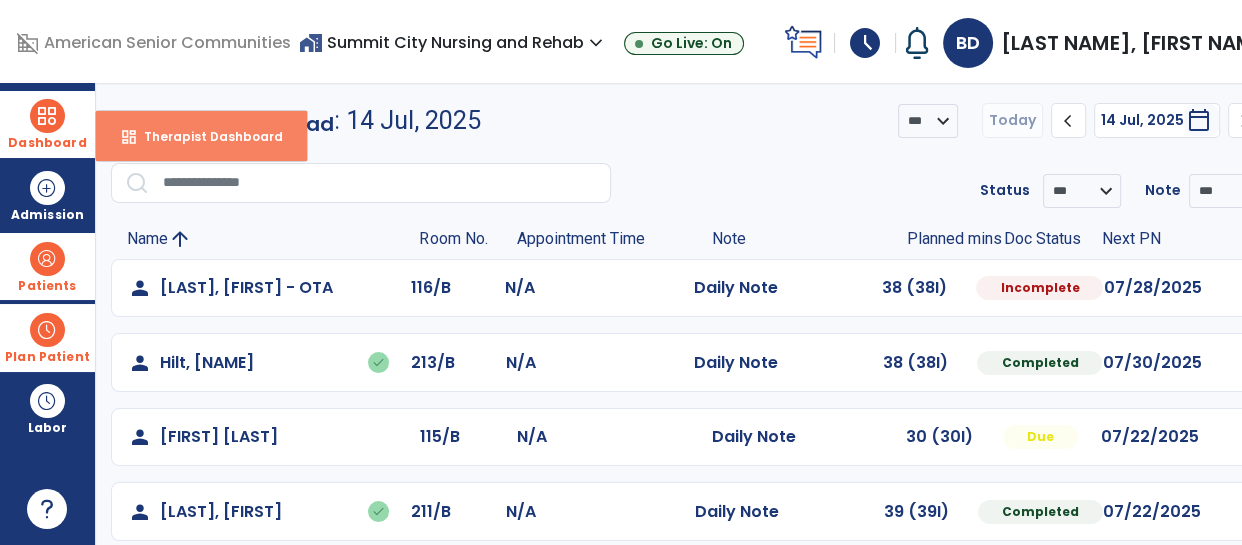 click on "dashboard" at bounding box center [129, 137] 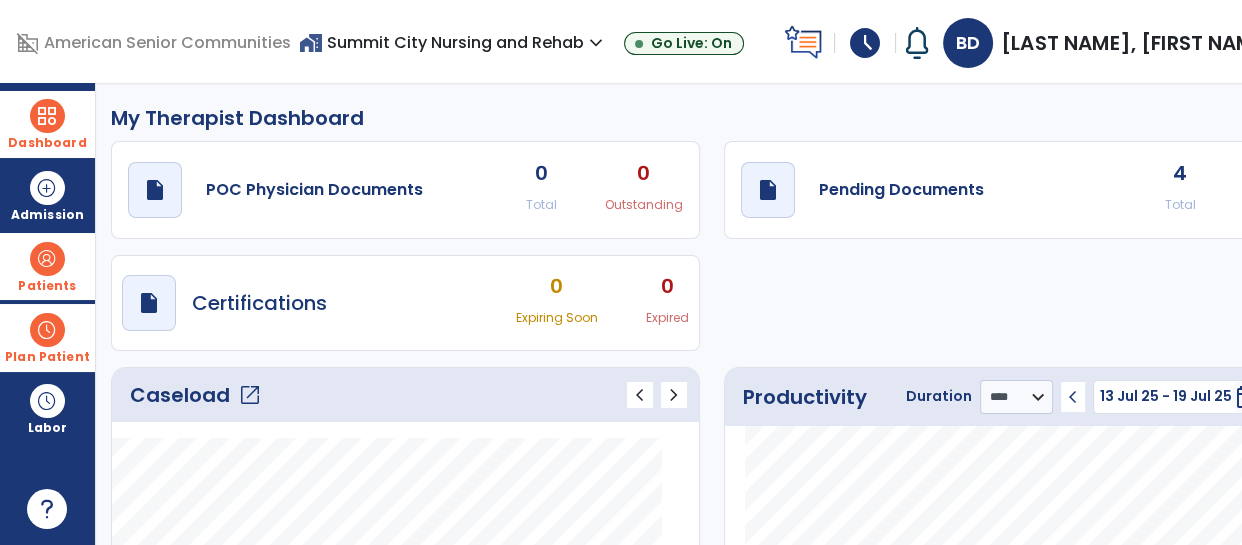 click on "Caseload   open_in_new" 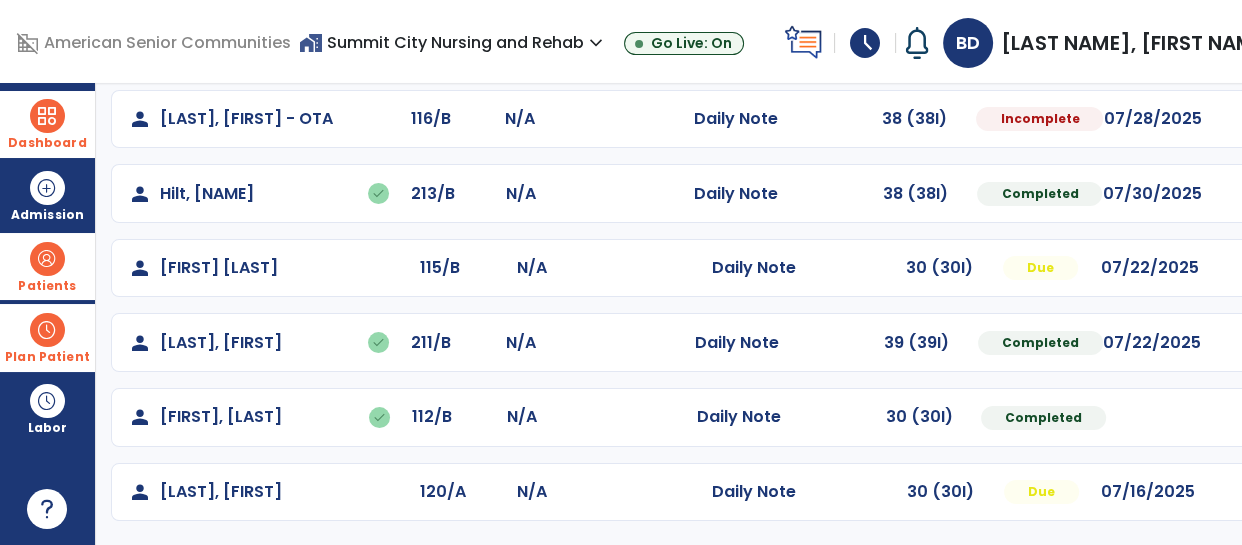 scroll, scrollTop: 192, scrollLeft: 0, axis: vertical 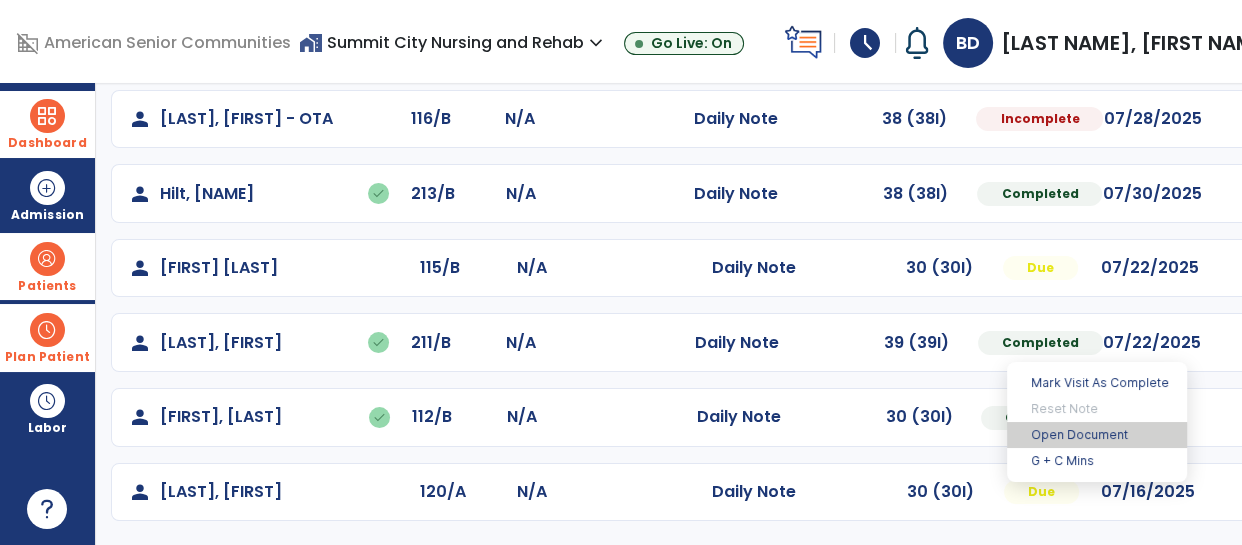 click on "Open Document" at bounding box center (1097, 435) 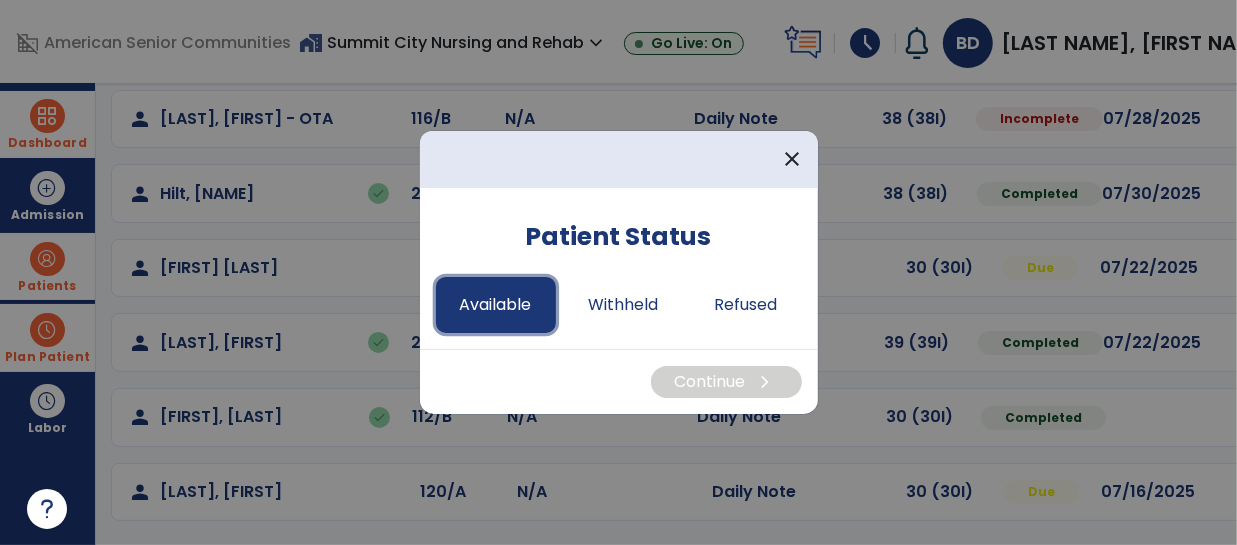 click on "Available" at bounding box center [496, 305] 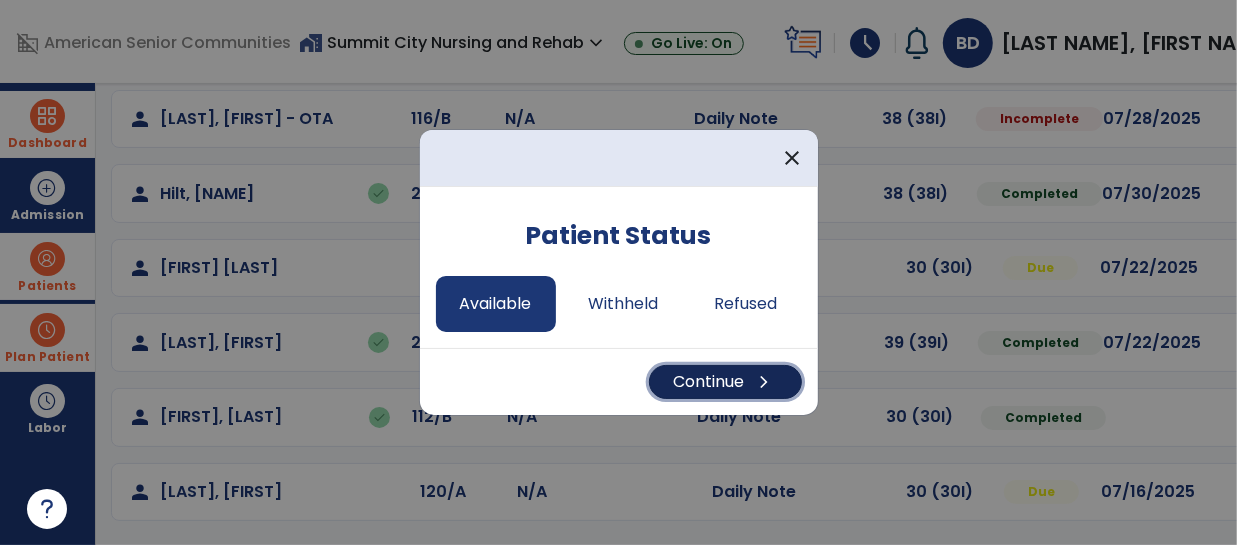 click on "Continue   chevron_right" at bounding box center (725, 382) 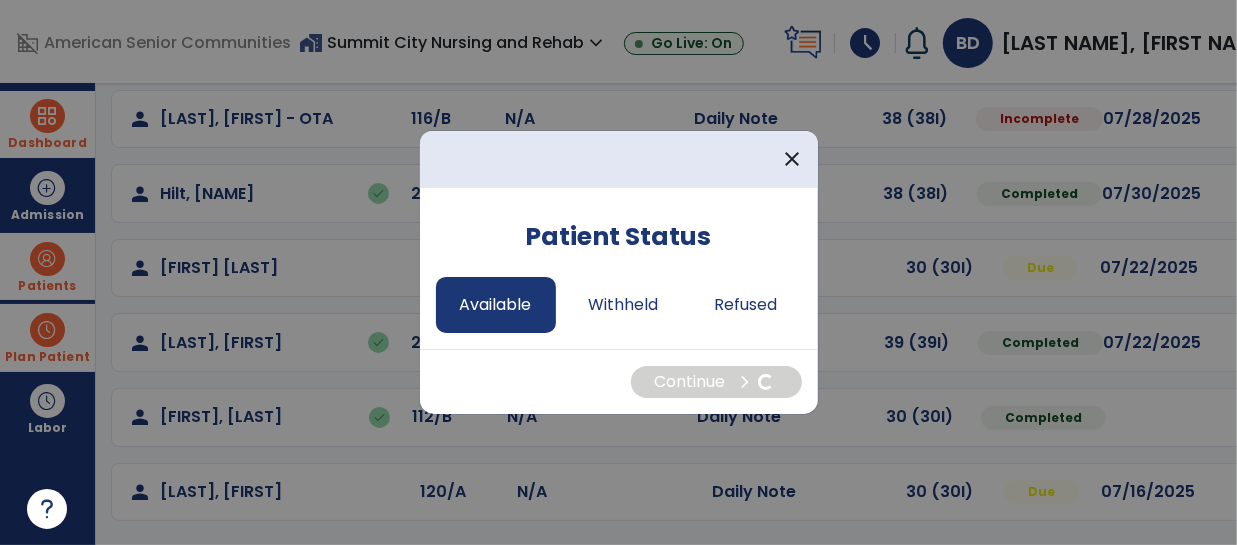 select on "*" 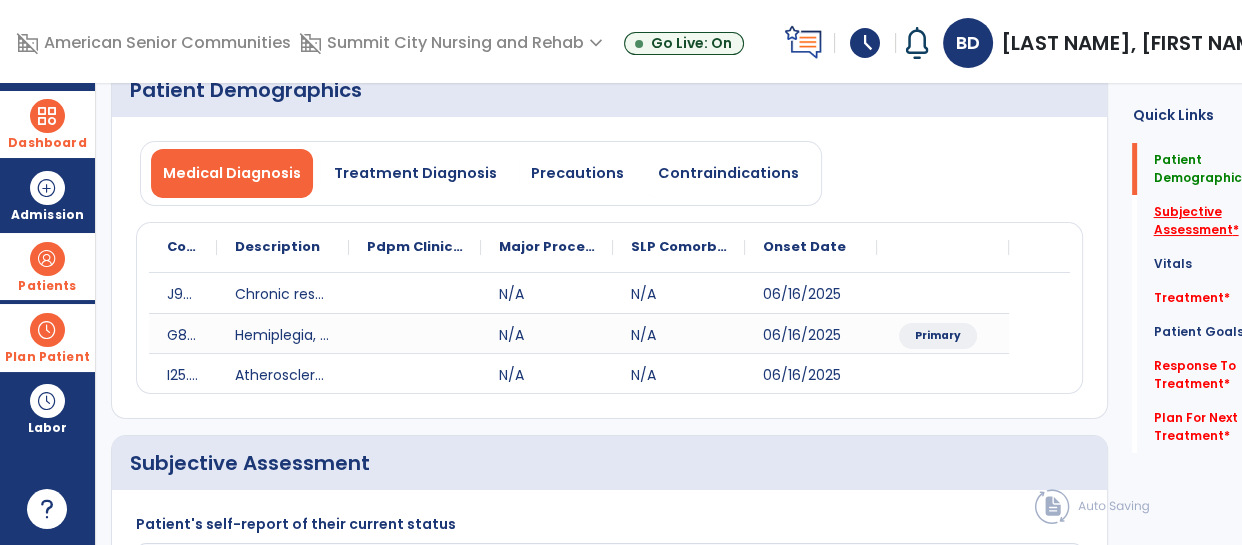 click on "Subjective Assessment   *" 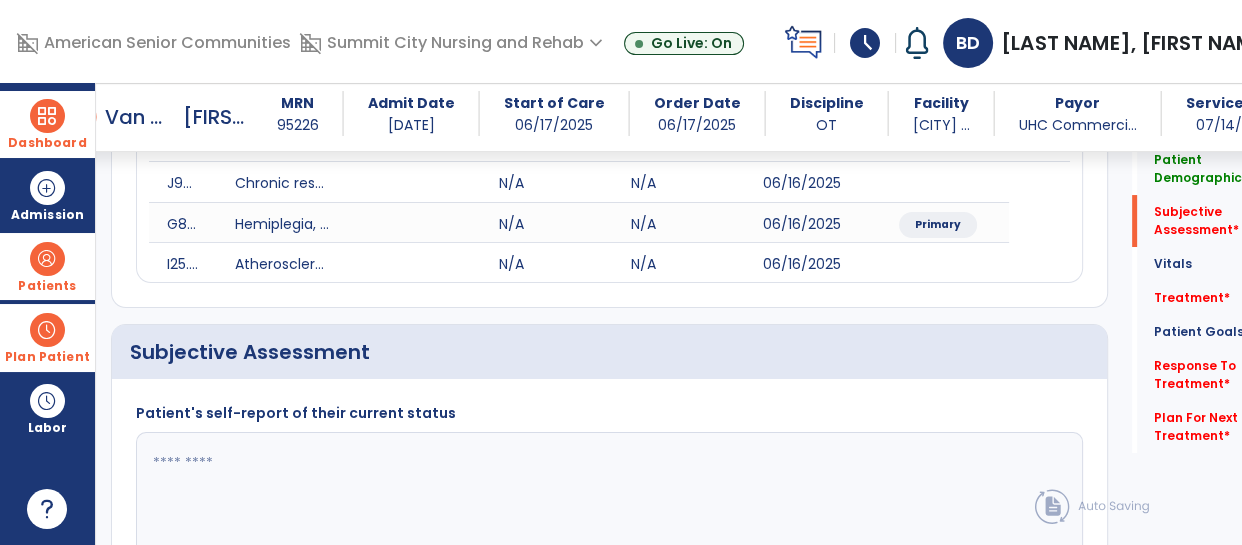 scroll, scrollTop: 453, scrollLeft: 0, axis: vertical 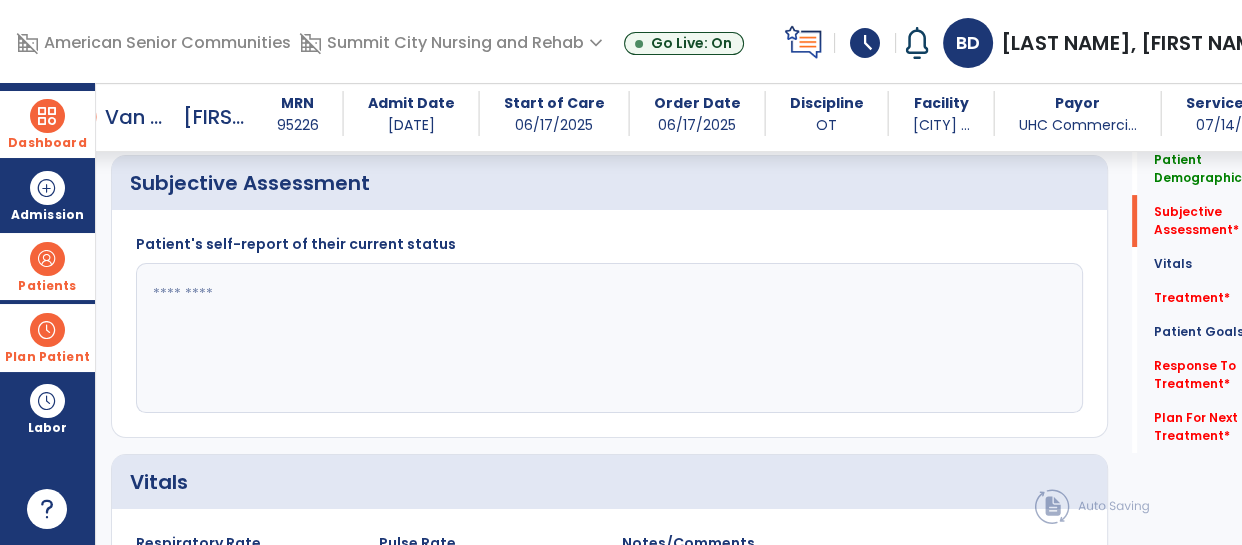 click 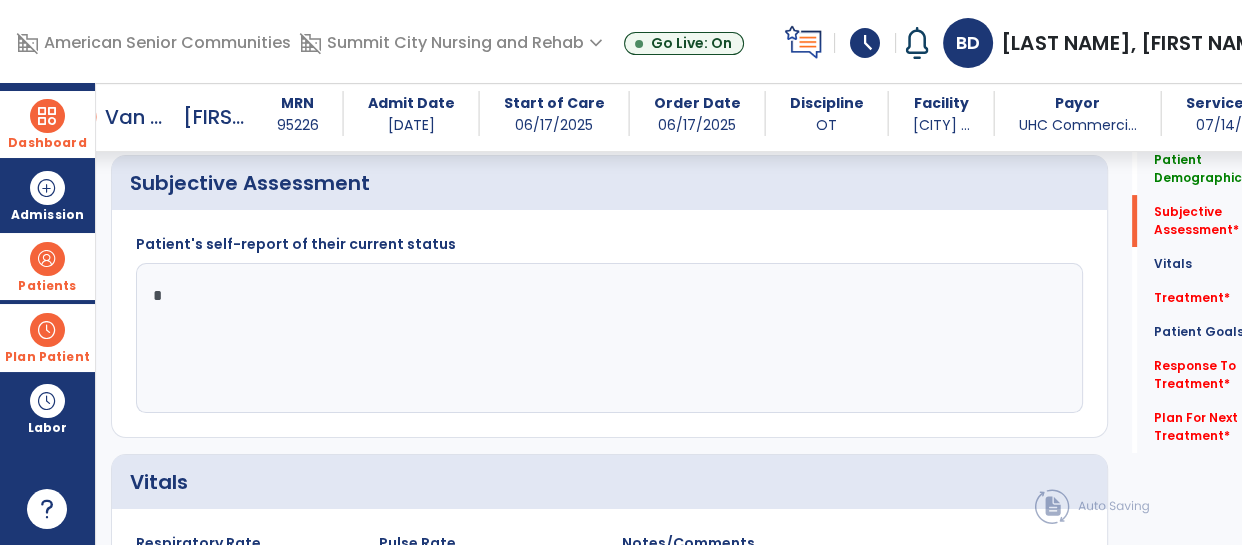 type on "**" 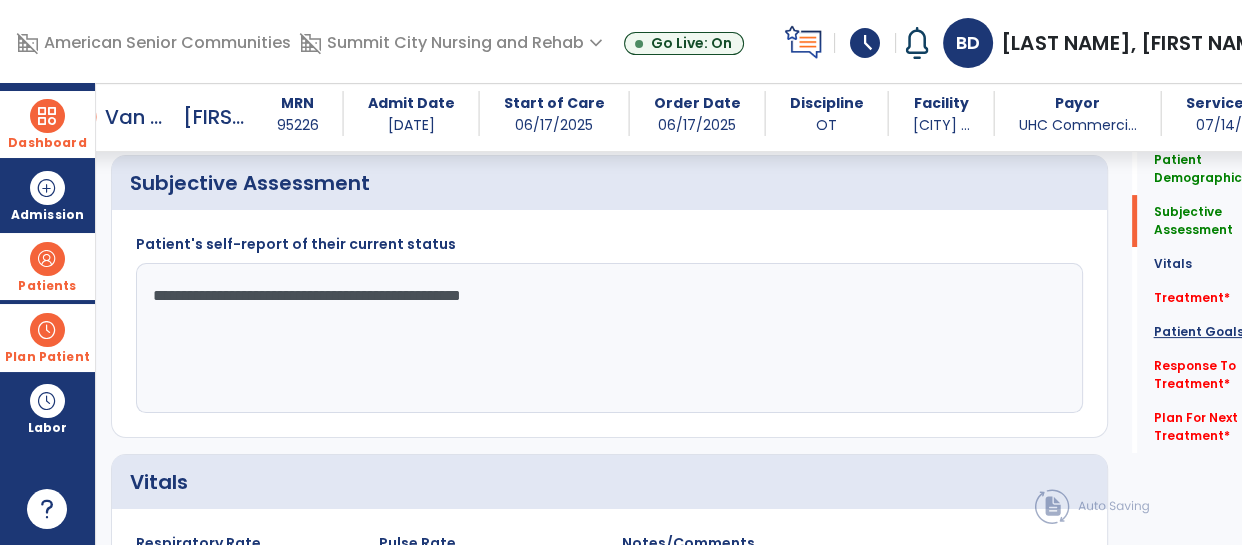 type on "**********" 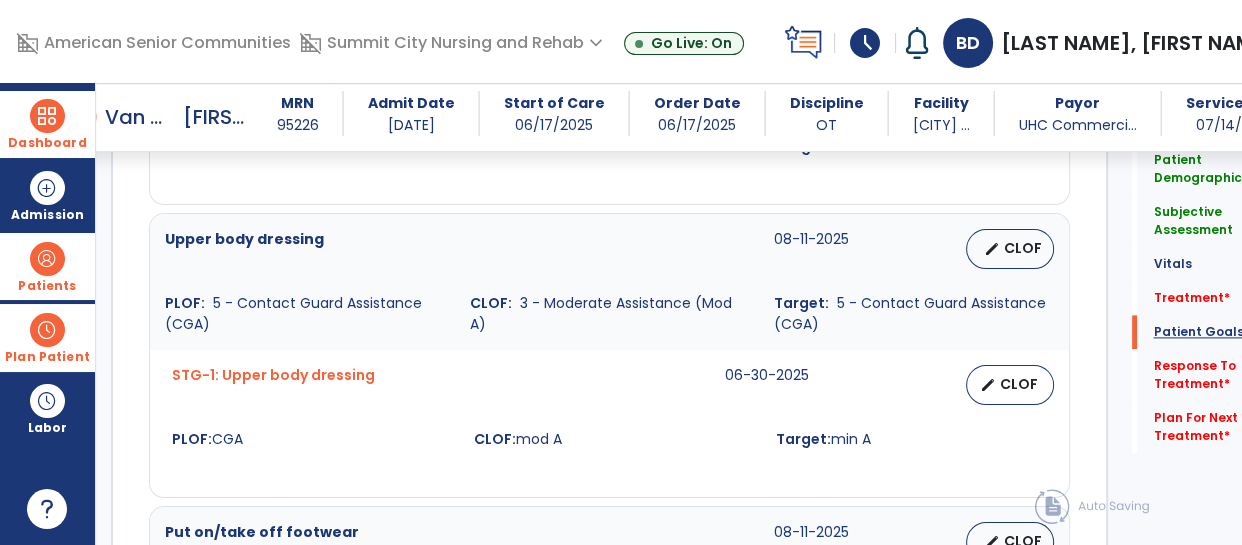 scroll, scrollTop: 2475, scrollLeft: 0, axis: vertical 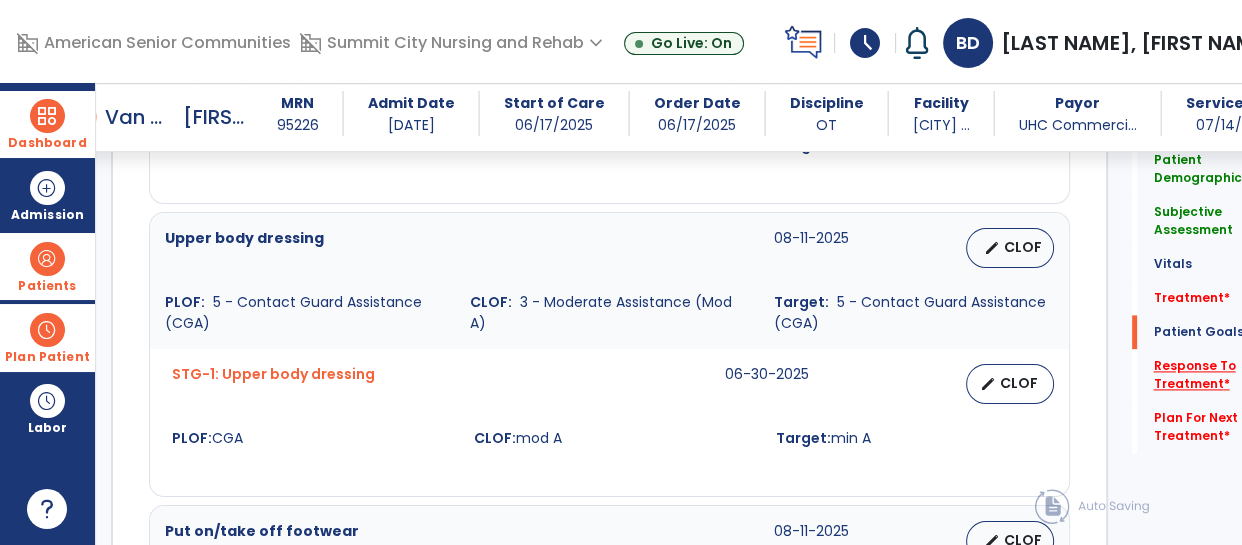 click on "Response To Treatment   *" 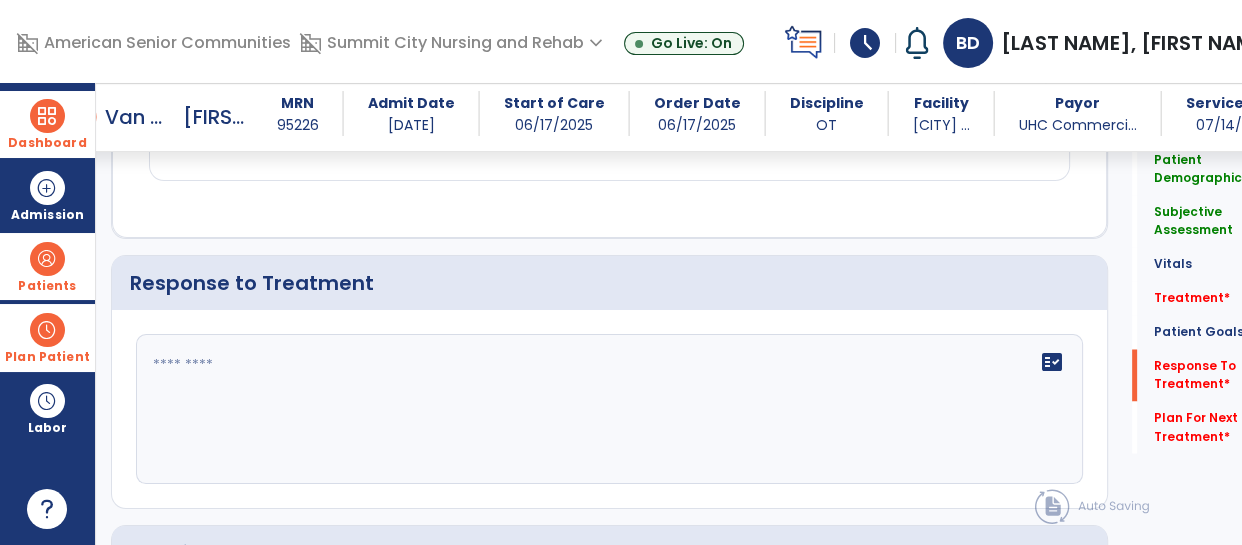 scroll, scrollTop: 3127, scrollLeft: 0, axis: vertical 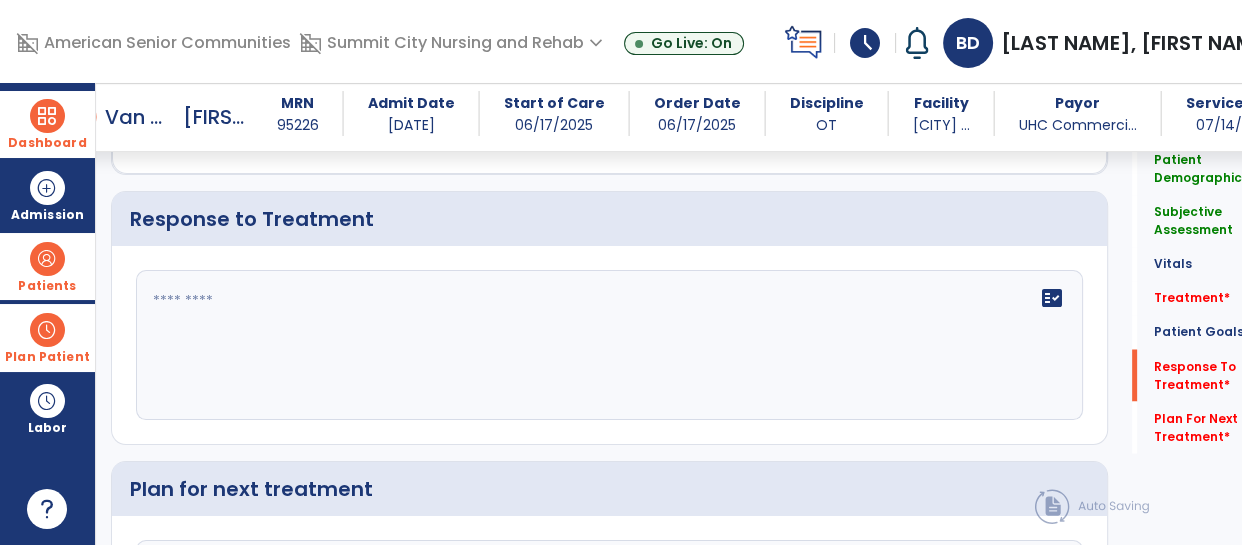 click on "fact_check" 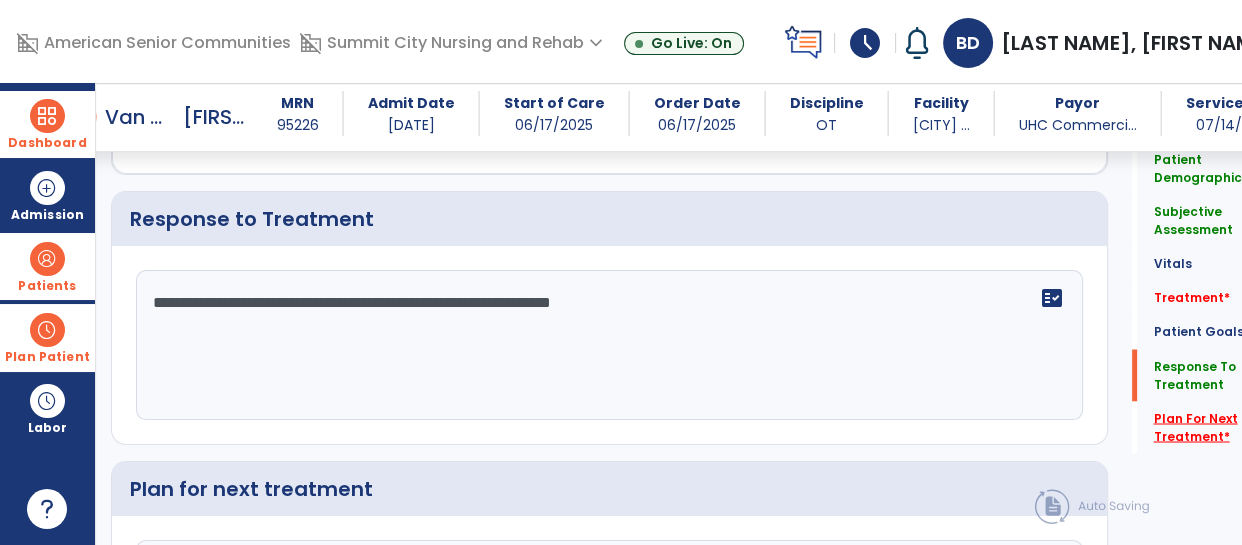 type on "**********" 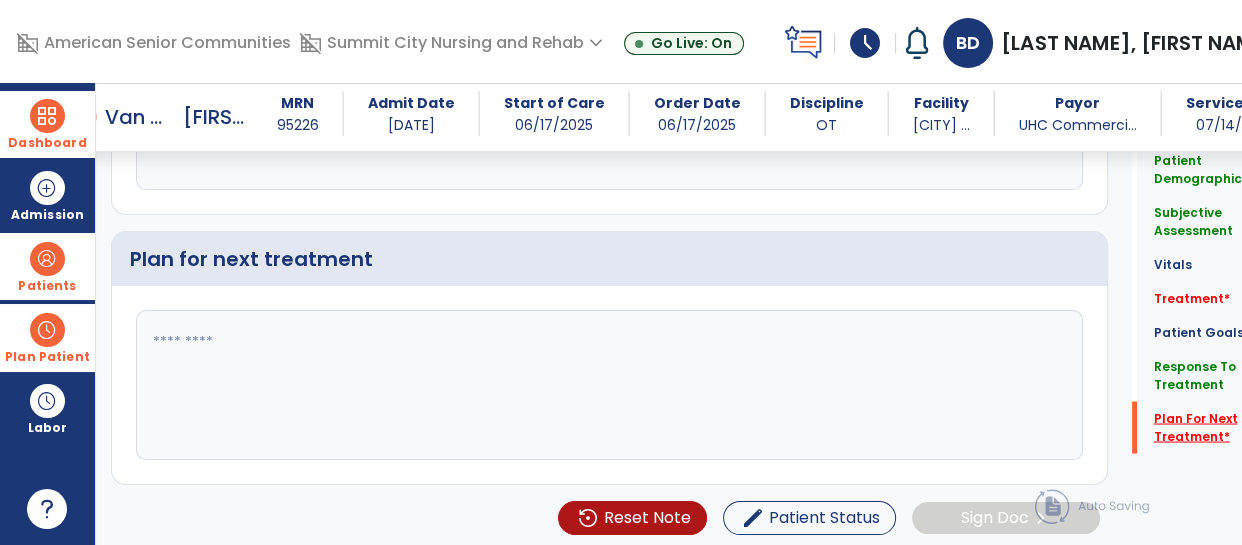 scroll, scrollTop: 3359, scrollLeft: 0, axis: vertical 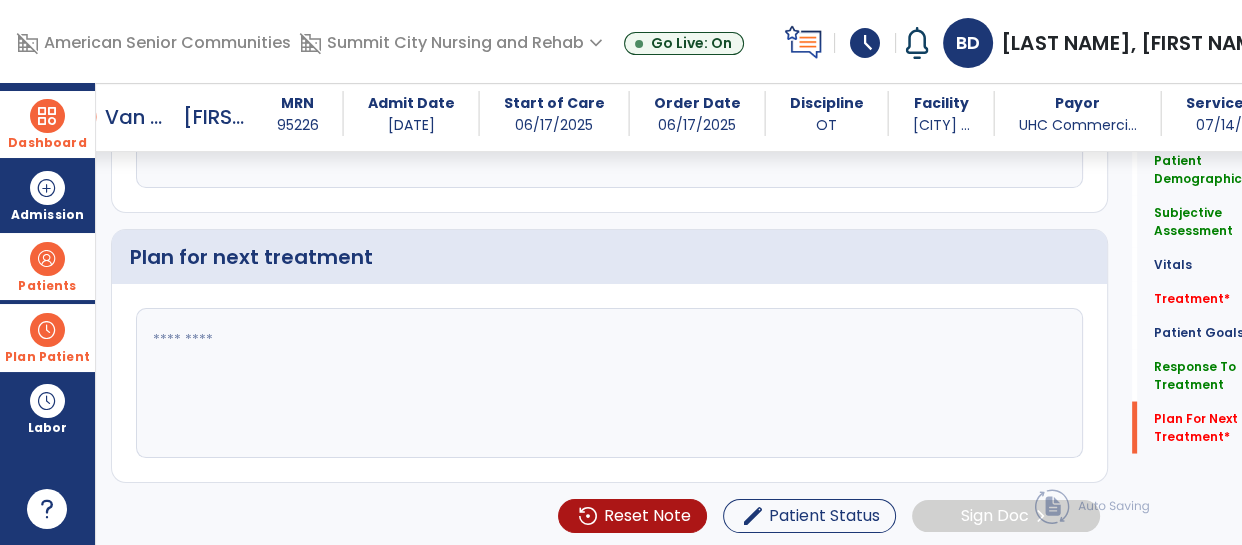 click 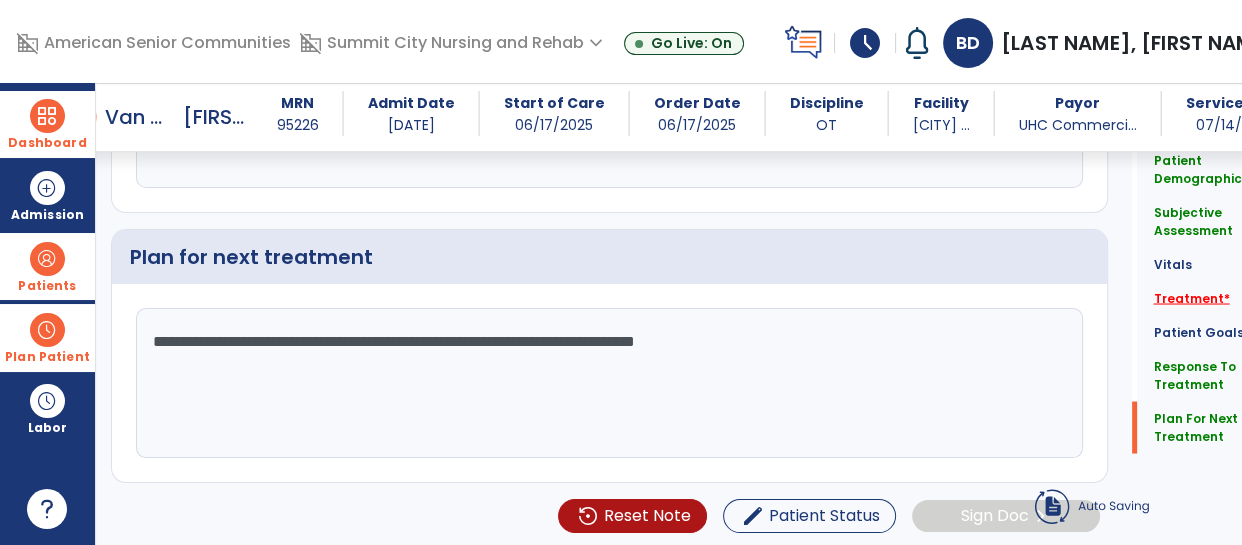 type on "**********" 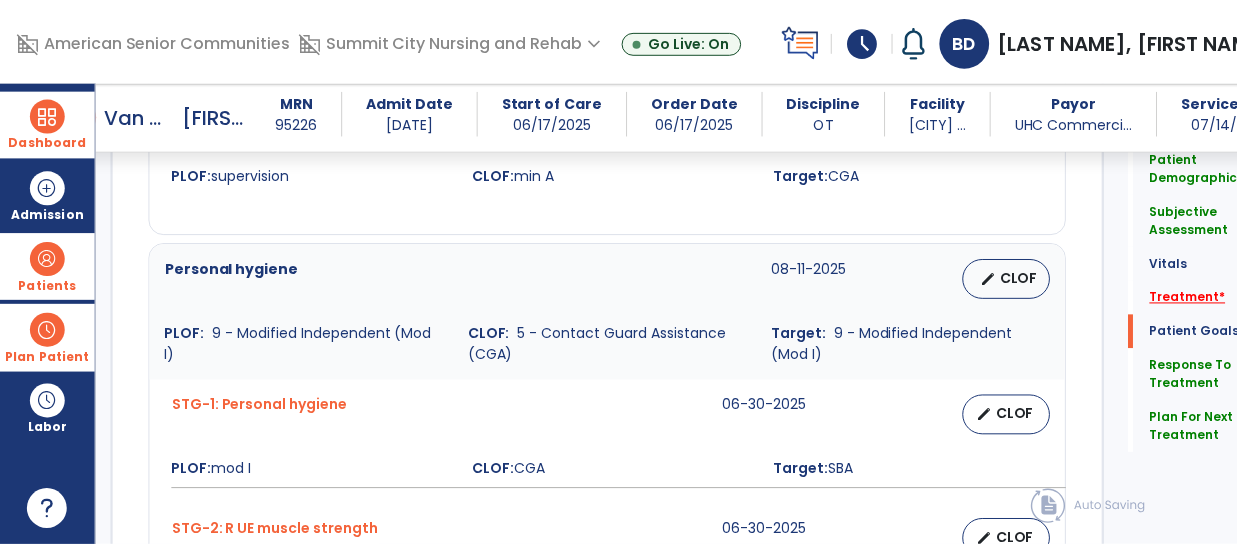 scroll, scrollTop: 1141, scrollLeft: 0, axis: vertical 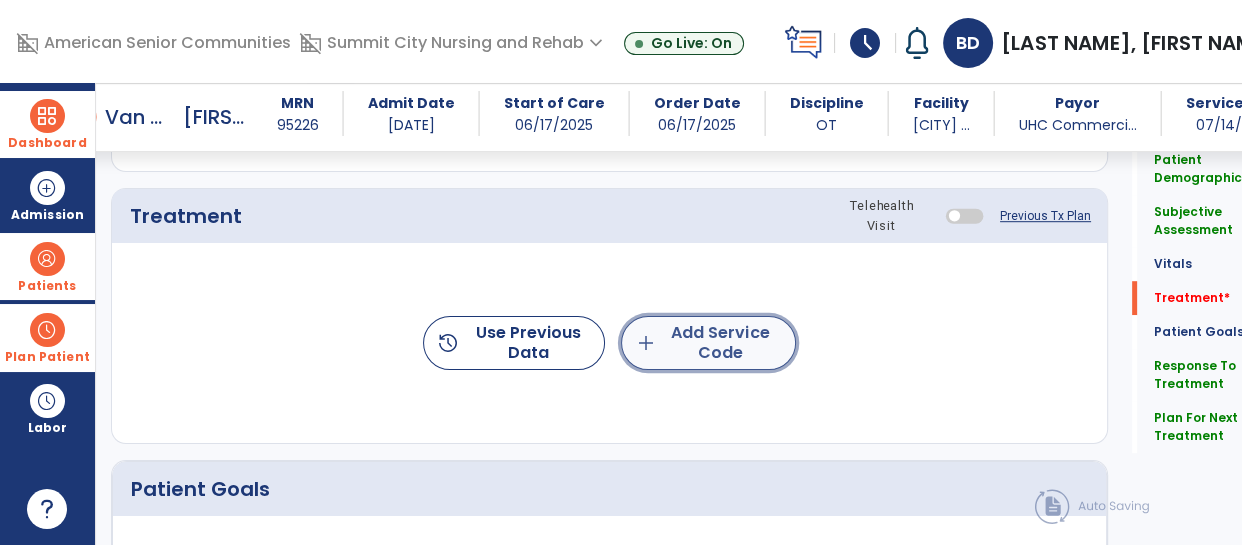 click on "add  Add Service Code" 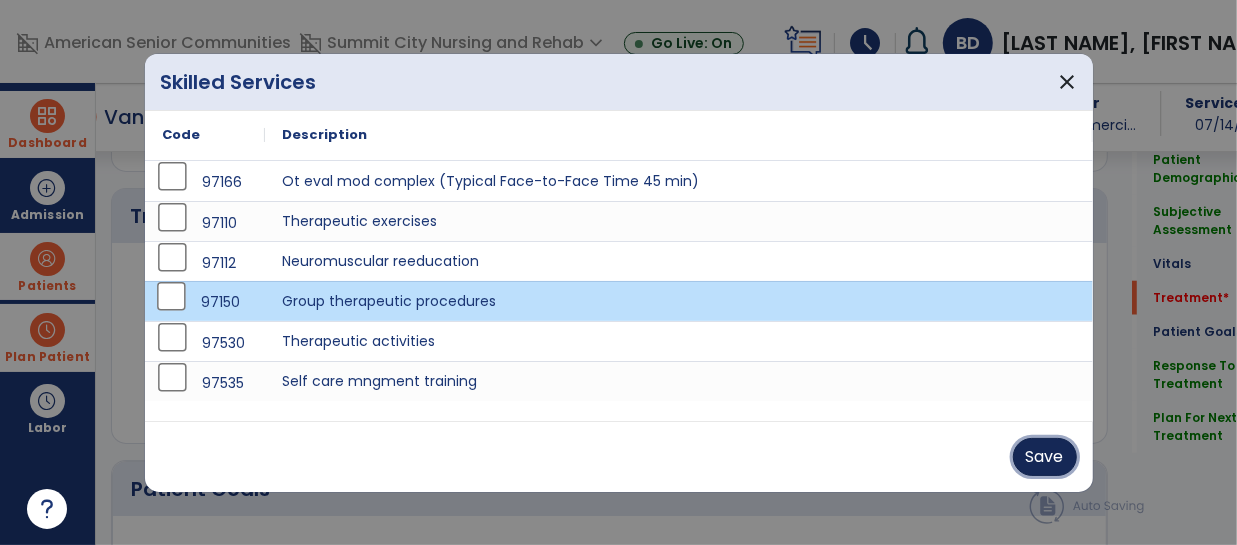 click on "Save" at bounding box center [1045, 457] 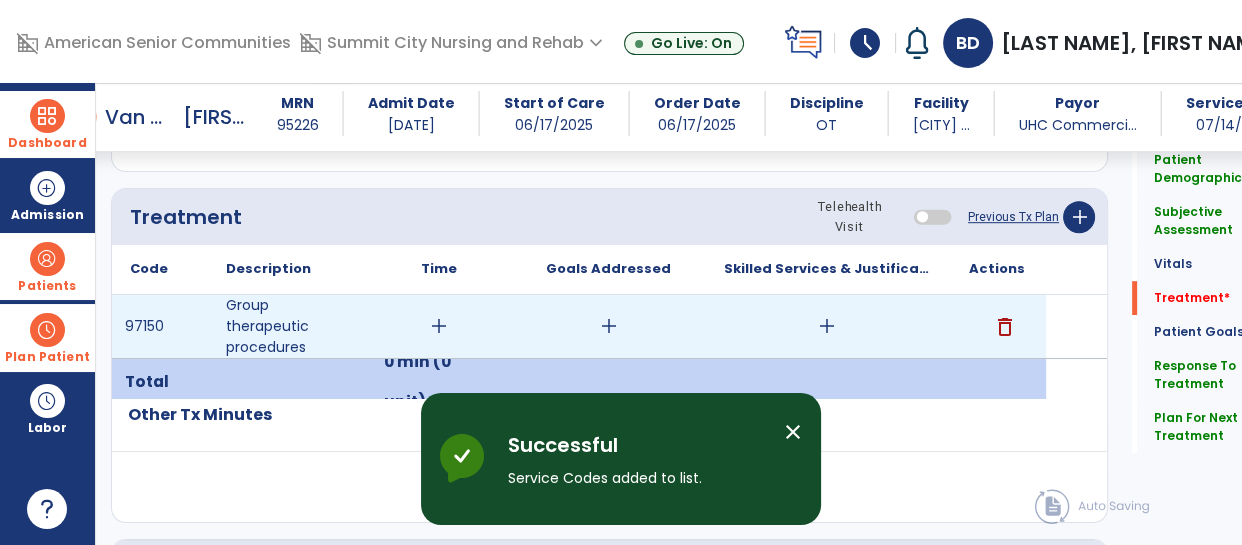 click on "add" at bounding box center (439, 326) 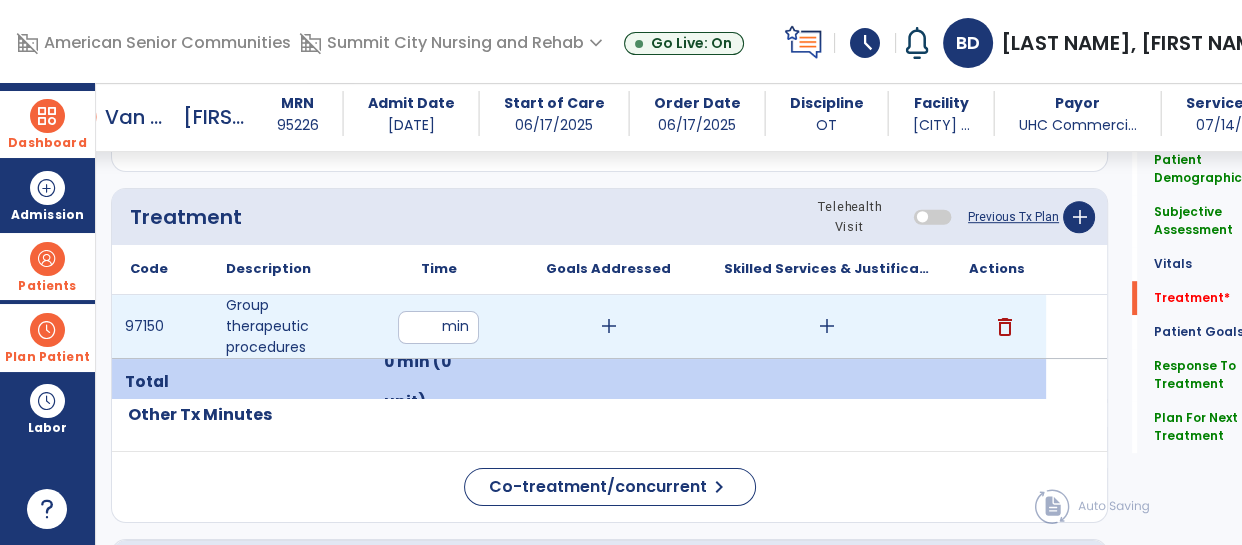 type on "**" 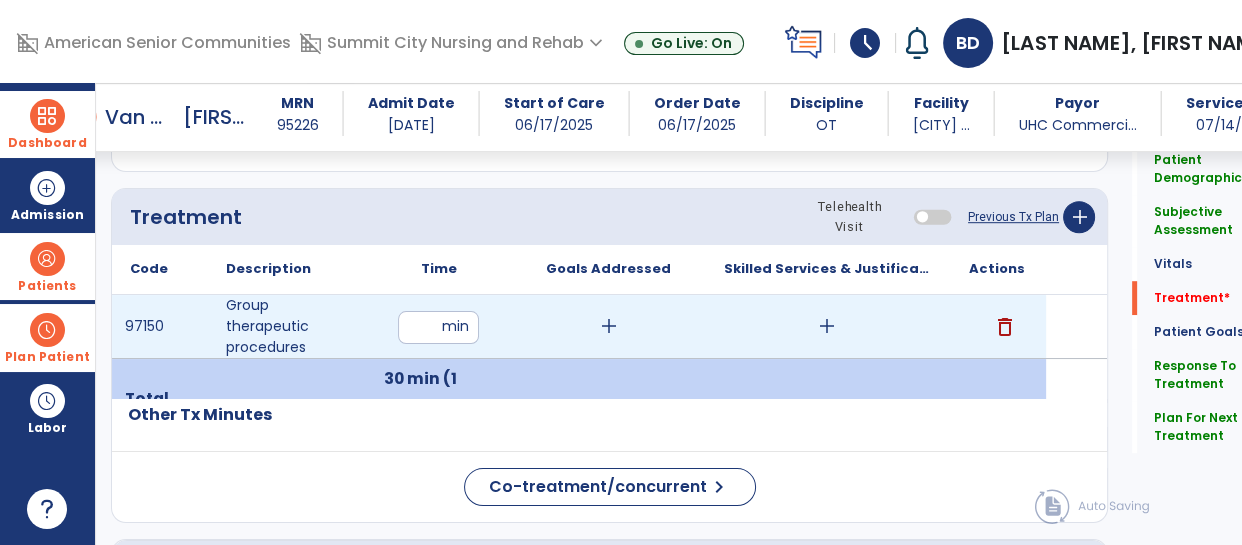 click on "add" at bounding box center [827, 326] 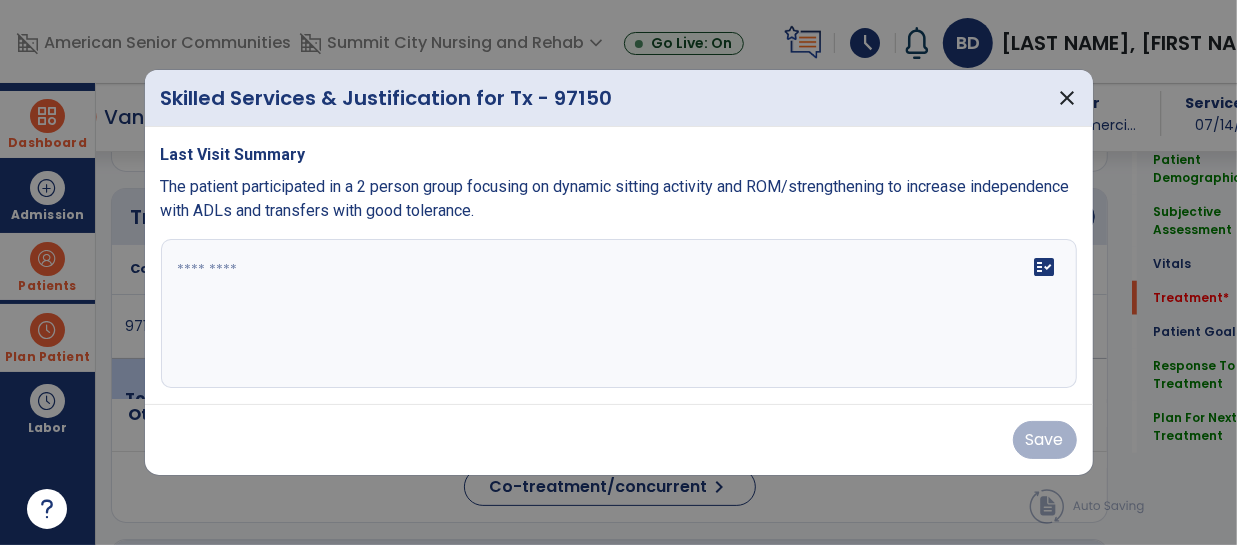click on "fact_check" at bounding box center [619, 314] 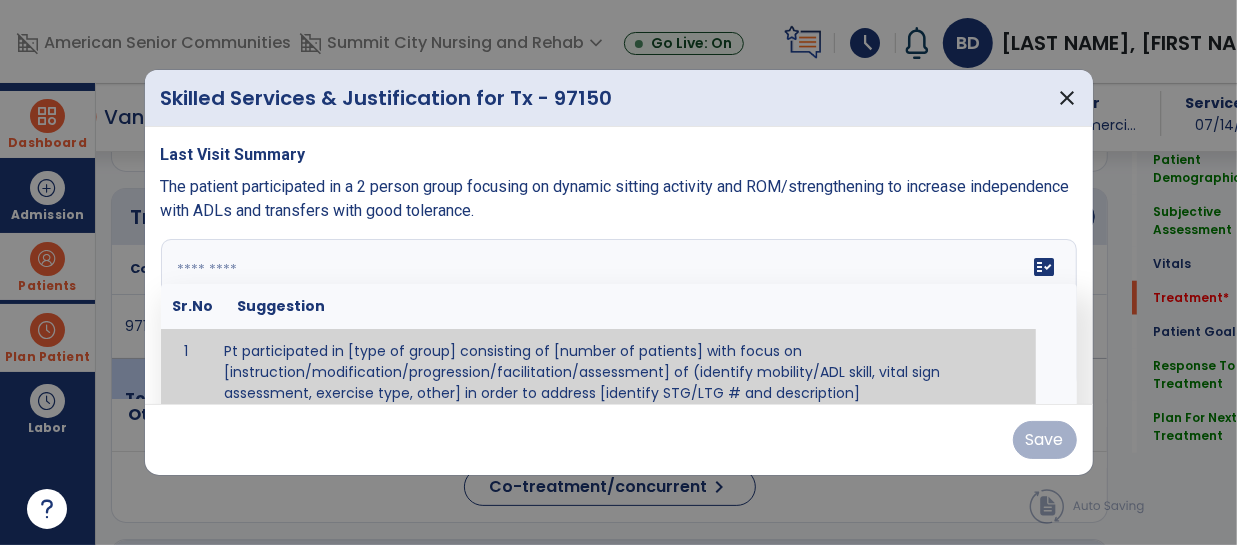 scroll, scrollTop: 11, scrollLeft: 0, axis: vertical 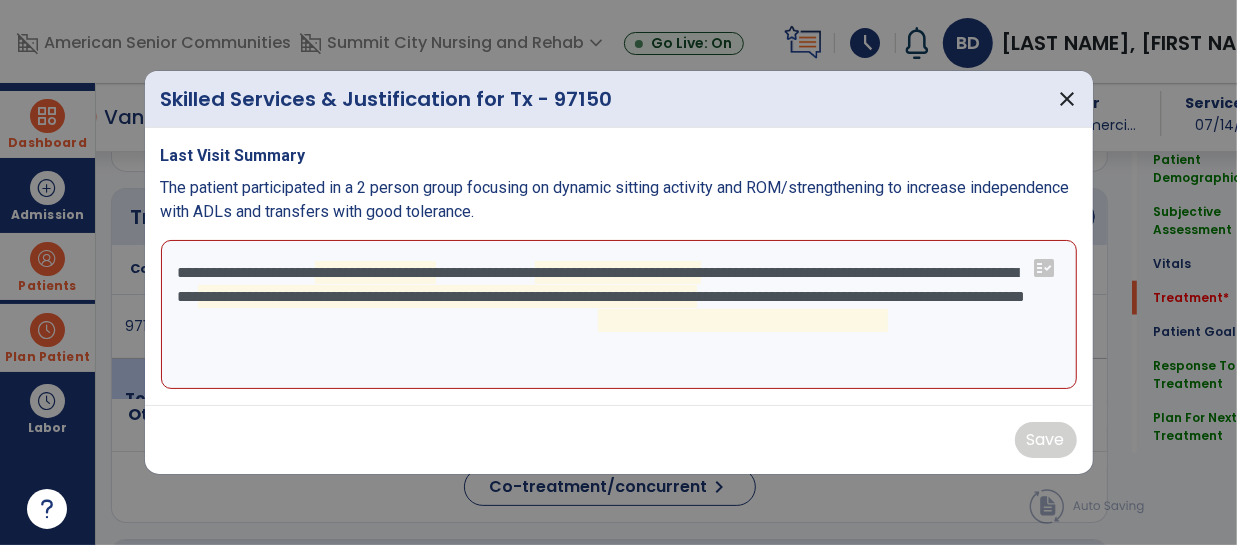 click on "**********" at bounding box center [619, 315] 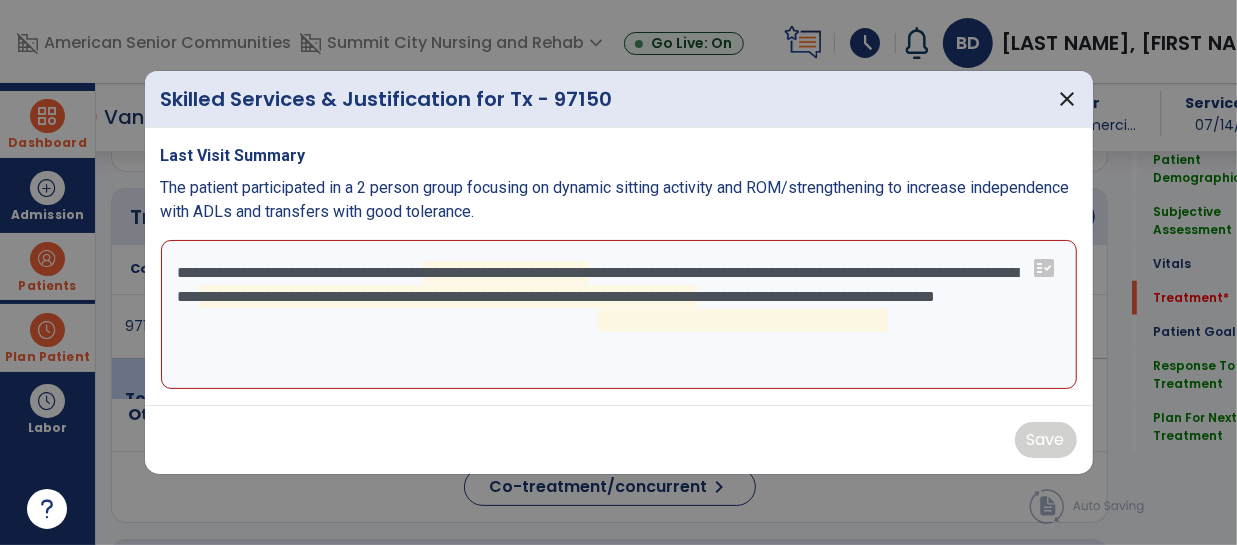 click on "**********" at bounding box center [619, 315] 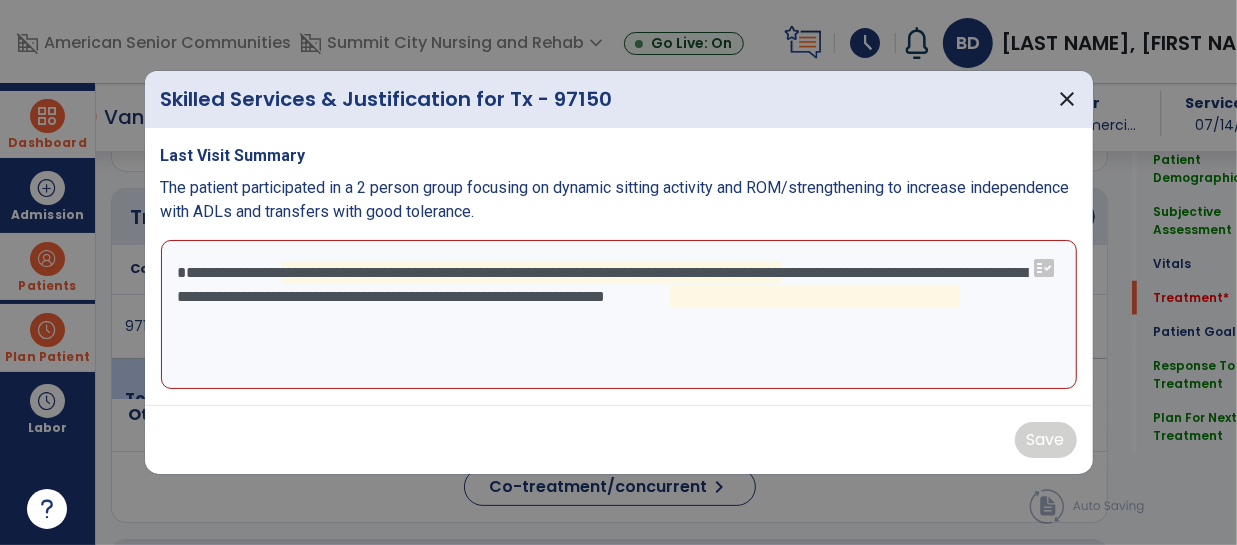 click on "**********" at bounding box center [619, 315] 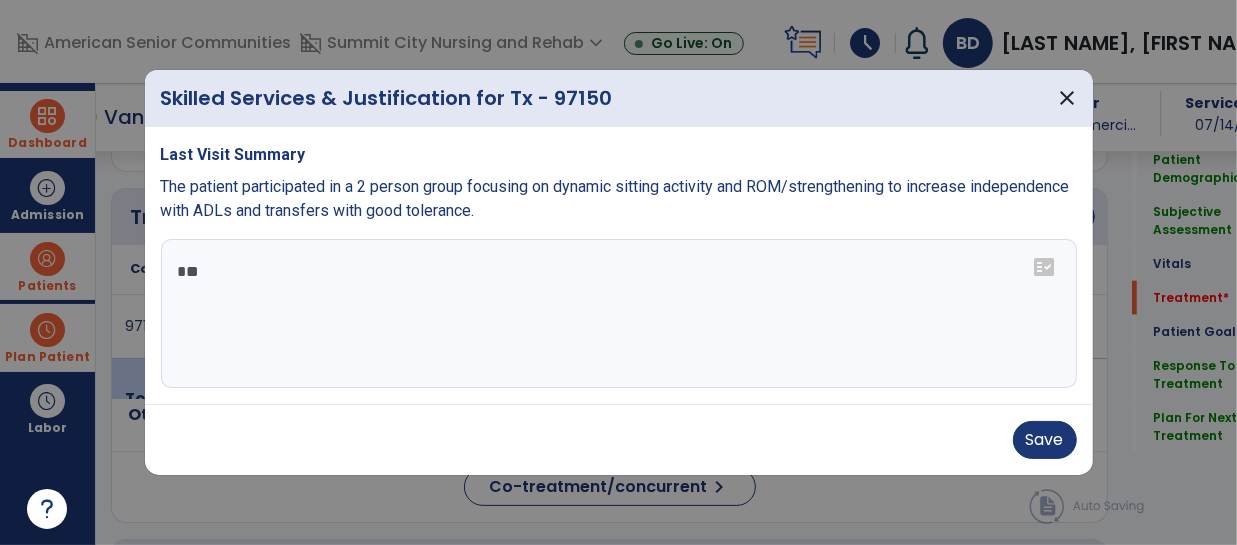 type on "*" 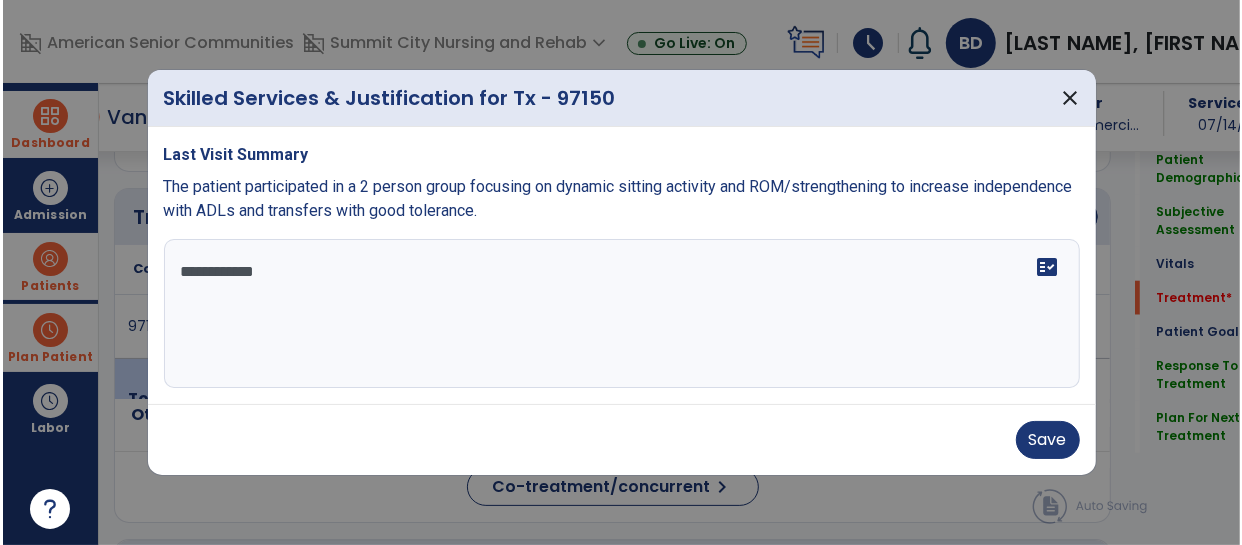 scroll, scrollTop: 0, scrollLeft: 0, axis: both 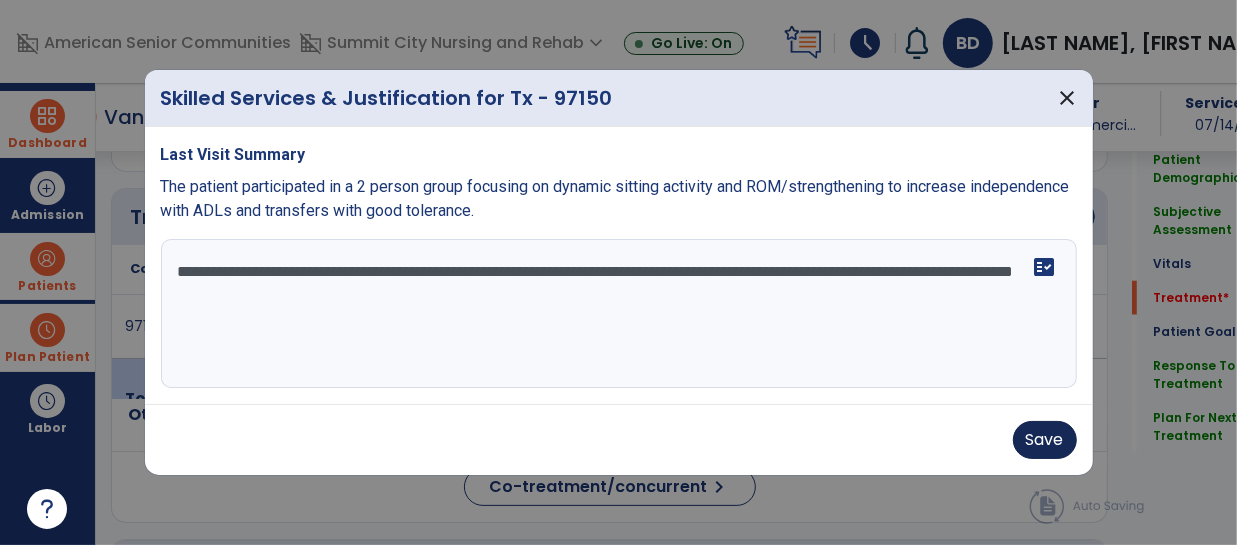 type on "**********" 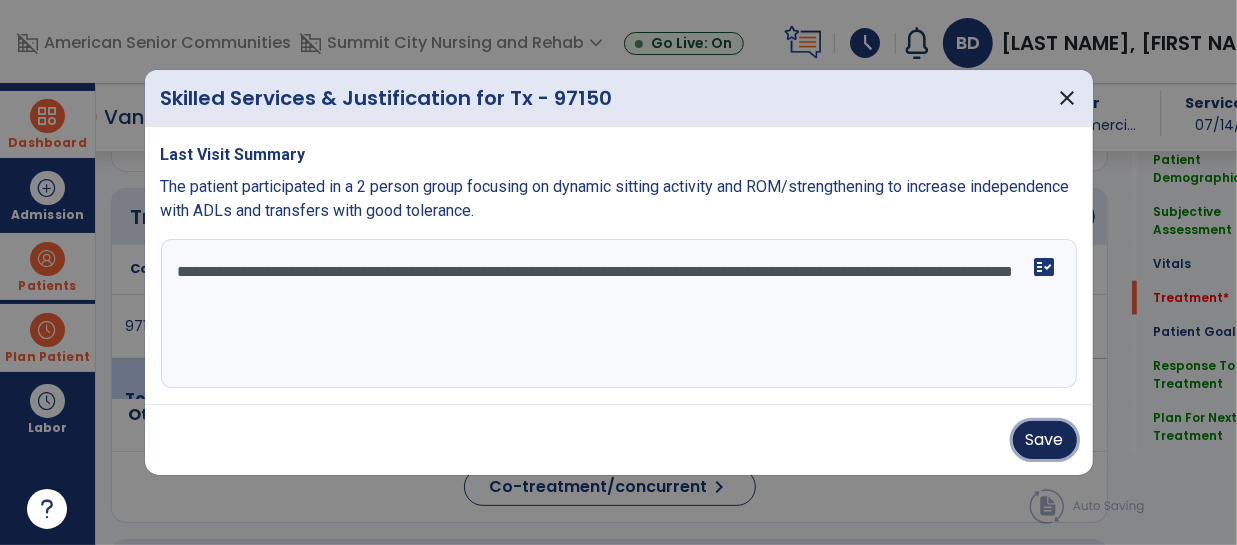 click on "Save" at bounding box center (1045, 440) 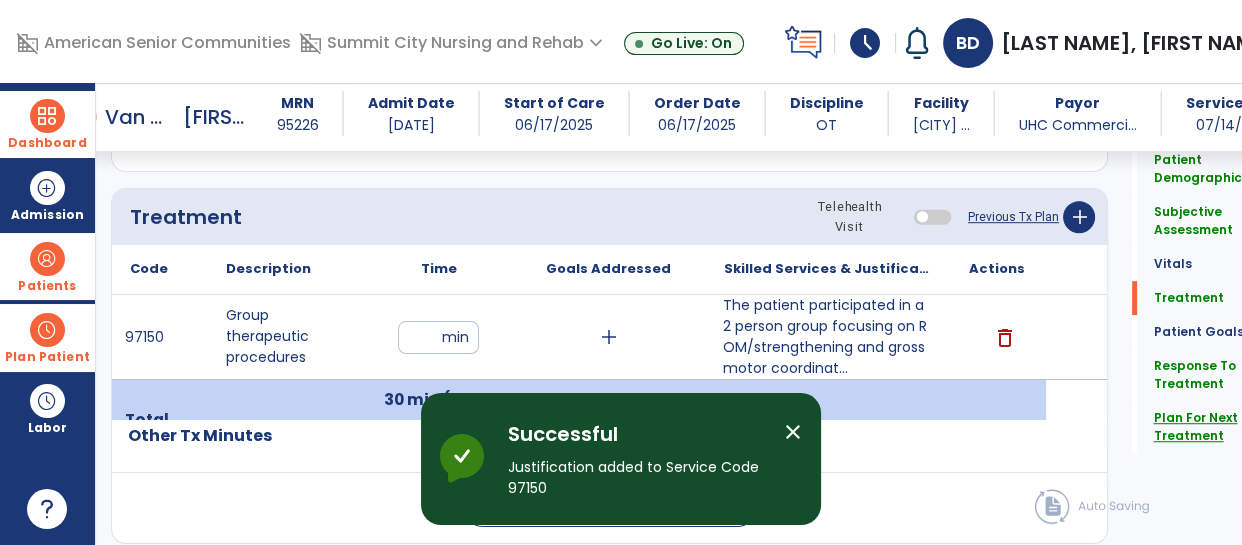 click on "Plan For Next Treatment" 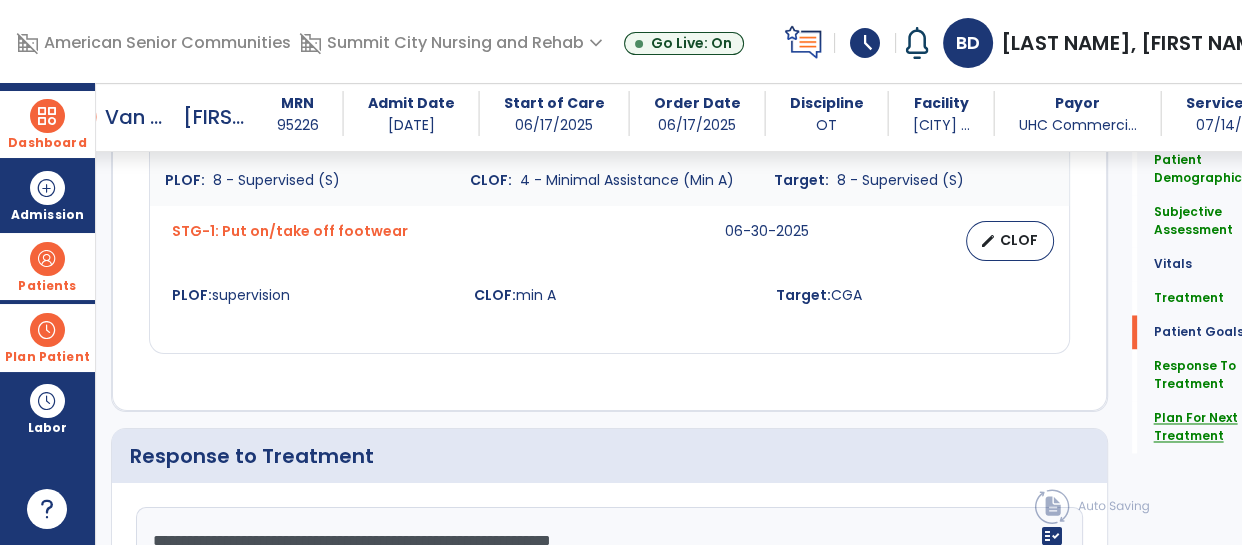 scroll, scrollTop: 3458, scrollLeft: 0, axis: vertical 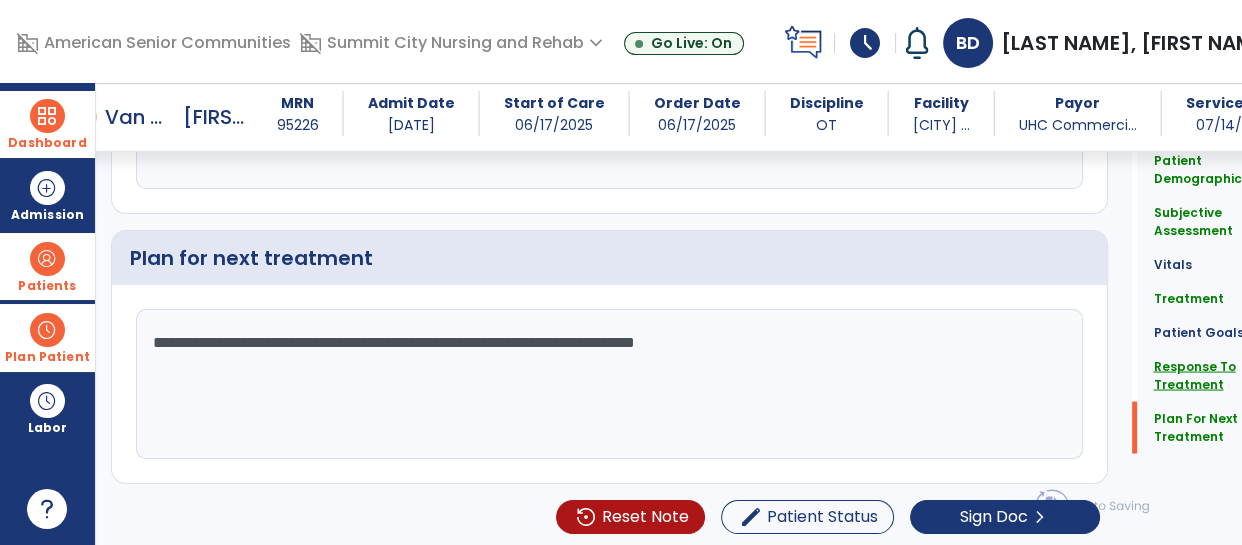 click on "Response To Treatment" 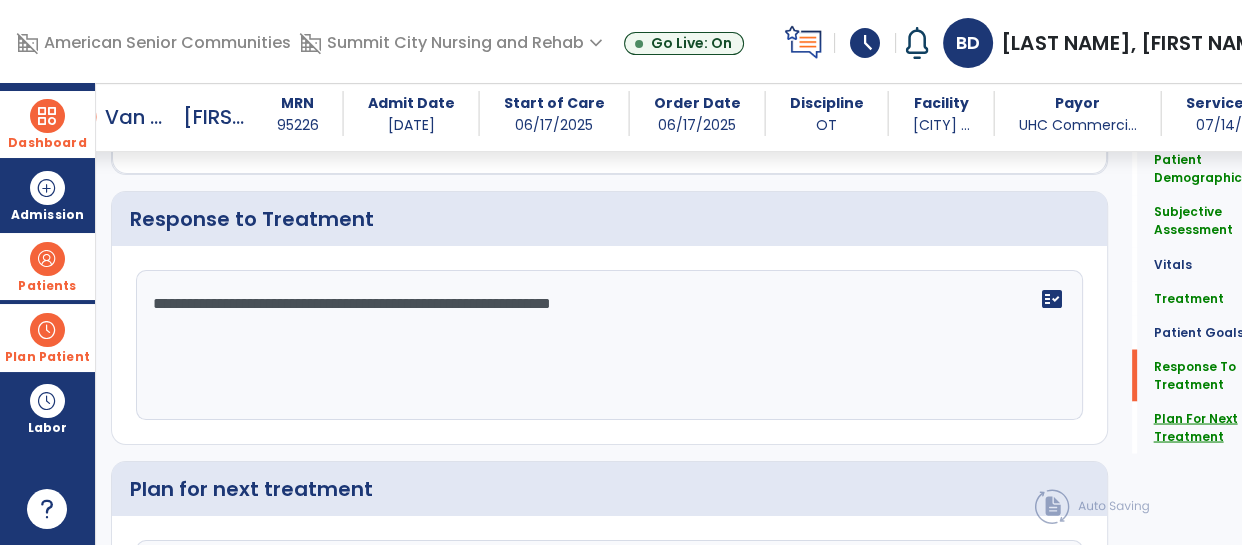 click on "Plan For Next Treatment" 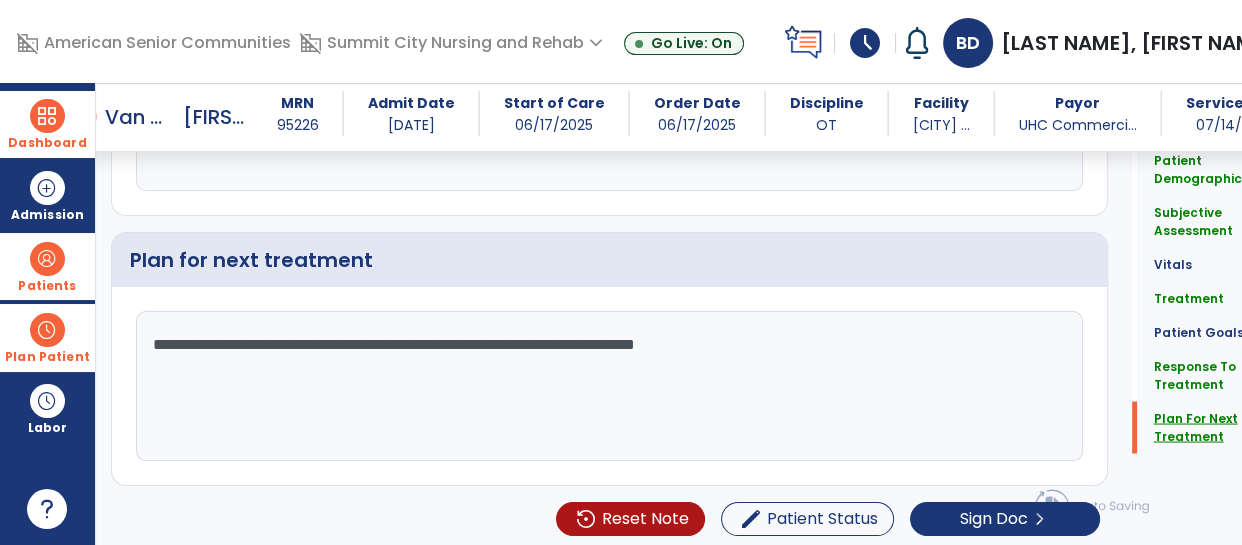 scroll, scrollTop: 3458, scrollLeft: 0, axis: vertical 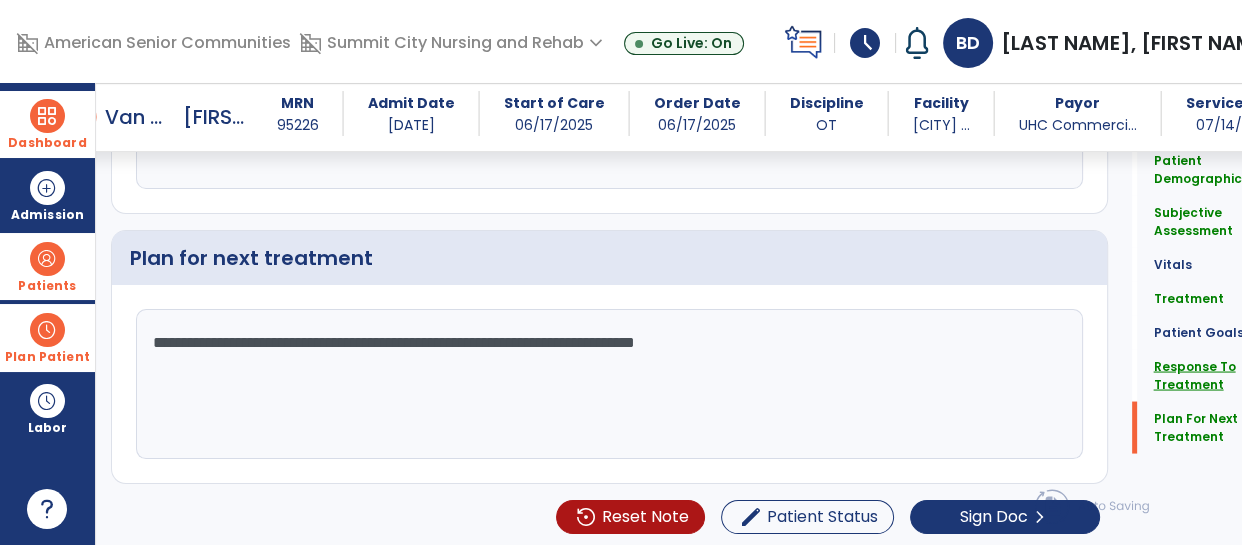 click on "Response To Treatment" 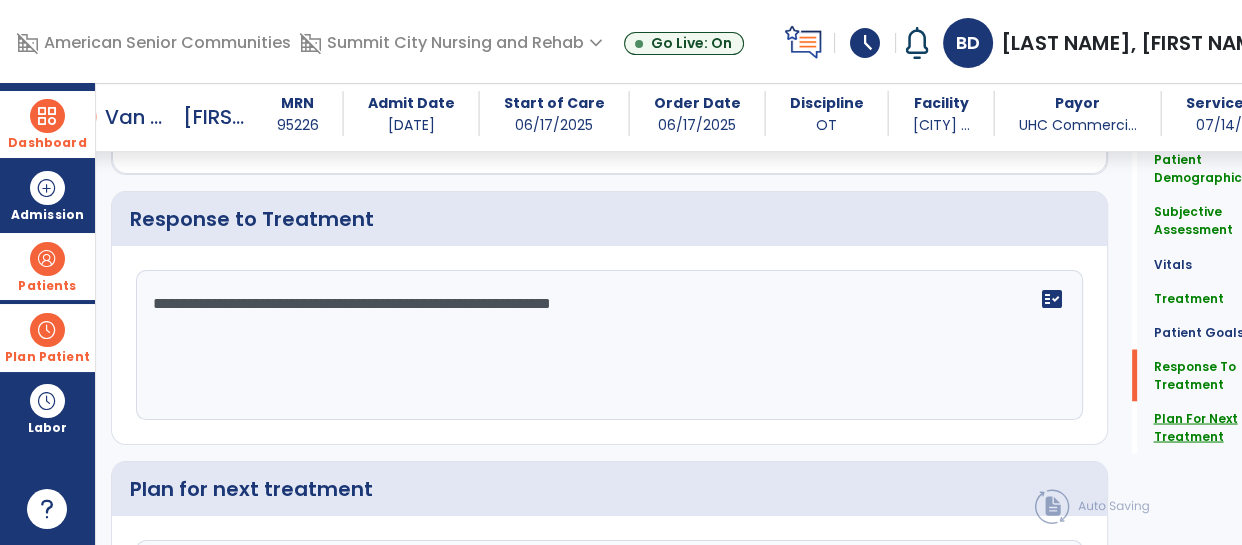 click on "Plan For Next Treatment" 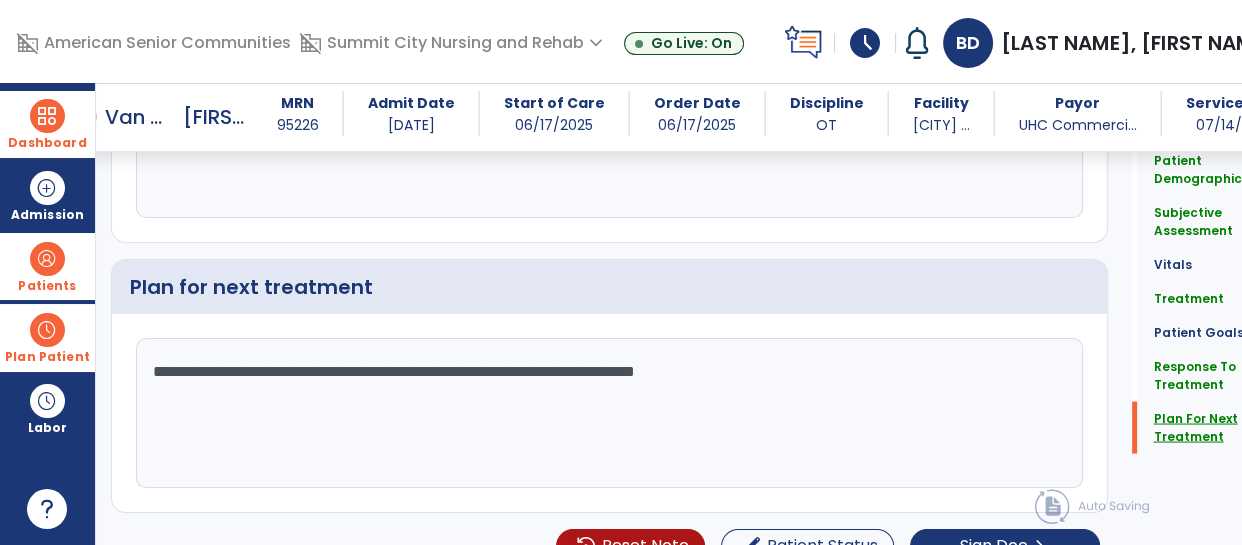 scroll, scrollTop: 3458, scrollLeft: 0, axis: vertical 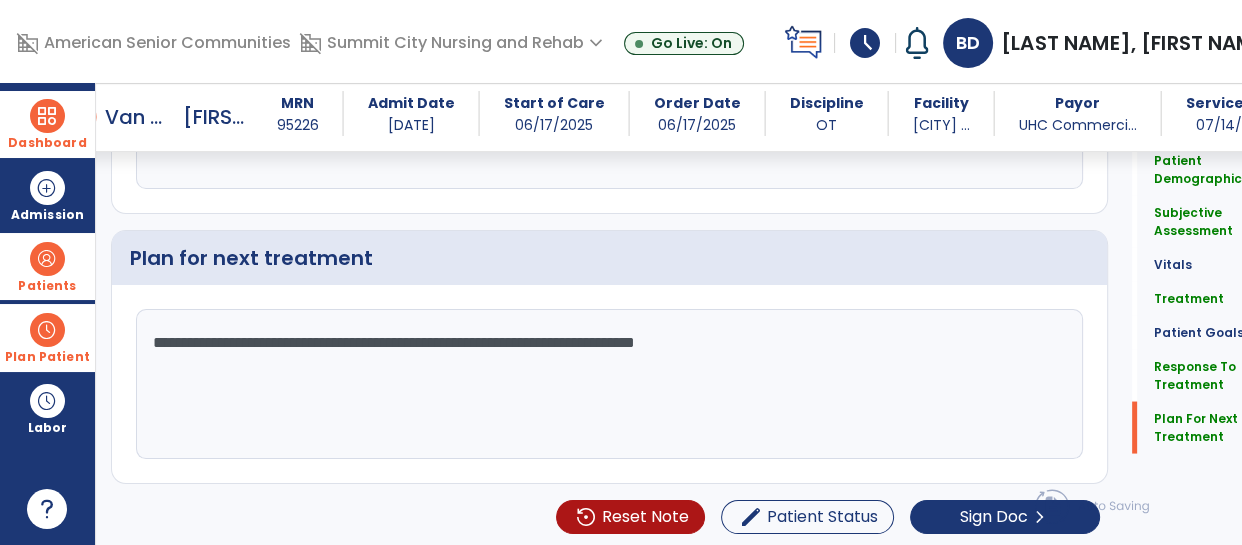 click on "Response To Treatment   Response To Treatment" 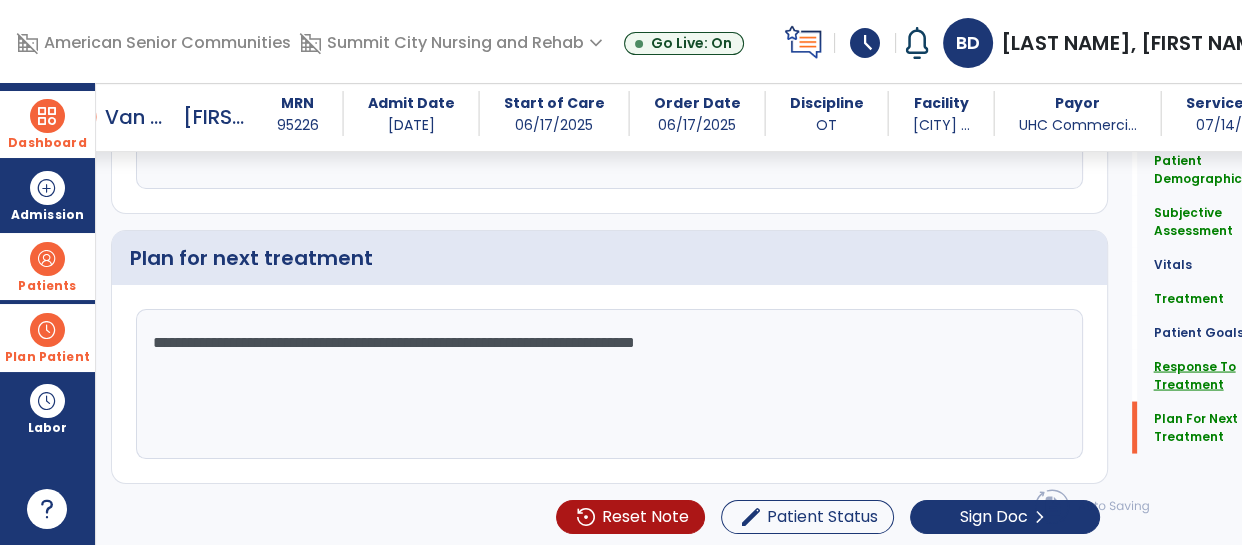 click on "Response To Treatment" 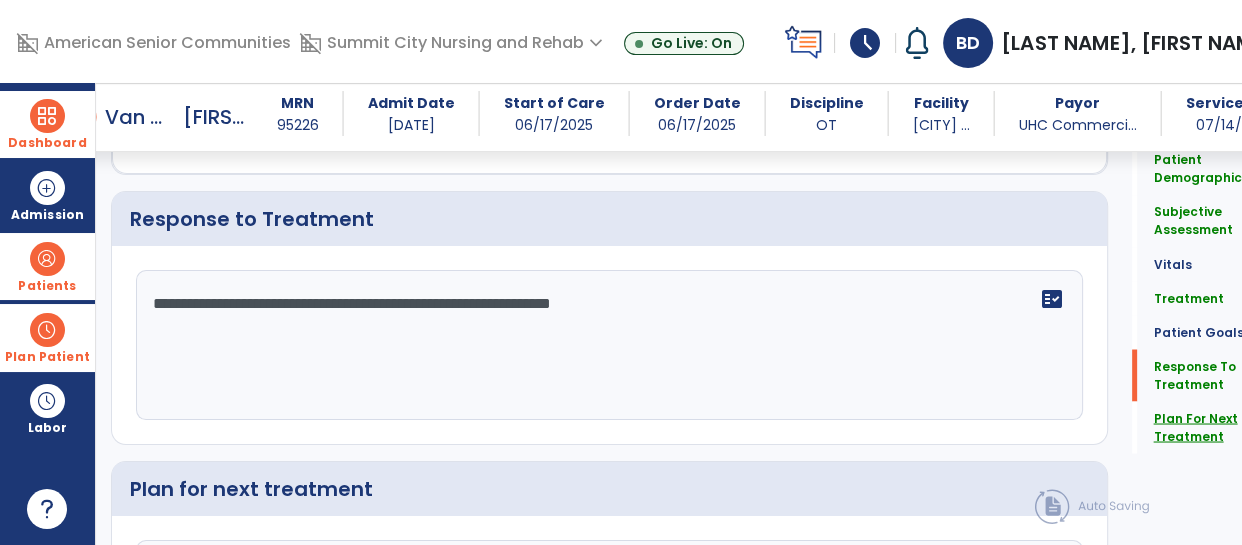 click on "Plan For Next Treatment" 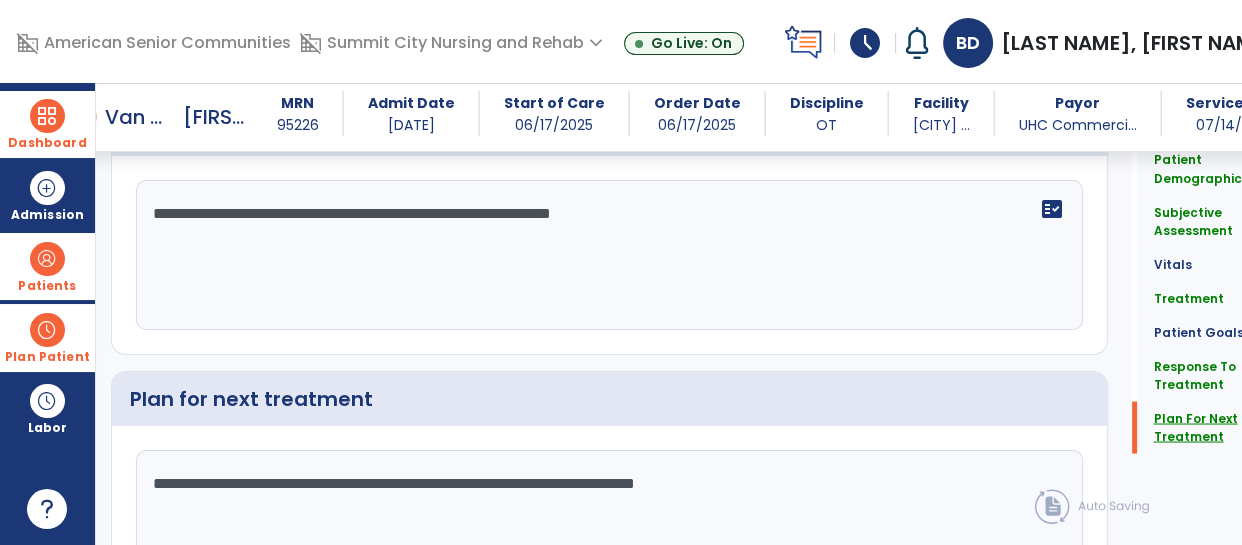 scroll, scrollTop: 3458, scrollLeft: 0, axis: vertical 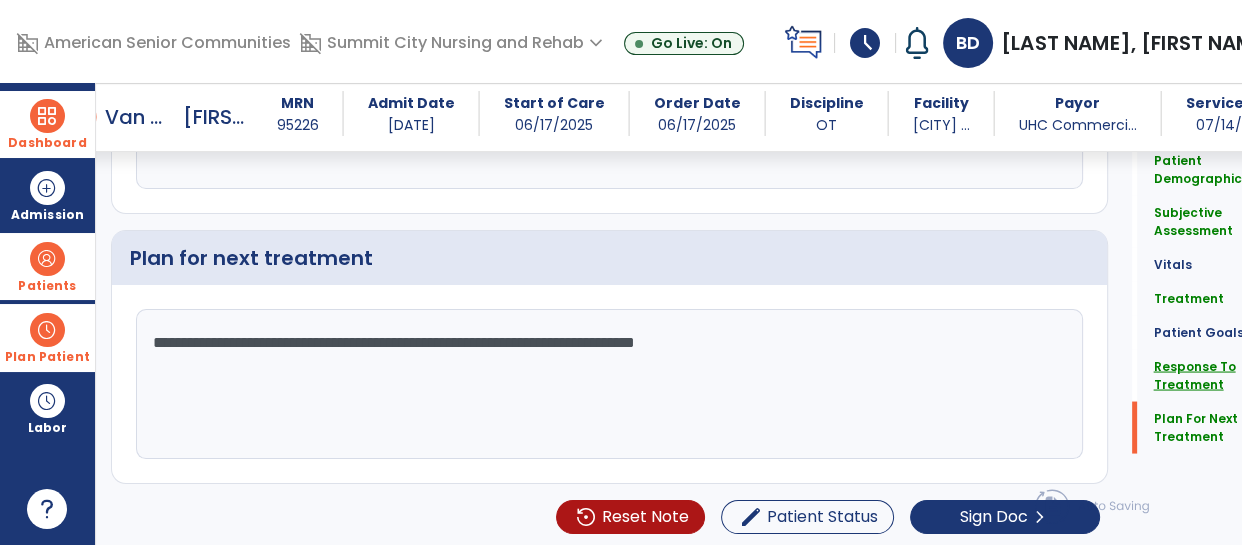 click on "Response To Treatment" 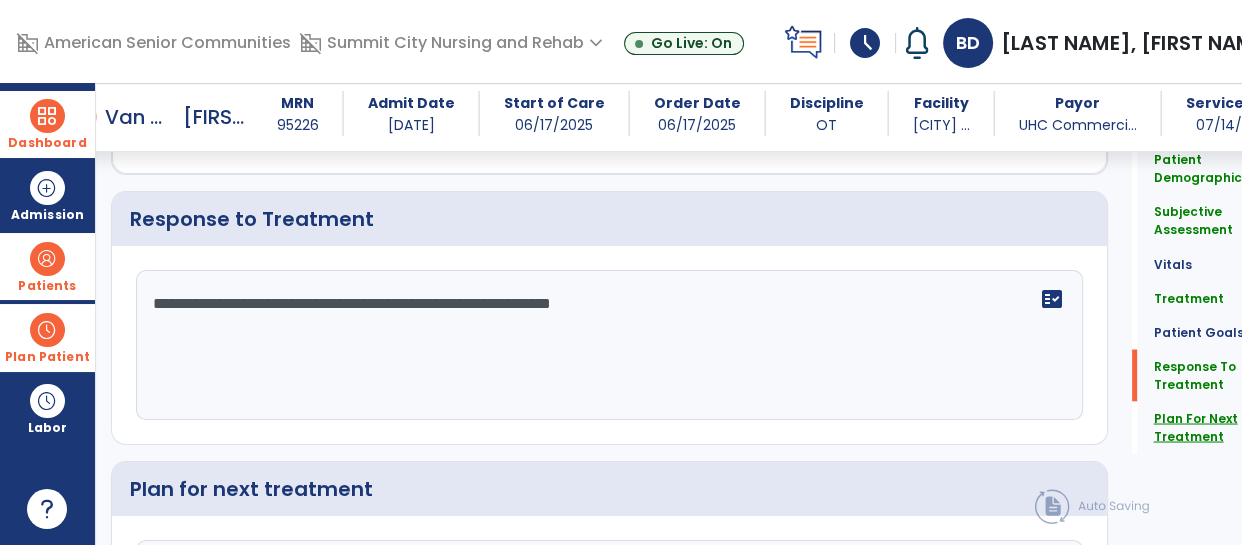 click on "Plan For Next Treatment" 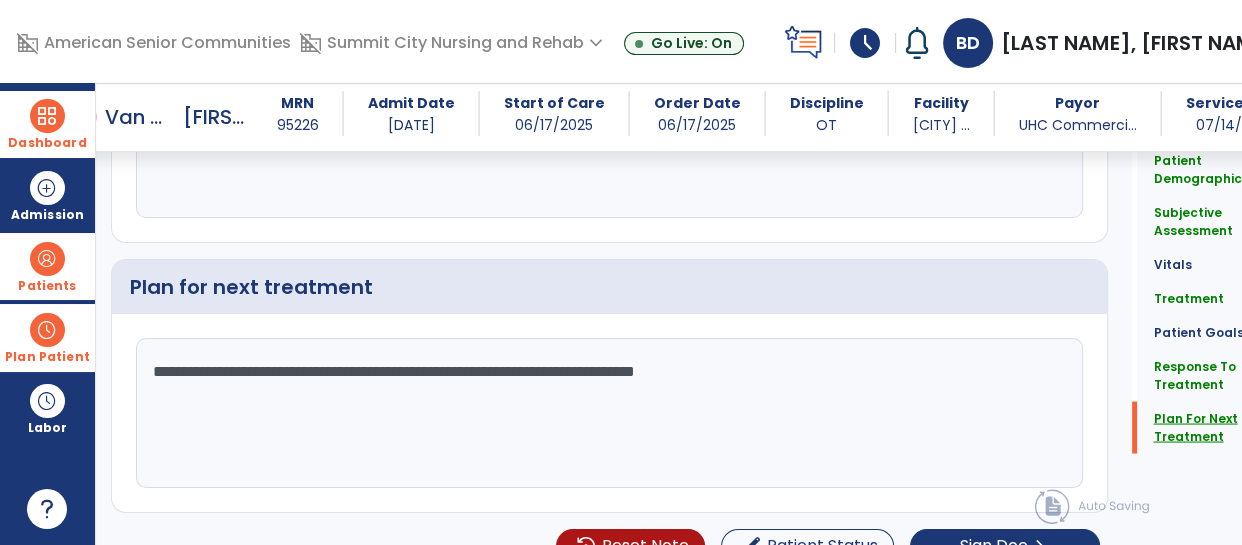 scroll, scrollTop: 3458, scrollLeft: 0, axis: vertical 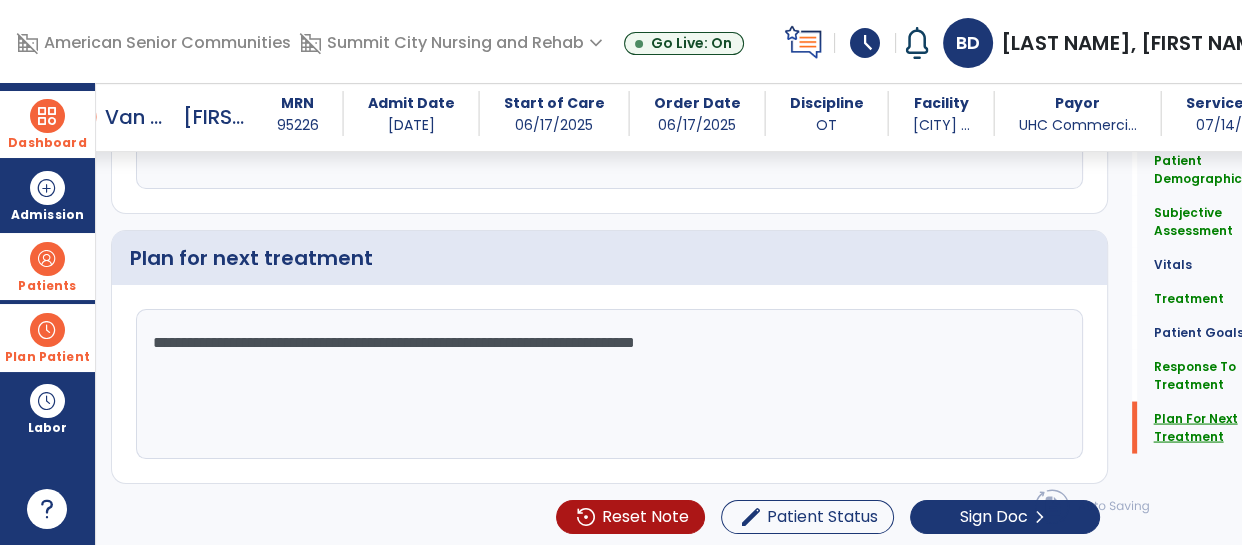 click on "Plan For Next Treatment" 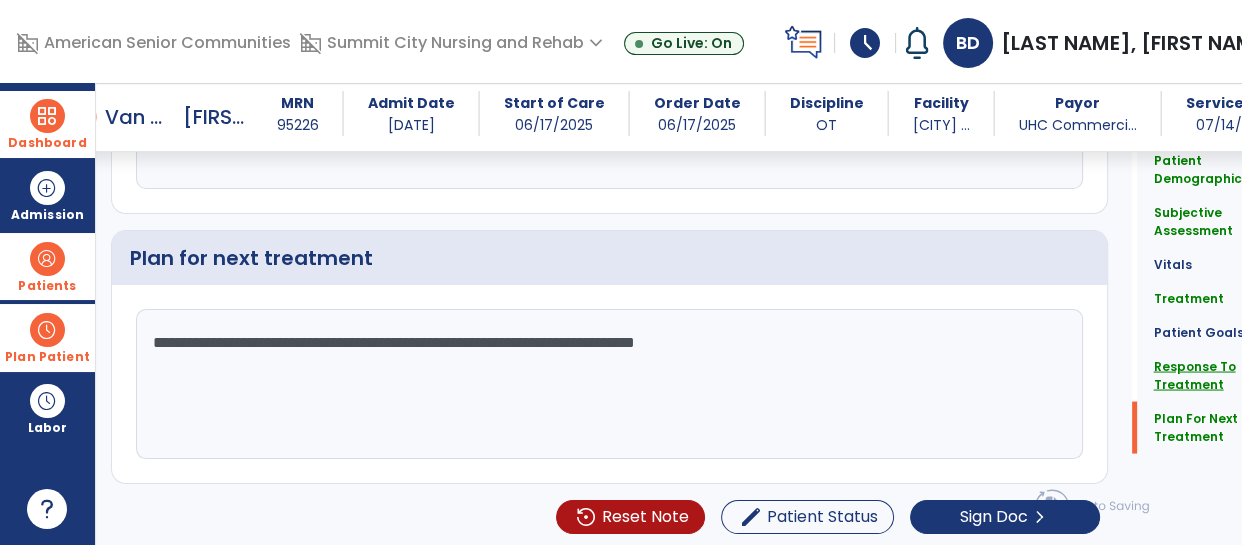 click on "Response To Treatment" 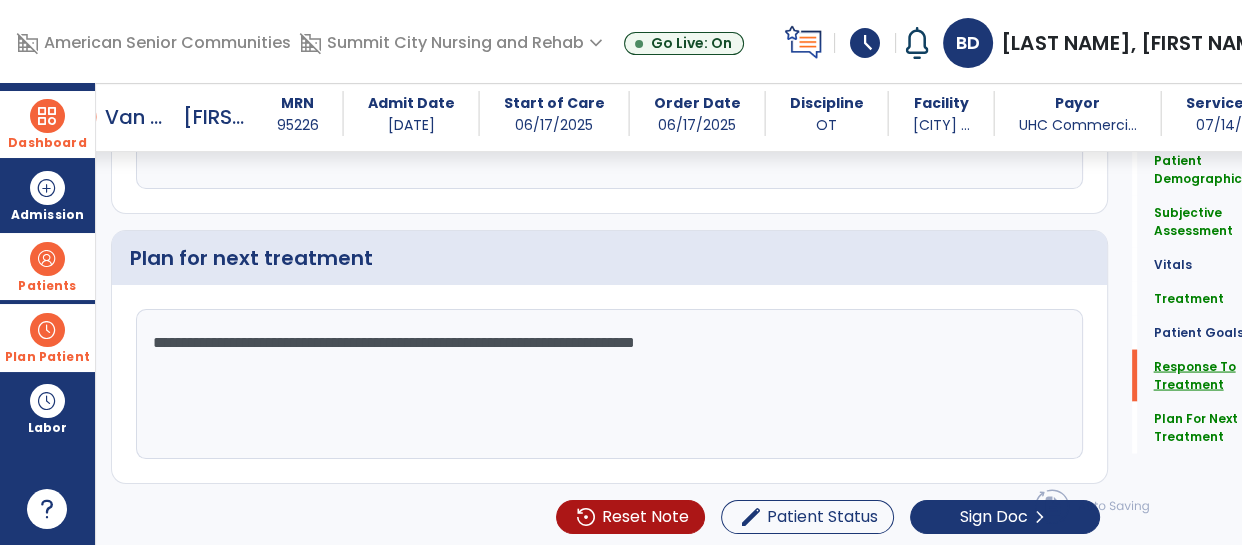 scroll, scrollTop: 3227, scrollLeft: 0, axis: vertical 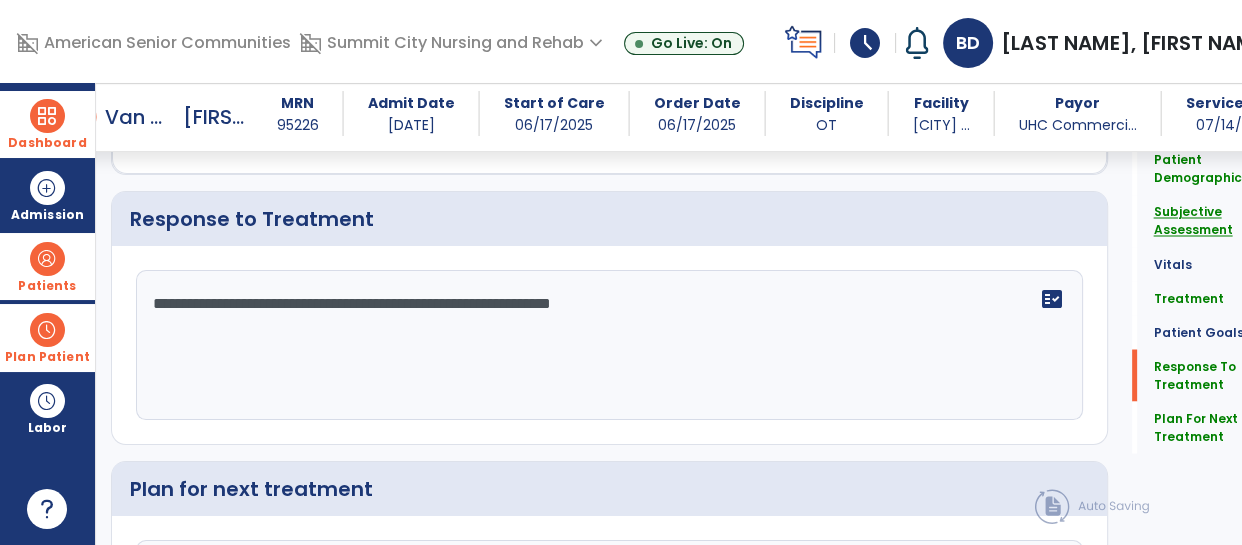 click on "Subjective Assessment" 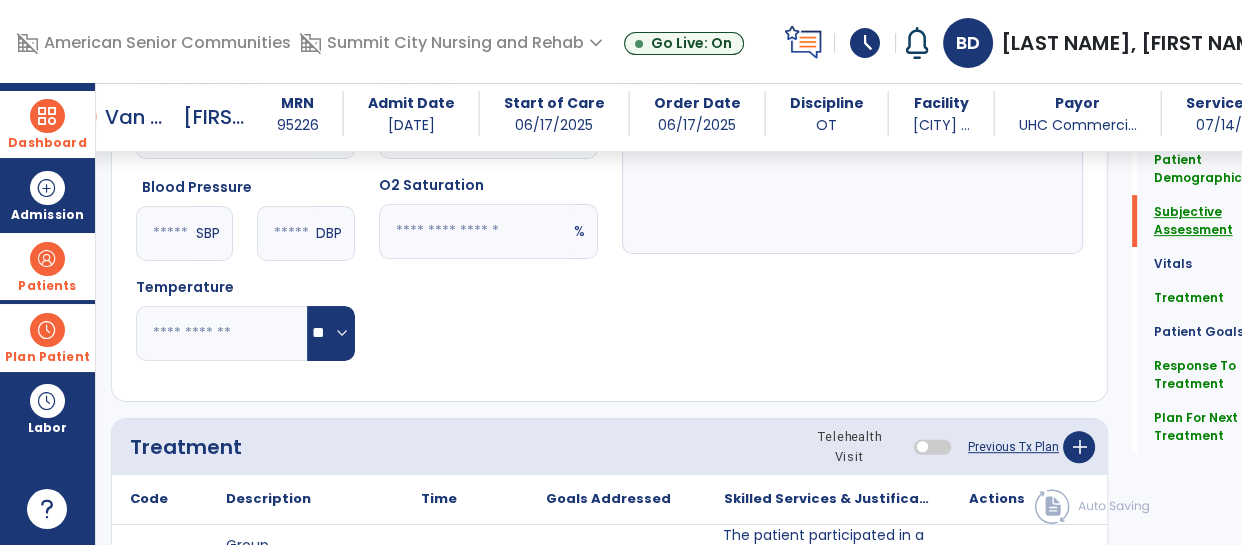 scroll, scrollTop: 434, scrollLeft: 0, axis: vertical 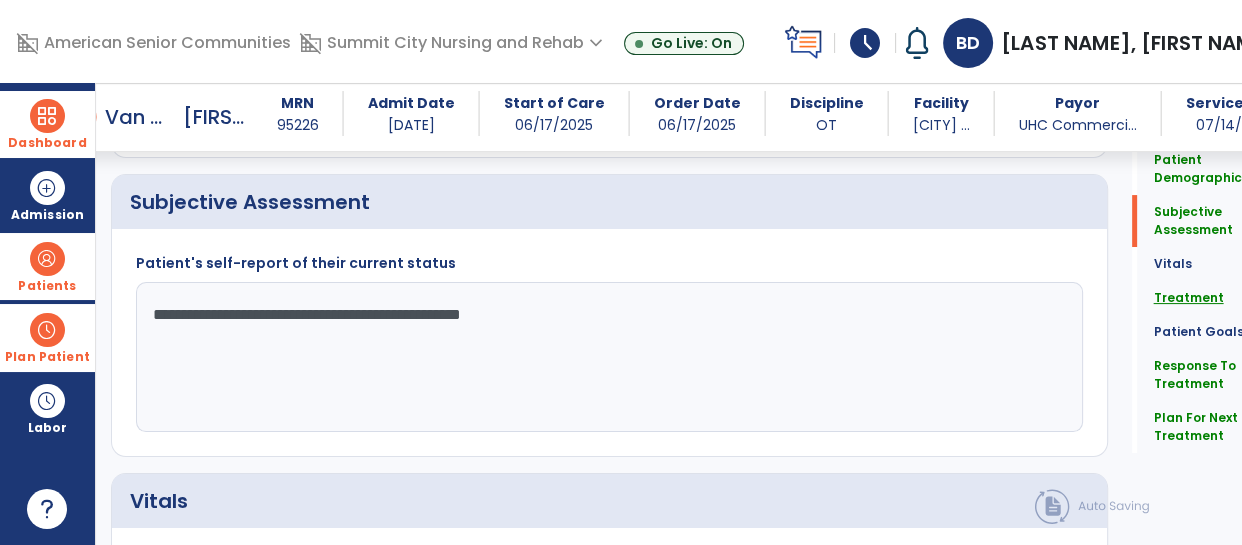 click on "Treatment" 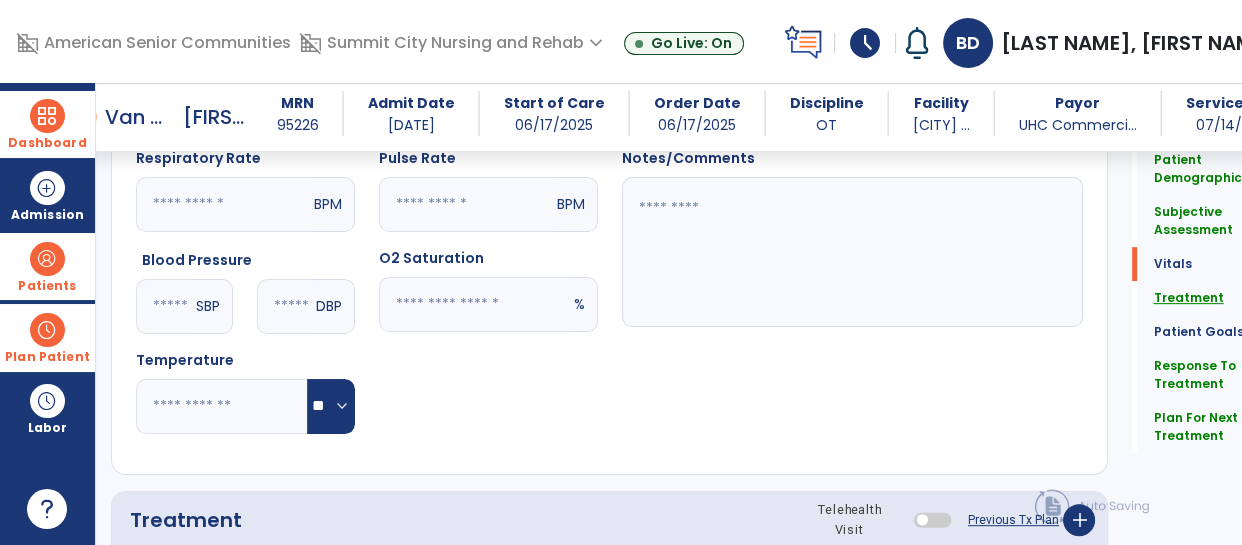 scroll, scrollTop: 1191, scrollLeft: 0, axis: vertical 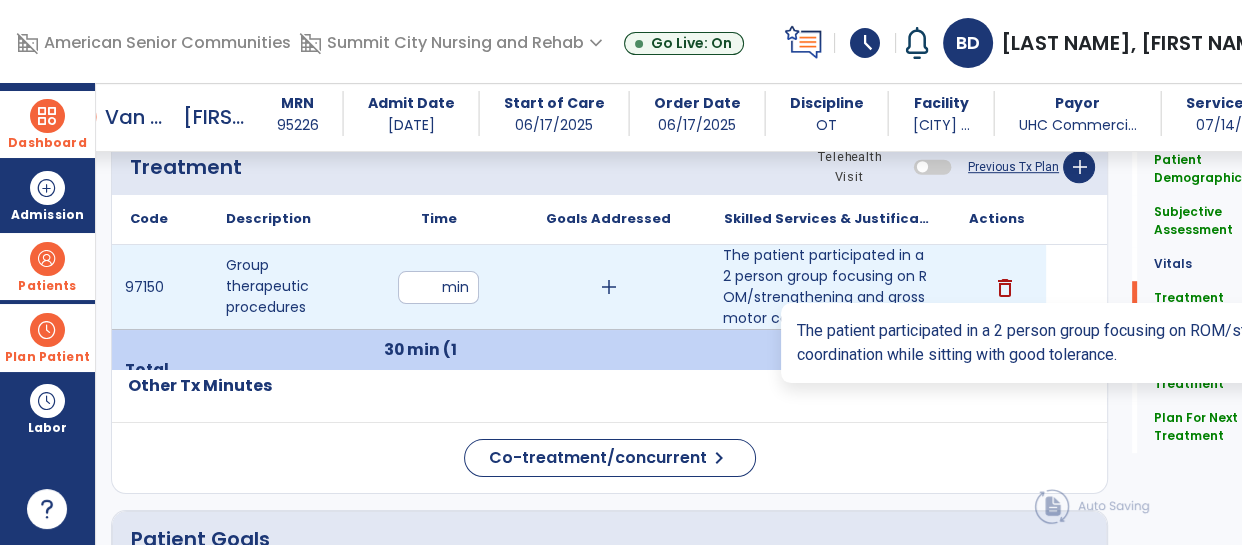 click on "The patient participated in a 2 person group focusing on ROM/strengthening and gross motor coordinat..." at bounding box center [827, 287] 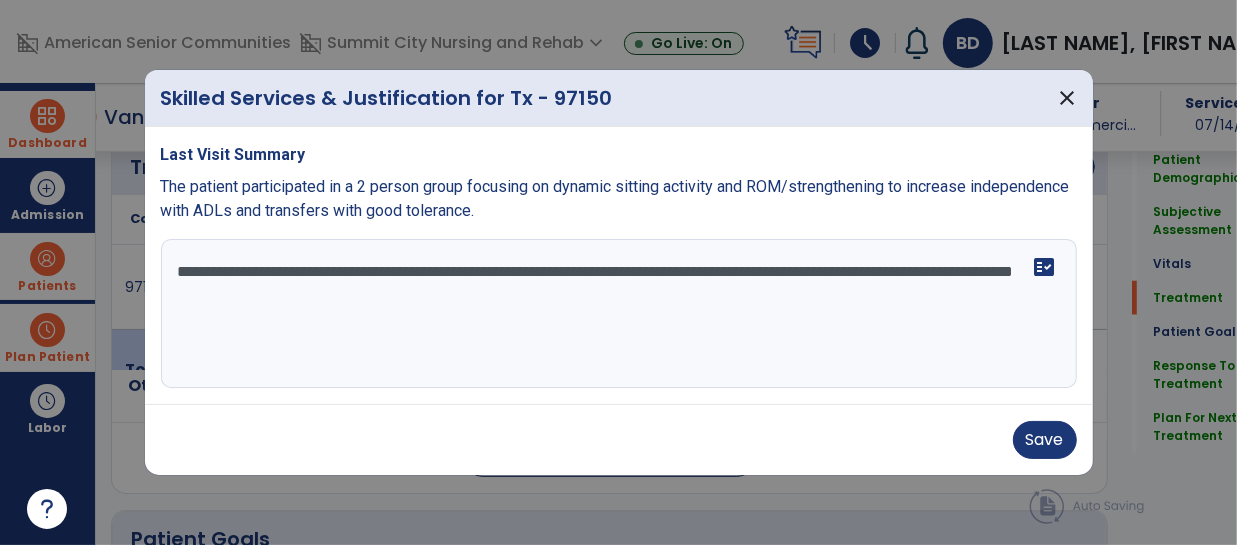 click on "**********" at bounding box center [619, 314] 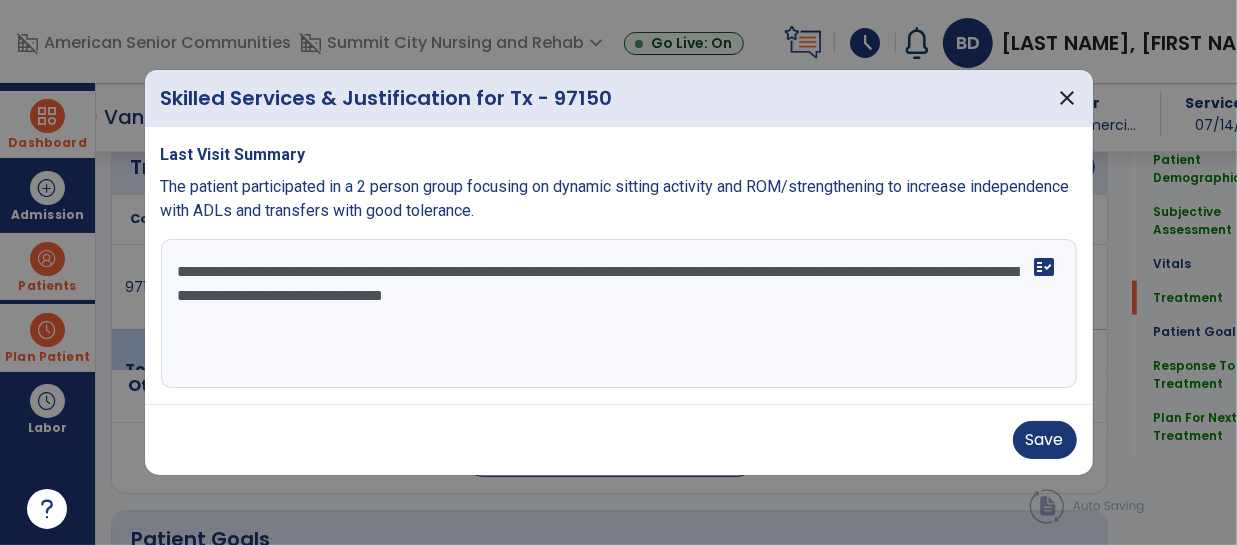 click on "**********" at bounding box center [619, 314] 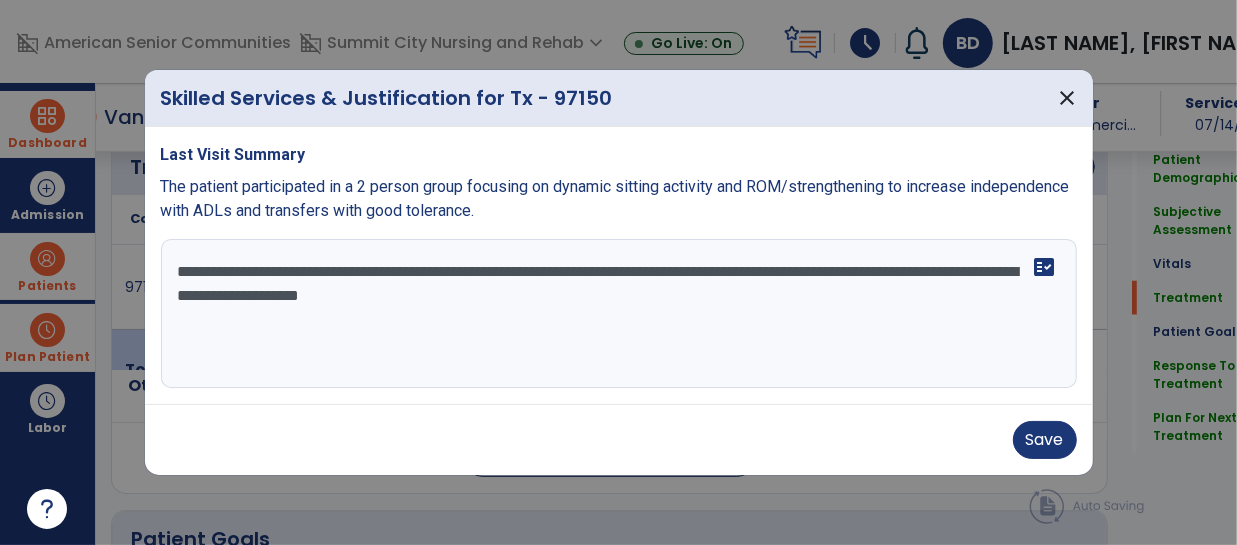 click on "**********" at bounding box center (619, 314) 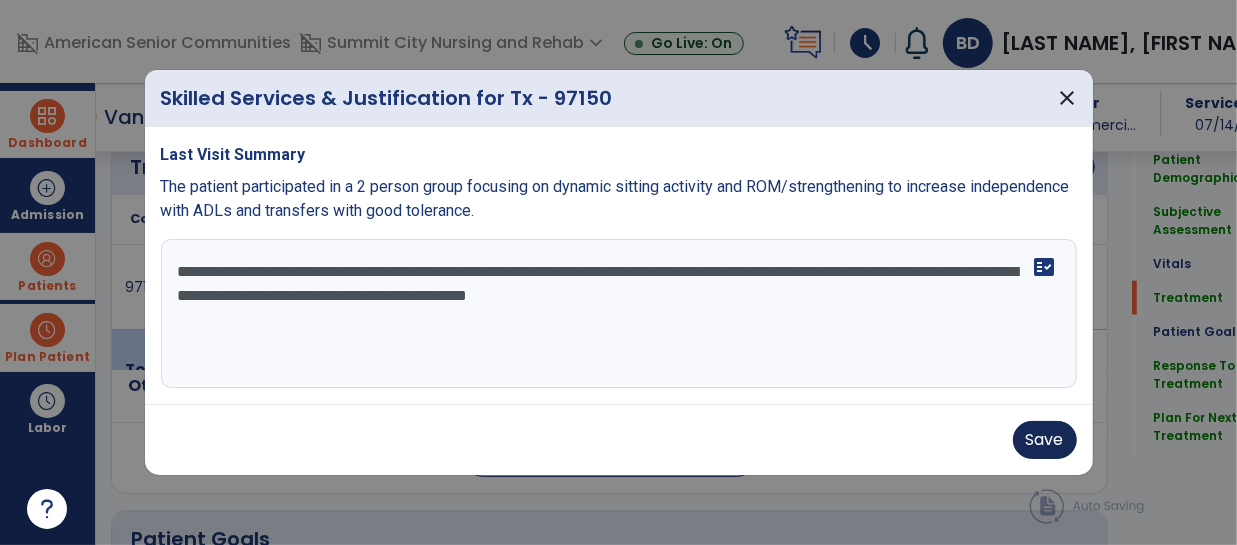 type on "**********" 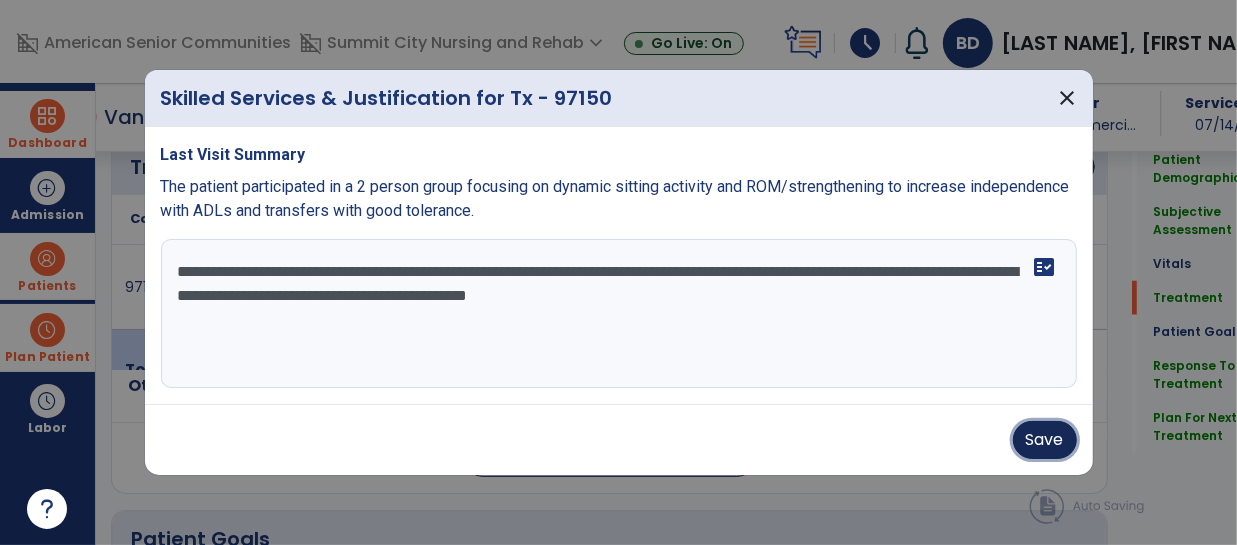 click on "Save" at bounding box center (1045, 440) 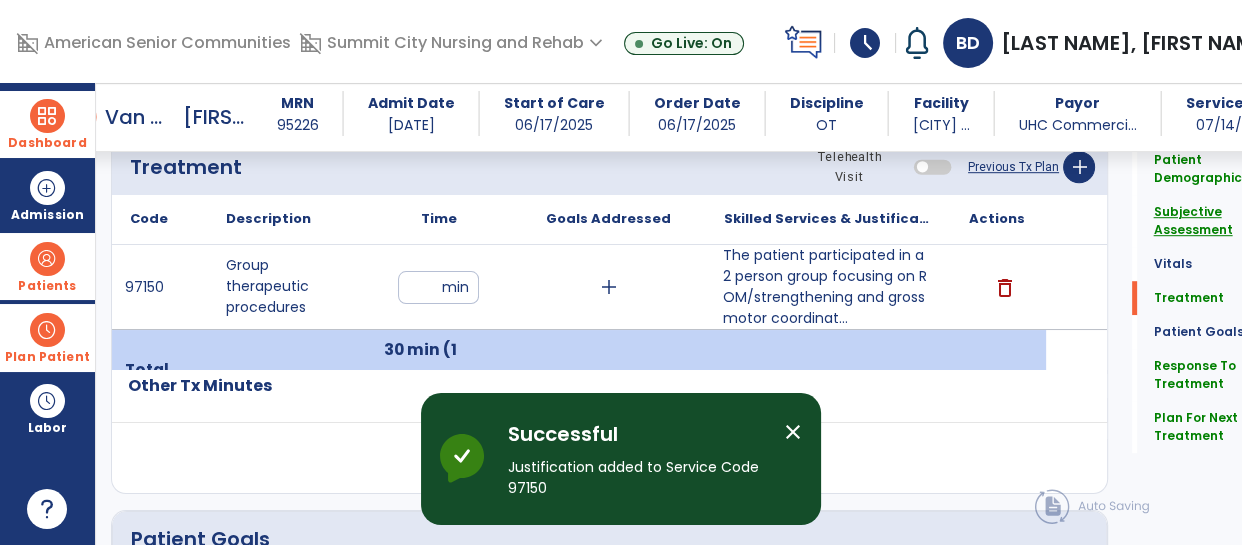 click on "Subjective Assessment" 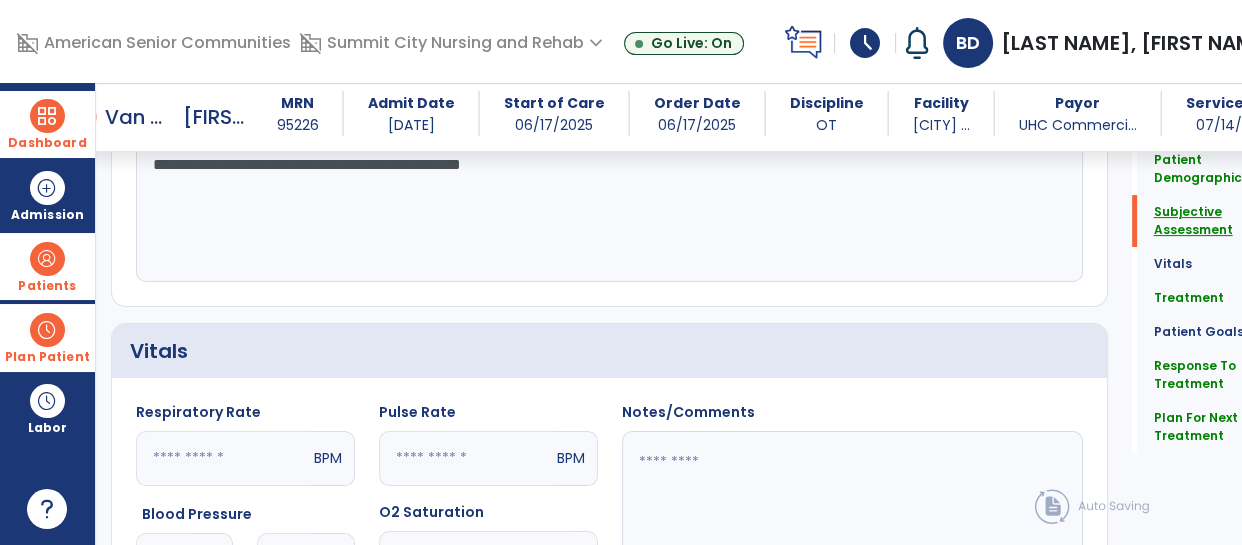 scroll, scrollTop: 434, scrollLeft: 0, axis: vertical 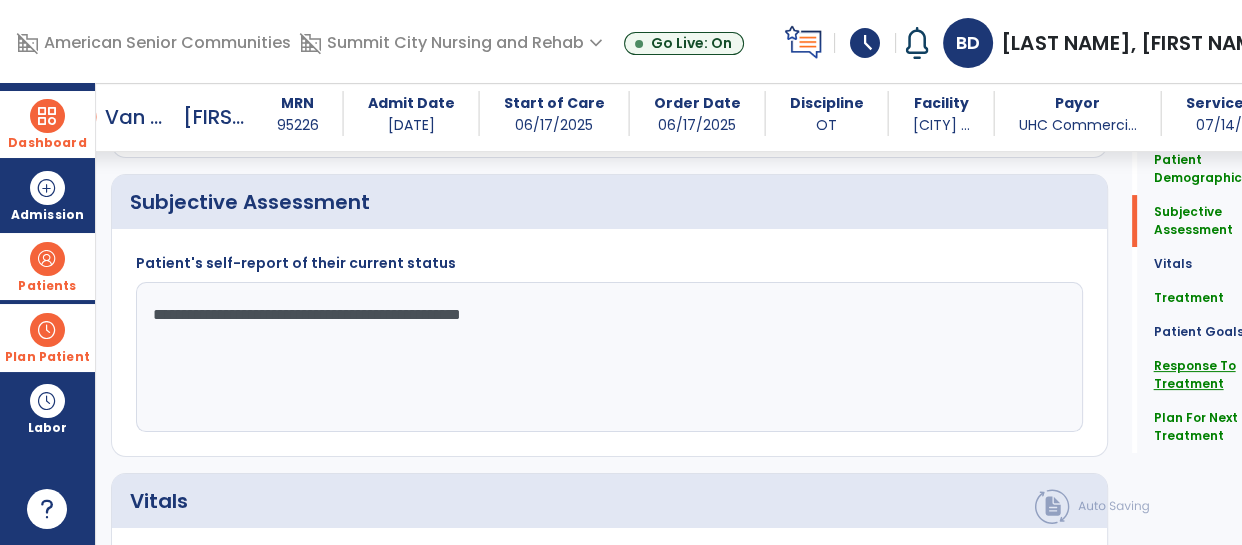 click on "Response To Treatment" 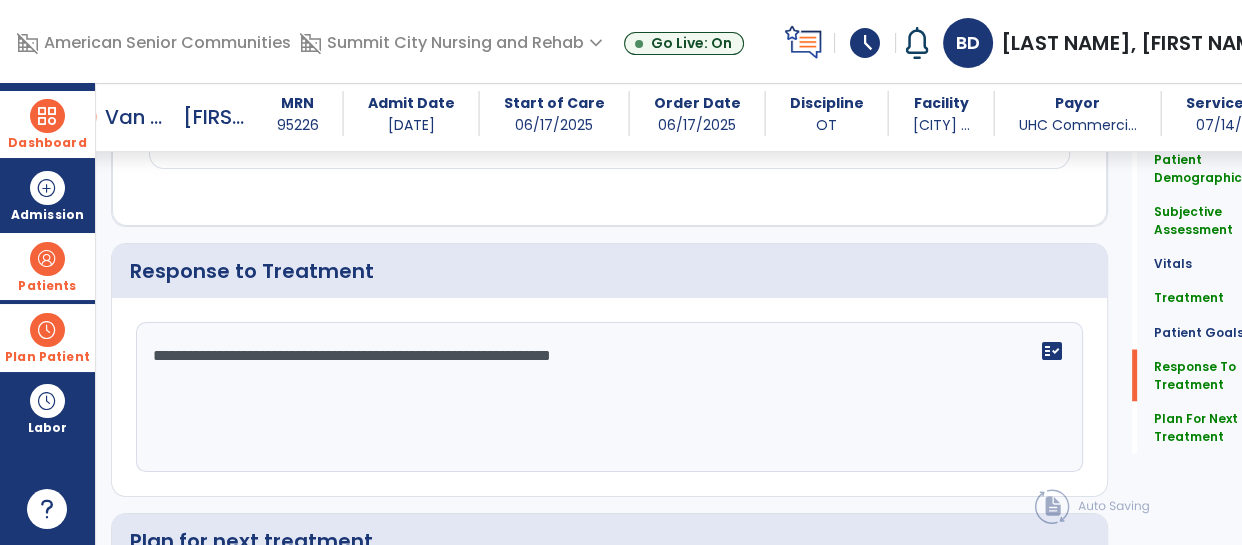 scroll, scrollTop: 3227, scrollLeft: 0, axis: vertical 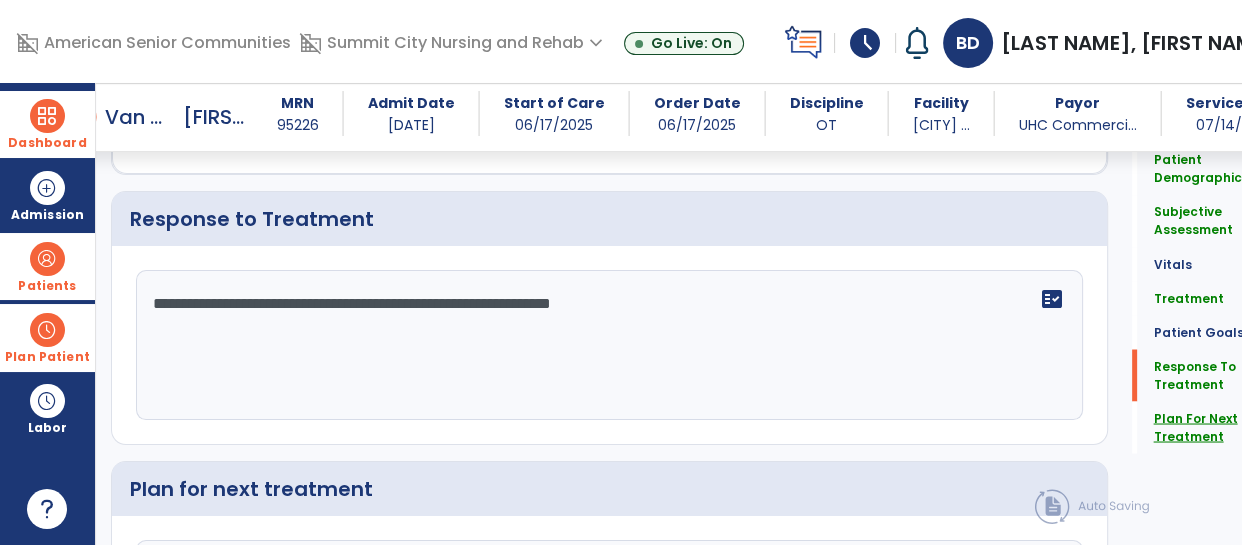 click on "Plan For Next Treatment" 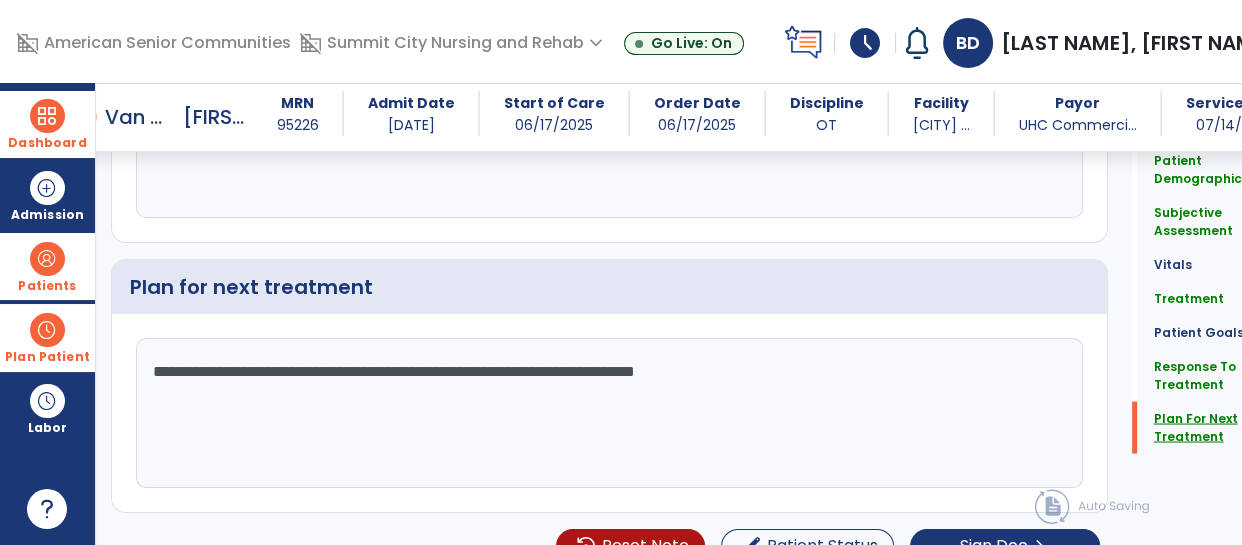 scroll, scrollTop: 3458, scrollLeft: 0, axis: vertical 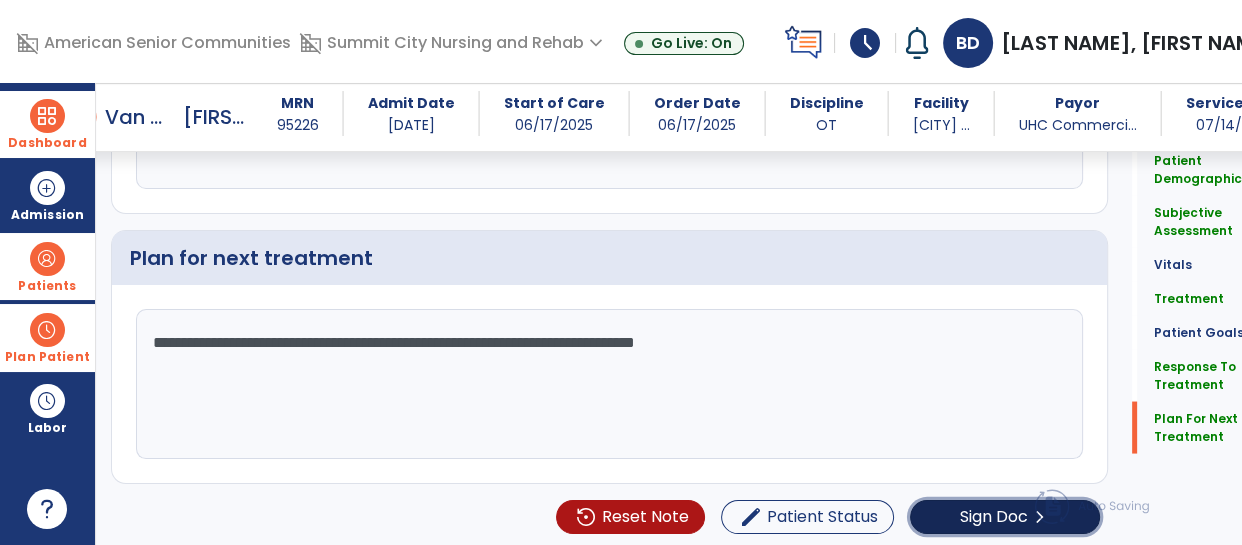 click on "Sign Doc" 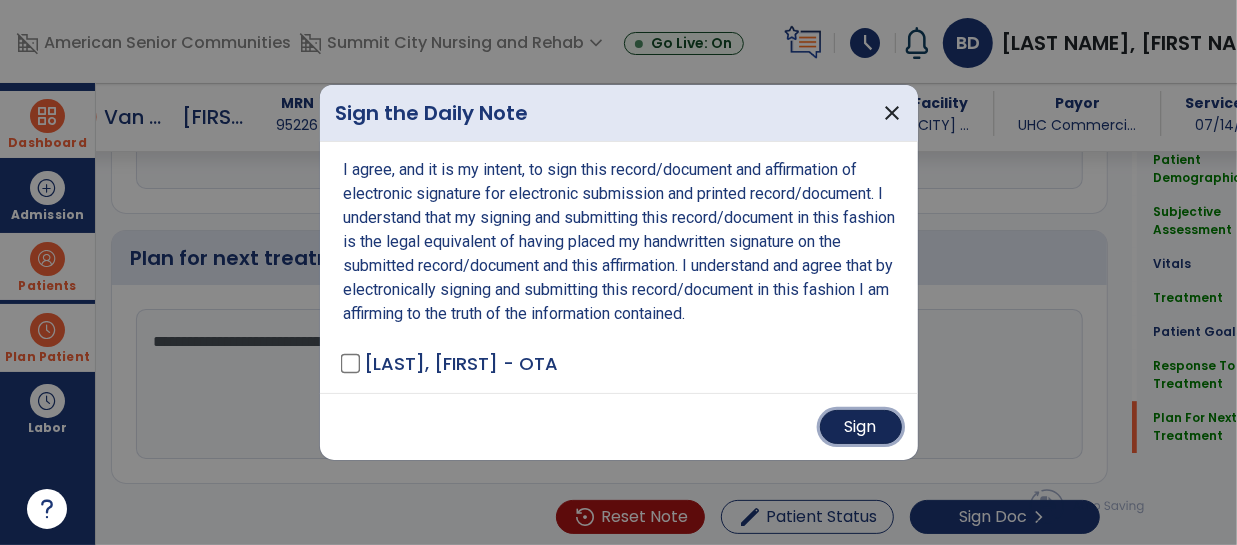 click on "Sign" at bounding box center (861, 427) 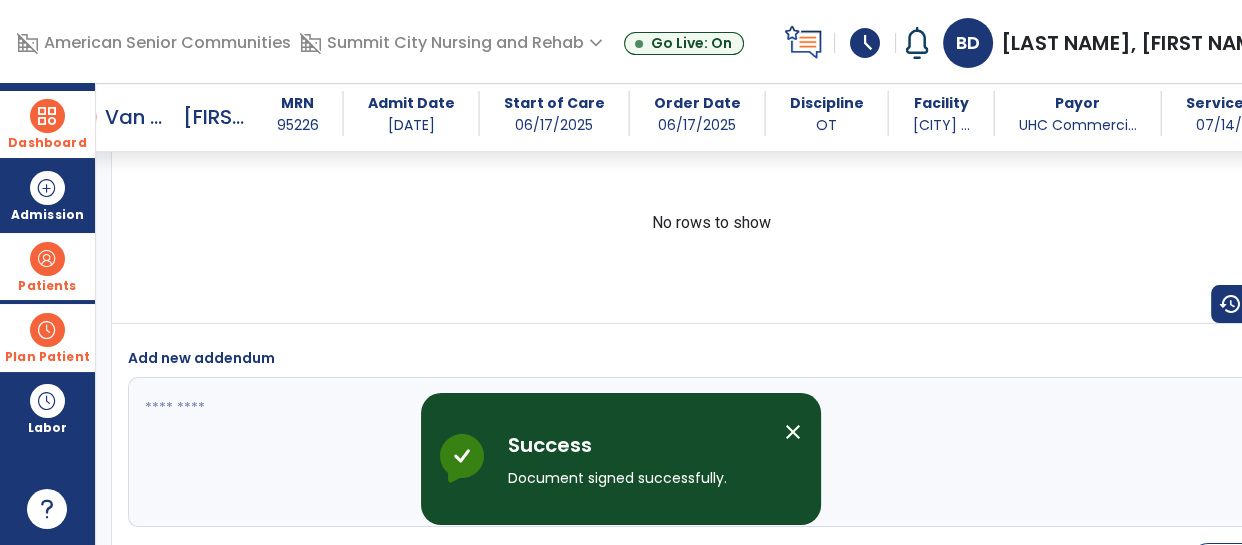 scroll, scrollTop: 5036, scrollLeft: 0, axis: vertical 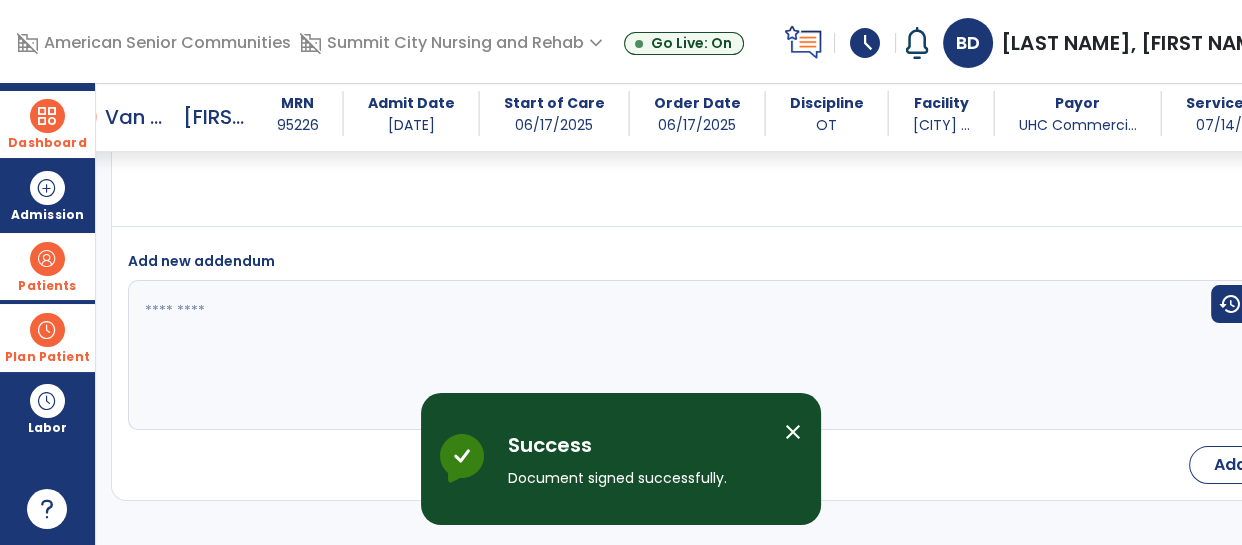 click at bounding box center (47, 116) 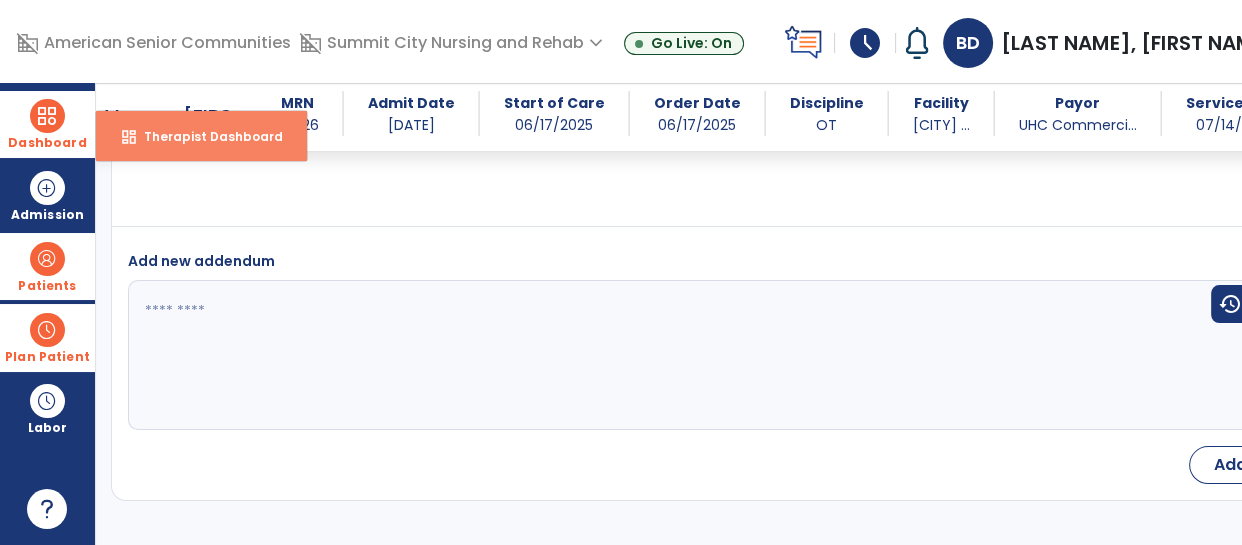 click on "Therapist Dashboard" at bounding box center (205, 136) 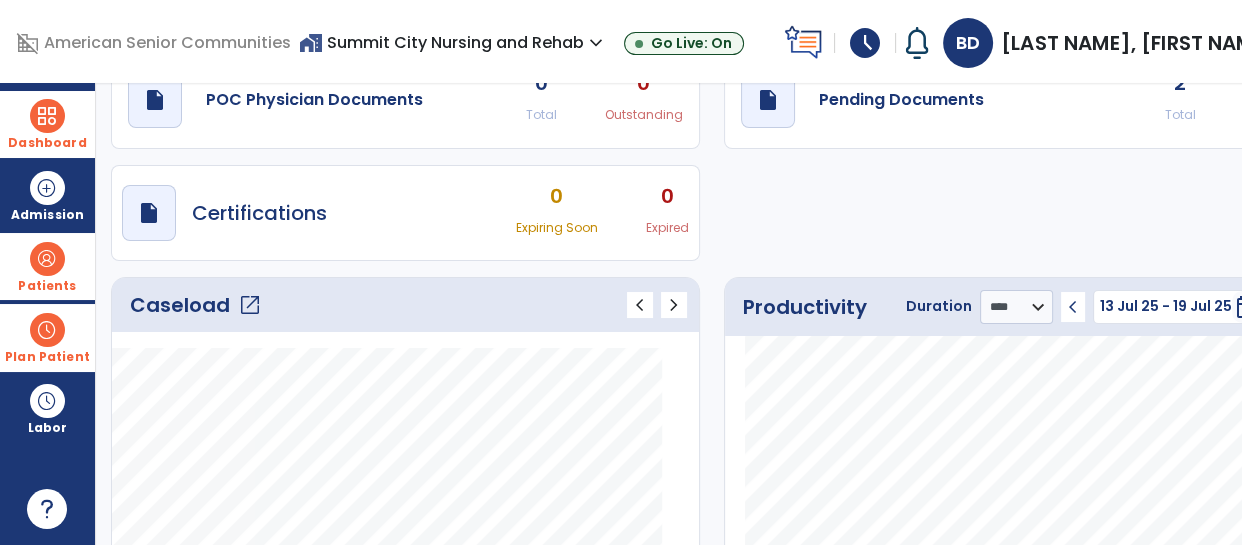 scroll, scrollTop: 0, scrollLeft: 0, axis: both 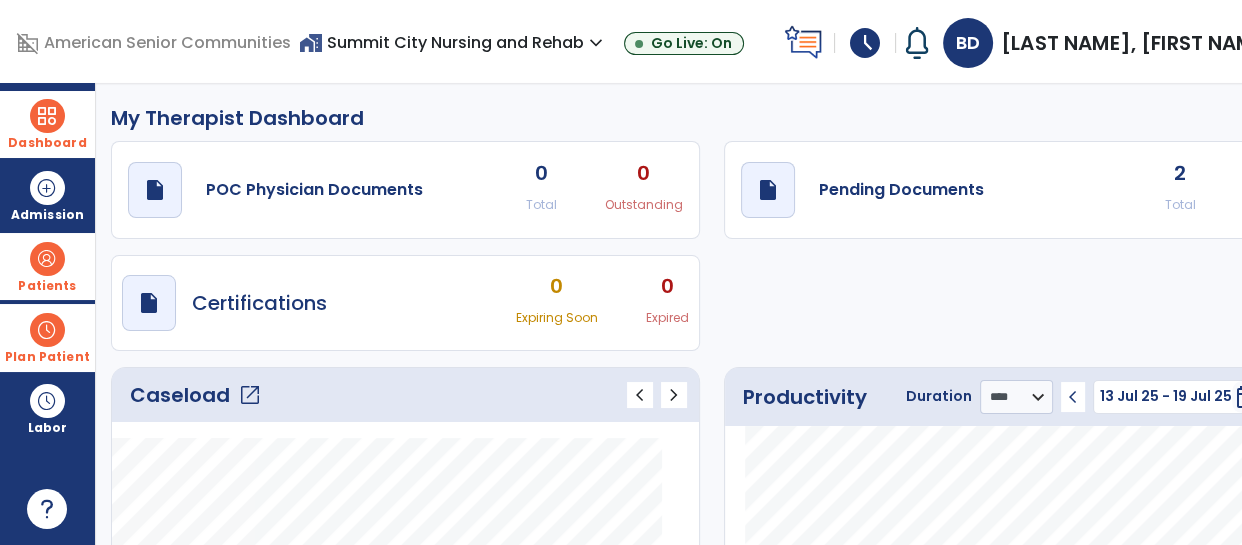 click on "Caseload   open_in_new" 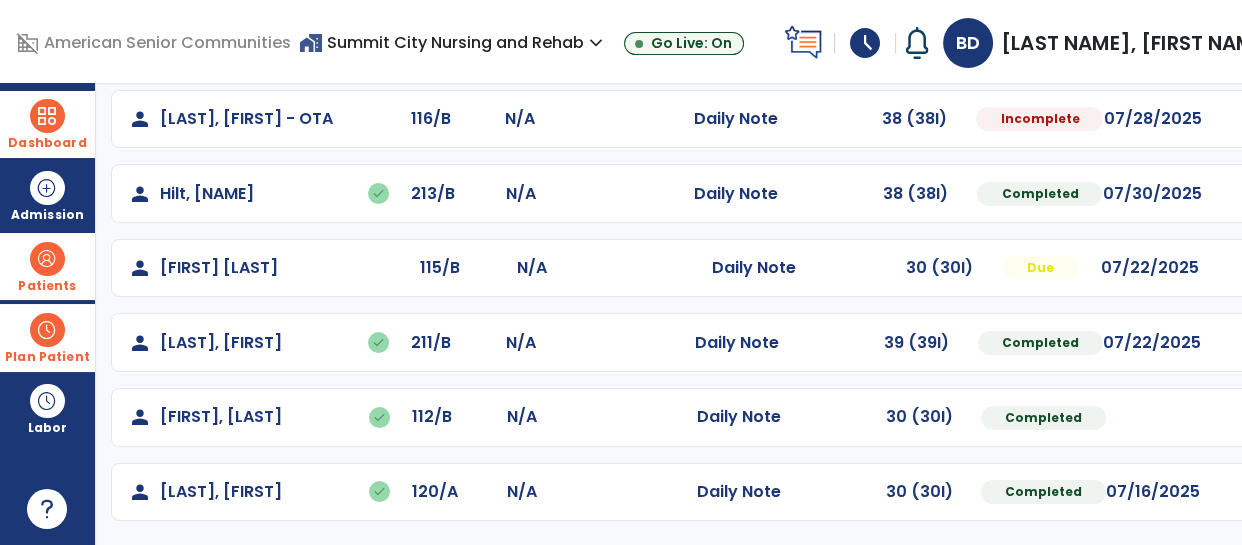 scroll, scrollTop: 193, scrollLeft: 0, axis: vertical 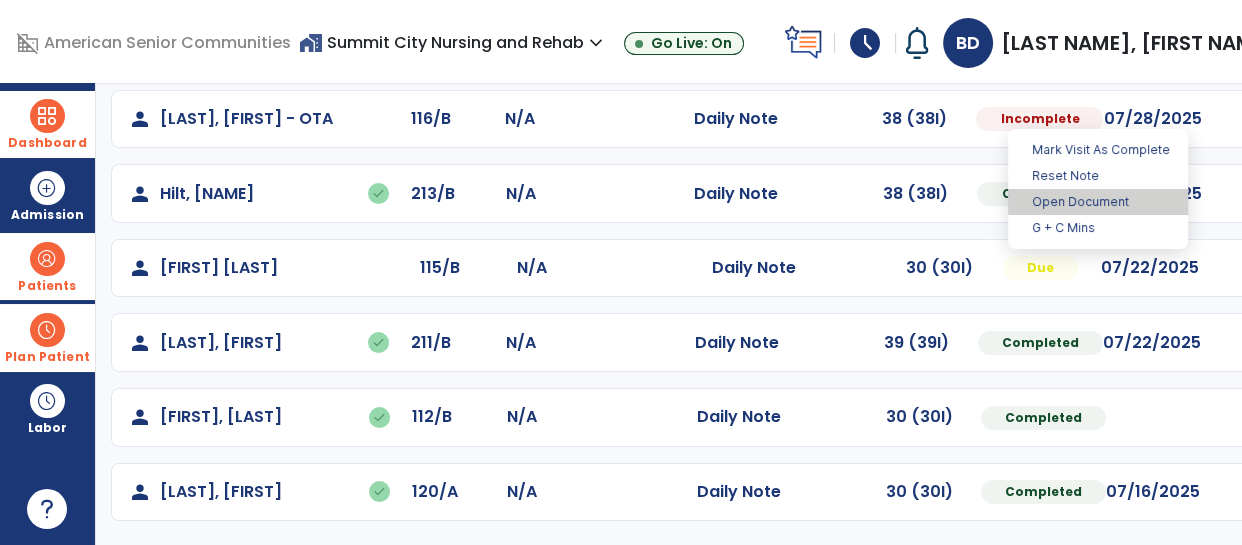 click on "Open Document" at bounding box center [1098, 202] 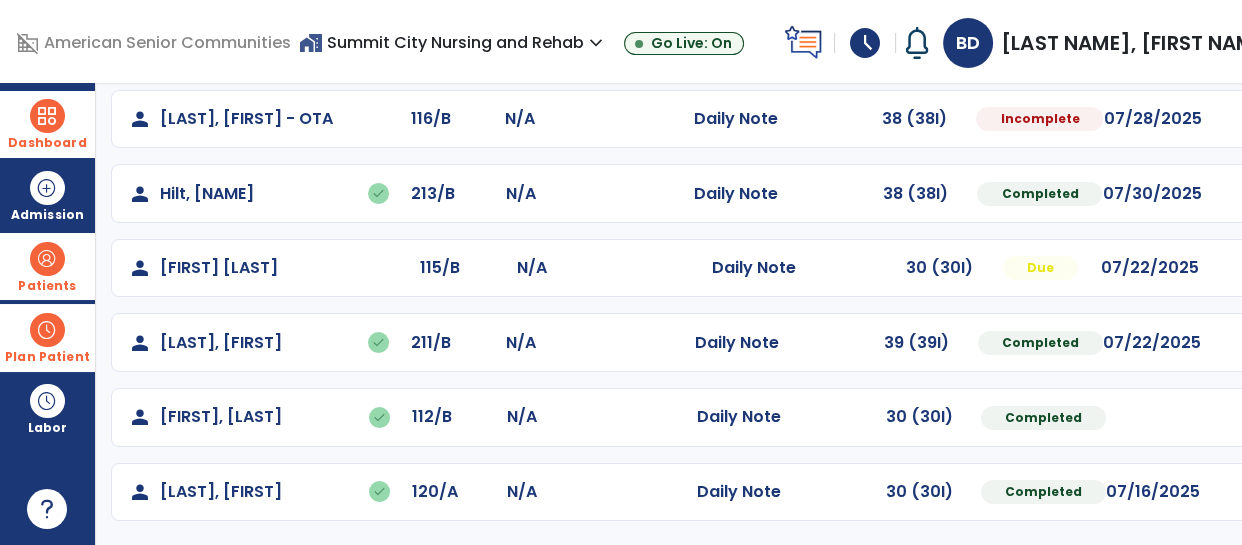 select on "*" 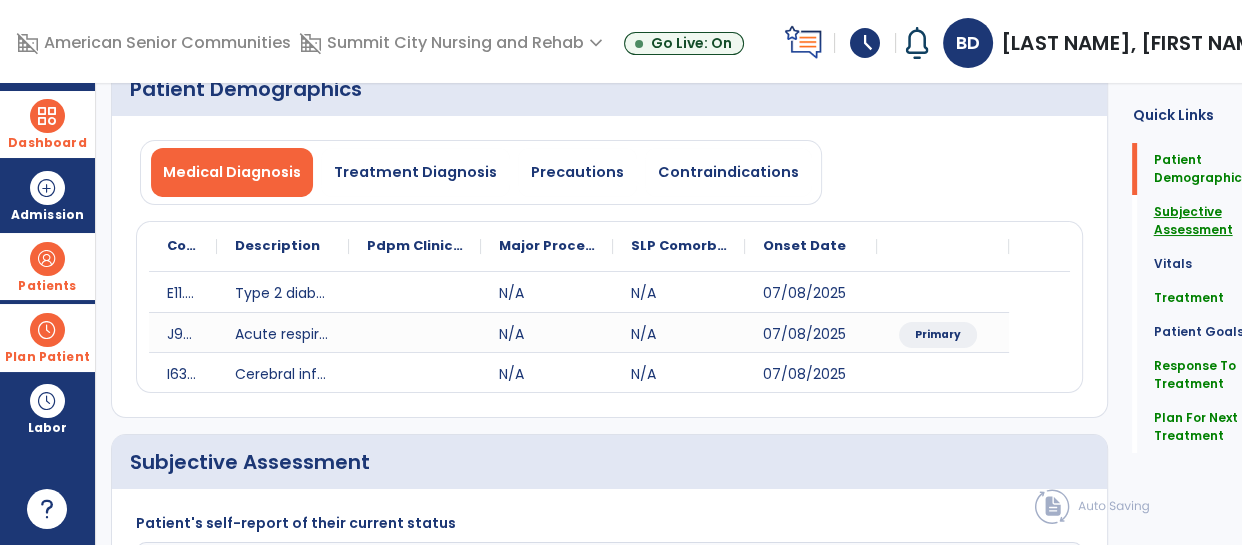click on "Subjective Assessment" 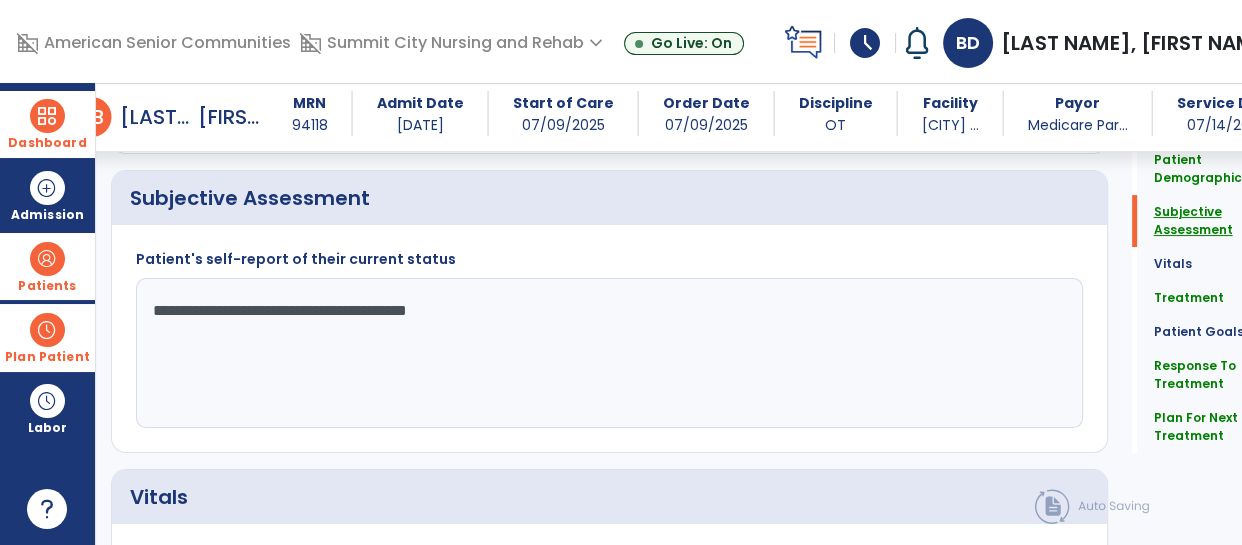 scroll, scrollTop: 453, scrollLeft: 0, axis: vertical 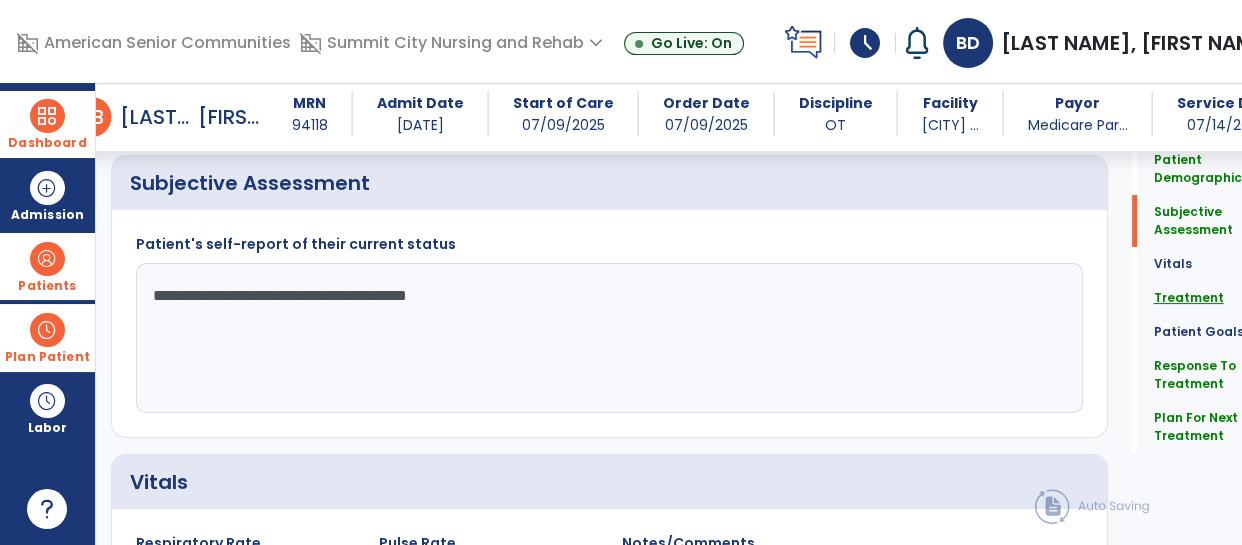 click on "Treatment" 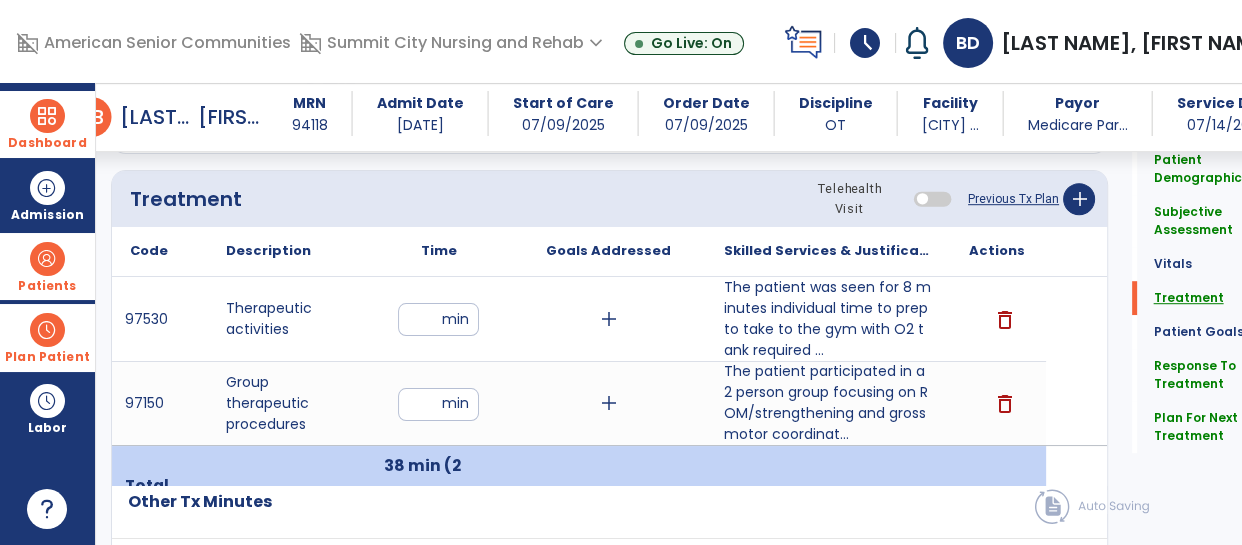 scroll, scrollTop: 1233, scrollLeft: 0, axis: vertical 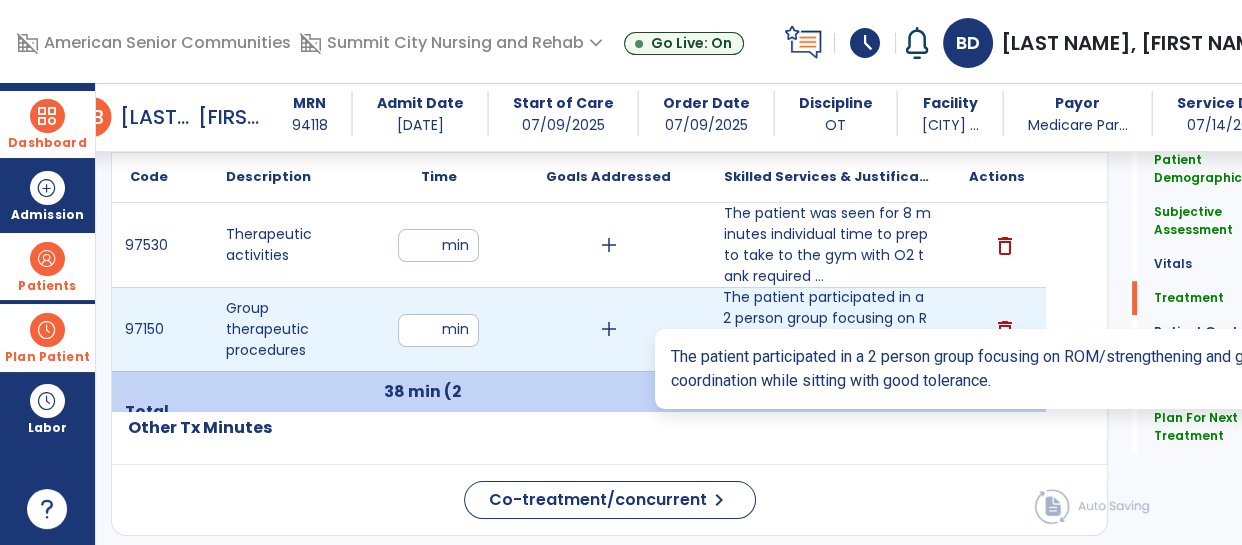click on "The patient participated in a 2 person group focusing on ROM/strengthening and gross motor coordinat..." at bounding box center (827, 329) 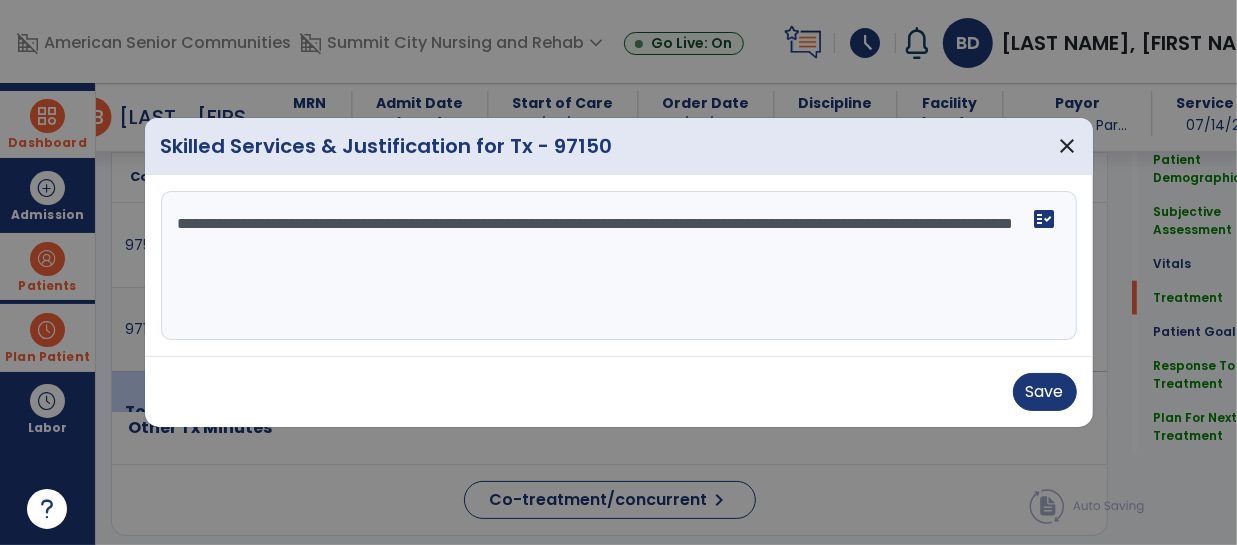 click on "**********" at bounding box center [619, 266] 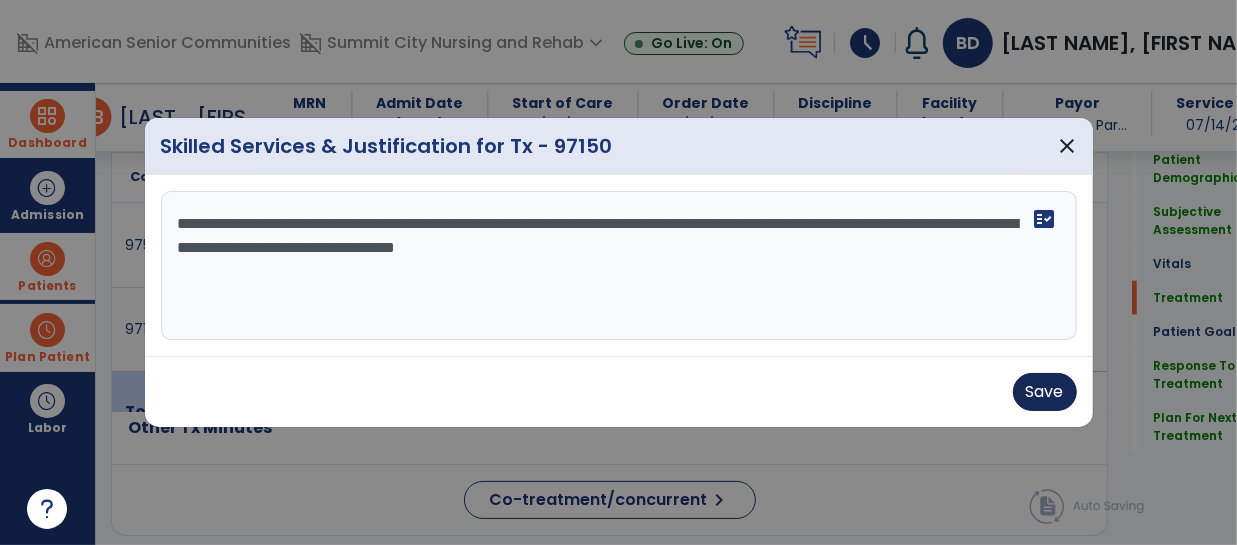 type on "**********" 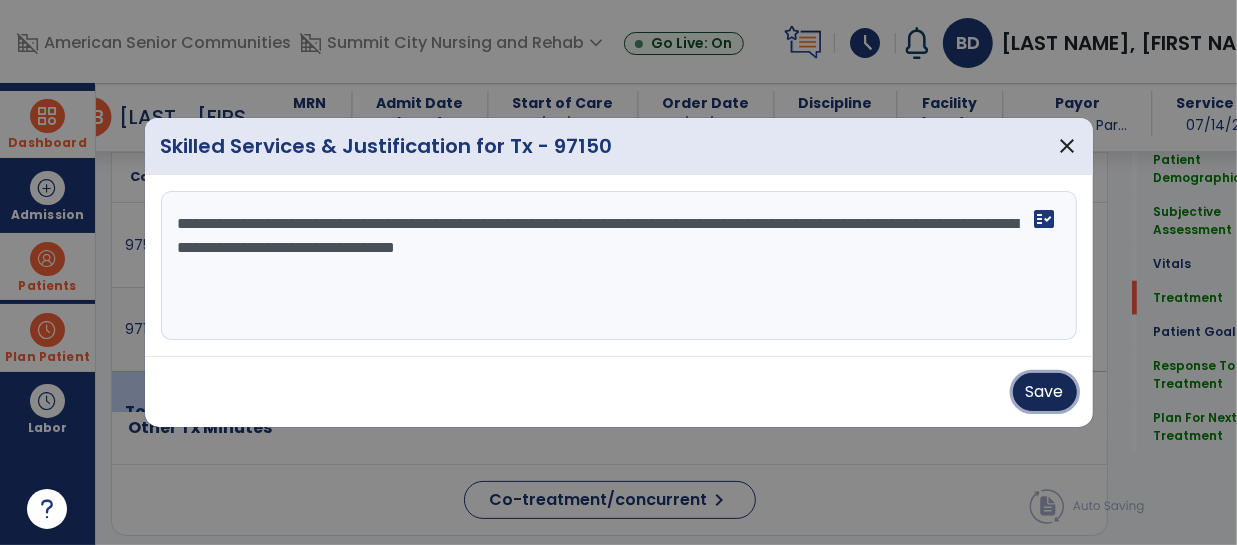 click on "Save" at bounding box center [1045, 392] 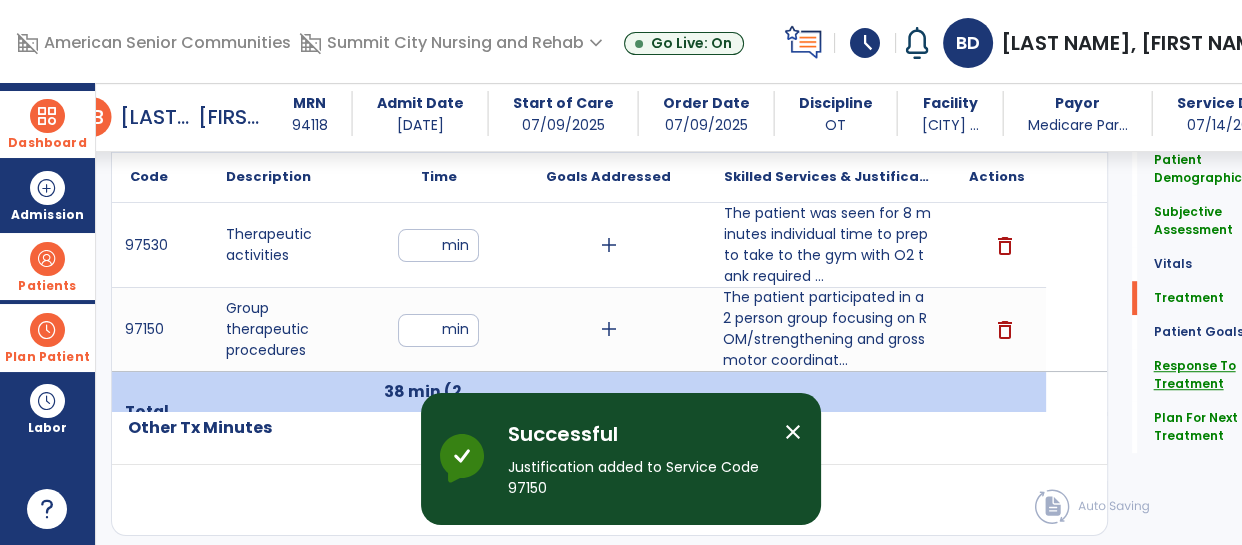 click on "Response To Treatment" 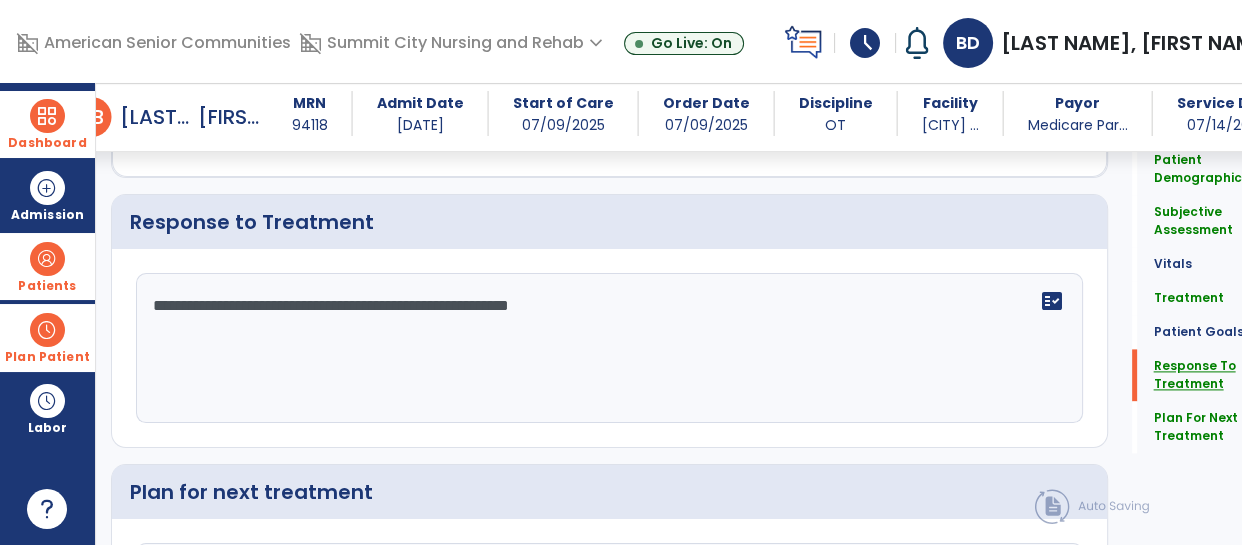 scroll, scrollTop: 2432, scrollLeft: 0, axis: vertical 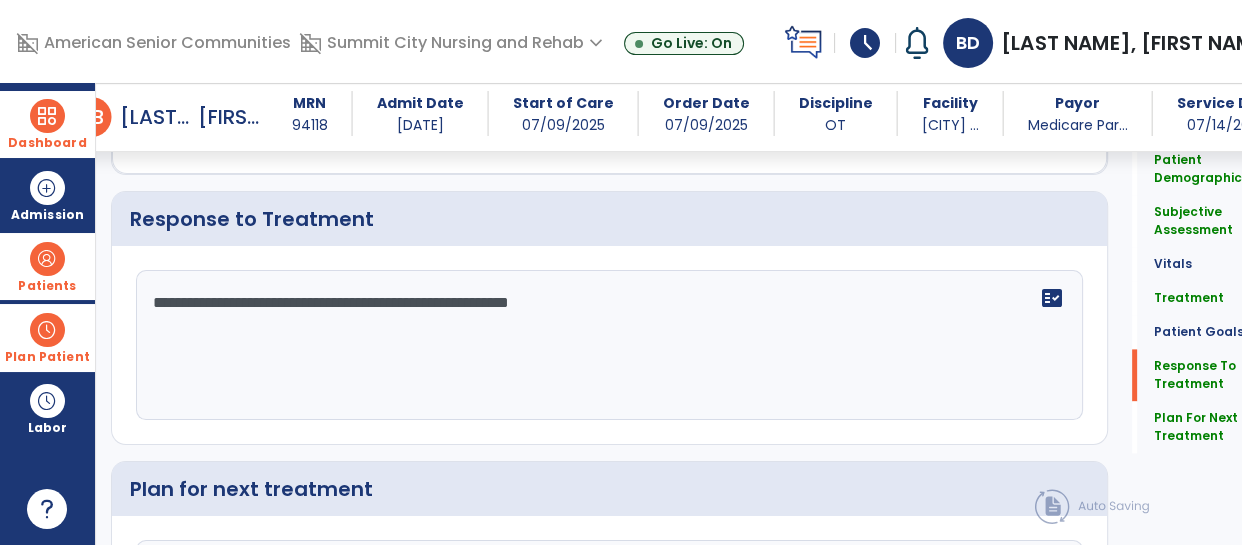 click on "**********" 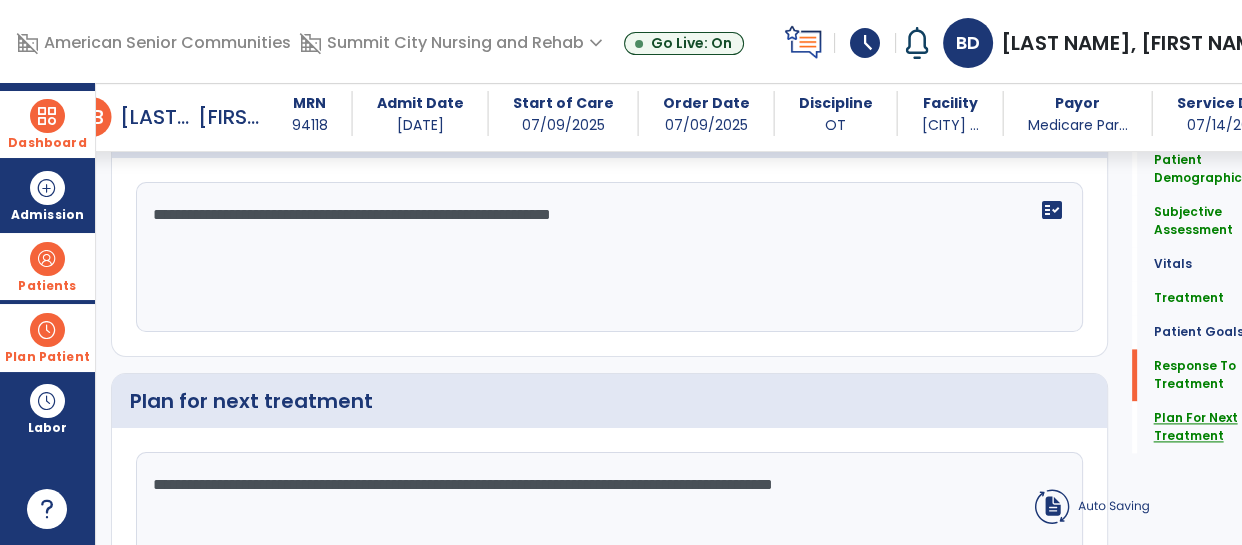 type on "**********" 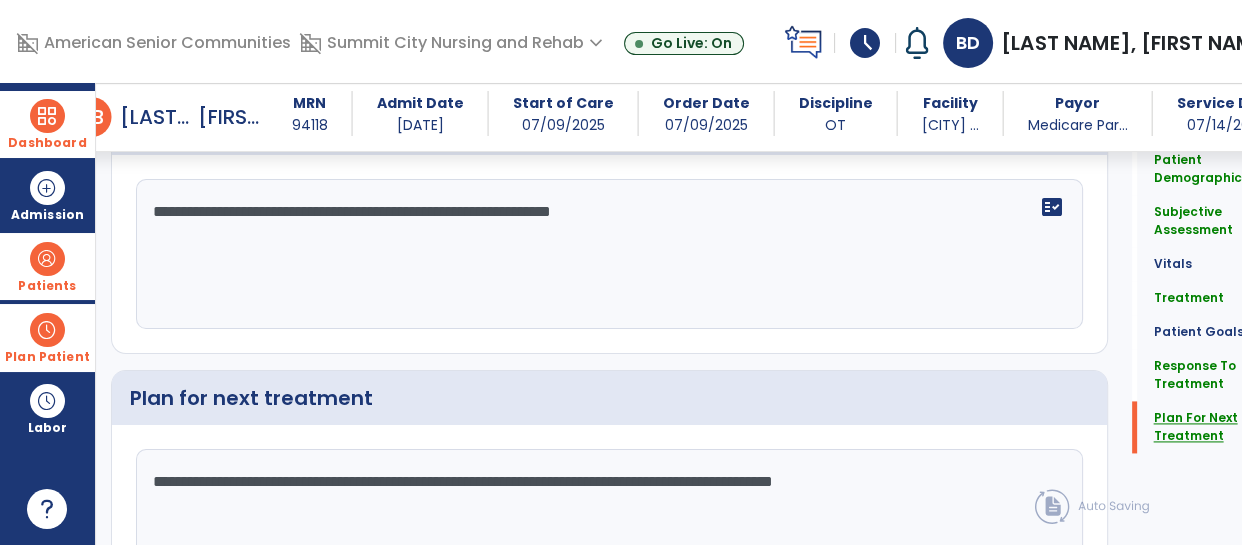 scroll, scrollTop: 2576, scrollLeft: 0, axis: vertical 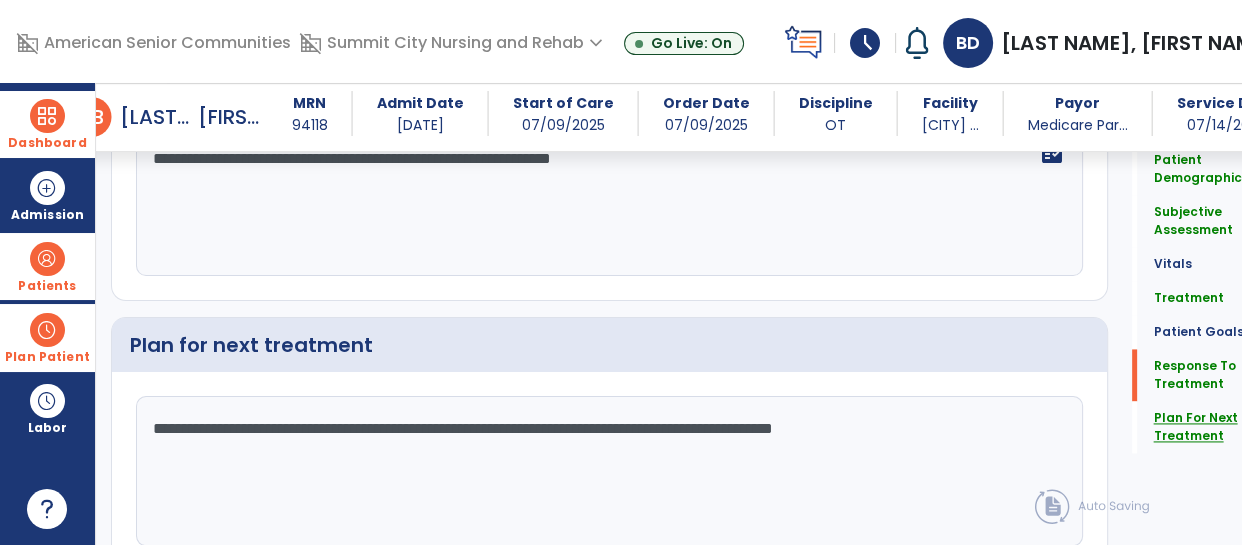 click on "Plan For Next Treatment" 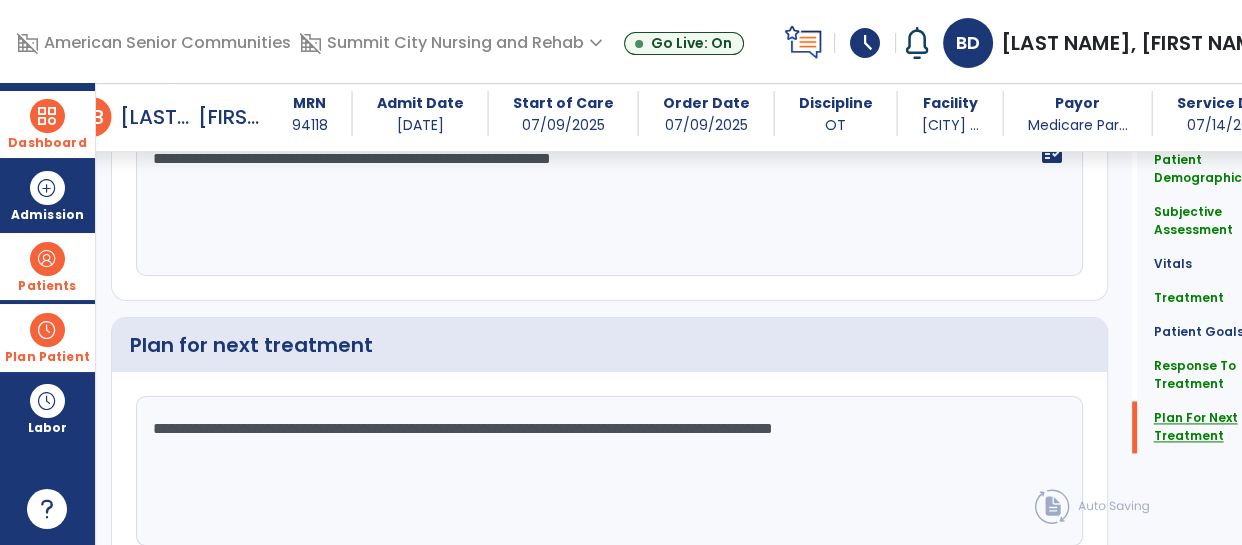 scroll, scrollTop: 2664, scrollLeft: 0, axis: vertical 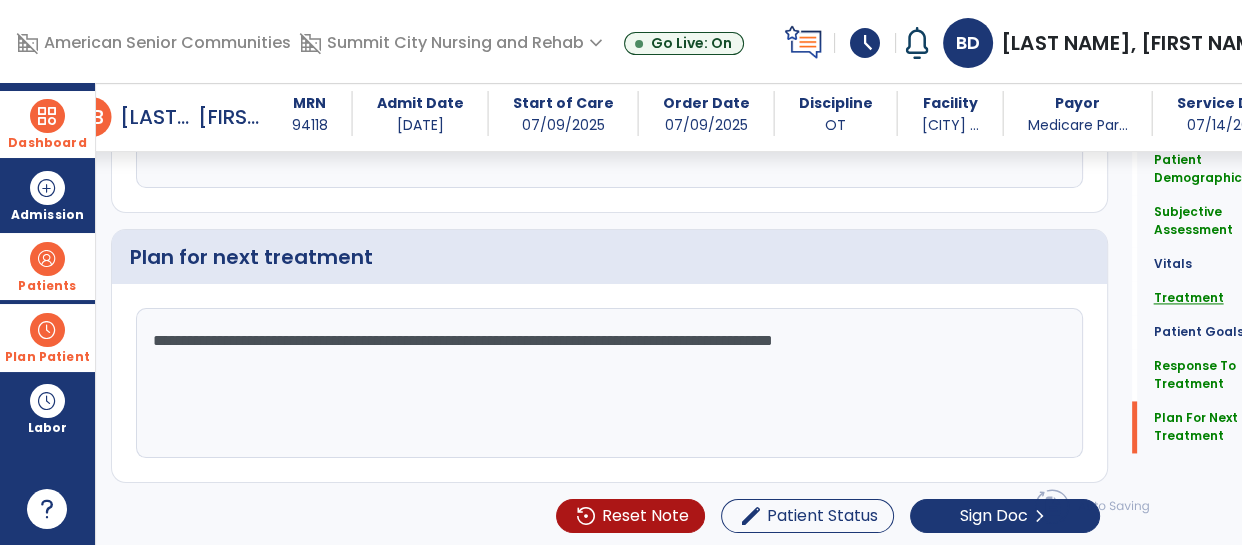 click on "Treatment" 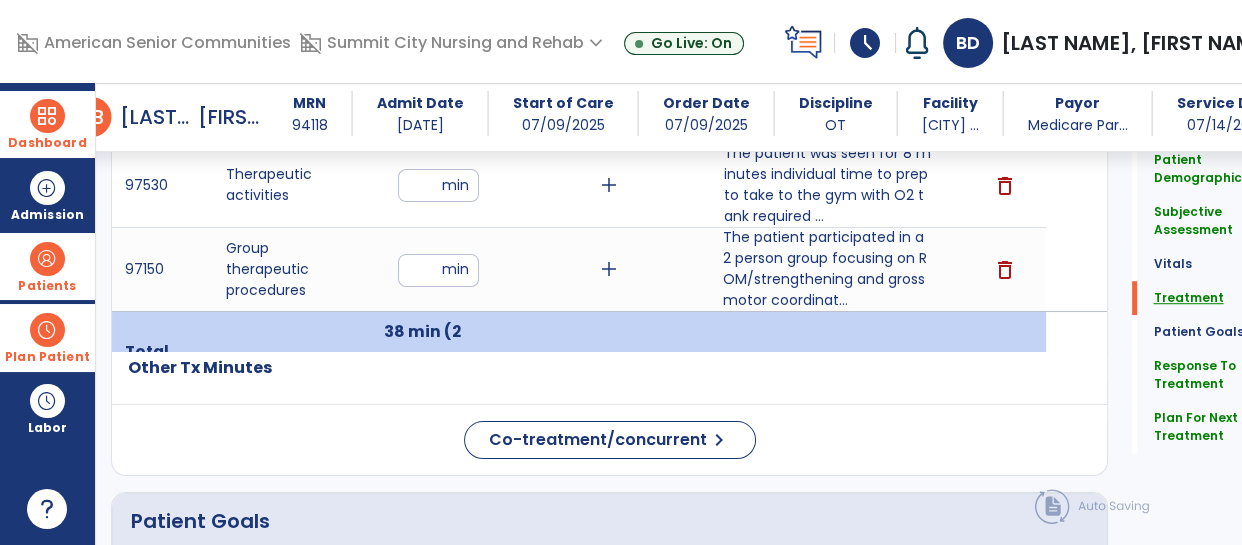 scroll, scrollTop: 1233, scrollLeft: 0, axis: vertical 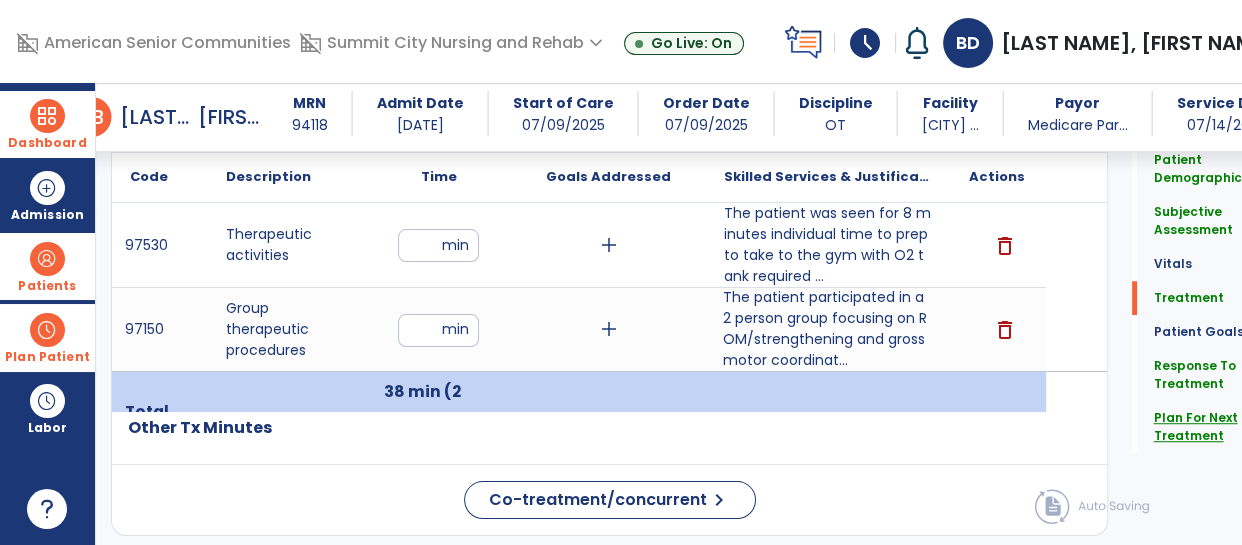 click on "Plan For Next Treatment" 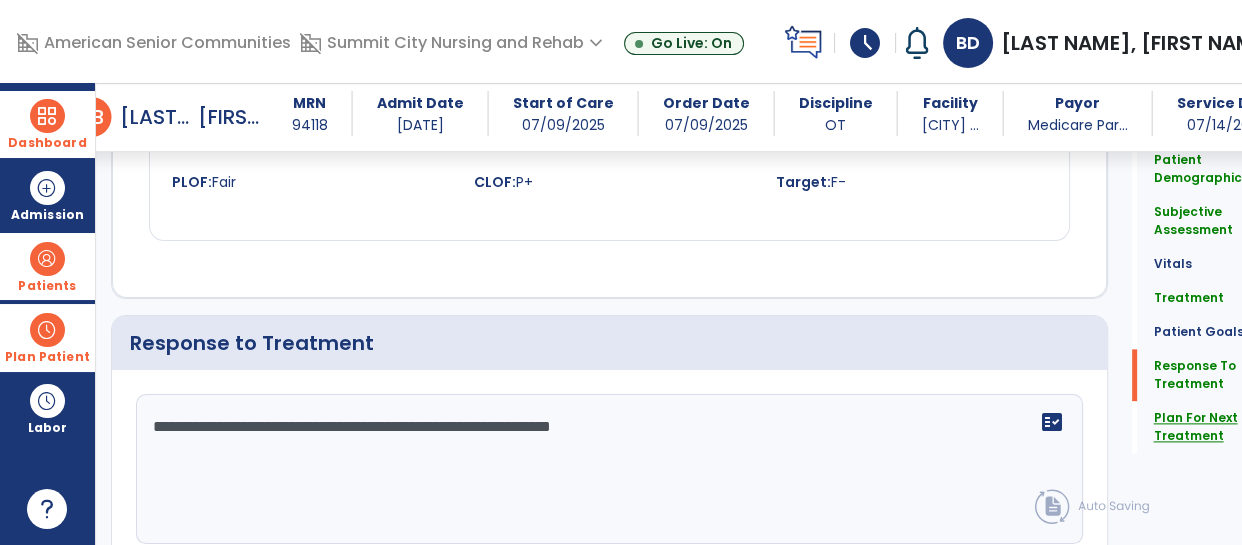 scroll, scrollTop: 2664, scrollLeft: 0, axis: vertical 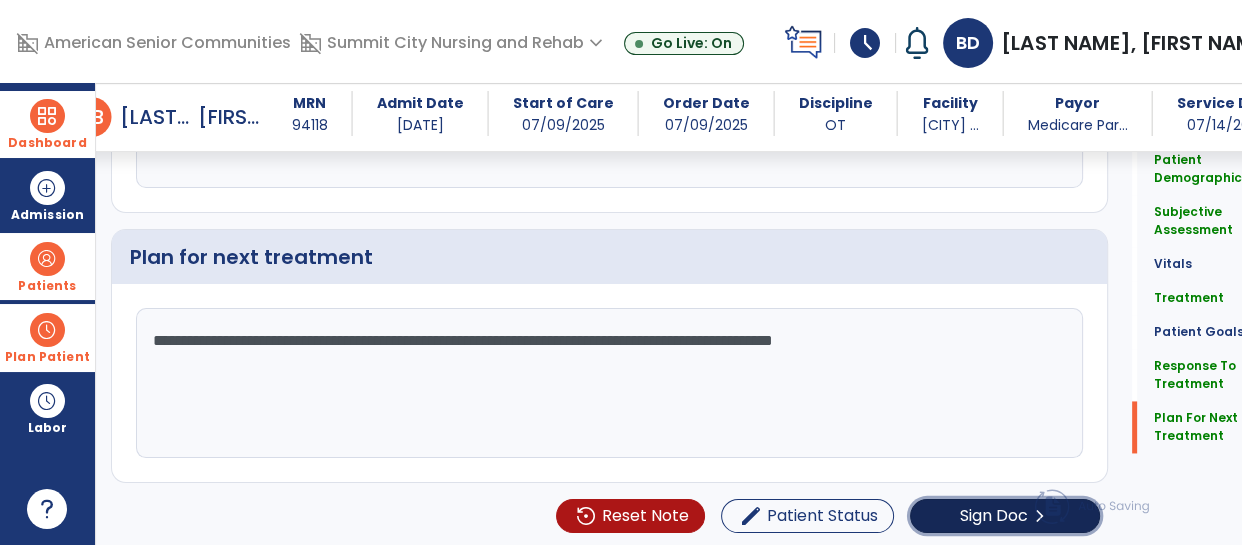 click on "Sign Doc" 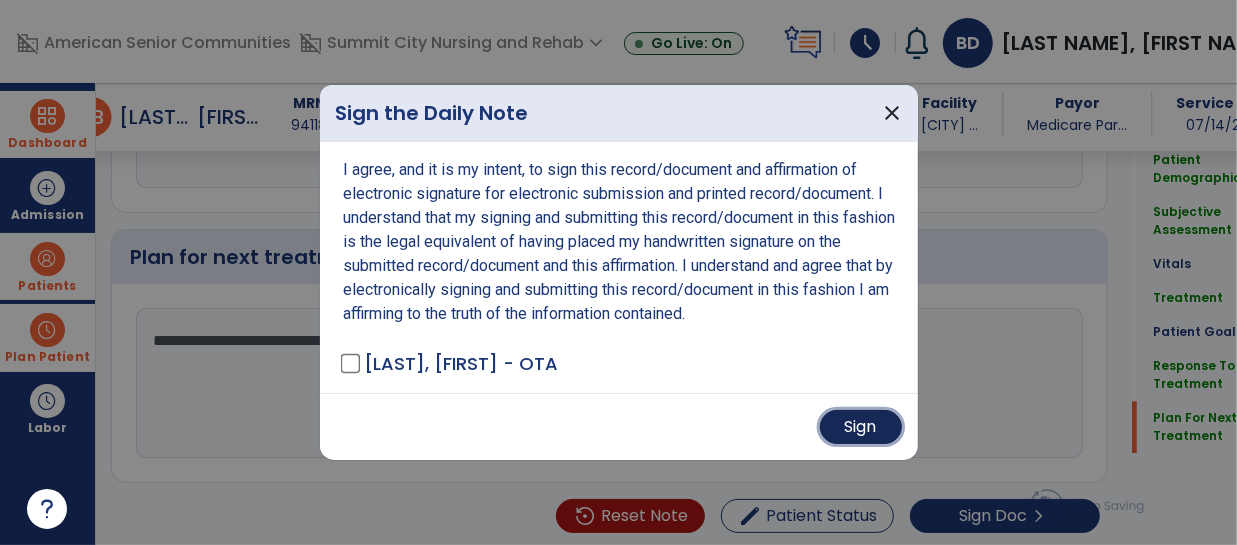 click on "Sign" at bounding box center (861, 427) 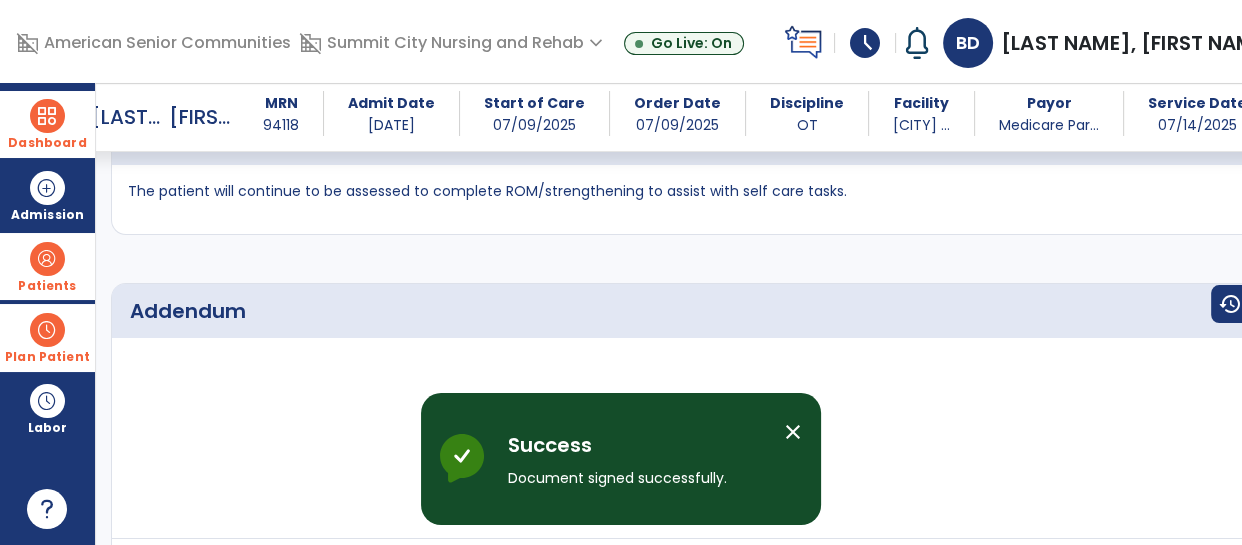 scroll, scrollTop: 3691, scrollLeft: 0, axis: vertical 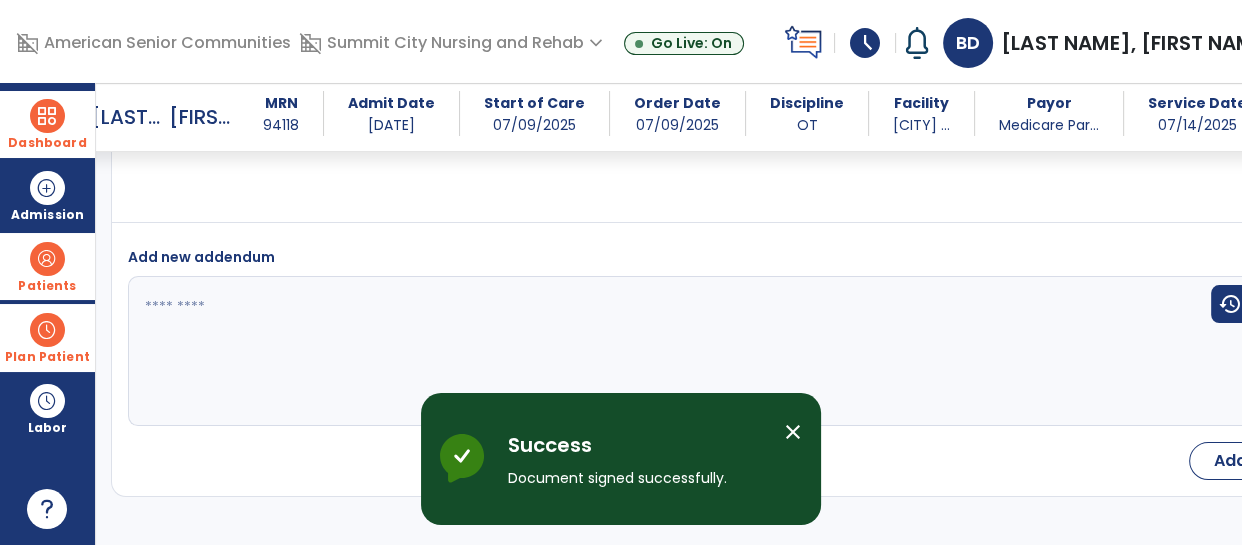 click at bounding box center (47, 116) 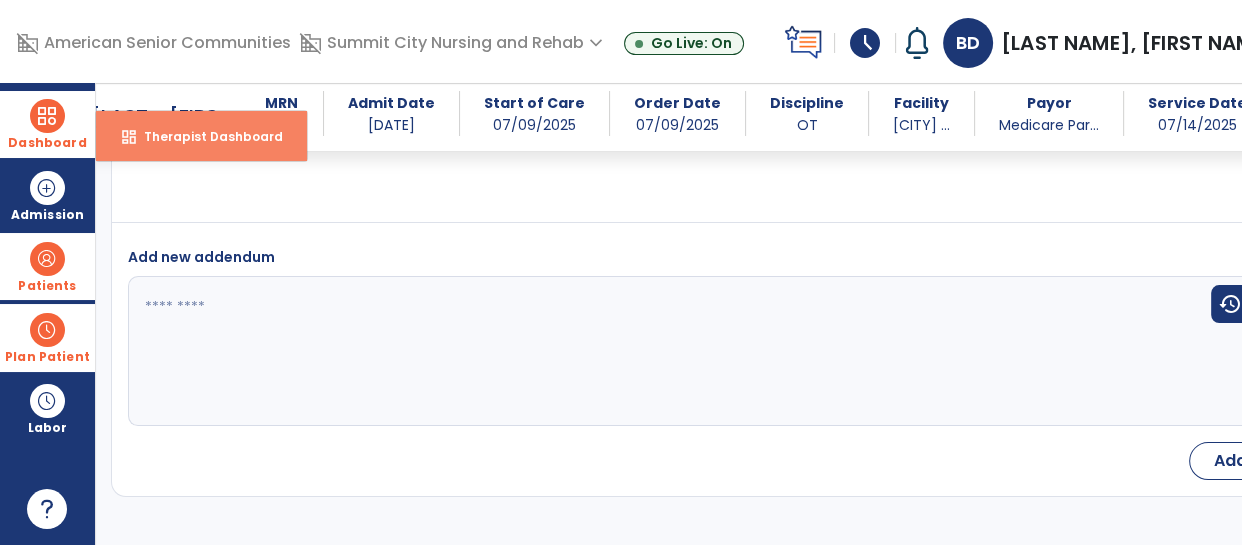 click on "Therapist Dashboard" at bounding box center (205, 136) 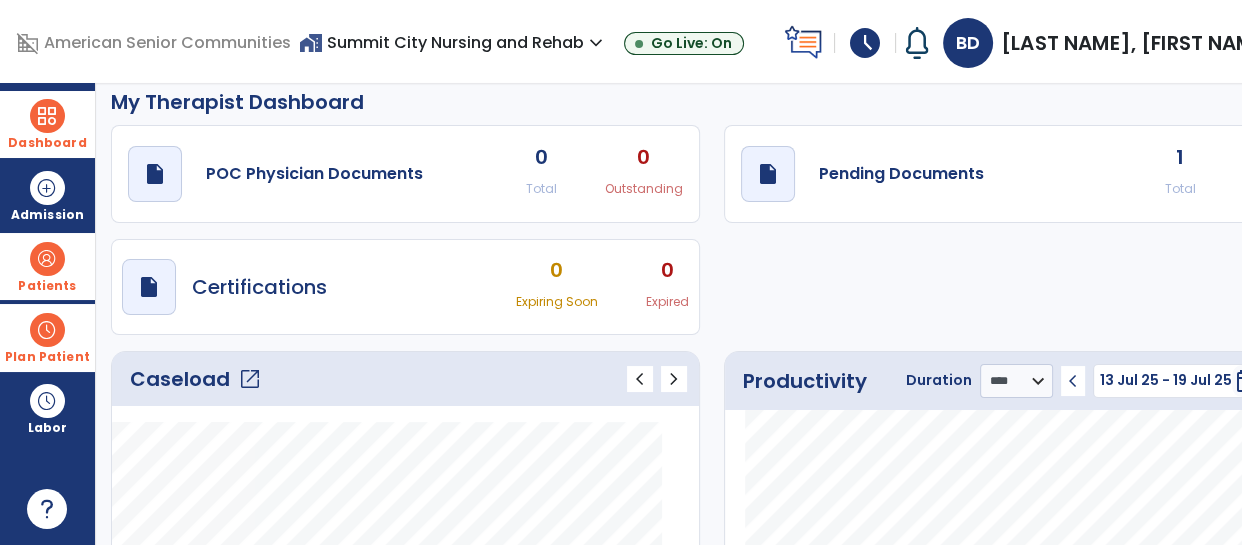 scroll, scrollTop: 0, scrollLeft: 0, axis: both 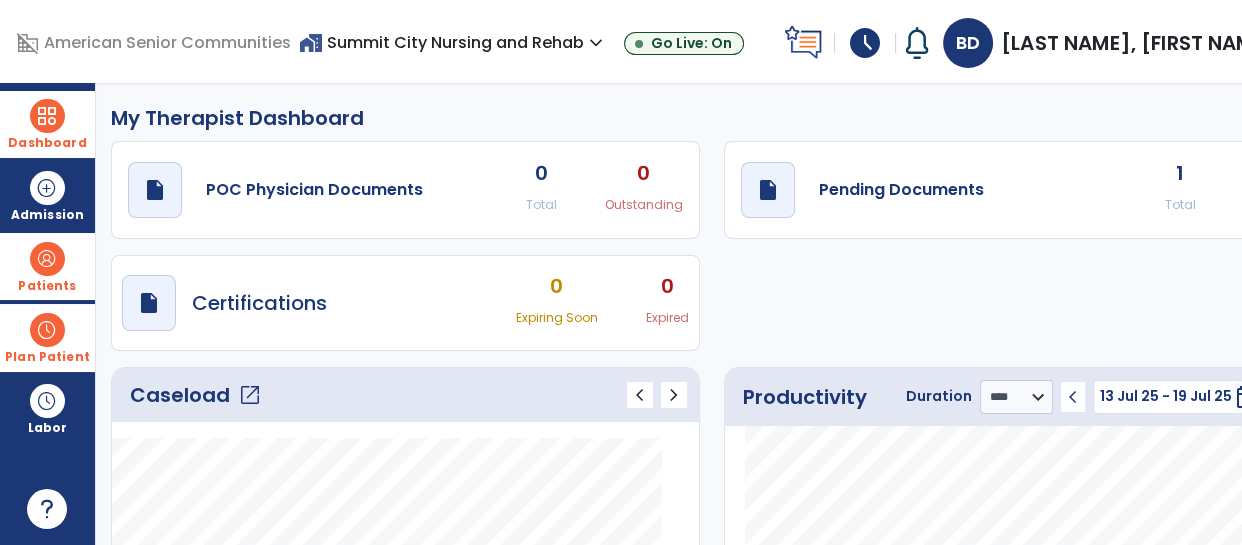 click on "Caseload   open_in_new" 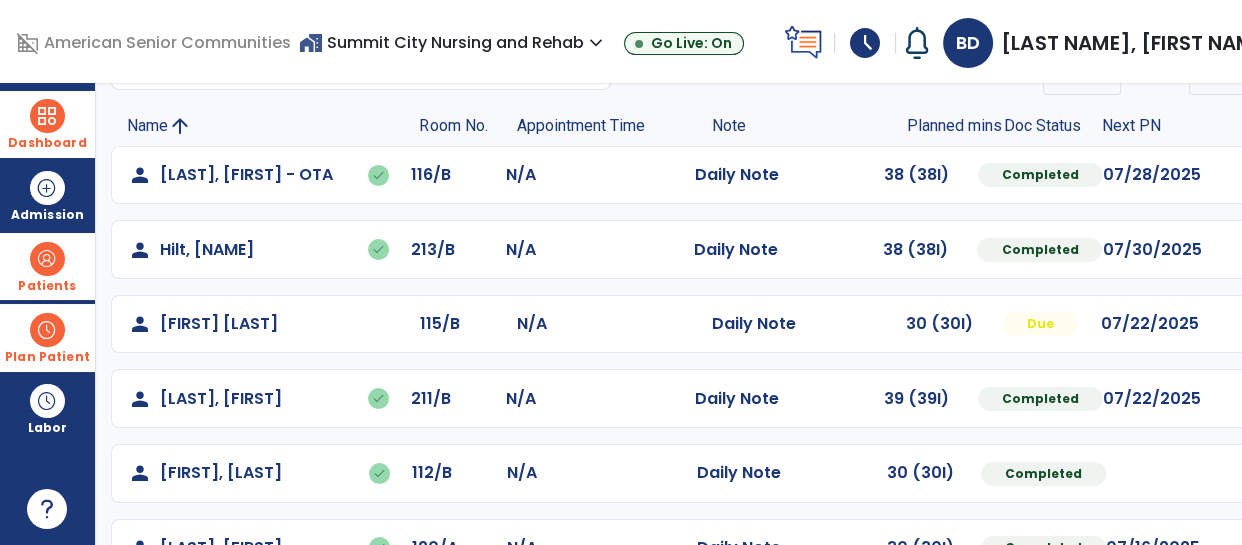 scroll, scrollTop: 0, scrollLeft: 0, axis: both 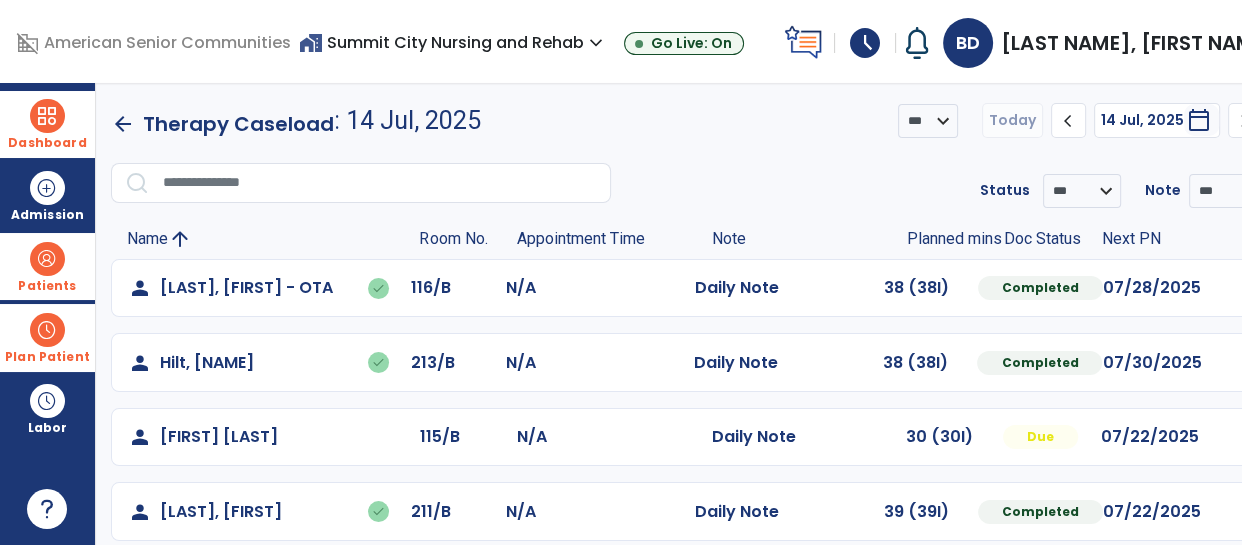 click on "expand_more" at bounding box center (596, 43) 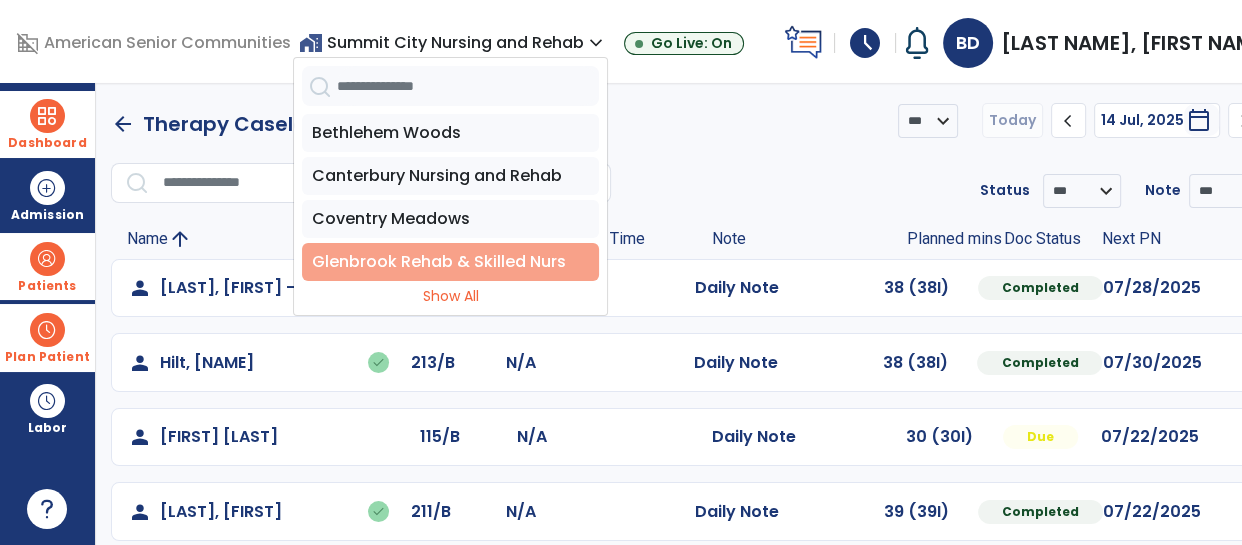 click on "Glenbrook Rehab & Skilled Nurs" at bounding box center [450, 262] 